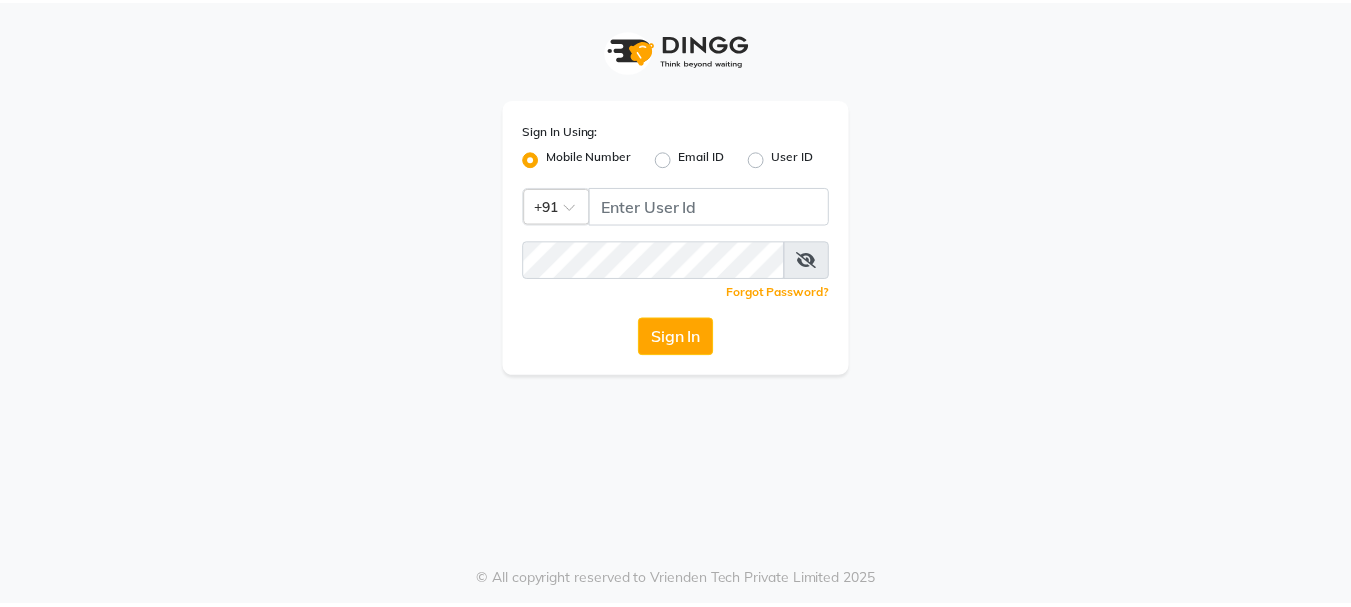 scroll, scrollTop: 0, scrollLeft: 0, axis: both 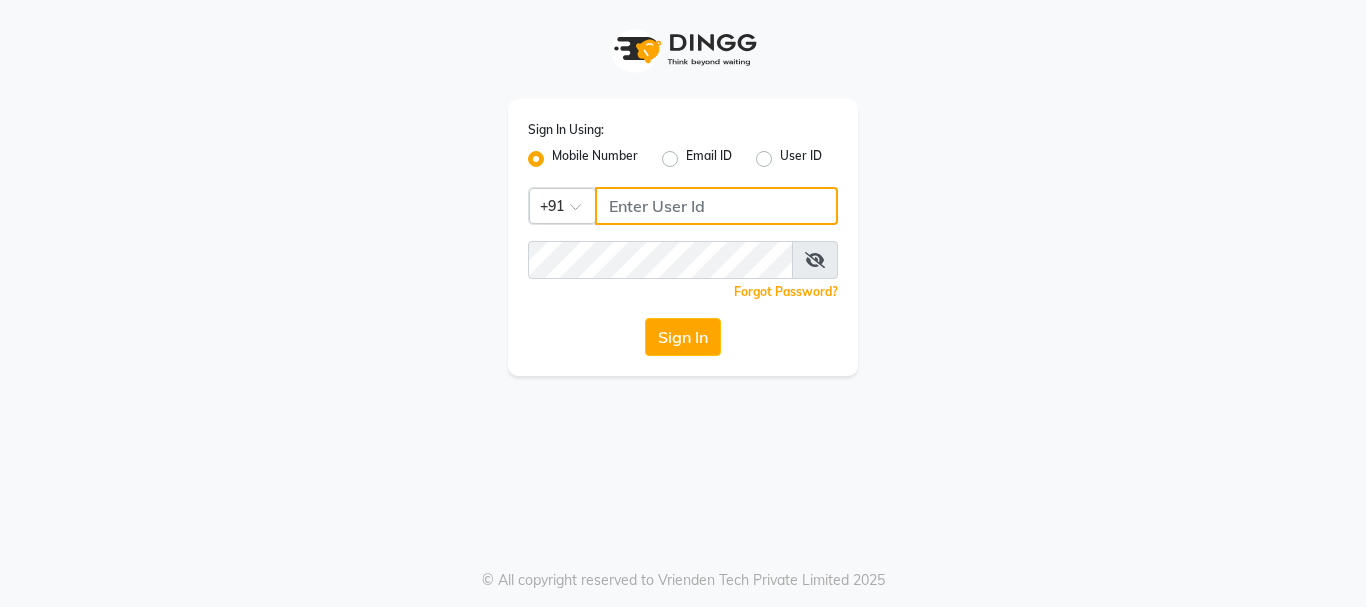 click 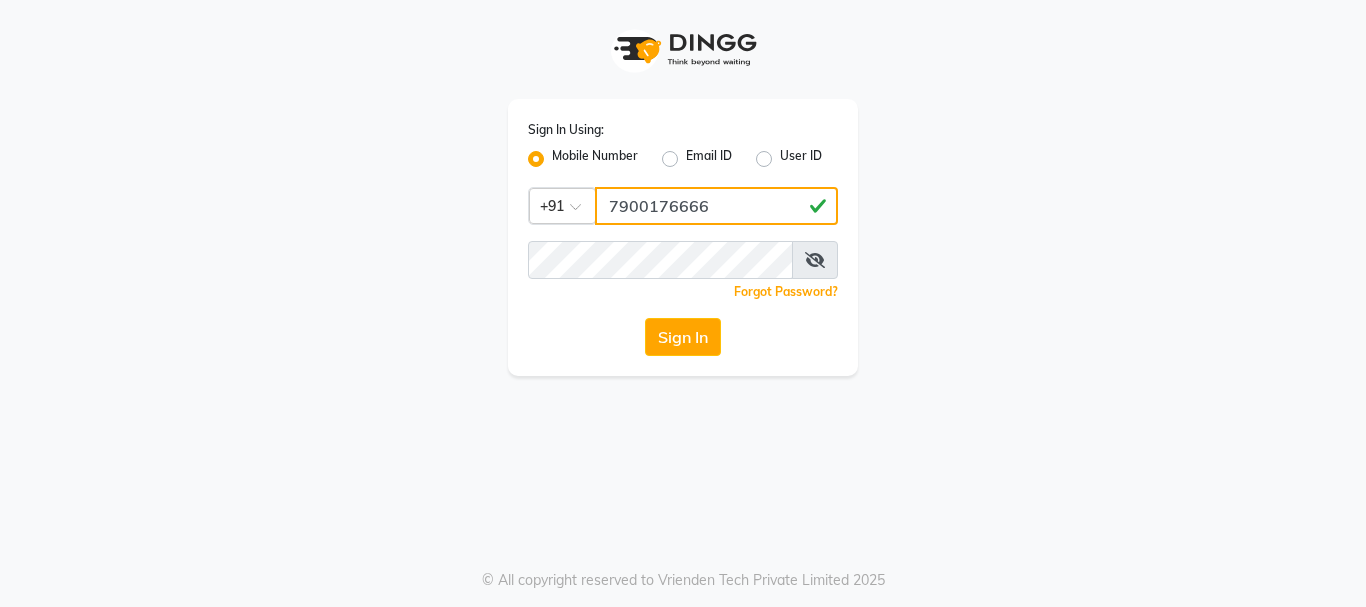 type on "7900176666" 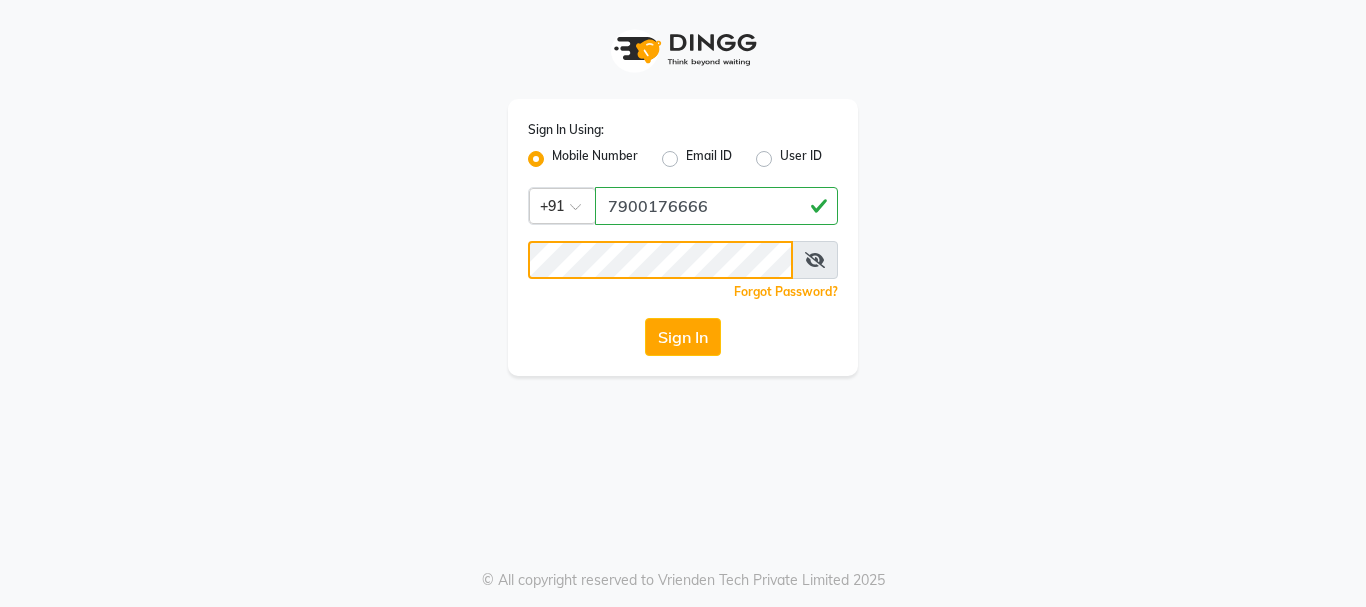 click on "Sign In" 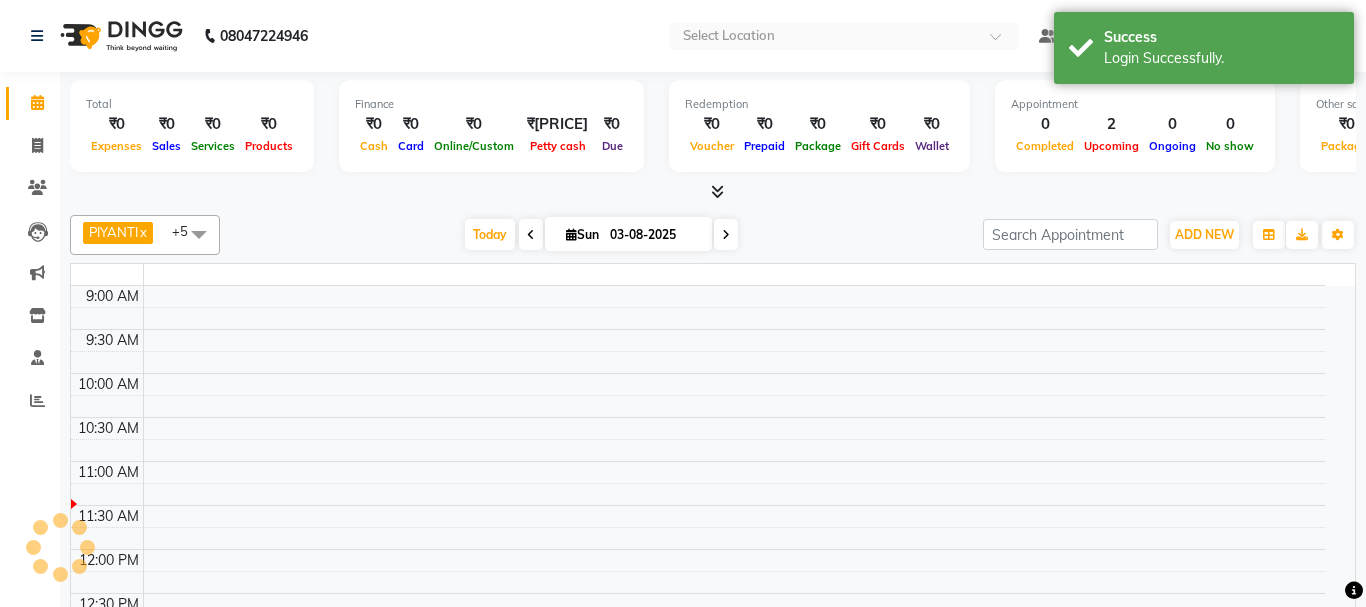 select on "en" 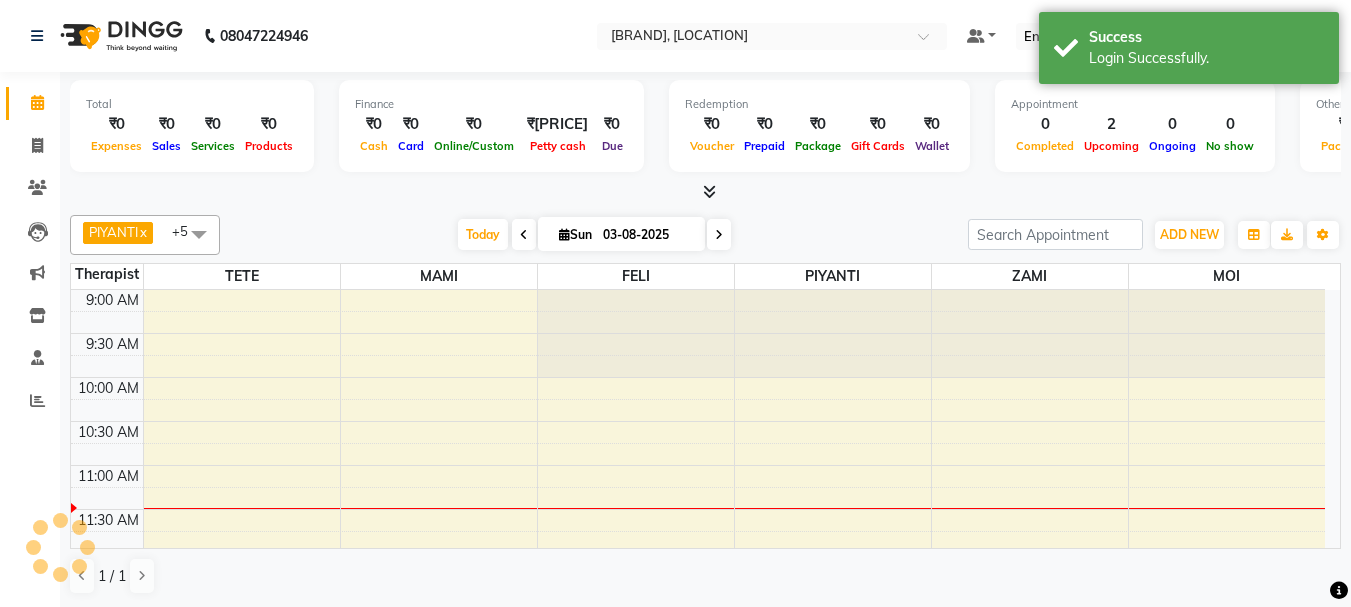 scroll, scrollTop: 0, scrollLeft: 0, axis: both 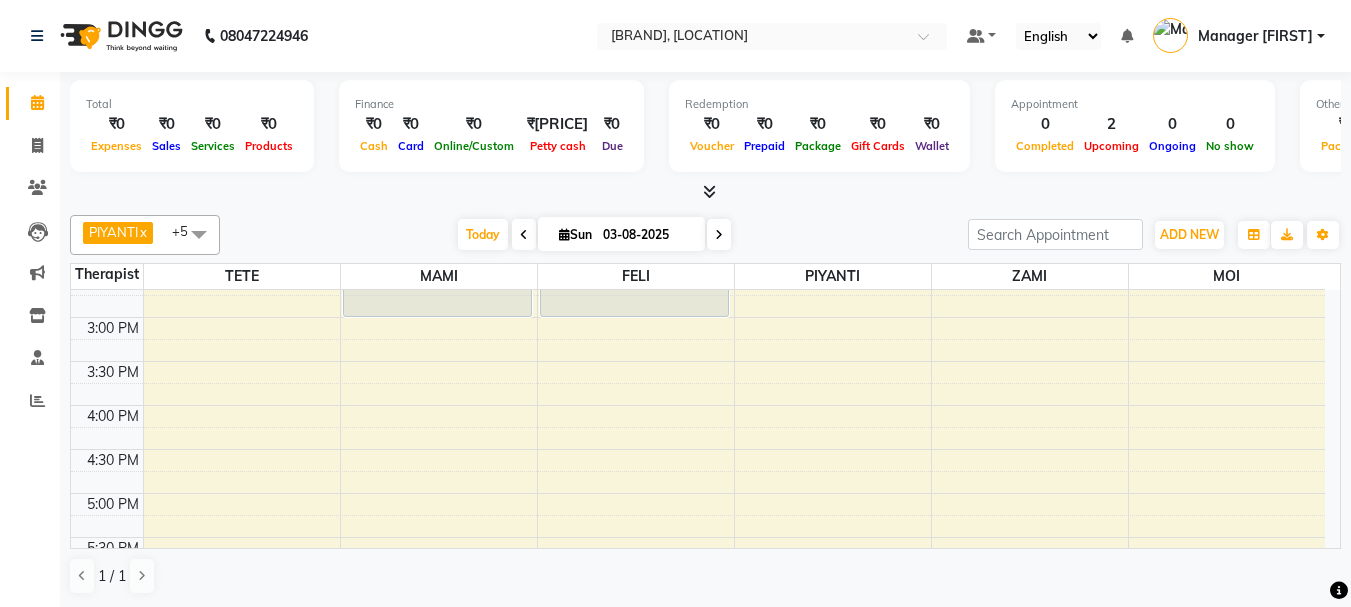 click on "9:00 AM 9:30 AM 10:00 AM 10:30 AM 11:00 AM 11:30 AM 12:00 PM 12:30 PM 1:00 PM 1:30 PM 2:00 PM 2:30 PM 3:00 PM 3:30 PM 4:00 PM 4:30 PM 5:00 PM 5:30 PM 6:00 PM 6:30 PM 7:00 PM 7:30 PM 8:00 PM 8:30 PM 9:00 PM 9:30 PM 10:00 PM 10:30 PM             [FIRST] [LAST], TK01, 02:00 PM-03:00 PM, SWEDISH (60Min)             [FIRST] [LAST], TK01, 02:00 PM-03:00 PM, SWEDISH (60Min)" at bounding box center [698, 405] 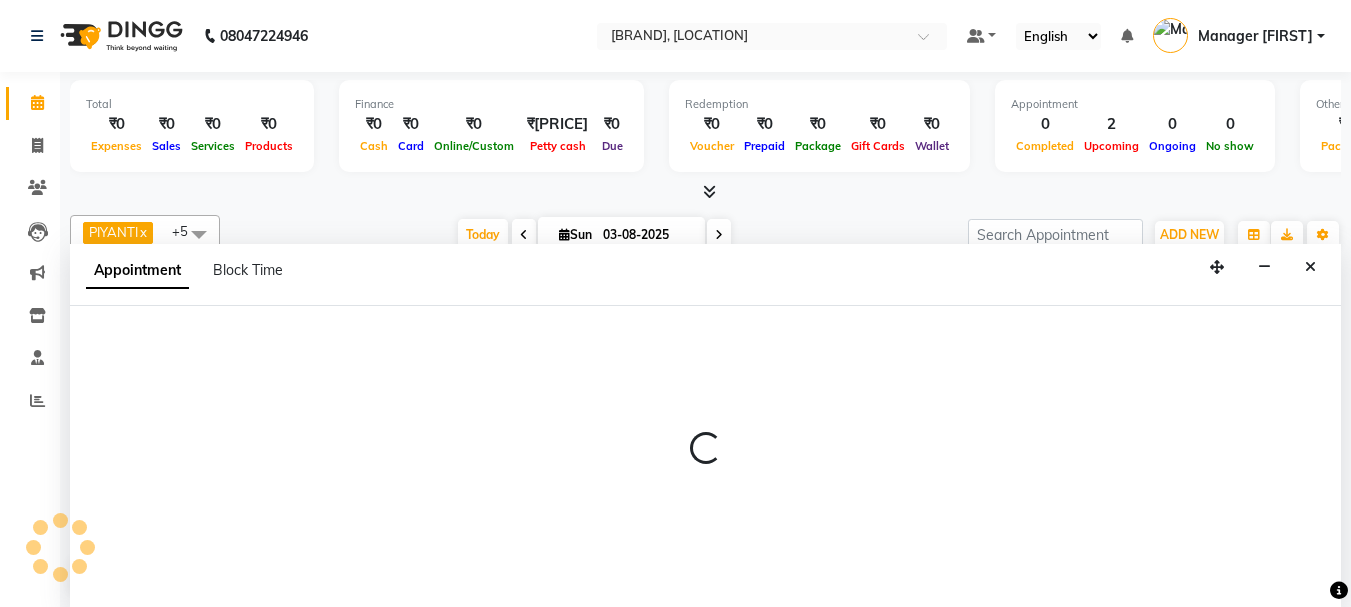 select on "31939" 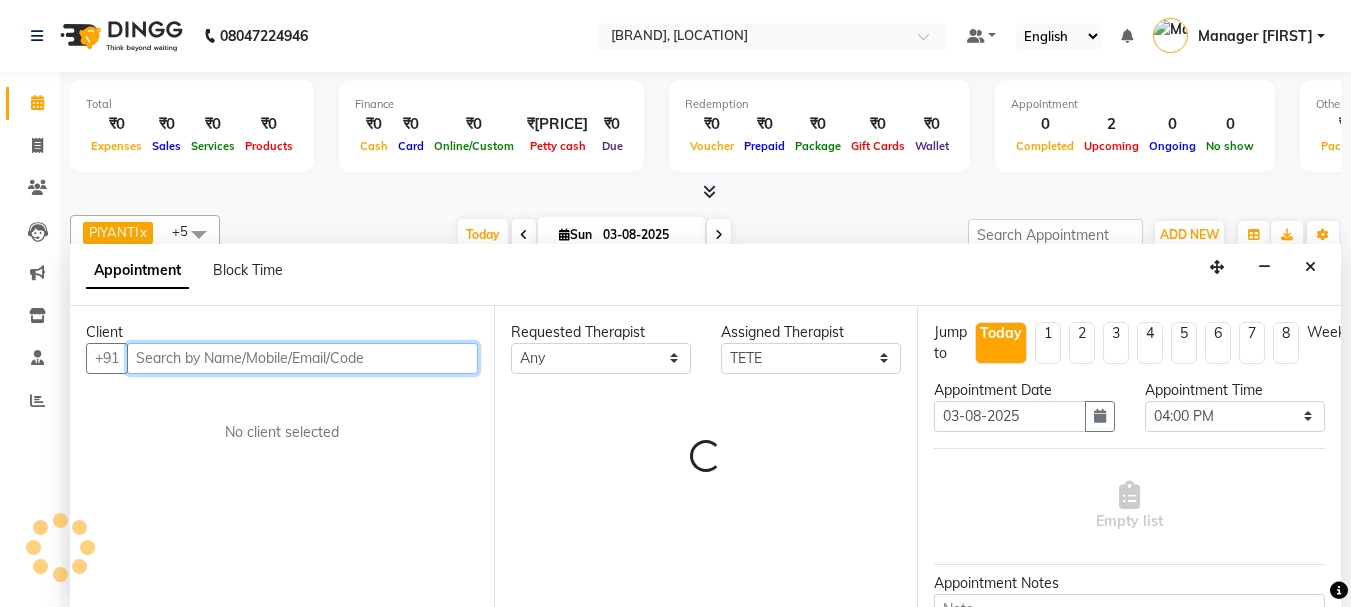 scroll, scrollTop: 1, scrollLeft: 0, axis: vertical 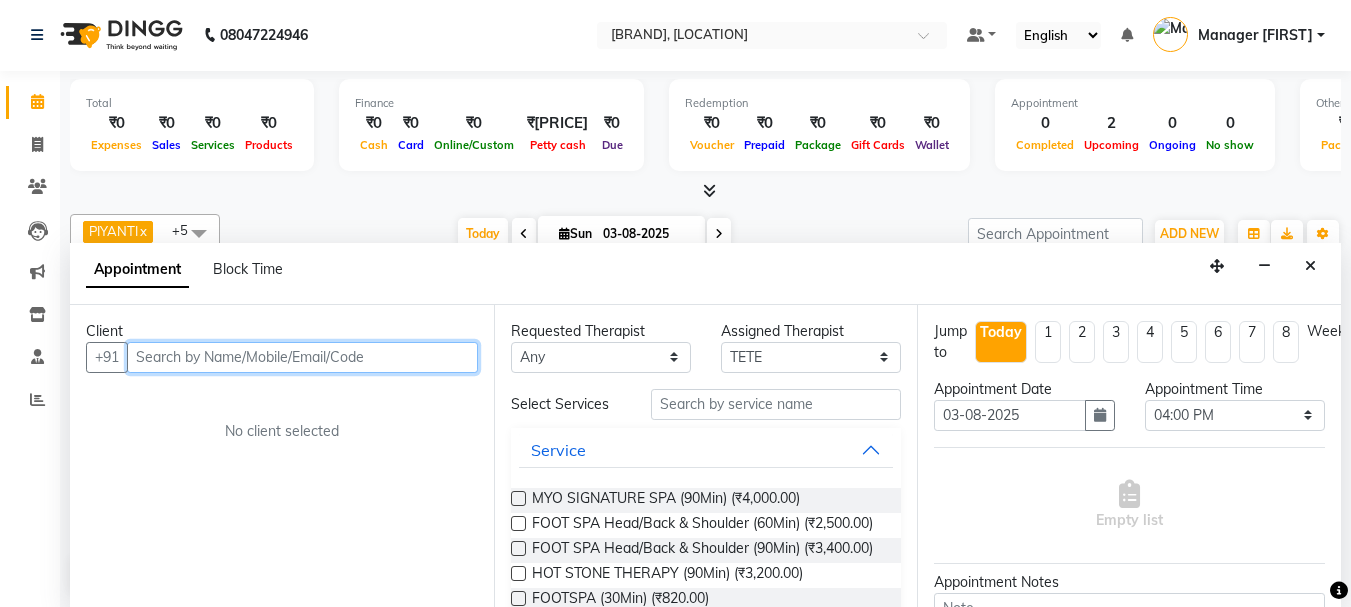 click at bounding box center (302, 357) 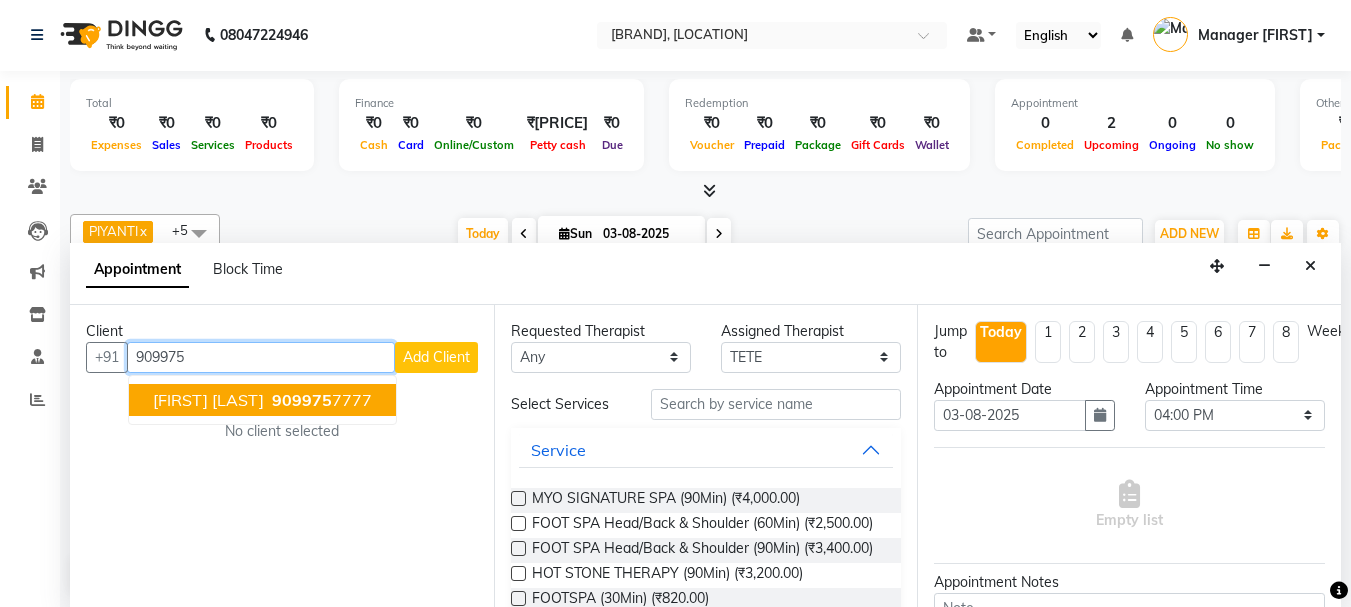 click on "[FIRST] [LAST]" at bounding box center [208, 400] 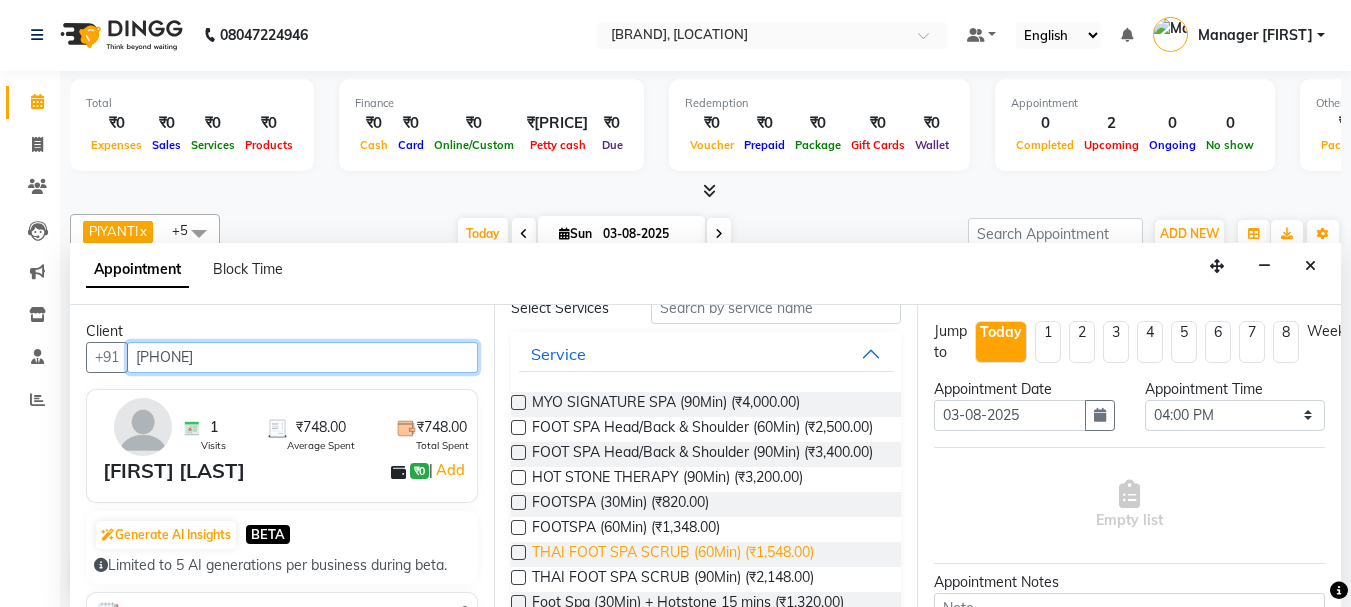 scroll, scrollTop: 0, scrollLeft: 0, axis: both 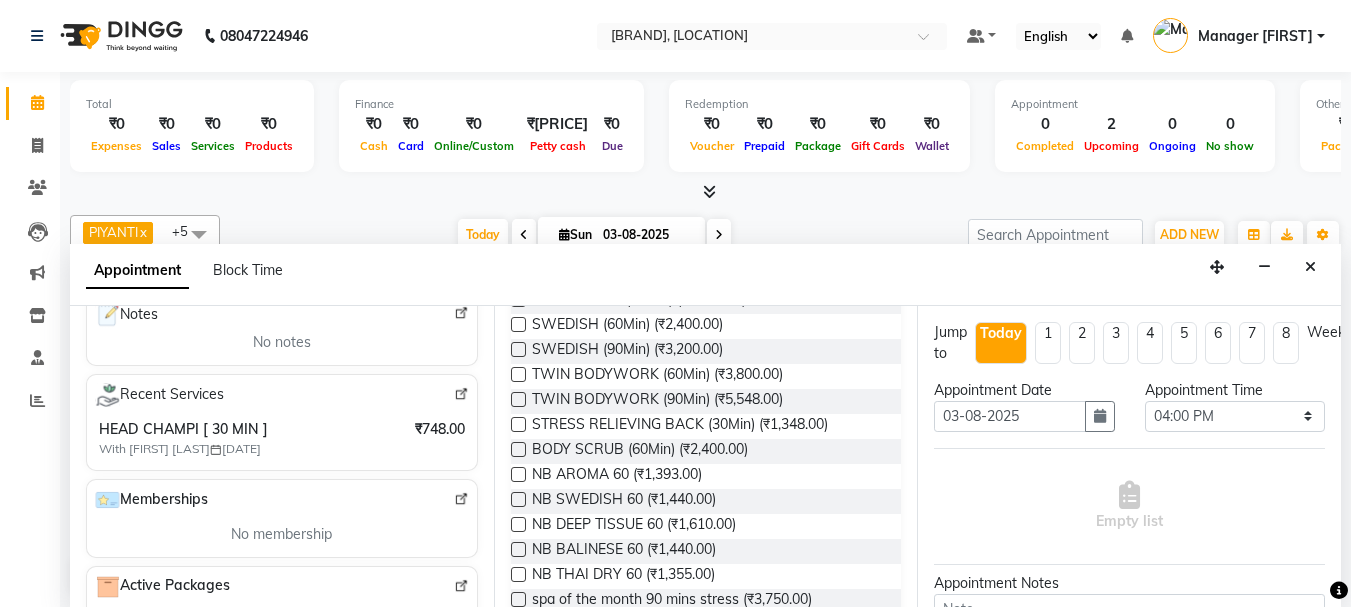 type on "[PHONE]" 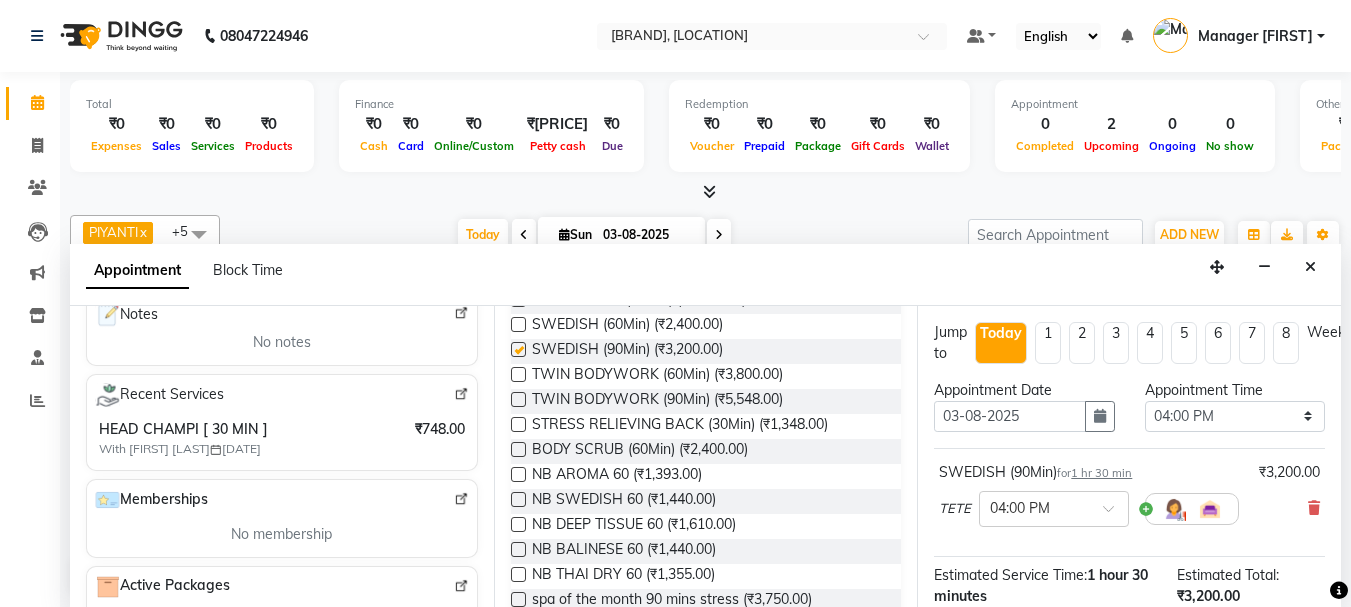 click at bounding box center (518, 349) 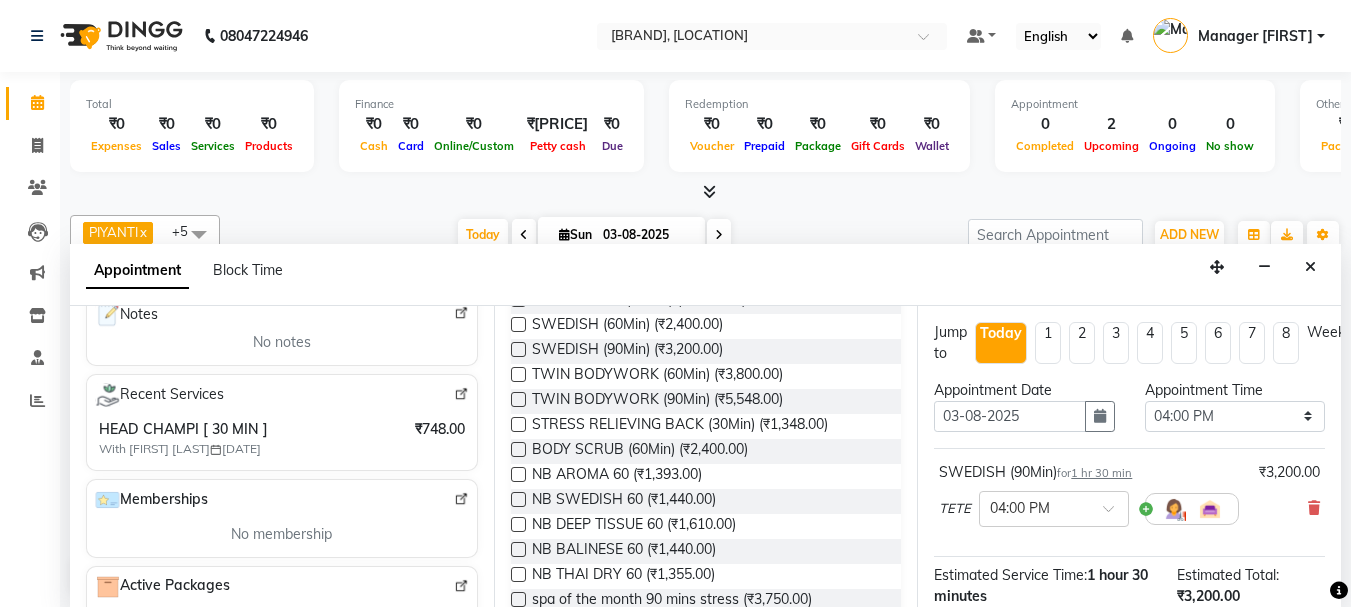 click at bounding box center (518, 349) 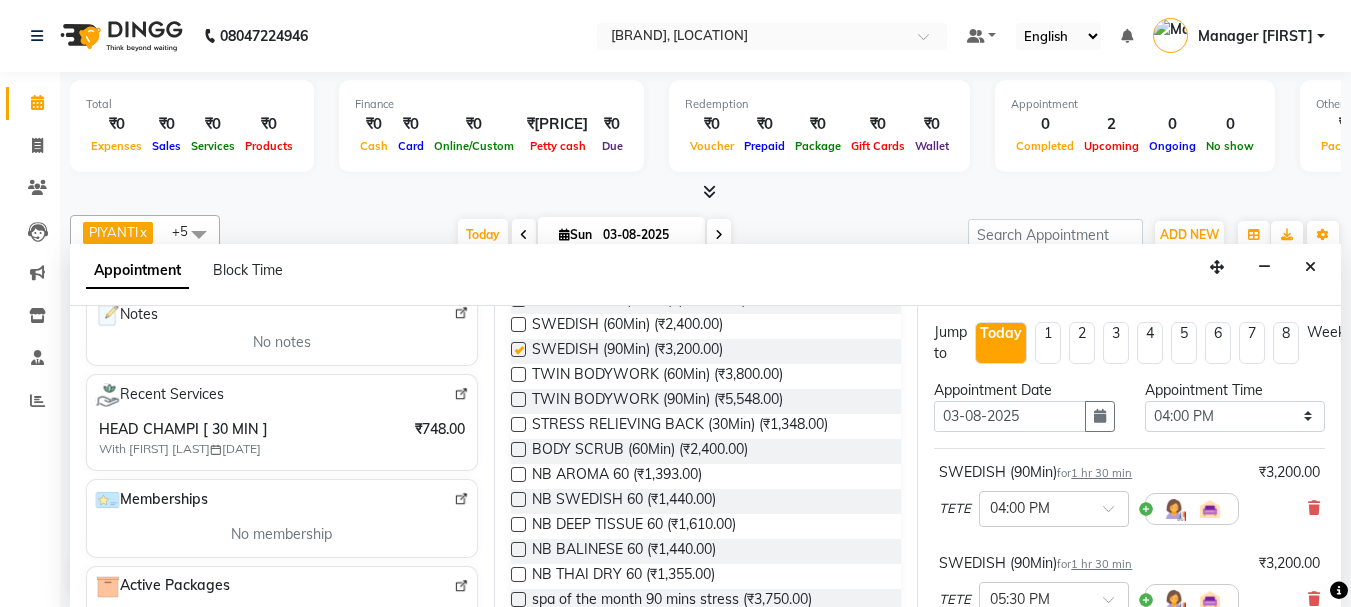 checkbox on "false" 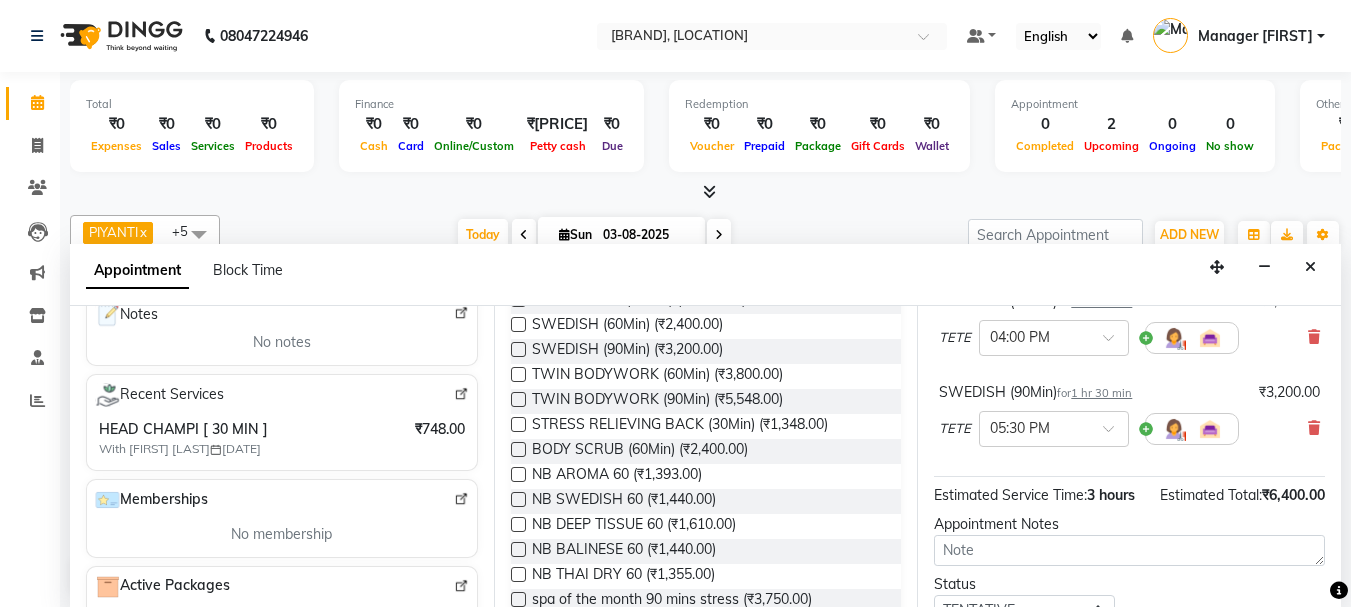 scroll, scrollTop: 200, scrollLeft: 0, axis: vertical 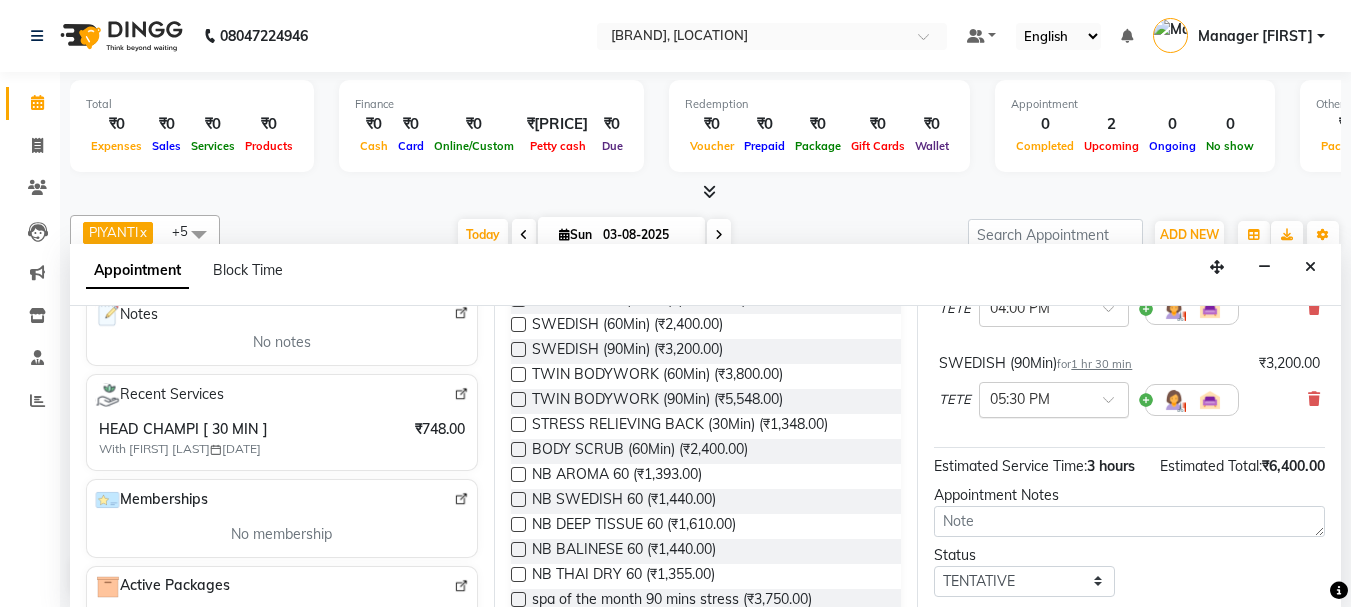 click at bounding box center [1054, 398] 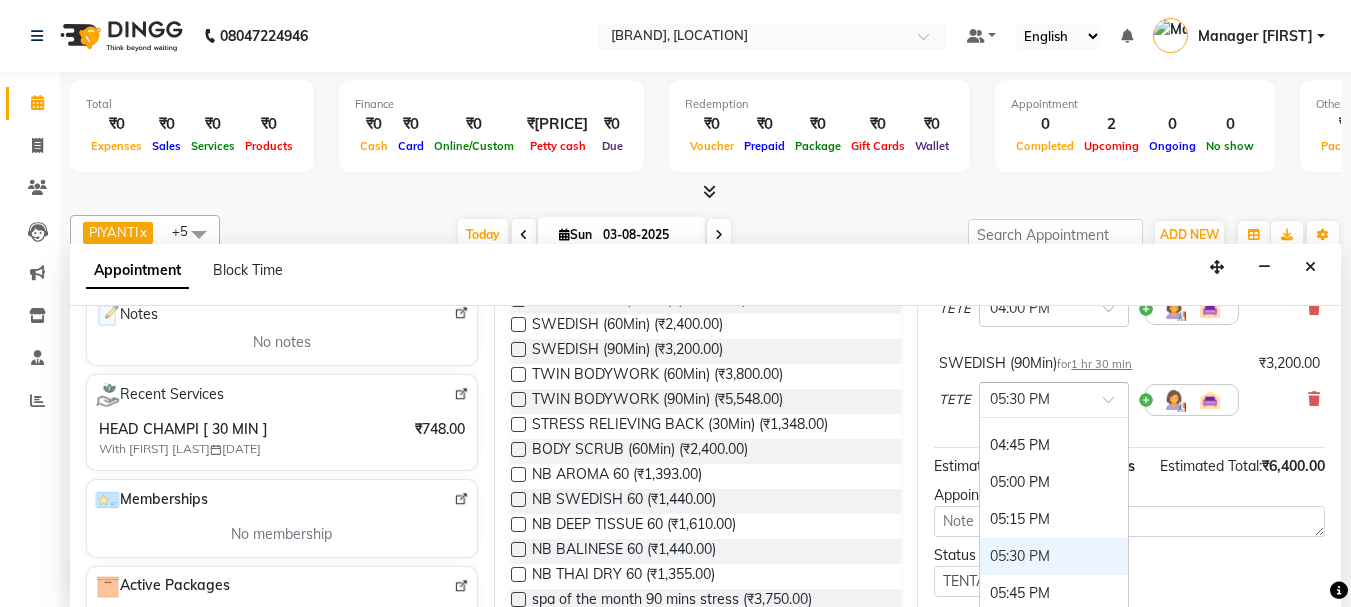 scroll, scrollTop: 950, scrollLeft: 0, axis: vertical 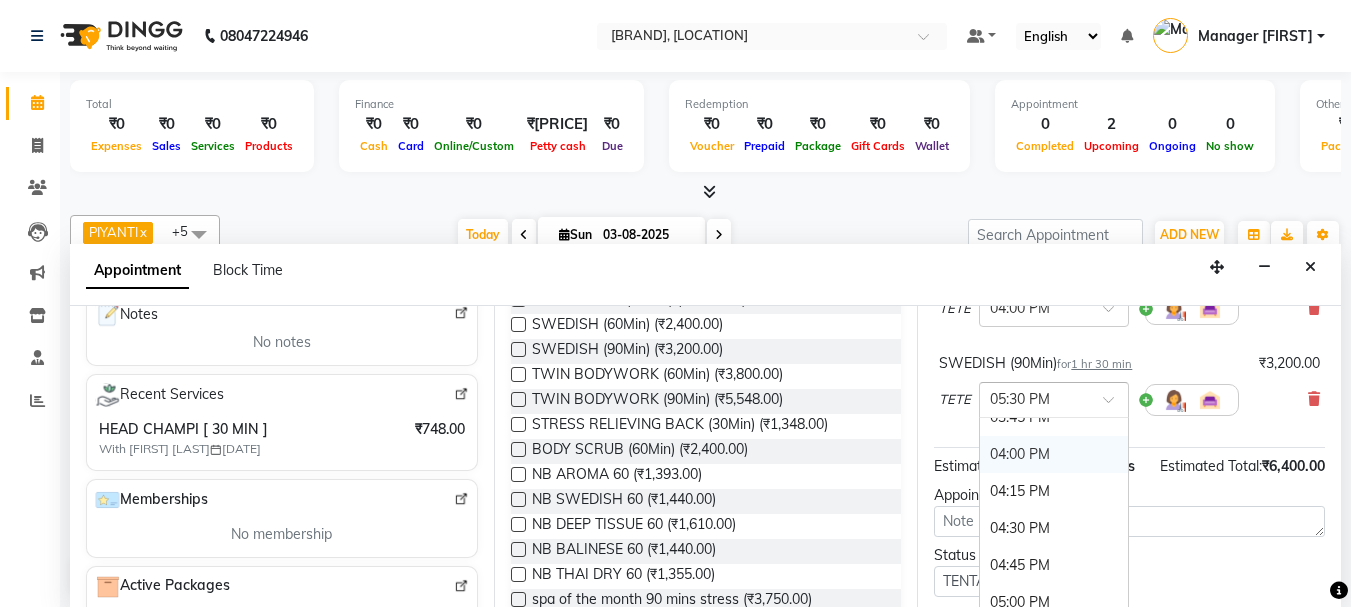 click on "04:00 PM" at bounding box center (1054, 454) 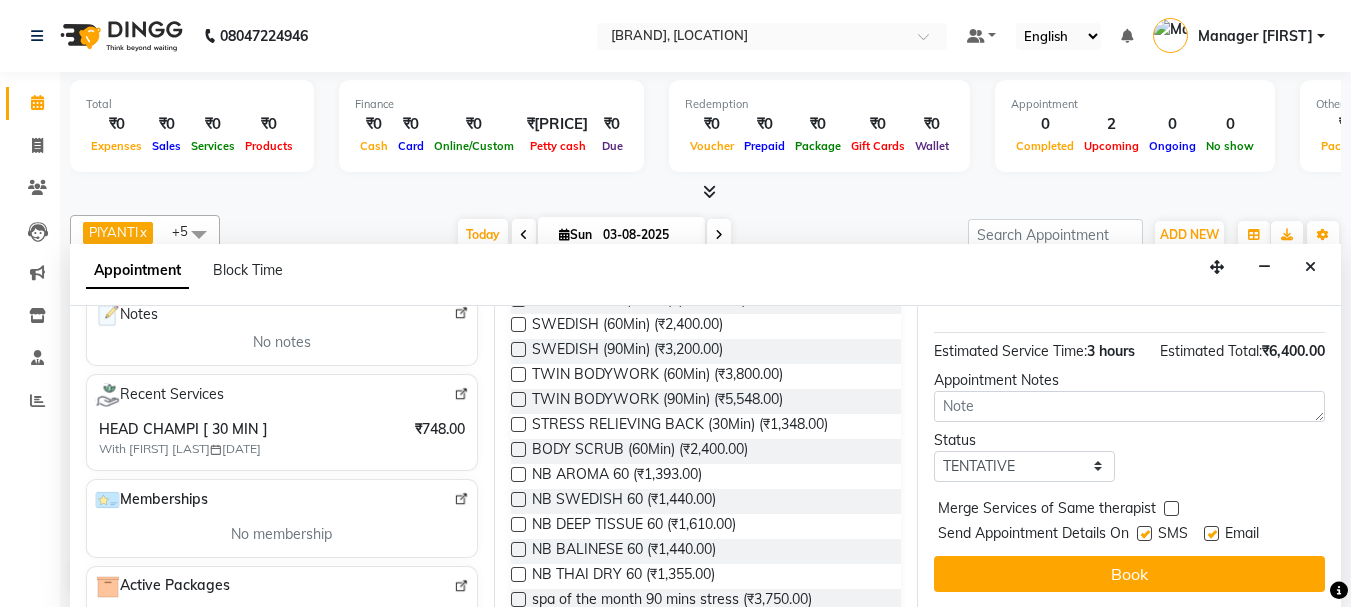 scroll, scrollTop: 372, scrollLeft: 0, axis: vertical 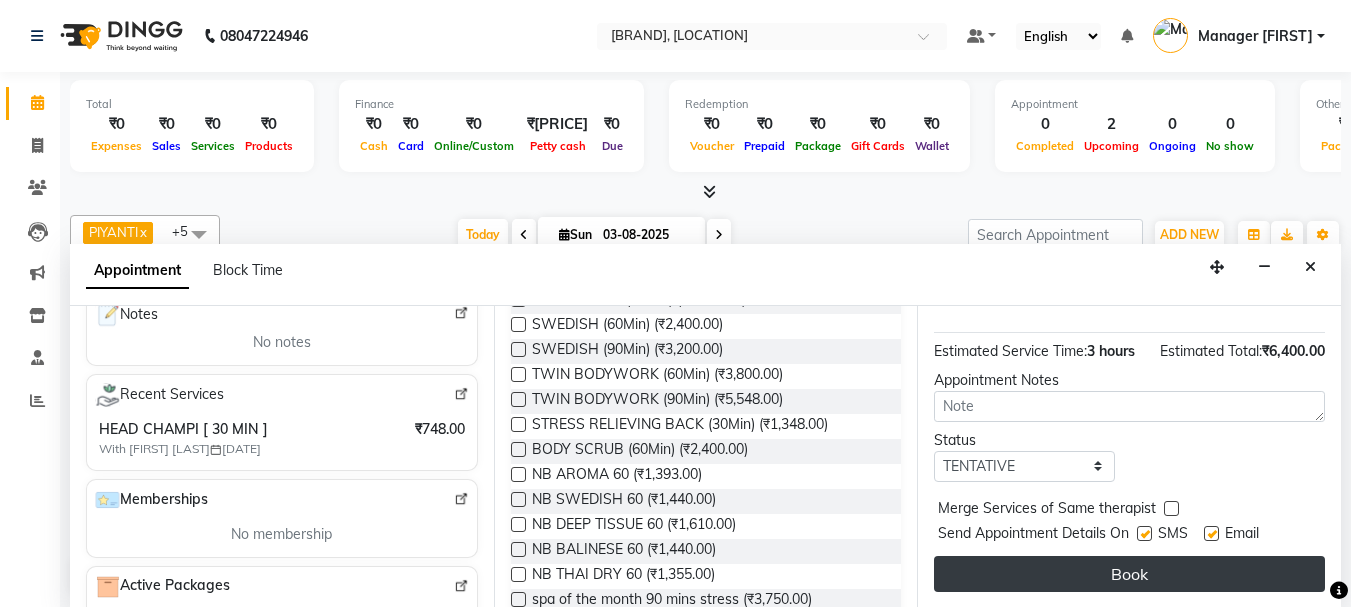 click on "Book" at bounding box center (1129, 574) 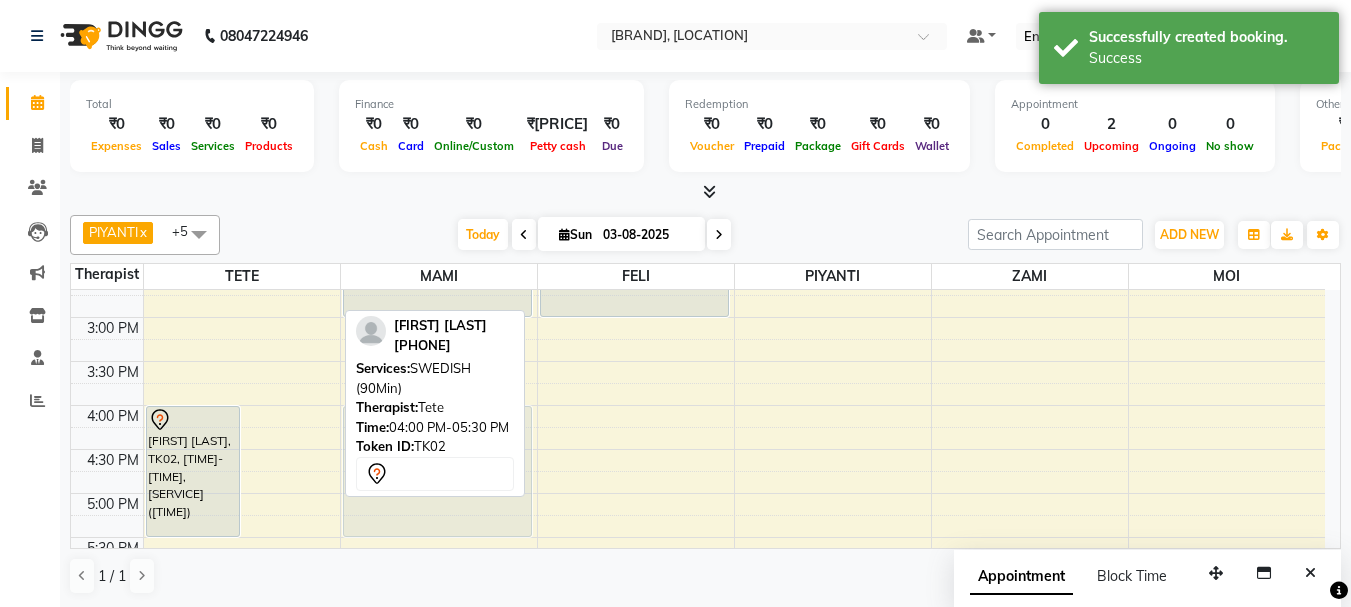 drag, startPoint x: 314, startPoint y: 495, endPoint x: 414, endPoint y: 494, distance: 100.005 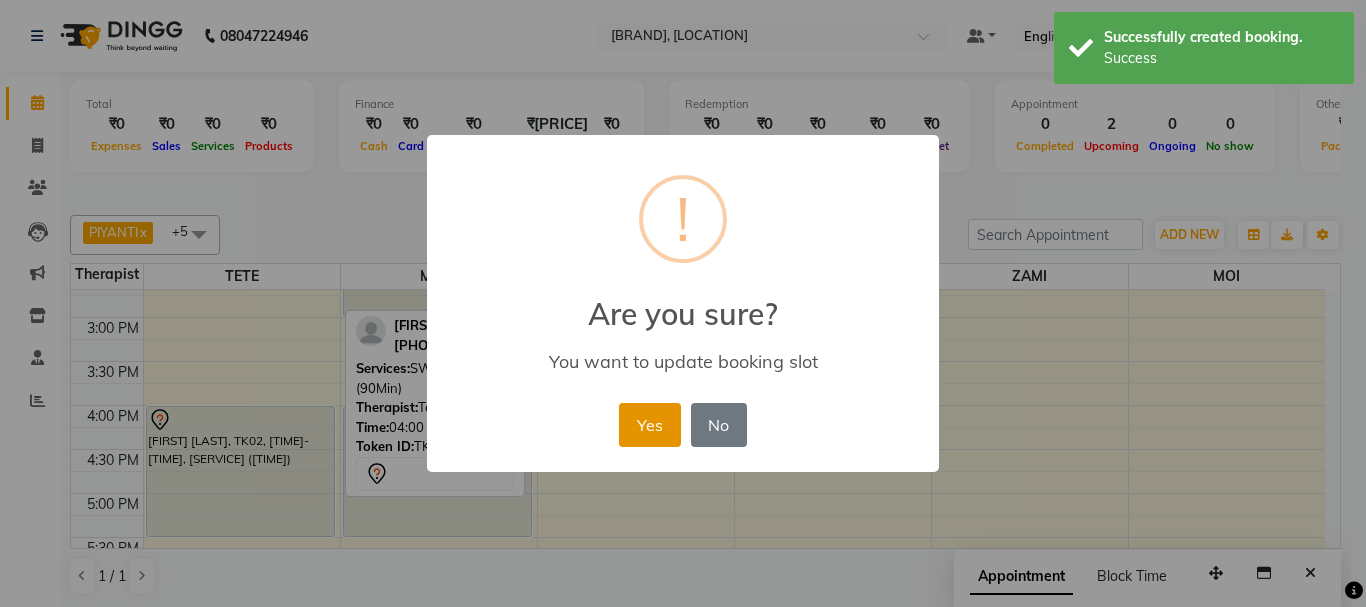 click on "Yes" at bounding box center [649, 425] 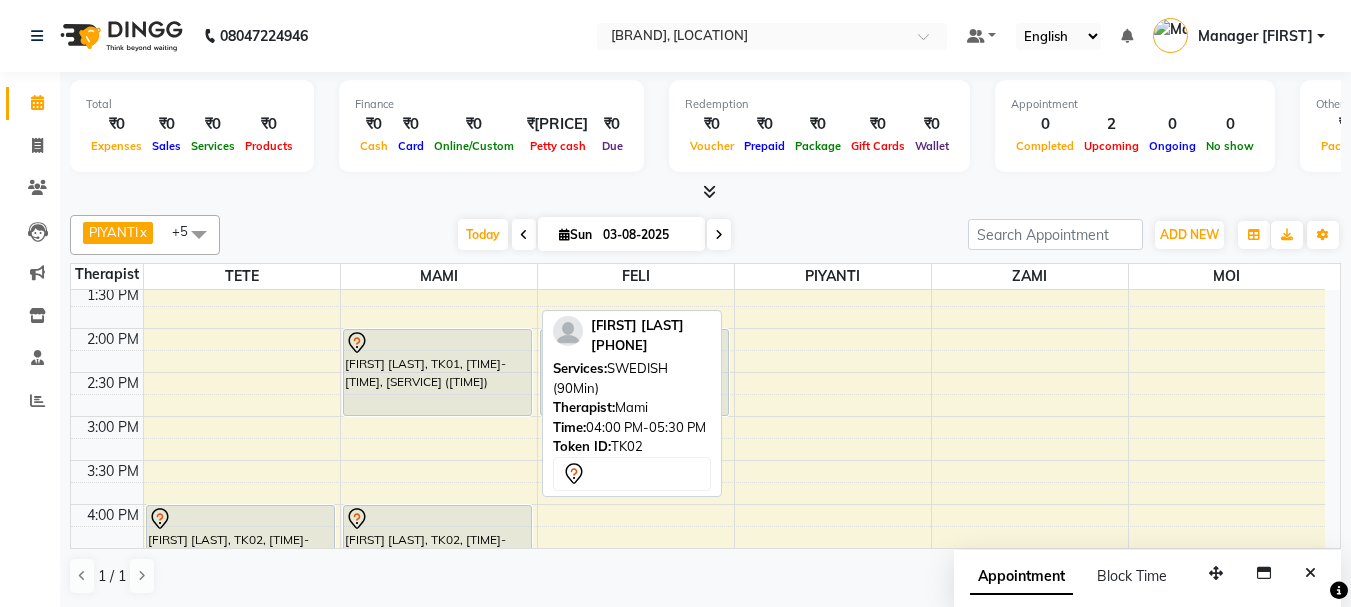 scroll, scrollTop: 400, scrollLeft: 0, axis: vertical 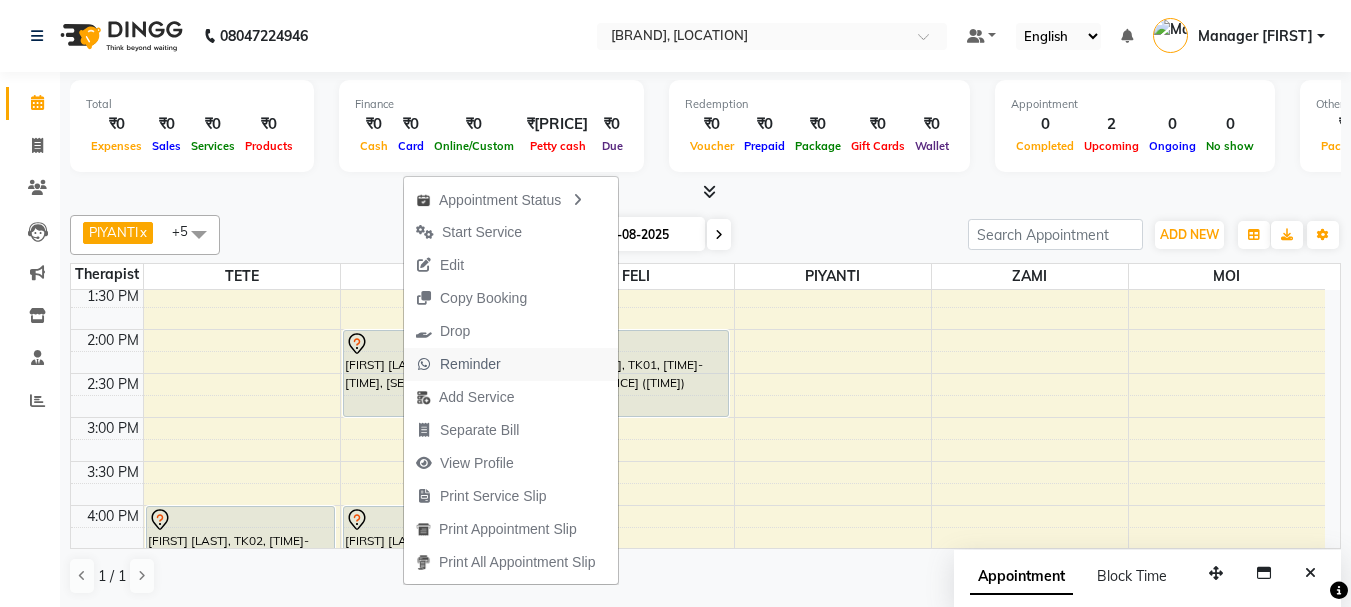 click on "Reminder" at bounding box center [470, 364] 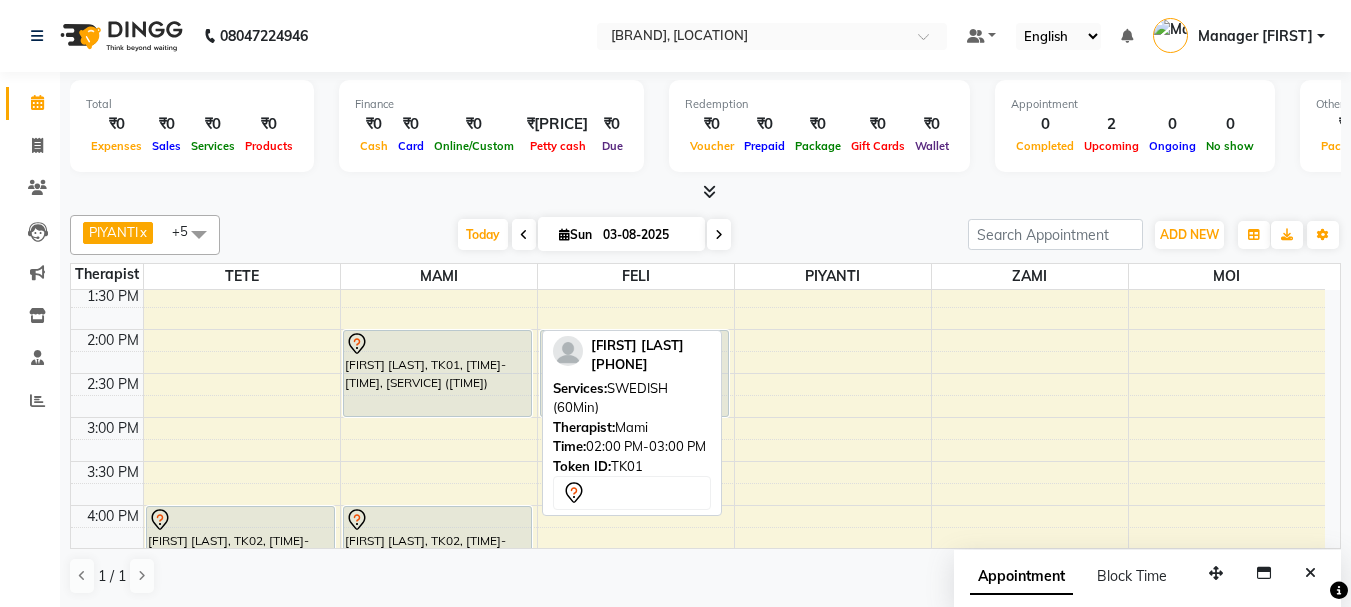 click on "[FIRST] [LAST], TK01, [TIME]-[TIME], [SERVICE] ([TIME])" at bounding box center (437, 373) 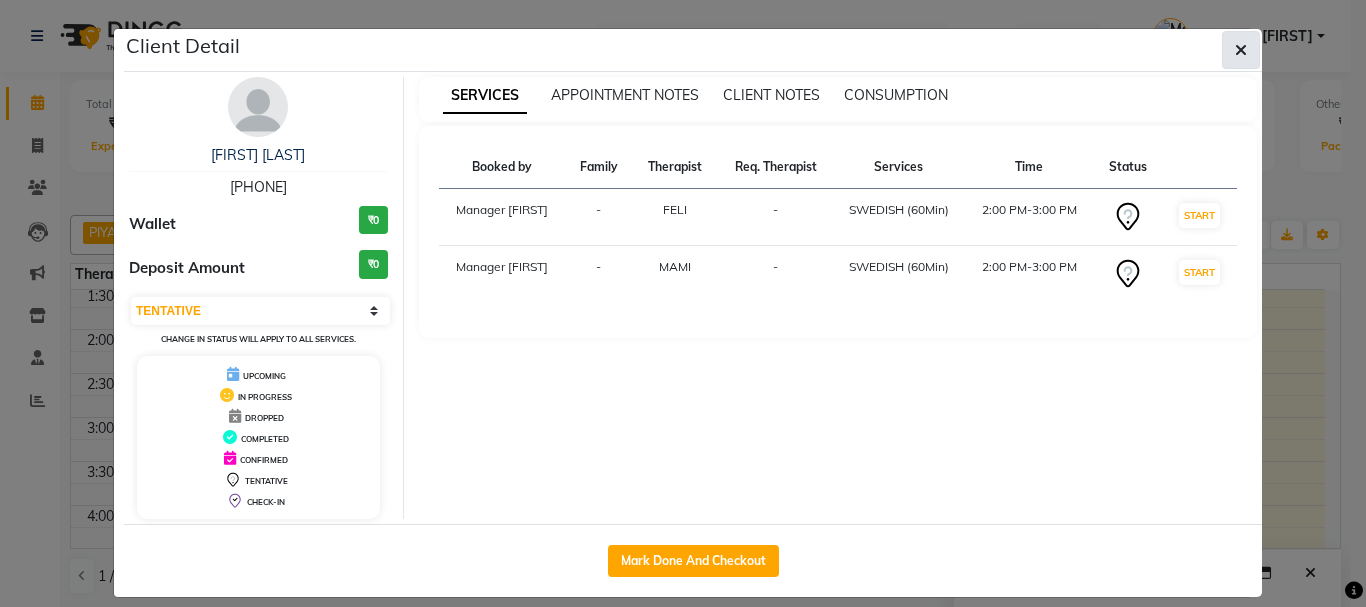 click 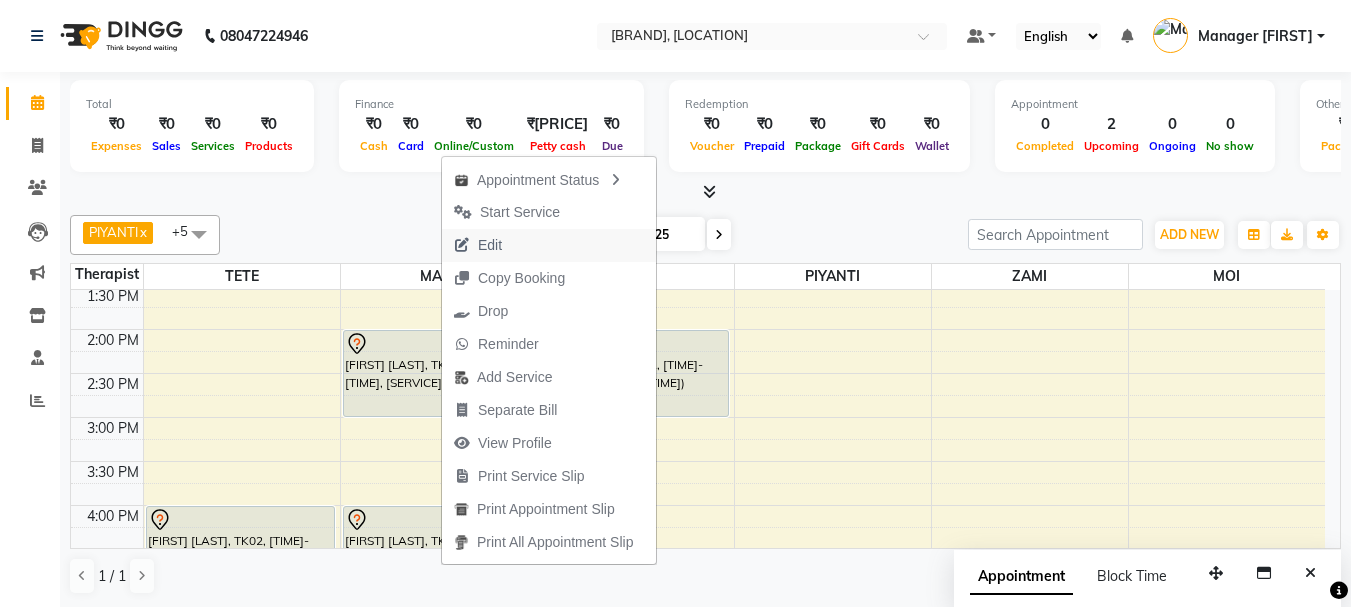 click on "Edit" at bounding box center (490, 245) 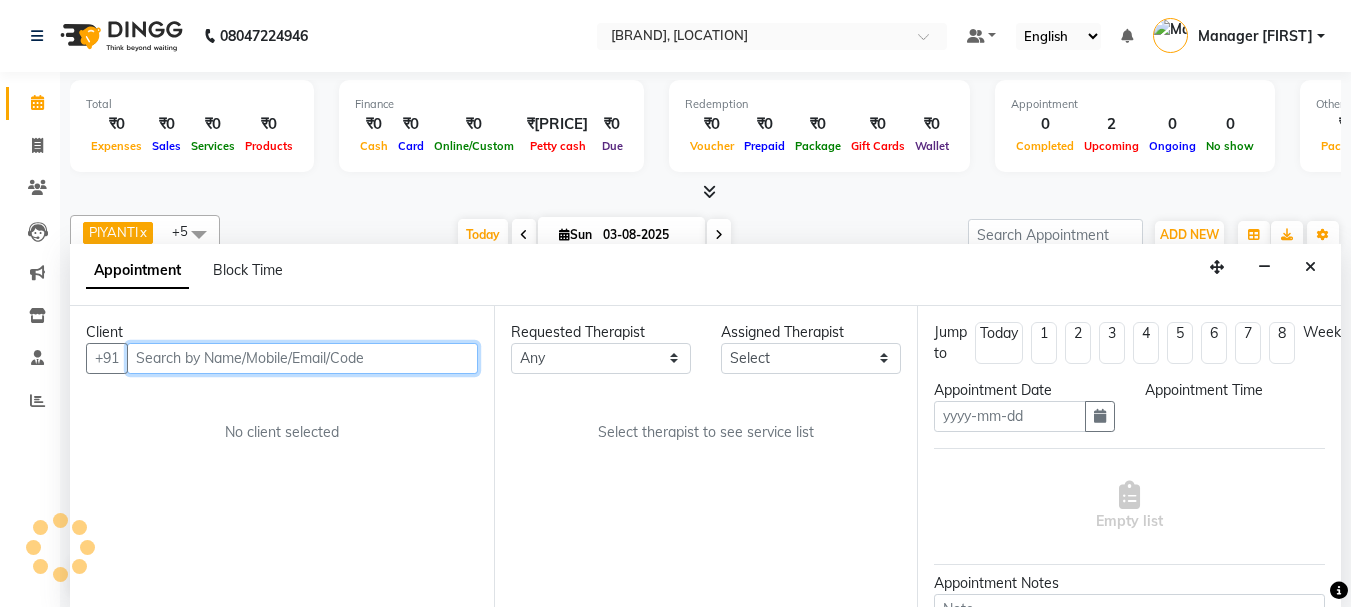 type on "03-08-2025" 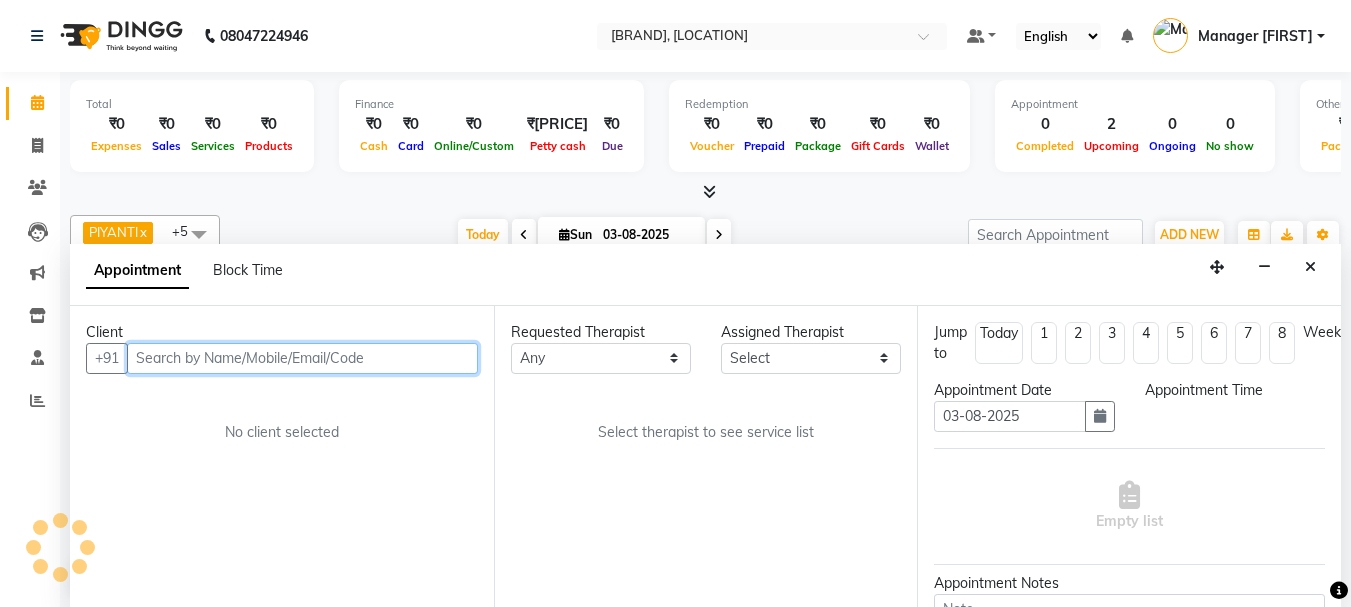 scroll, scrollTop: 1, scrollLeft: 0, axis: vertical 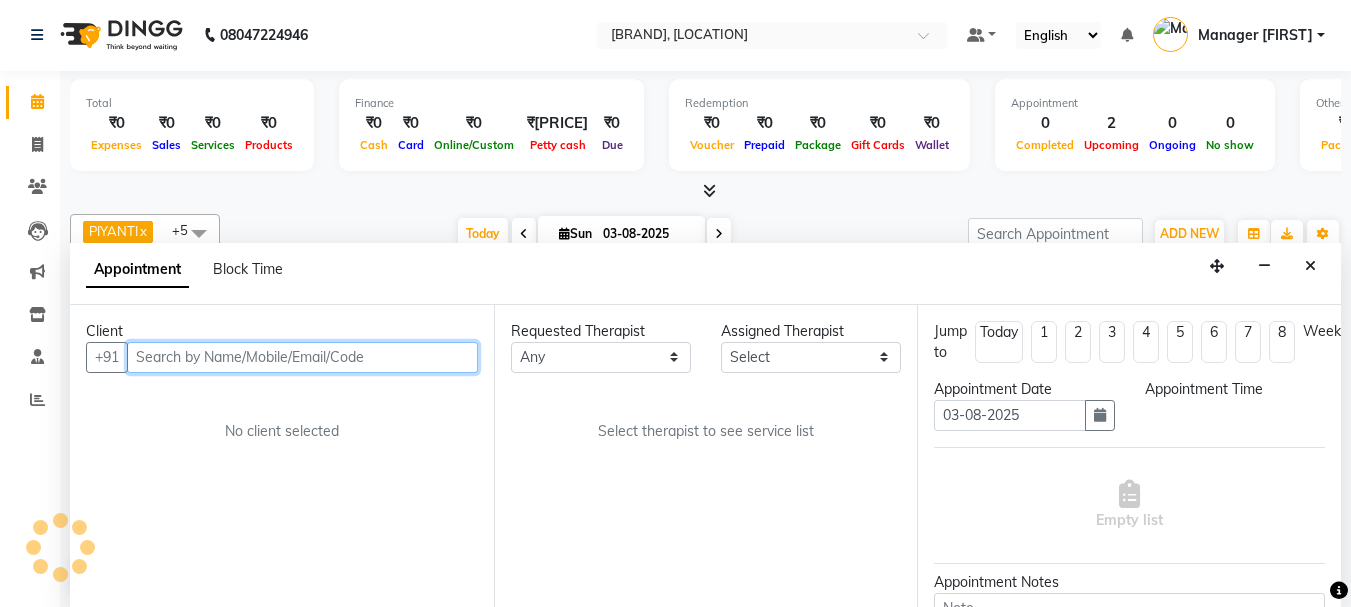 select on "840" 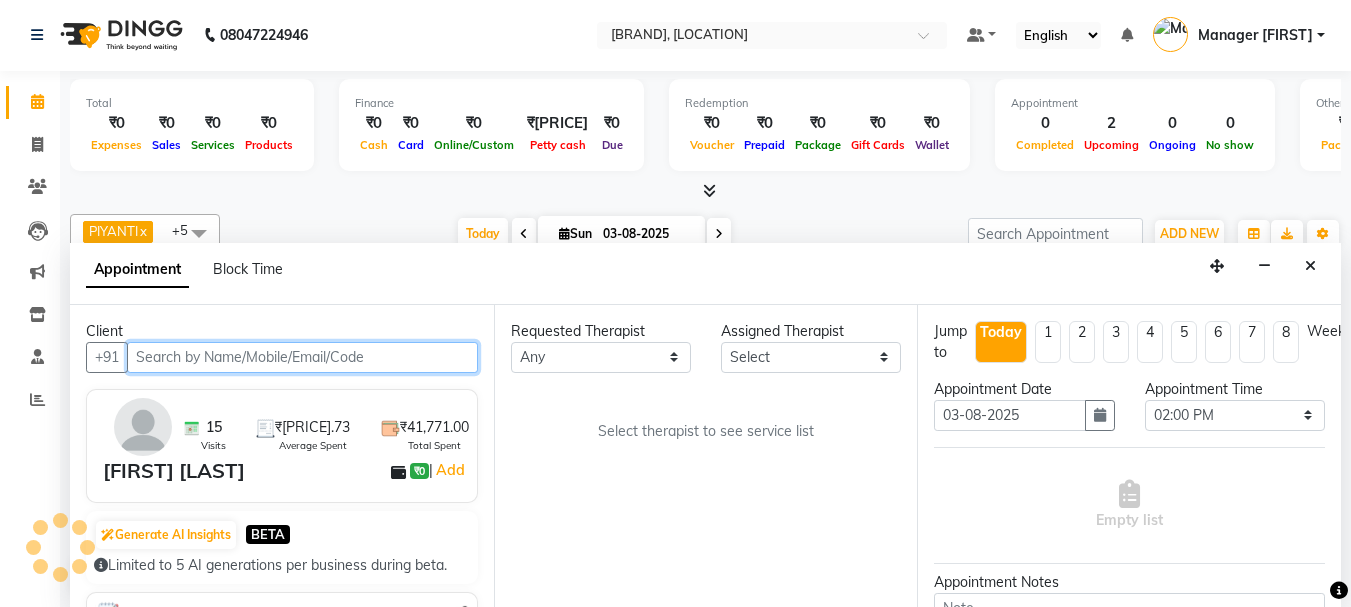 select on "42923" 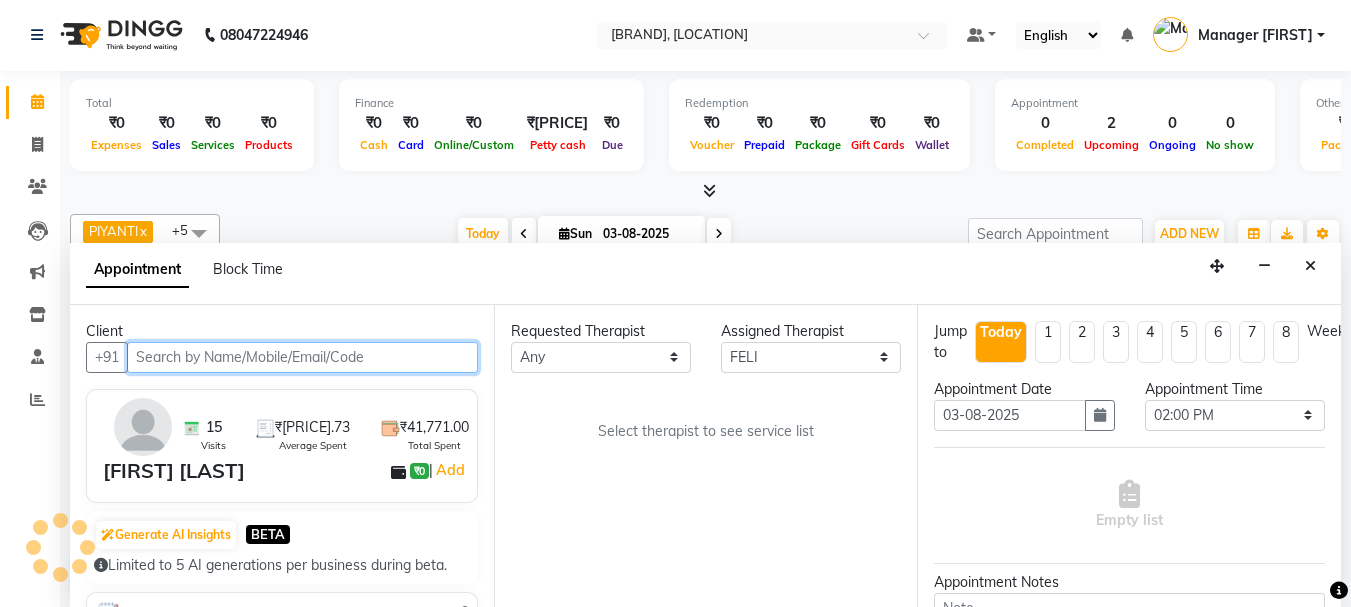 select on "2233" 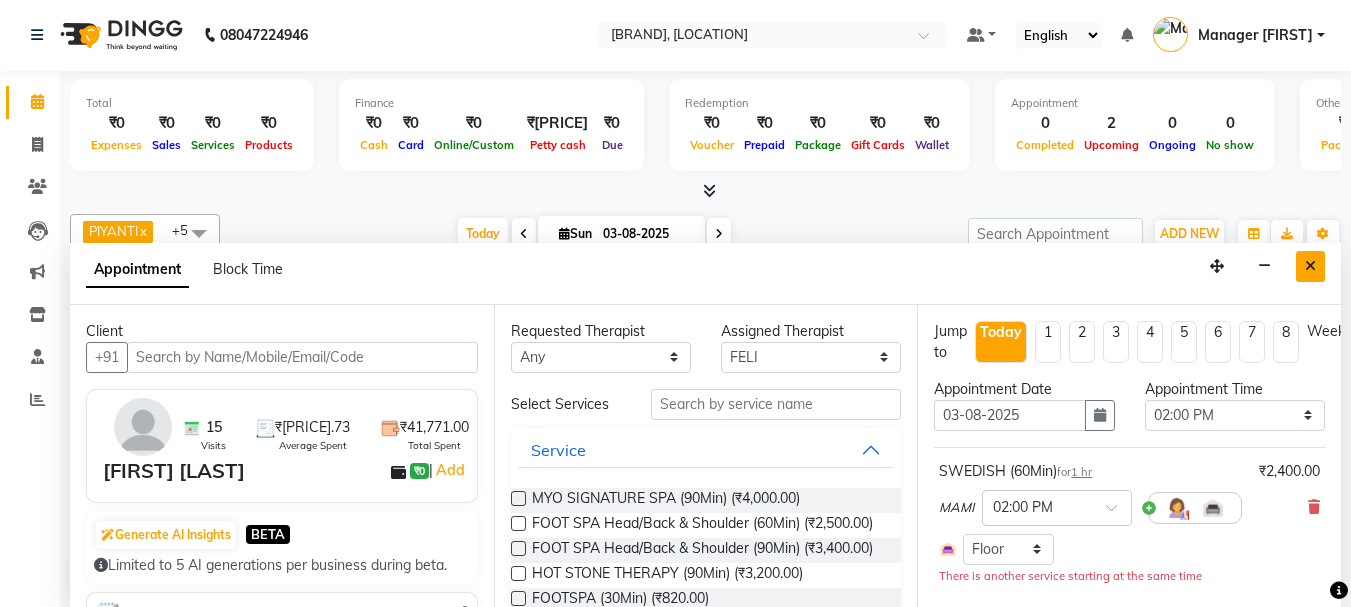 click at bounding box center [1310, 266] 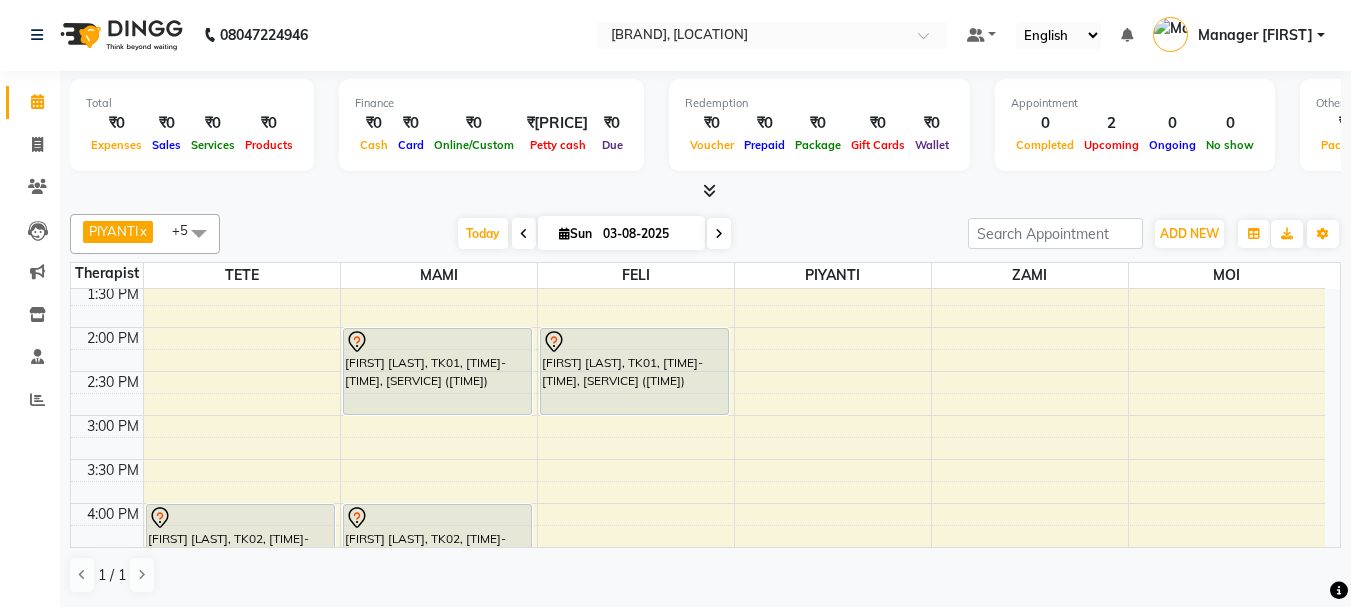 scroll, scrollTop: 400, scrollLeft: 0, axis: vertical 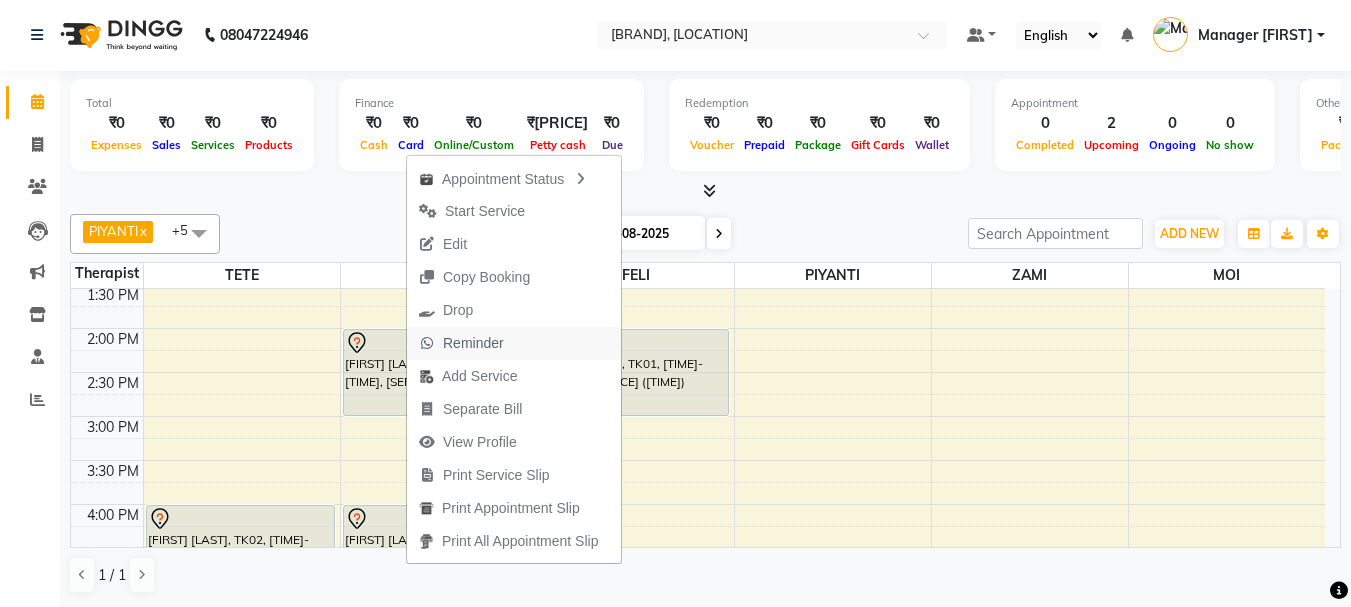 click on "Reminder" at bounding box center [473, 343] 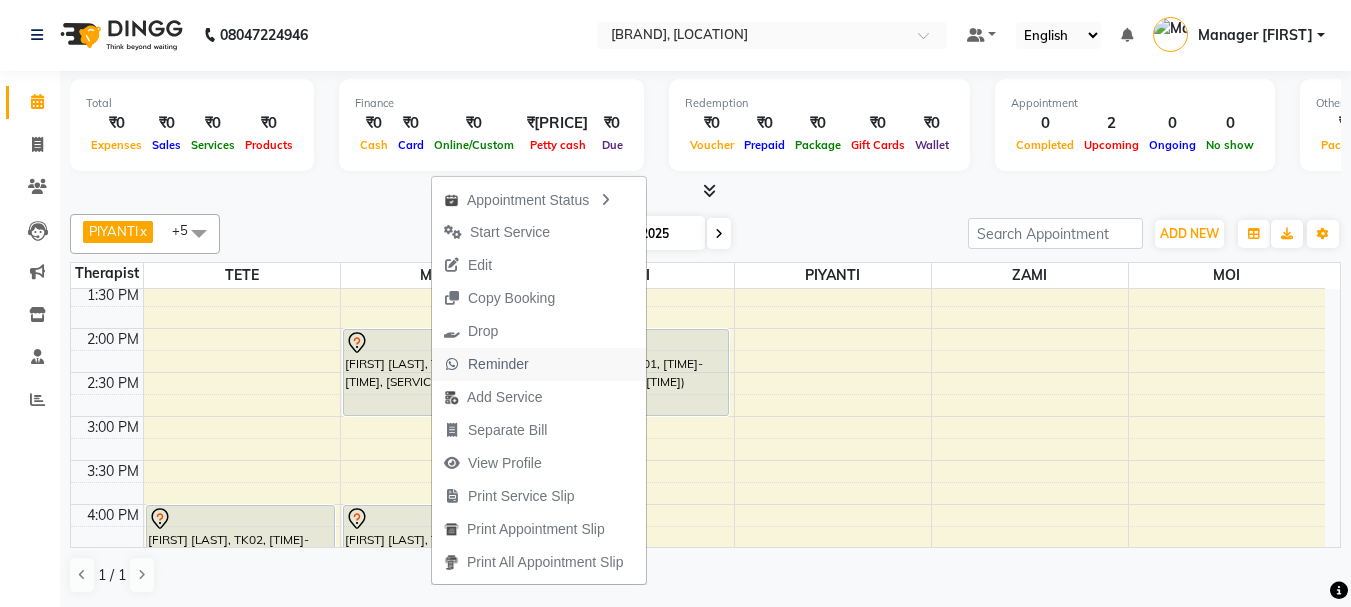 click on "Reminder" at bounding box center (498, 364) 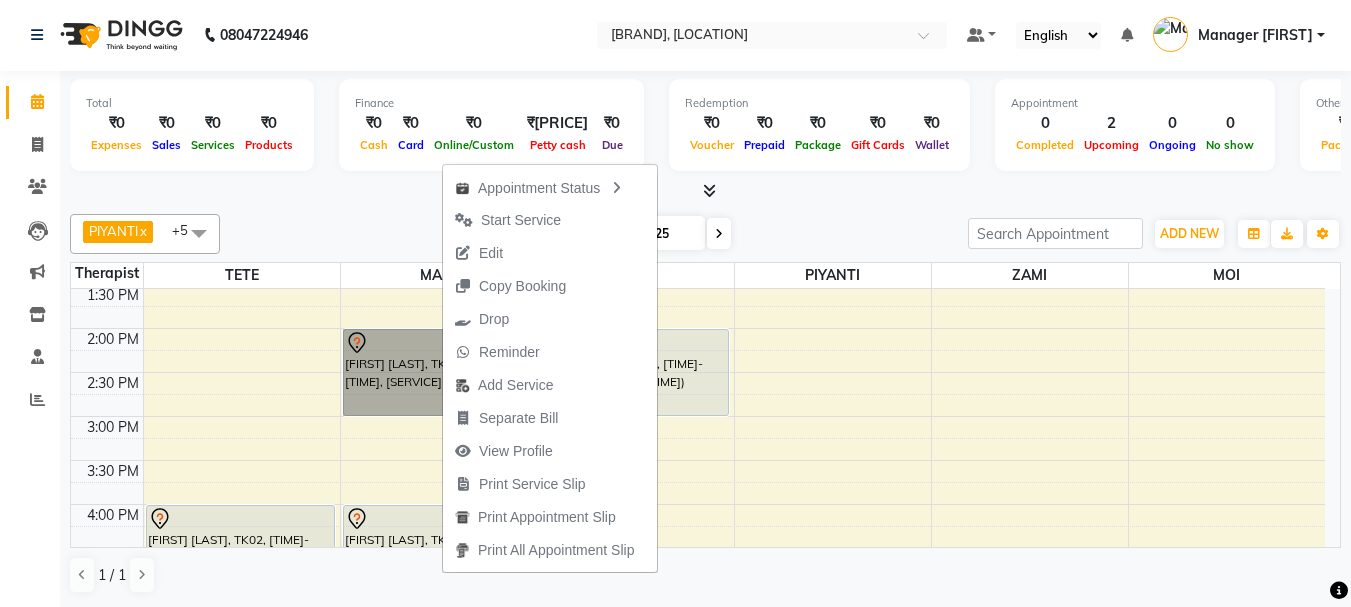 click on "9:00 AM 9:30 AM 10:00 AM 10:30 AM 11:00 AM 11:30 AM 12:00 PM 12:30 PM 1:00 PM 1:30 PM 2:00 PM 2:30 PM 3:00 PM 3:30 PM 4:00 PM 4:30 PM 5:00 PM 5:30 PM 6:00 PM 6:30 PM 7:00 PM 7:30 PM 8:00 PM 8:30 PM 9:00 PM 9:30 PM 10:00 PM 10:30 PM             [FIRST] [LAST], TK02, 04:00 PM-05:30 PM, SWEDISH (90Min)             [FIRST] [LAST], TK01, 02:00 PM-03:00 PM, SWEDISH (60Min)             [FIRST] [LAST], TK02, 04:00 PM-05:30 PM, SWEDISH (90Min)             [FIRST] [LAST], TK01, 02:00 PM-03:00 PM, SWEDISH (60Min)" at bounding box center [698, 504] 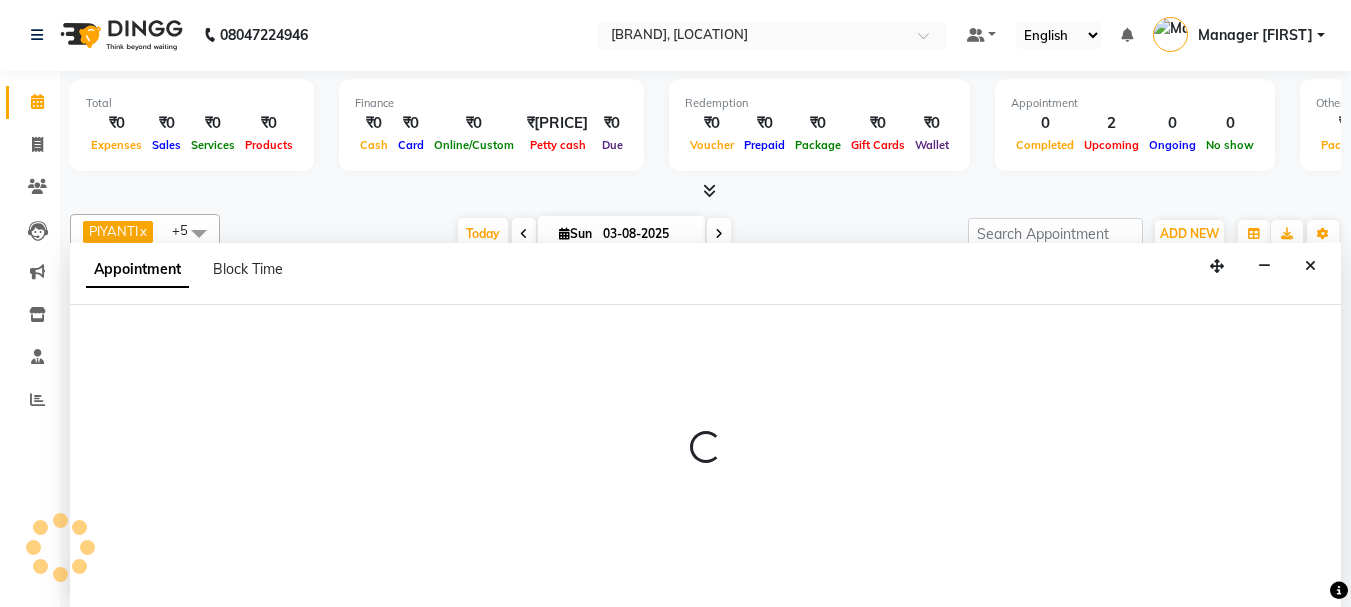 select on "67001" 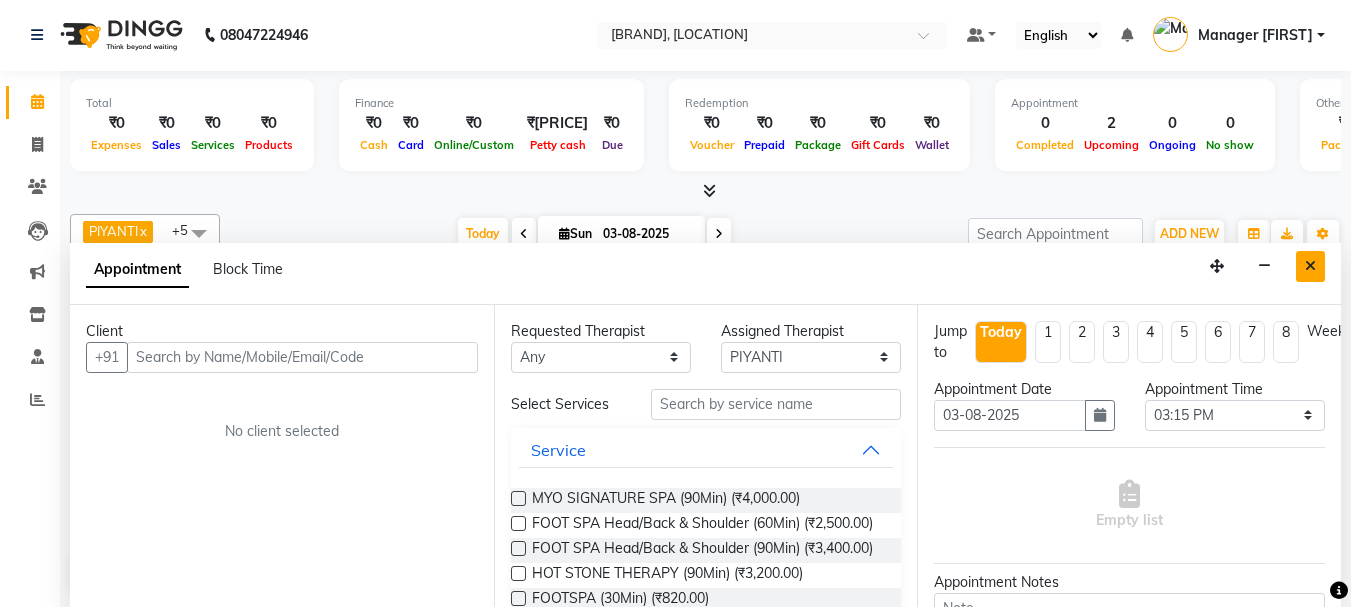 click at bounding box center (1310, 266) 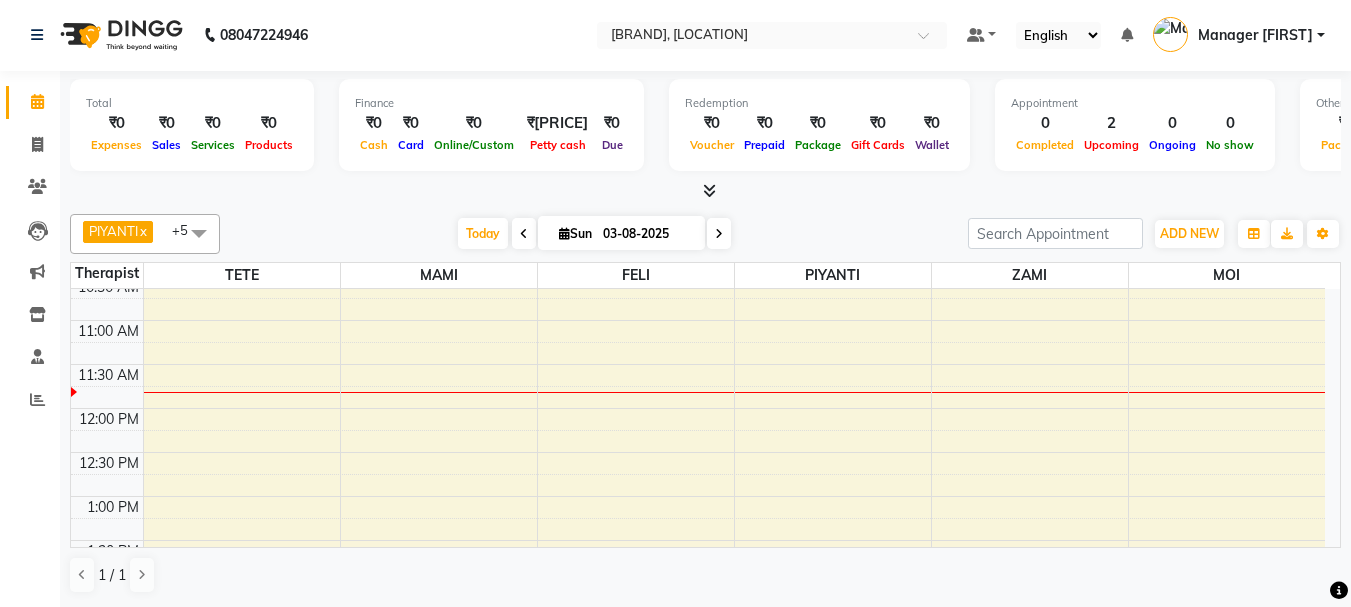 scroll, scrollTop: 100, scrollLeft: 0, axis: vertical 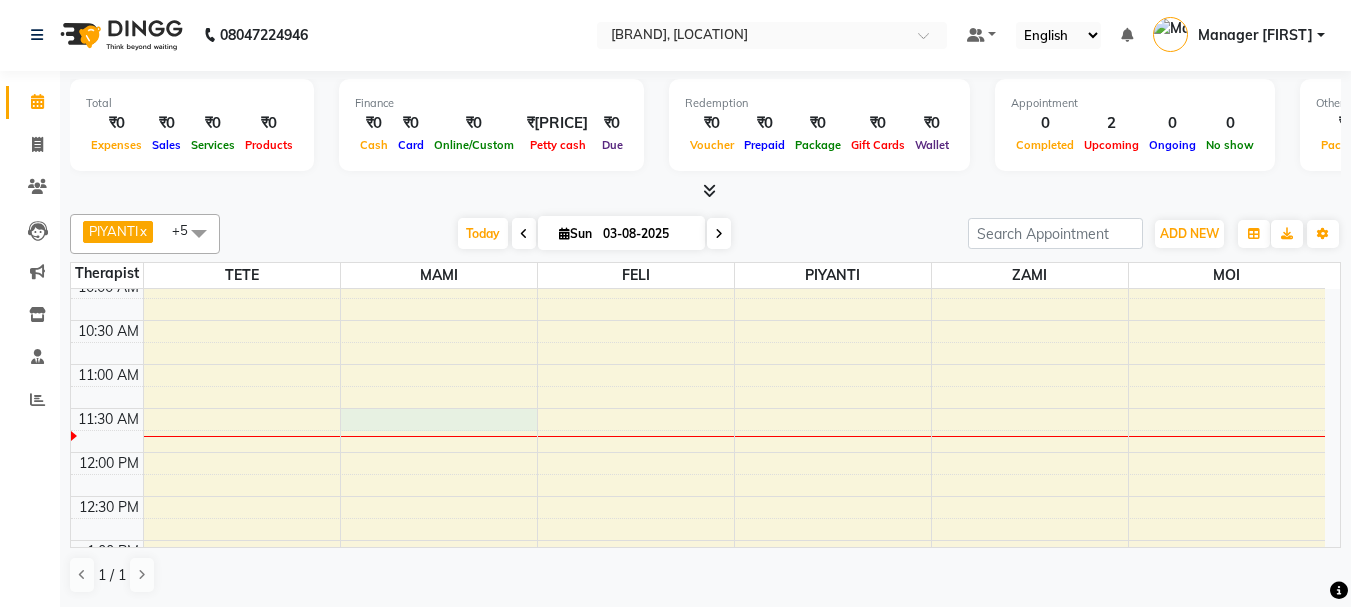 click on "9:00 AM 9:30 AM 10:00 AM 10:30 AM 11:00 AM 11:30 AM 12:00 PM 12:30 PM 1:00 PM 1:30 PM 2:00 PM 2:30 PM 3:00 PM 3:30 PM 4:00 PM 4:30 PM 5:00 PM 5:30 PM 6:00 PM 6:30 PM 7:00 PM 7:30 PM 8:00 PM 8:30 PM 9:00 PM 9:30 PM 10:00 PM 10:30 PM             [FIRST] [LAST], TK02, 04:00 PM-05:30 PM, SWEDISH (90Min)             [FIRST] [LAST], TK01, 02:00 PM-03:00 PM, SWEDISH (60Min)             [FIRST] [LAST], TK02, 04:00 PM-05:30 PM, SWEDISH (90Min)             [FIRST] [LAST], TK01, 02:00 PM-03:00 PM, SWEDISH (60Min)" at bounding box center (698, 804) 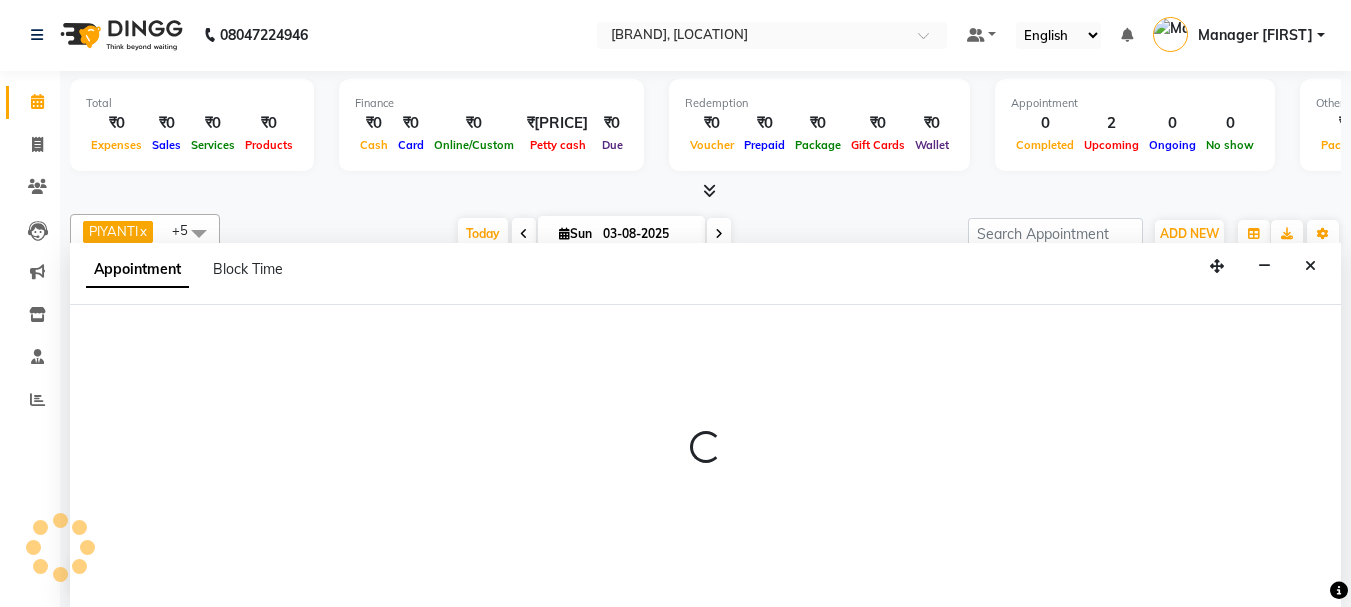 select on "33413" 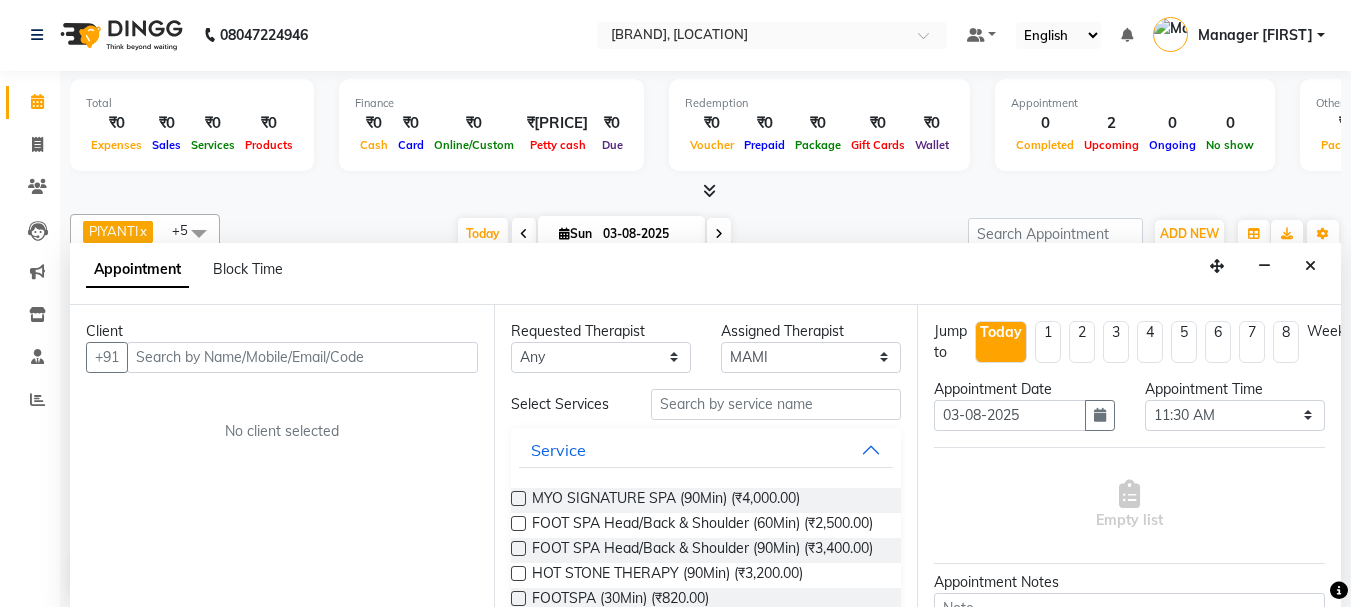 click at bounding box center [302, 357] 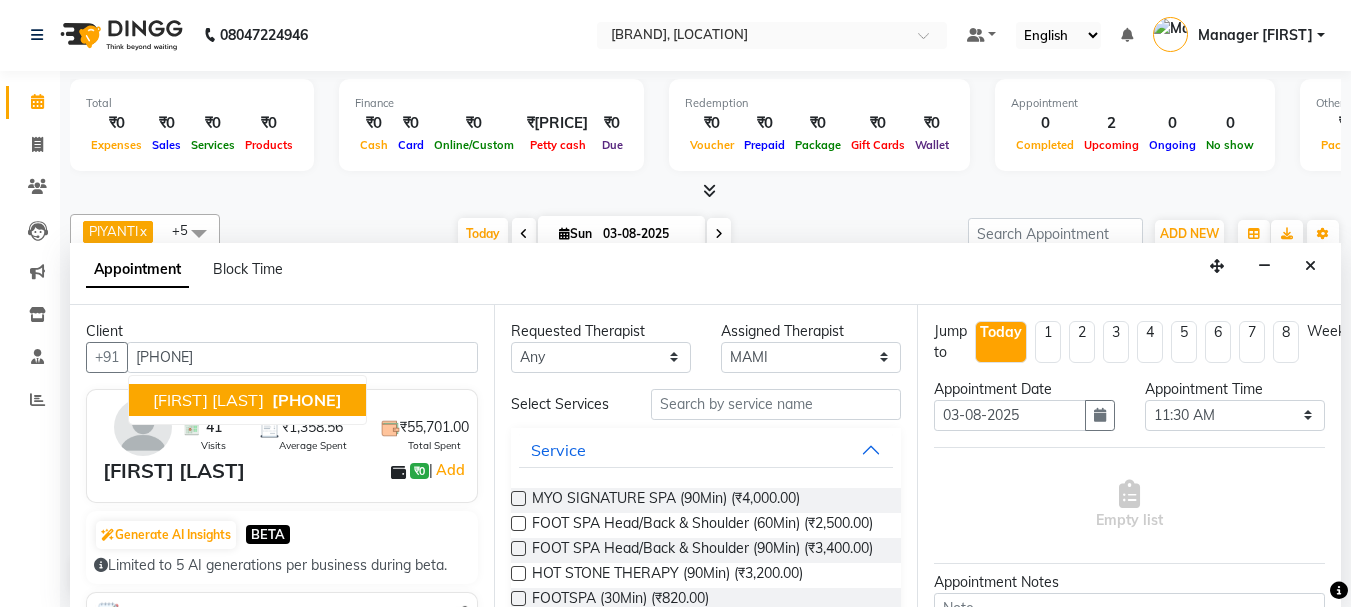 click on "[FIRST] [LAST]" at bounding box center (208, 400) 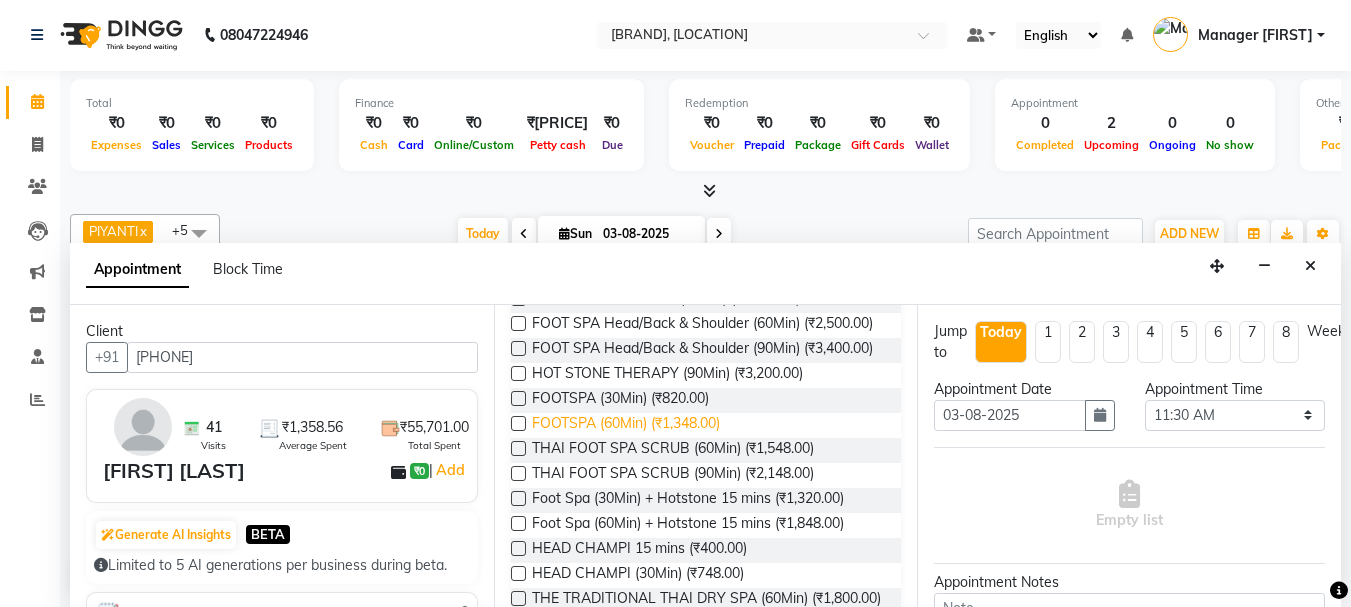 scroll, scrollTop: 100, scrollLeft: 0, axis: vertical 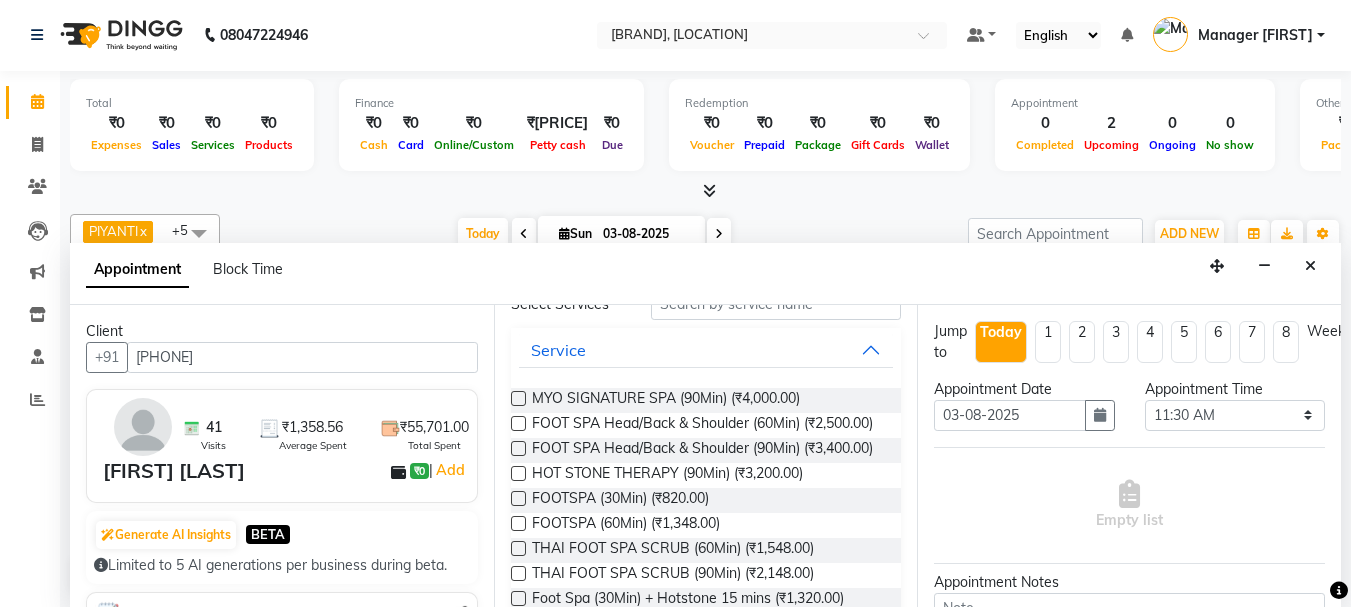 type on "[PHONE]" 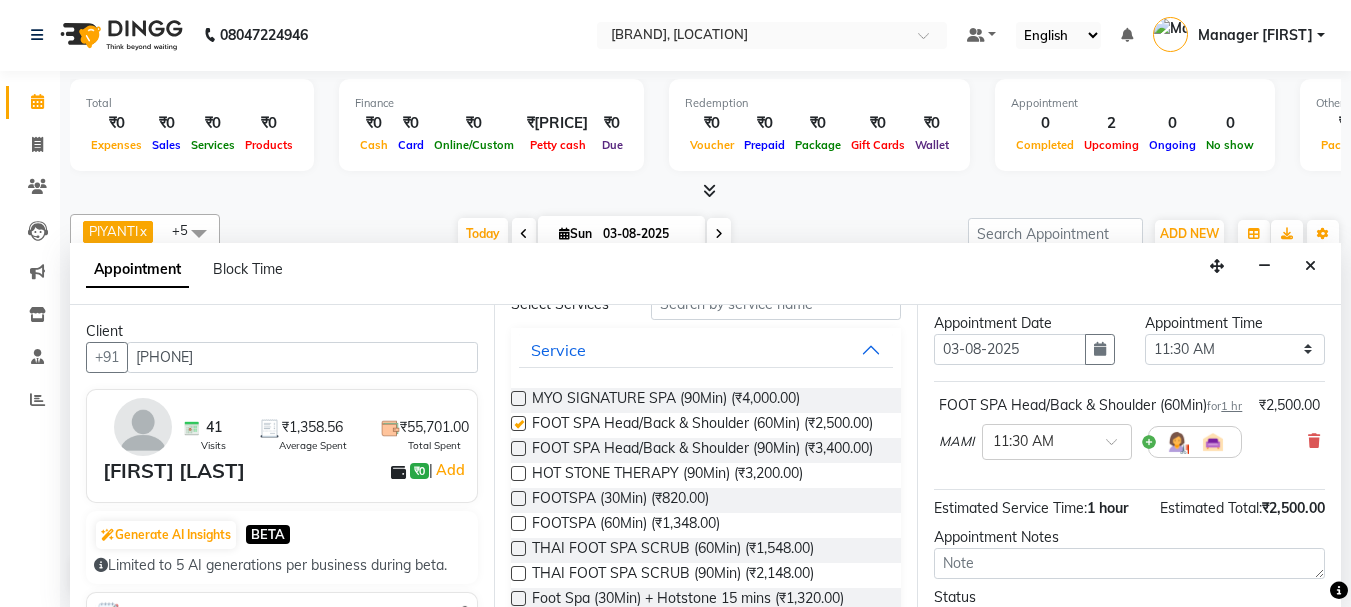 checkbox on "false" 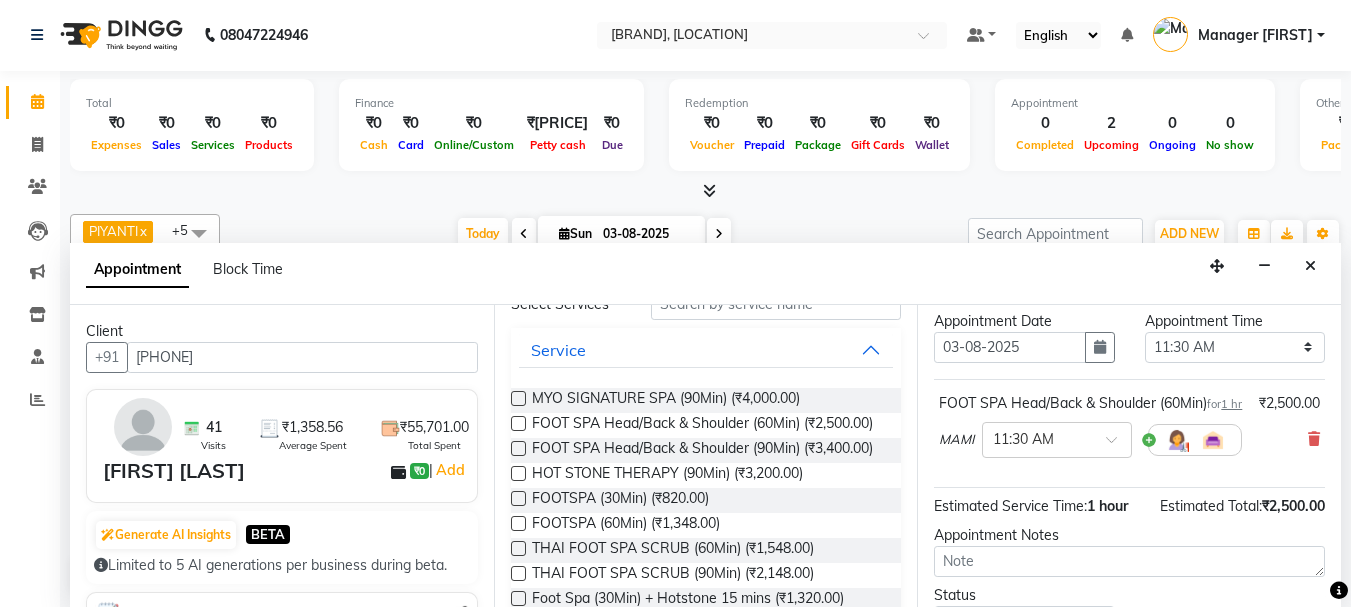 scroll, scrollTop: 60, scrollLeft: 0, axis: vertical 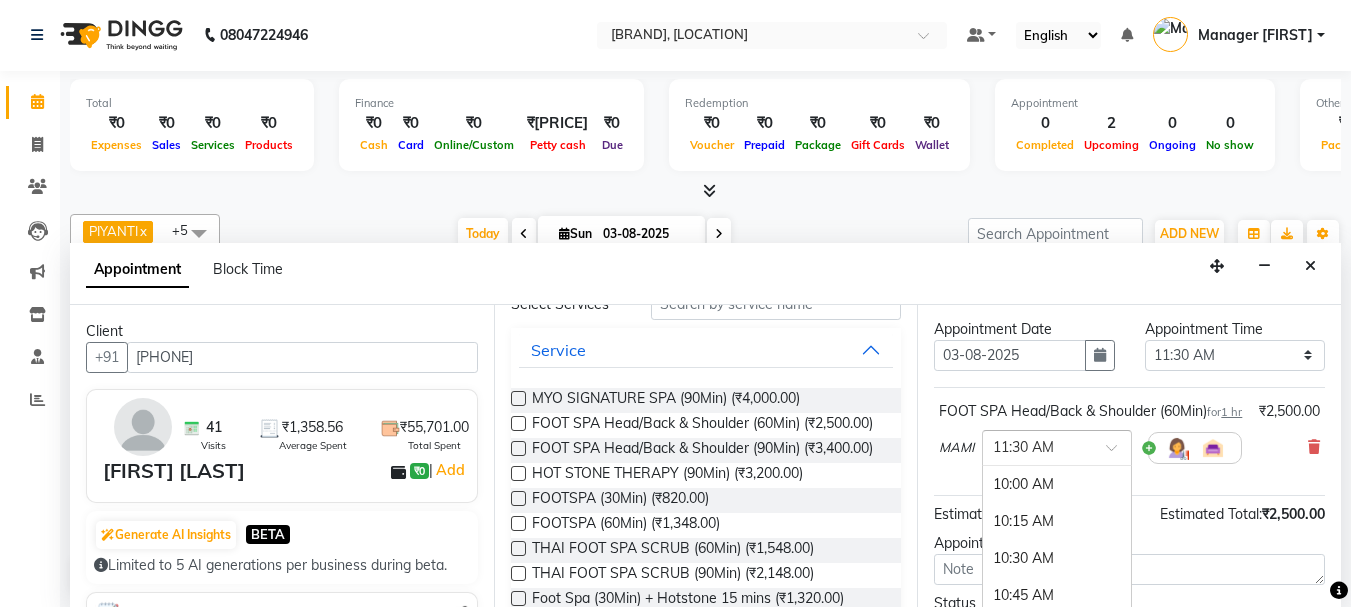 click at bounding box center [1118, 453] 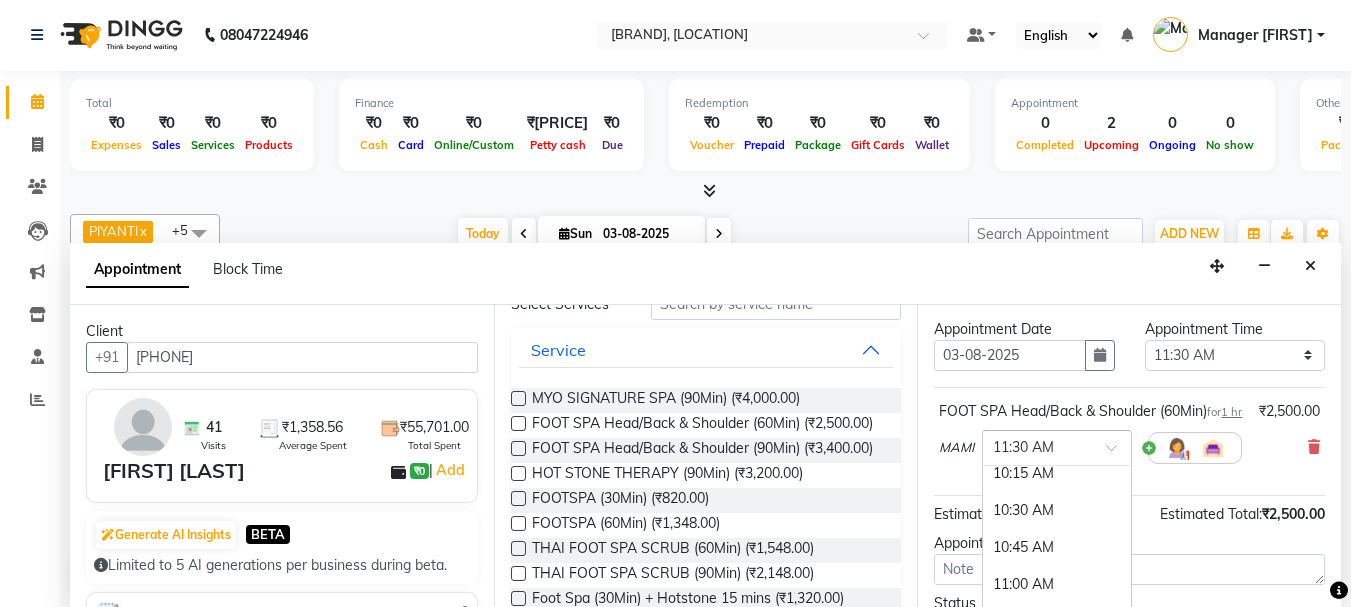 scroll, scrollTop: 8, scrollLeft: 0, axis: vertical 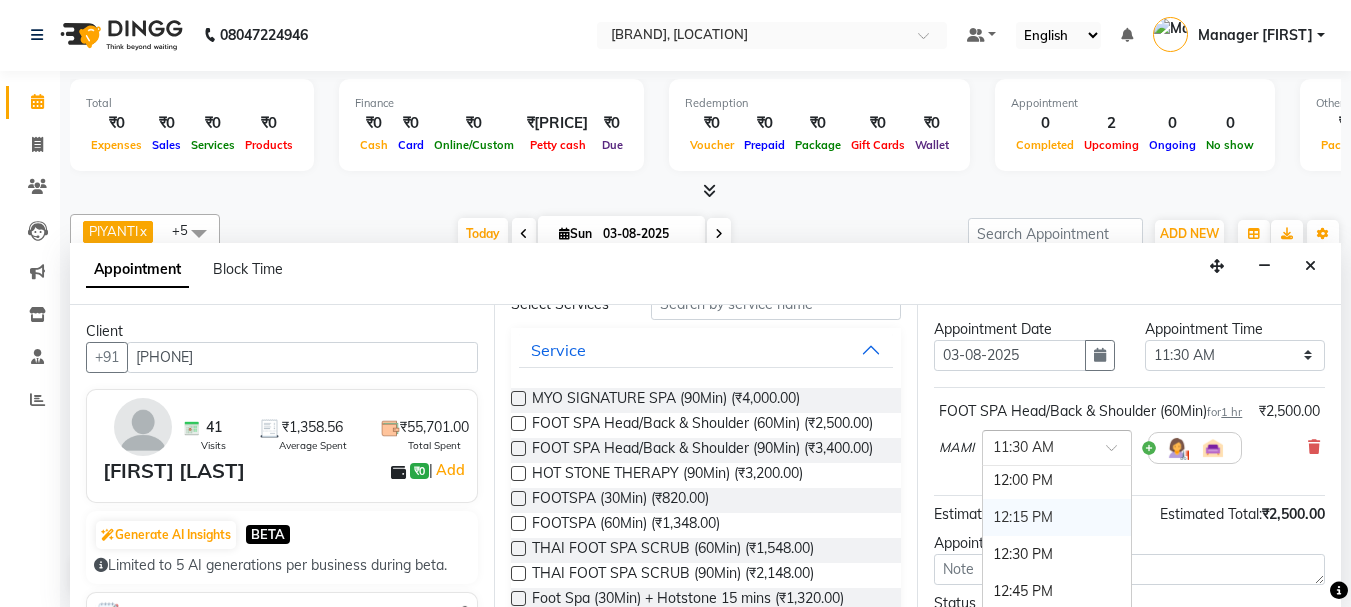 click on "12:15 PM" at bounding box center (1057, 517) 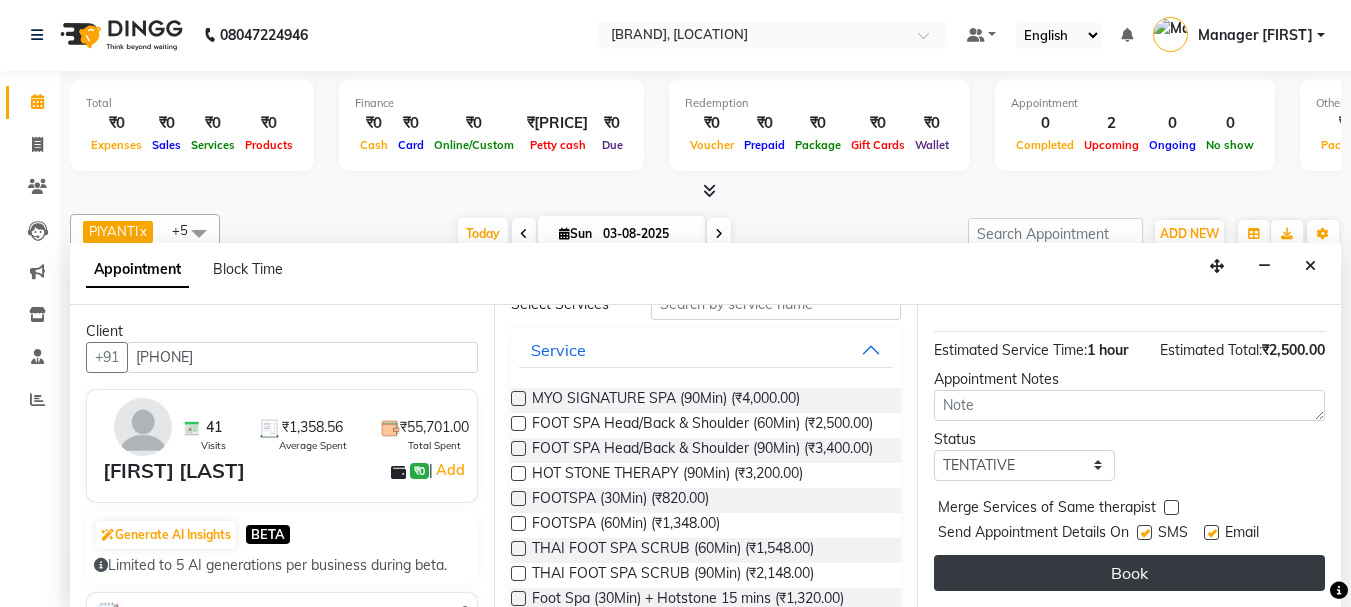 scroll, scrollTop: 260, scrollLeft: 0, axis: vertical 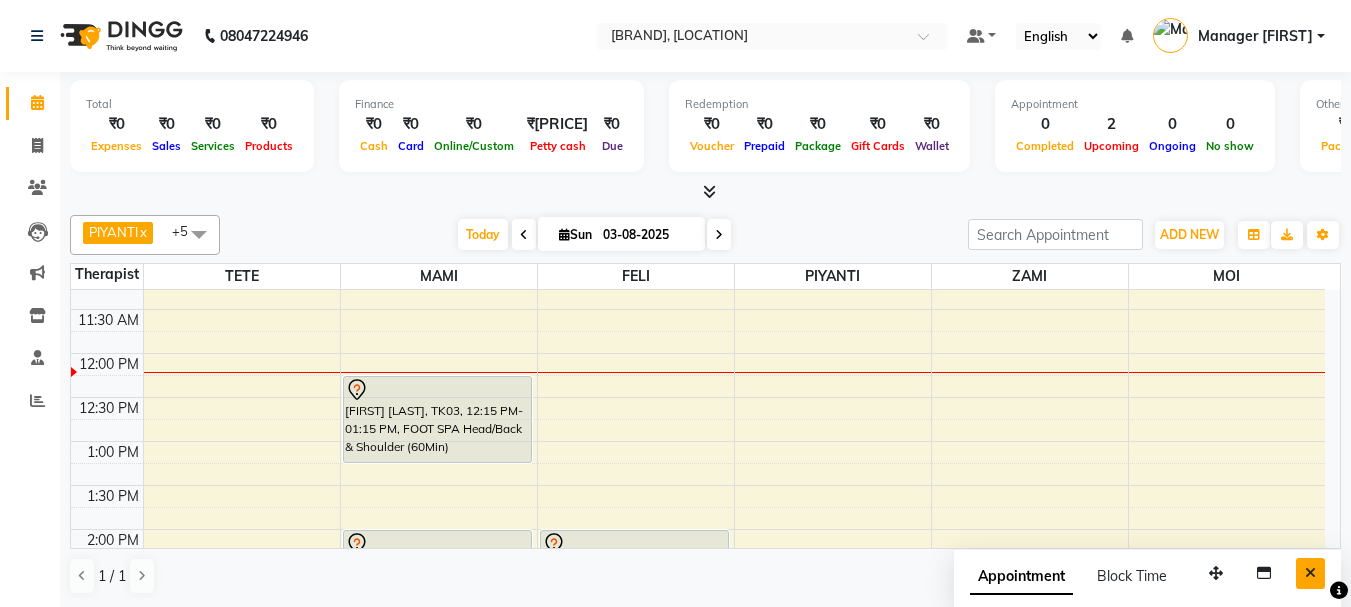 click at bounding box center (1310, 573) 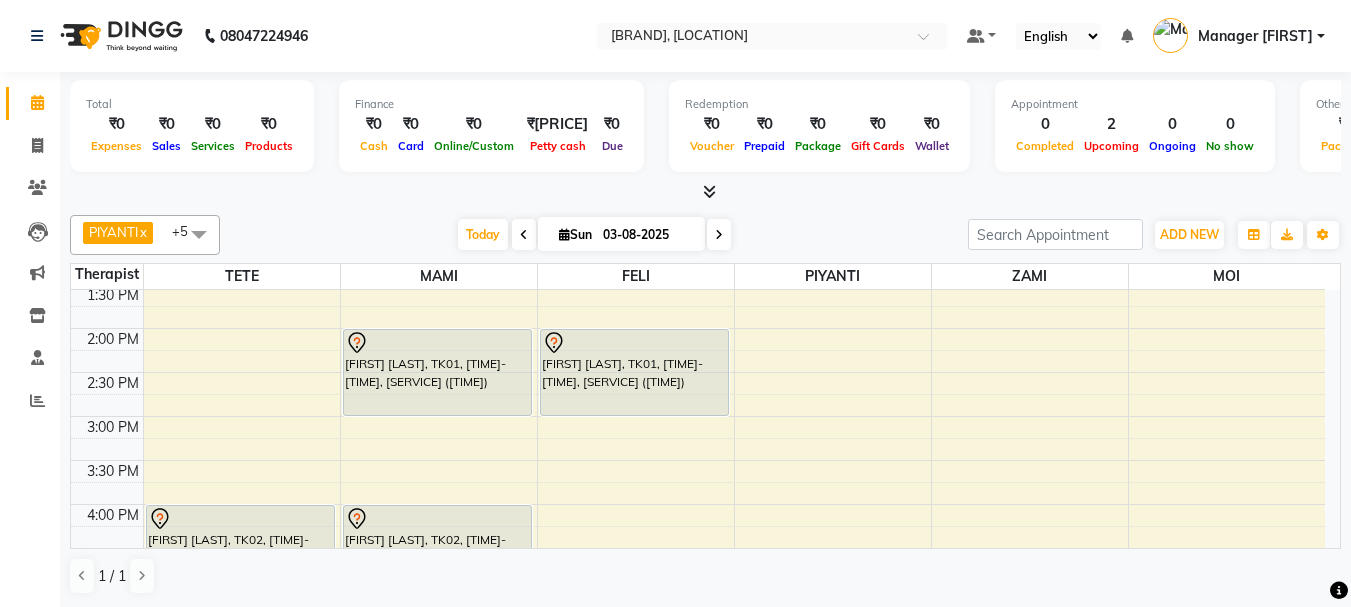 scroll, scrollTop: 400, scrollLeft: 0, axis: vertical 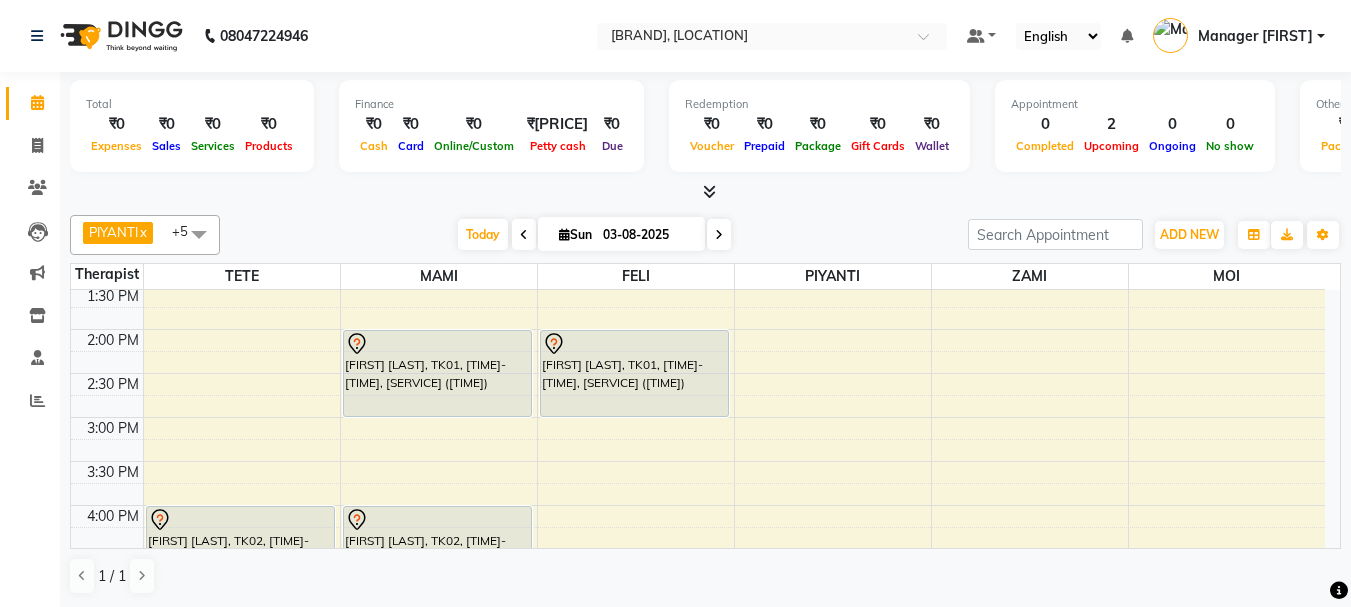 click on "9:00 AM 9:30 AM 10:00 AM 10:30 AM 11:00 AM 11:30 AM 12:00 PM 12:30 PM 1:00 PM 1:30 PM 2:00 PM 2:30 PM 3:00 PM 3:30 PM 4:00 PM 4:30 PM 5:00 PM 5:30 PM 6:00 PM 6:30 PM 7:00 PM 7:30 PM 8:00 PM 8:30 PM 9:00 PM 9:30 PM 10:00 PM 10:30 PM             [FIRST] [LAST], TK02, 04:00 PM-05:30 PM, SWEDISH (90Min)             [FIRST] [LAST], TK03, 12:15 PM-01:15 PM, FOOT SPA Head/Back & Shoulder (60Min)             [FIRST] [LAST], TK01, 02:00 PM-03:00 PM, SWEDISH (60Min)             [FIRST] [LAST], TK02, 04:00 PM-05:30 PM, SWEDISH (90Min)             [FIRST] [LAST], TK01, 02:00 PM-03:00 PM, SWEDISH (60Min)" at bounding box center [698, 505] 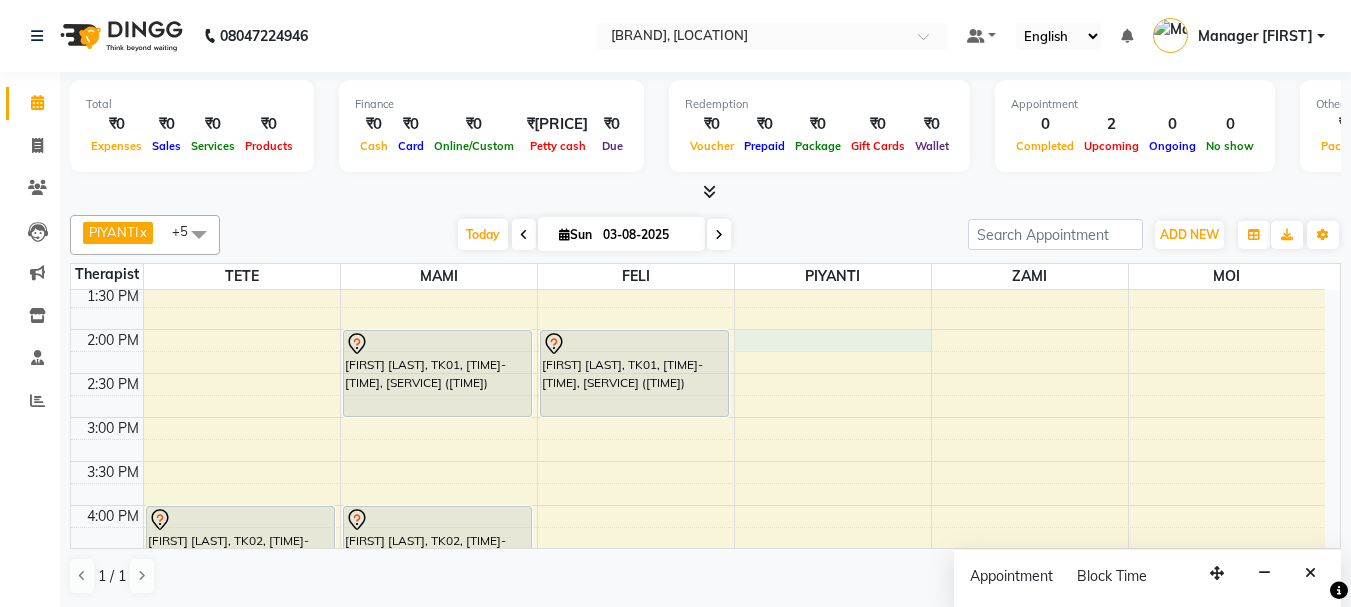 select on "67001" 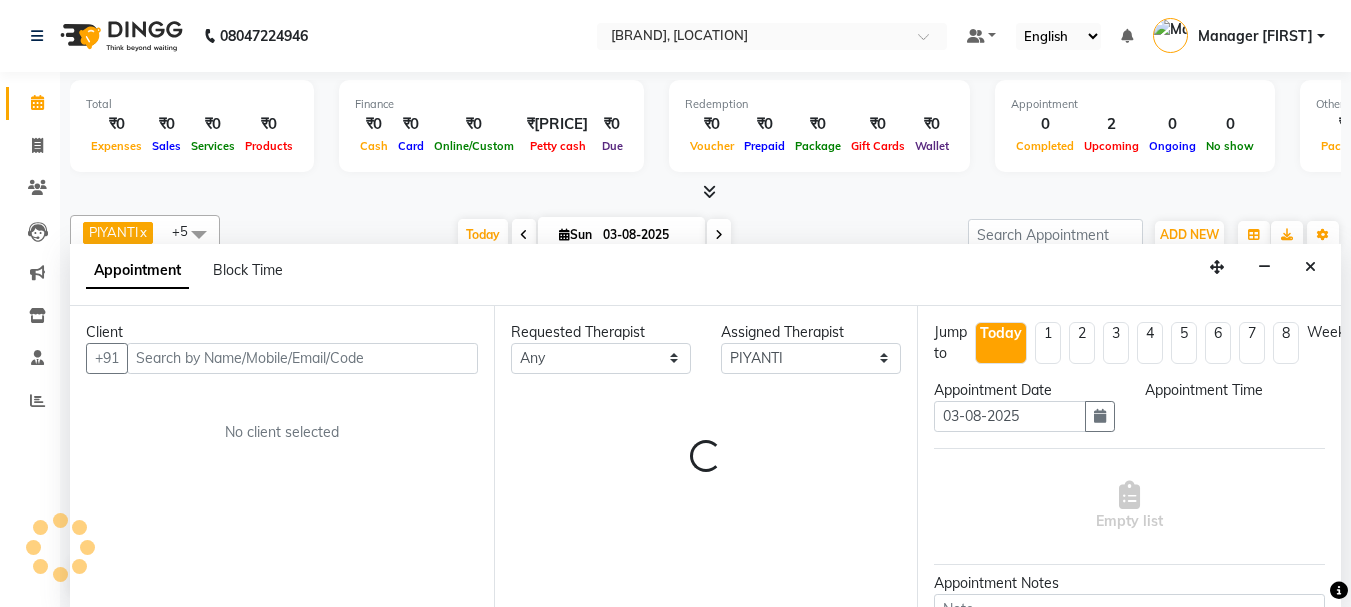 scroll, scrollTop: 1, scrollLeft: 0, axis: vertical 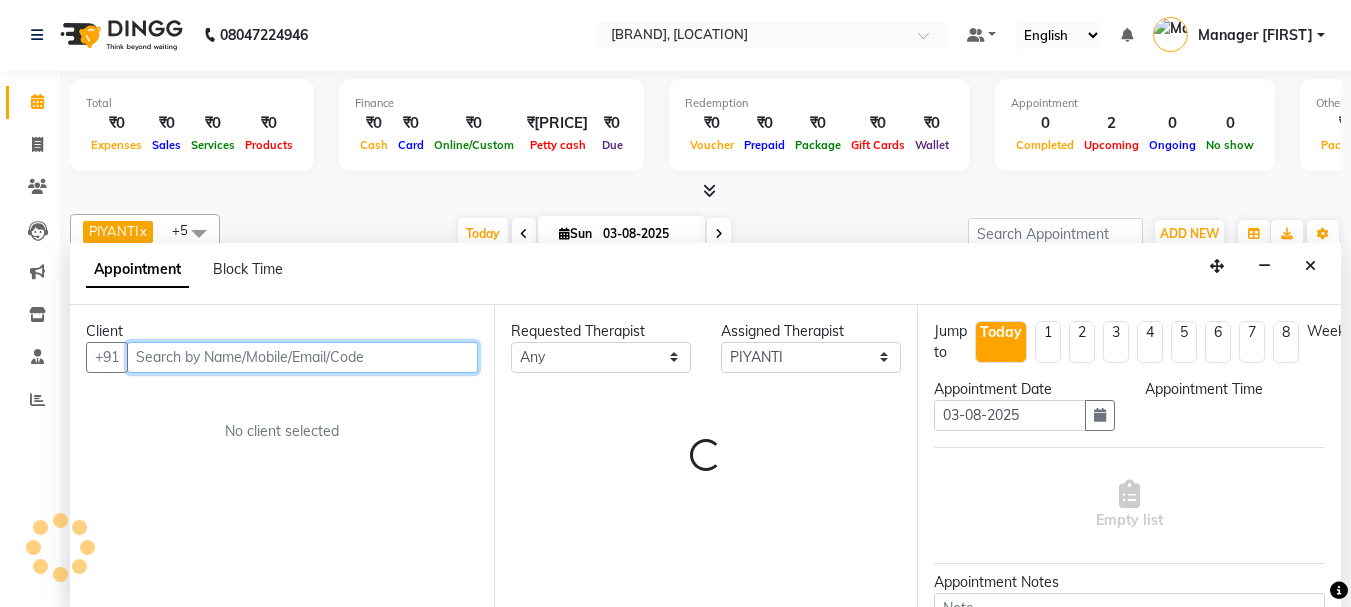 select on "840" 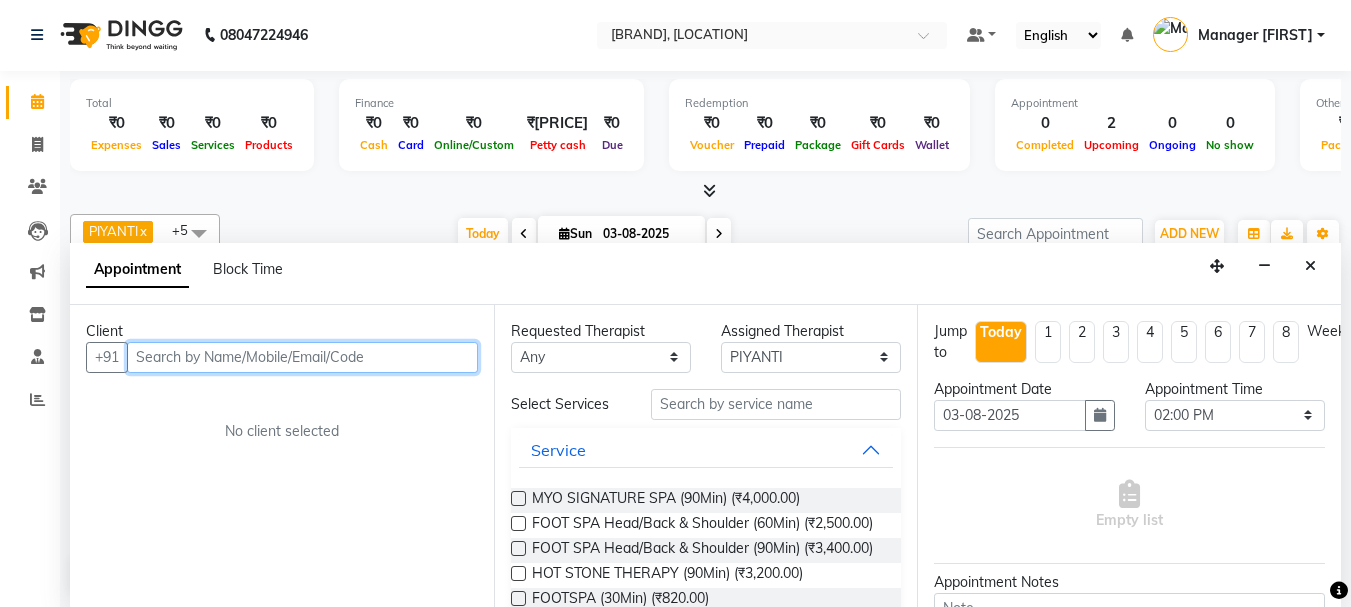 click at bounding box center (302, 357) 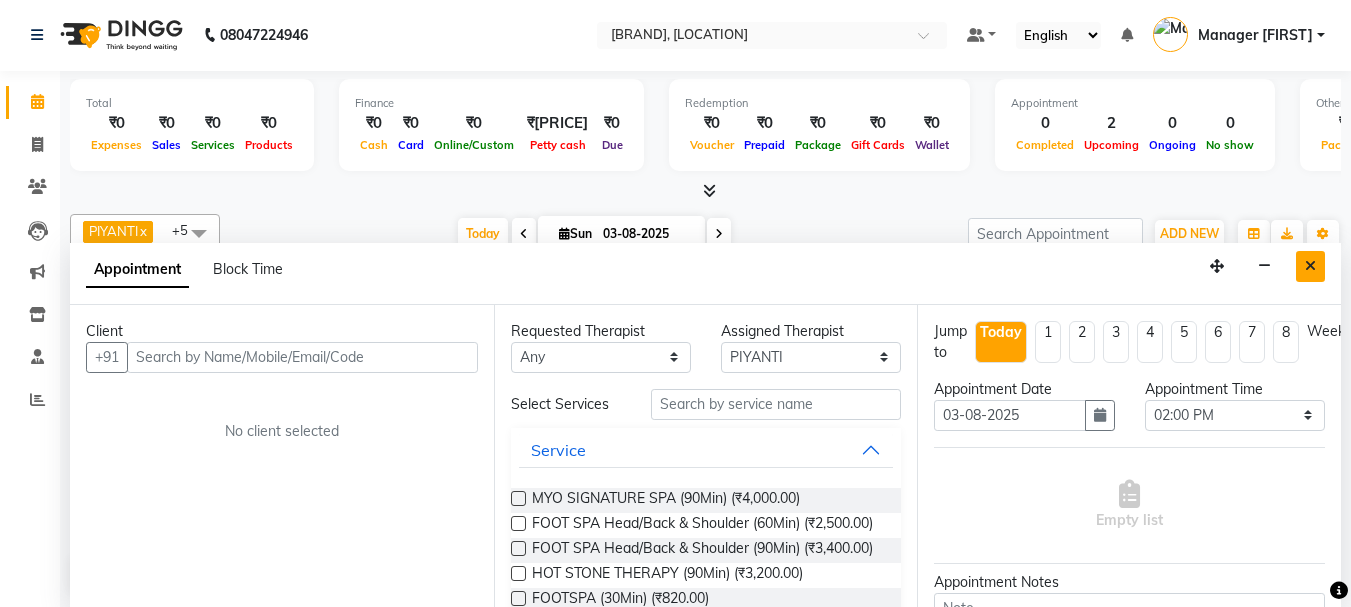 click at bounding box center (1310, 266) 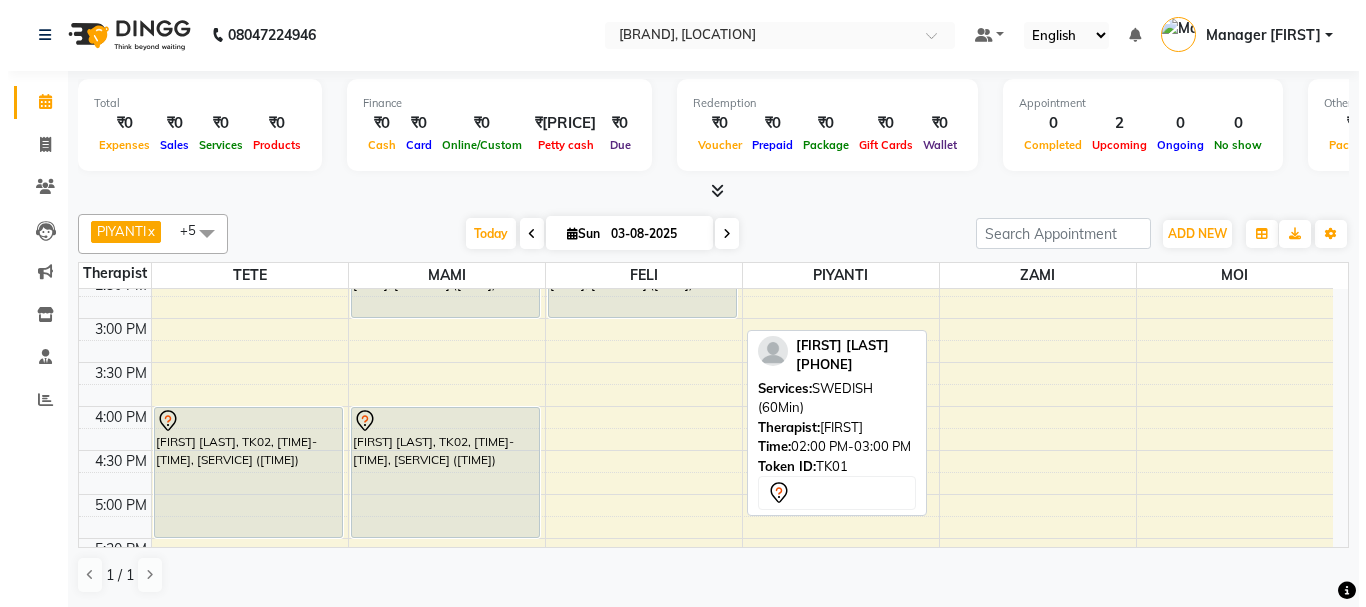 scroll, scrollTop: 500, scrollLeft: 0, axis: vertical 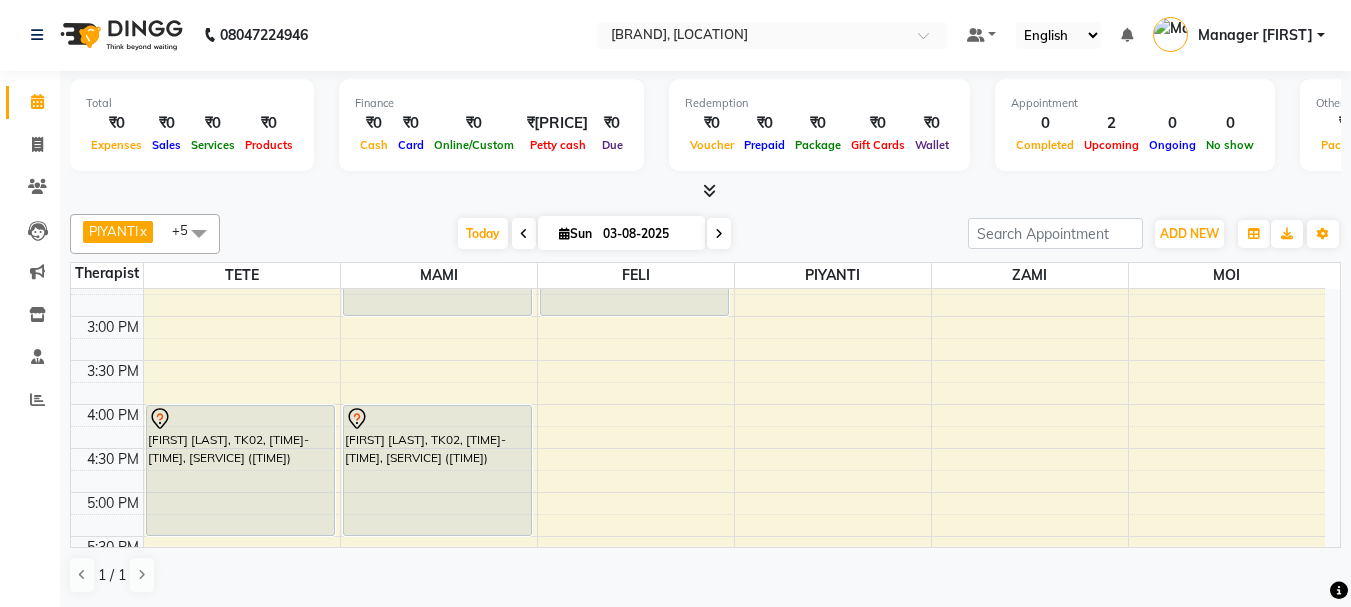 click on "9:00 AM 9:30 AM 10:00 AM 10:30 AM 11:00 AM 11:30 AM 12:00 PM 12:30 PM 1:00 PM 1:30 PM 2:00 PM 2:30 PM 3:00 PM 3:30 PM 4:00 PM 4:30 PM 5:00 PM 5:30 PM 6:00 PM 6:30 PM 7:00 PM 7:30 PM 8:00 PM 8:30 PM 9:00 PM 9:30 PM 10:00 PM 10:30 PM             [FIRST] [LAST], TK02, 04:00 PM-05:30 PM, SWEDISH (90Min)             [FIRST] [LAST], TK03, 12:15 PM-01:15 PM, FOOT SPA Head/Back & Shoulder (60Min)             [FIRST] [LAST], TK01, 02:00 PM-03:00 PM, SWEDISH (60Min)             [FIRST] [LAST], TK02, 04:00 PM-05:30 PM, SWEDISH (90Min)             [FIRST] [LAST], TK01, 02:00 PM-03:00 PM, SWEDISH (60Min)" at bounding box center (698, 404) 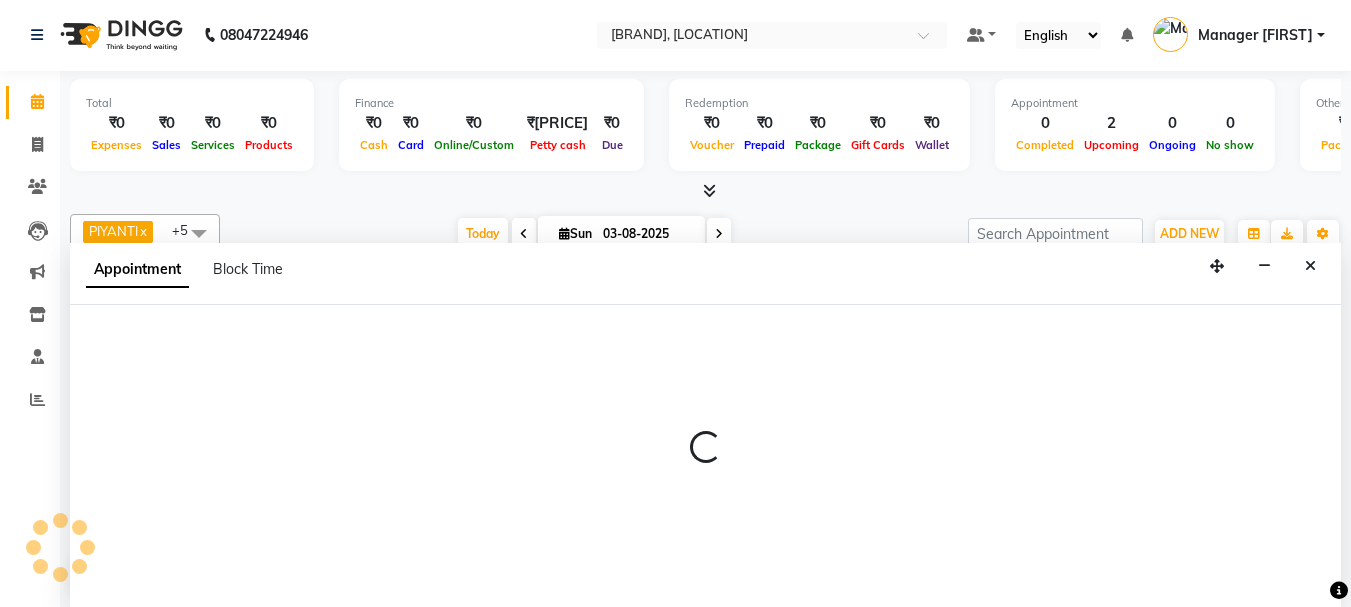select on "67001" 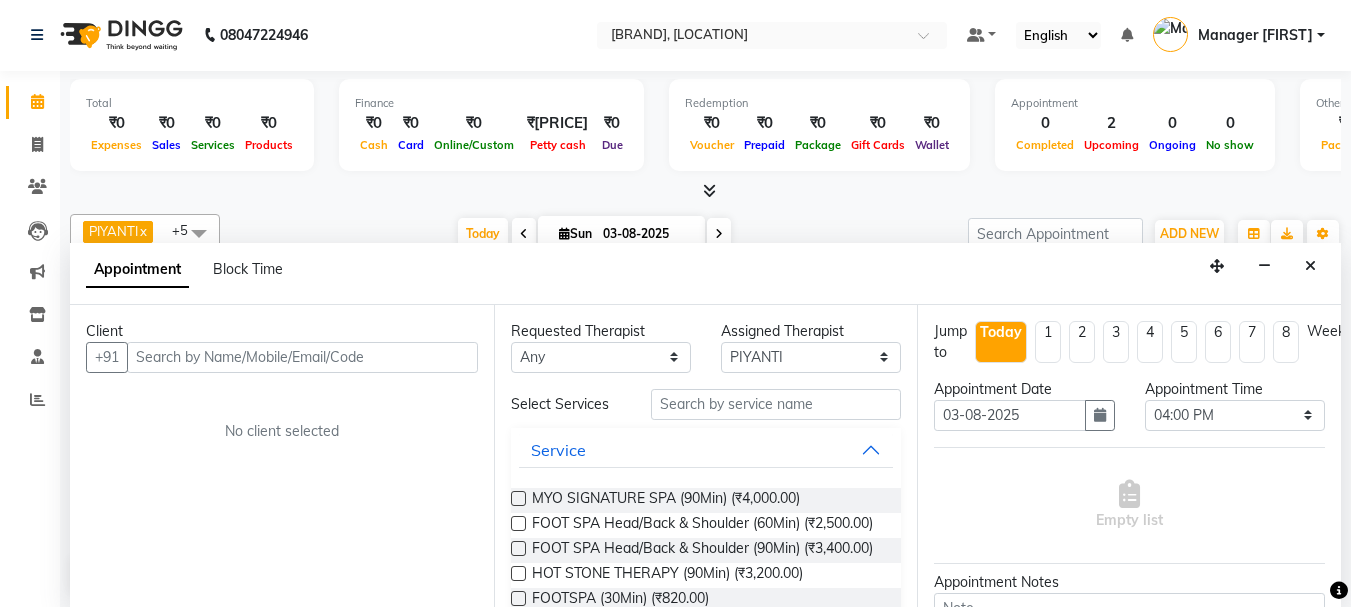 click at bounding box center [302, 357] 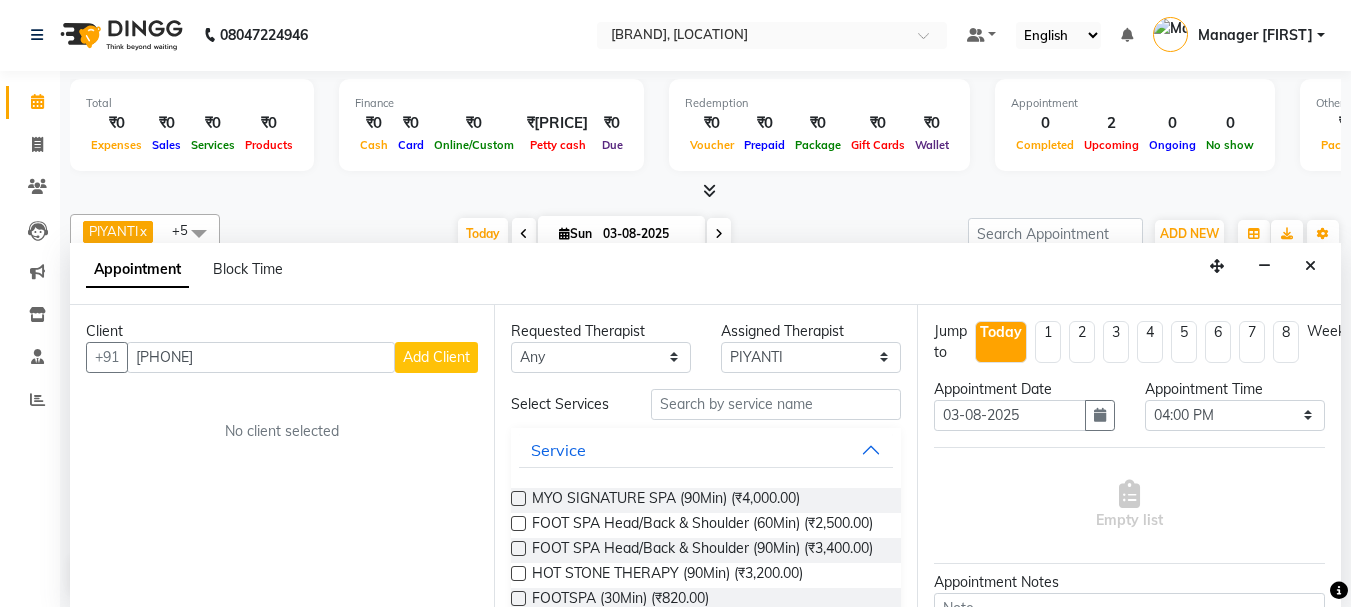 type on "[PHONE]" 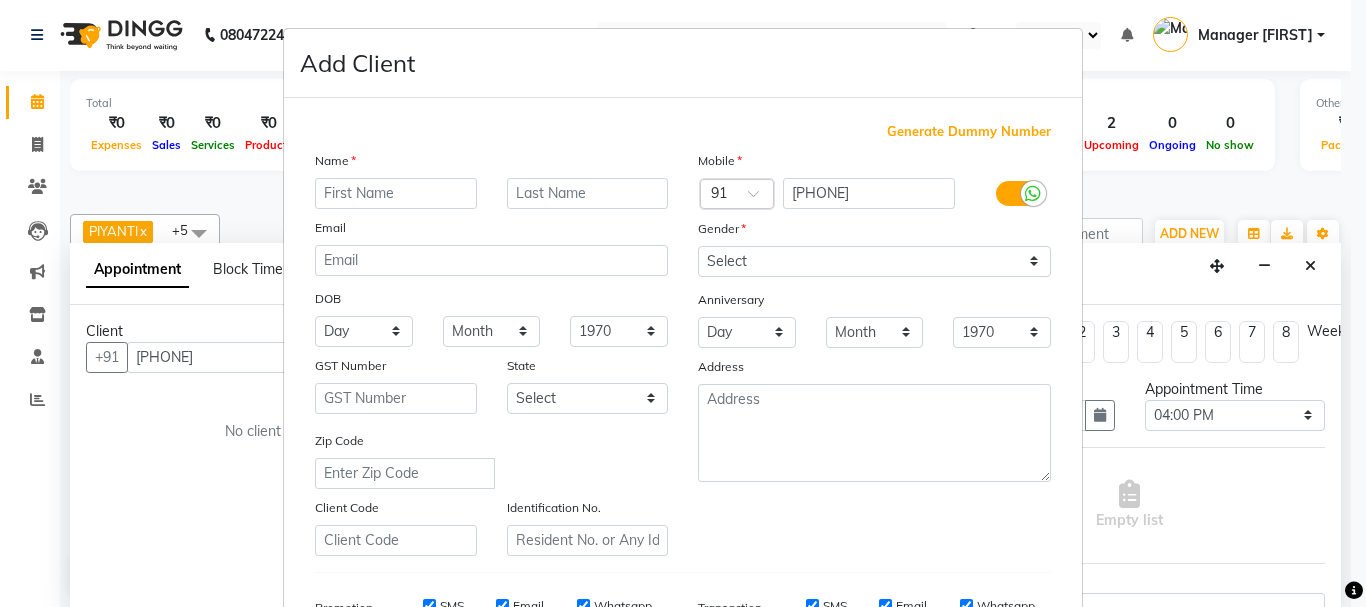 click at bounding box center [396, 193] 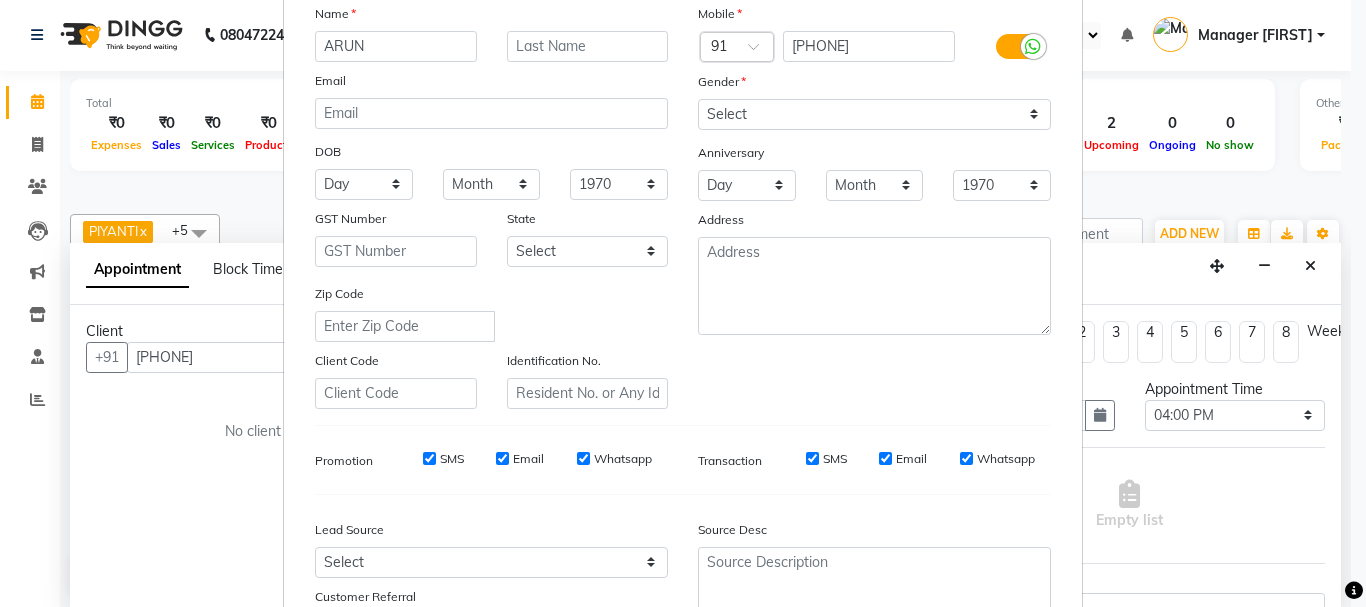 scroll, scrollTop: 200, scrollLeft: 0, axis: vertical 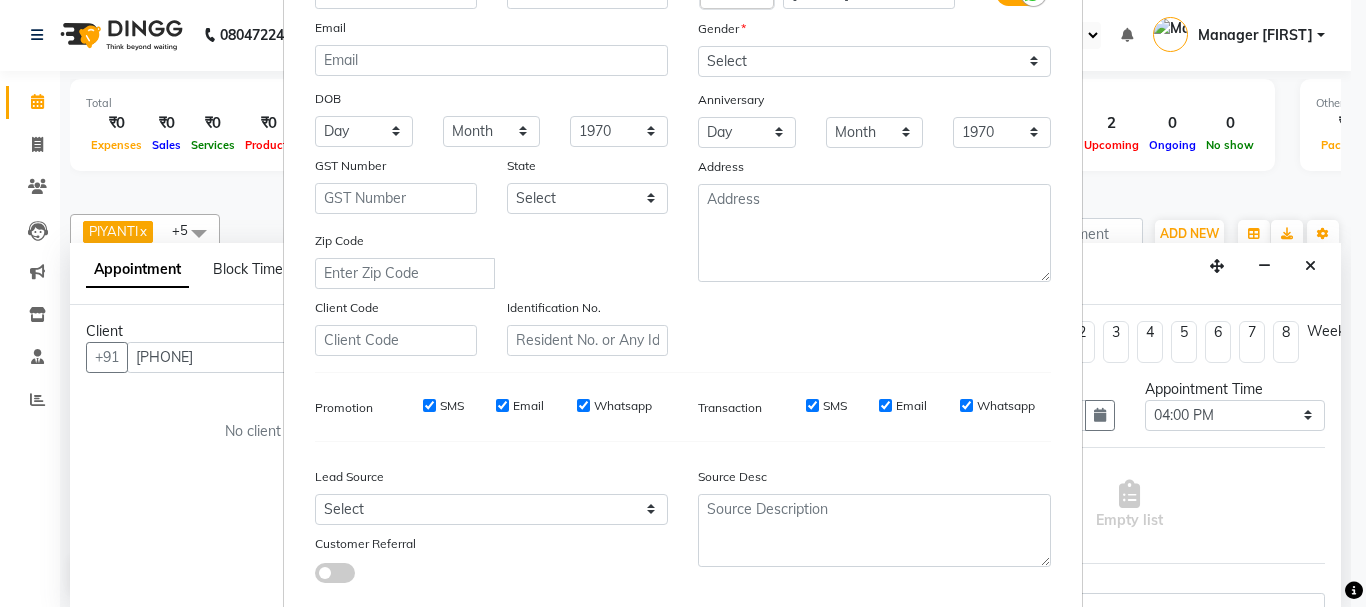 type on "ARUN" 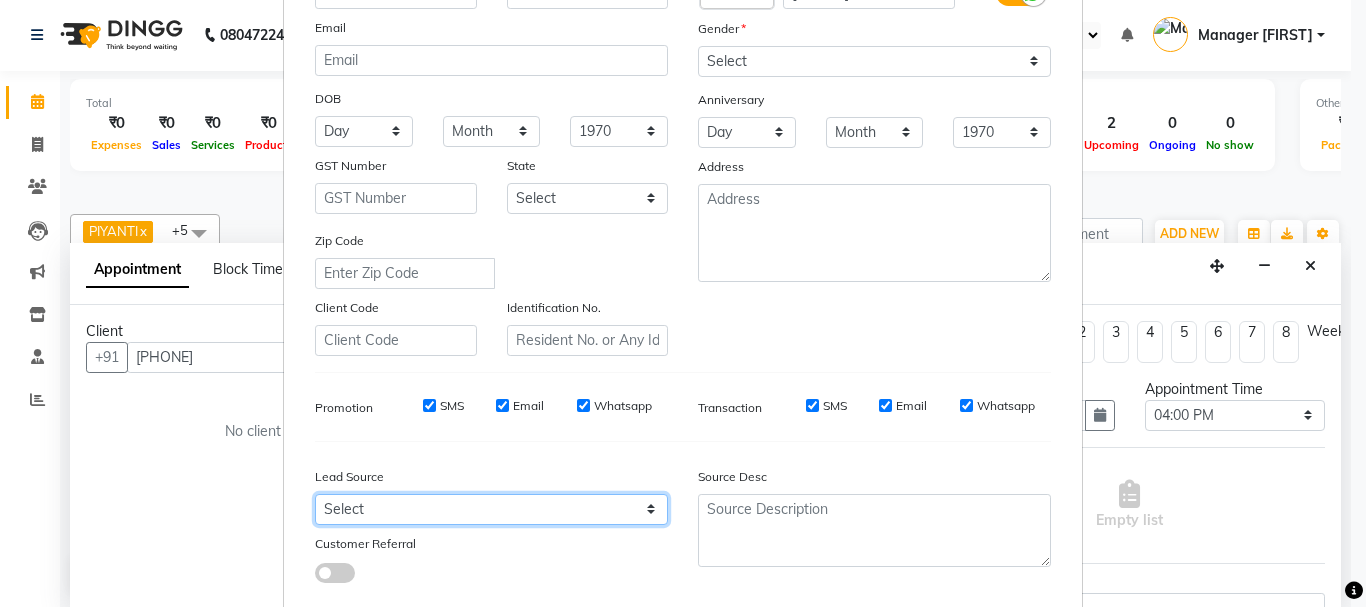 click on "Select Walk-in Referral Internet Friend Word of Mouth Advertisement Facebook JustDial Google Other Instagram  YouTube  WhatsApp" at bounding box center [491, 509] 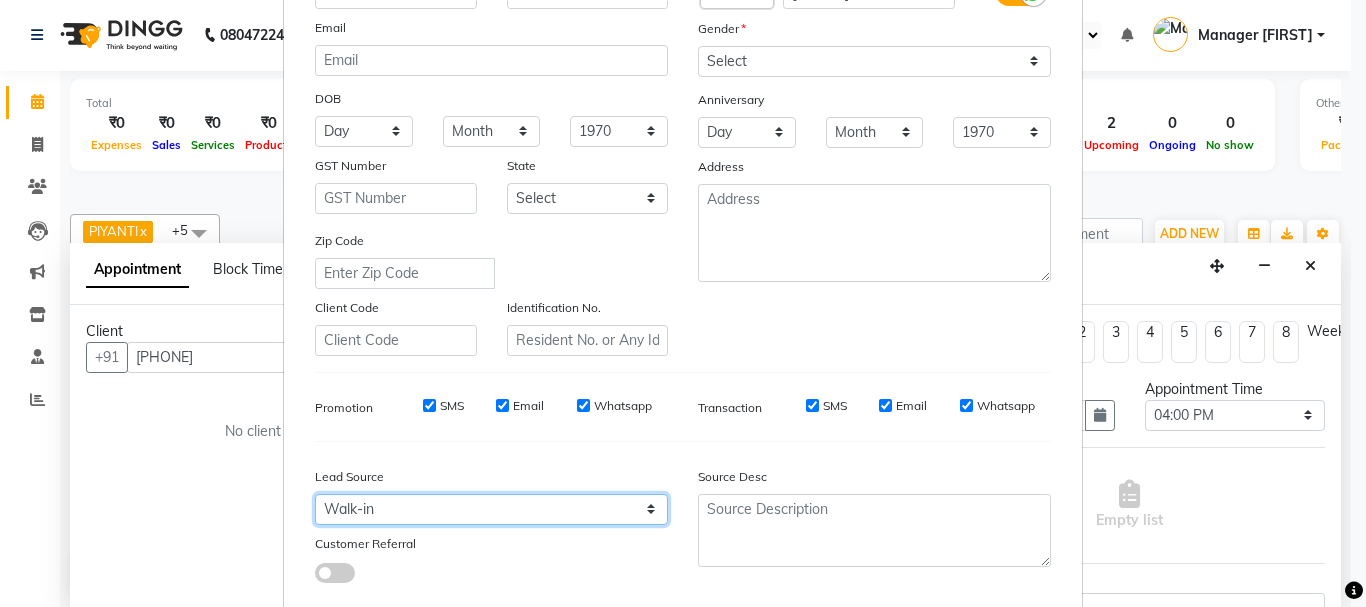 click on "Select Walk-in Referral Internet Friend Word of Mouth Advertisement Facebook JustDial Google Other Instagram  YouTube  WhatsApp" at bounding box center [491, 509] 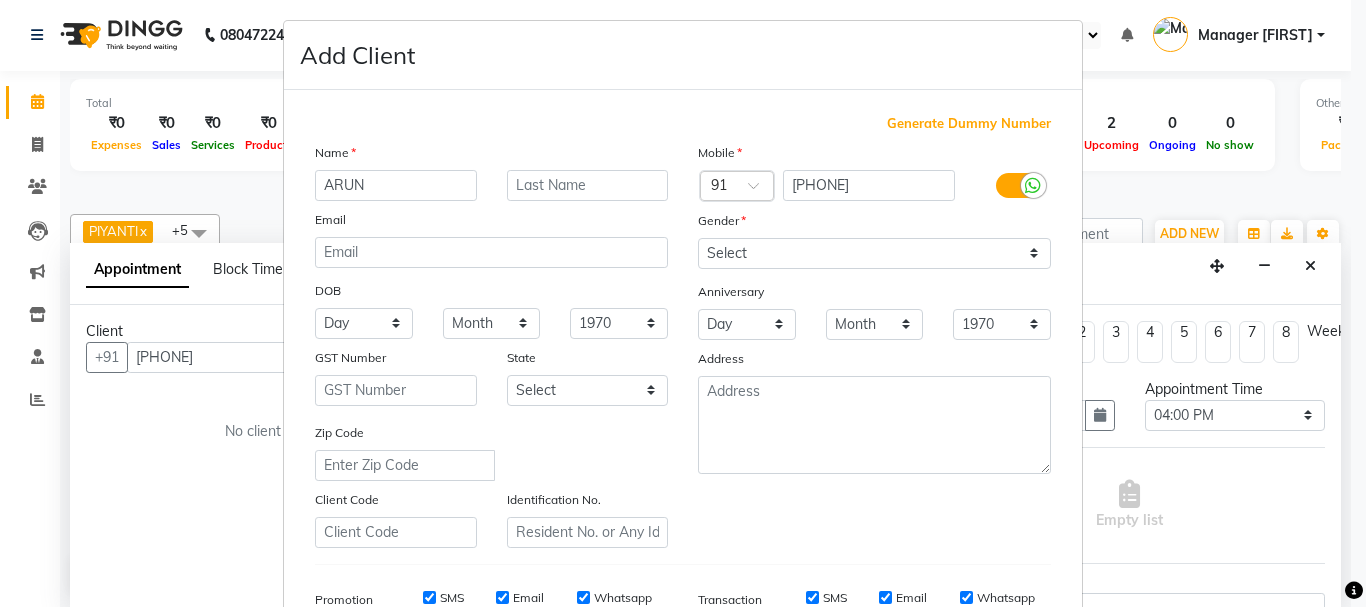 scroll, scrollTop: 0, scrollLeft: 0, axis: both 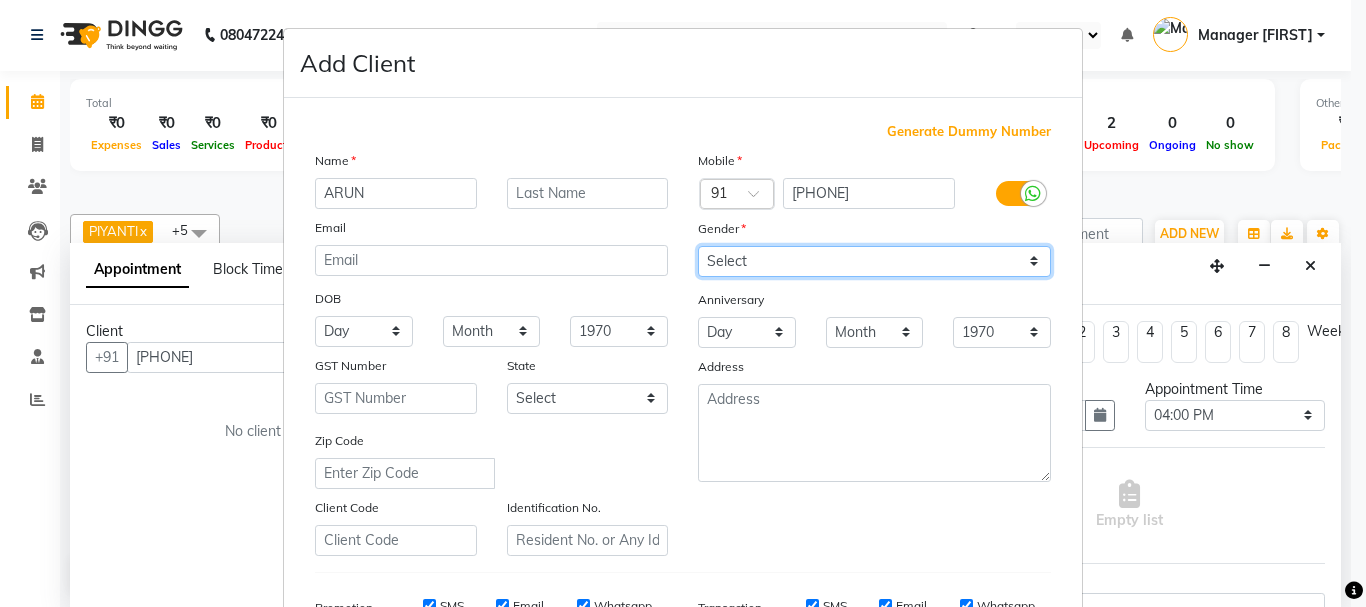 click on "Select Male Female Other Prefer Not To Say" at bounding box center [874, 261] 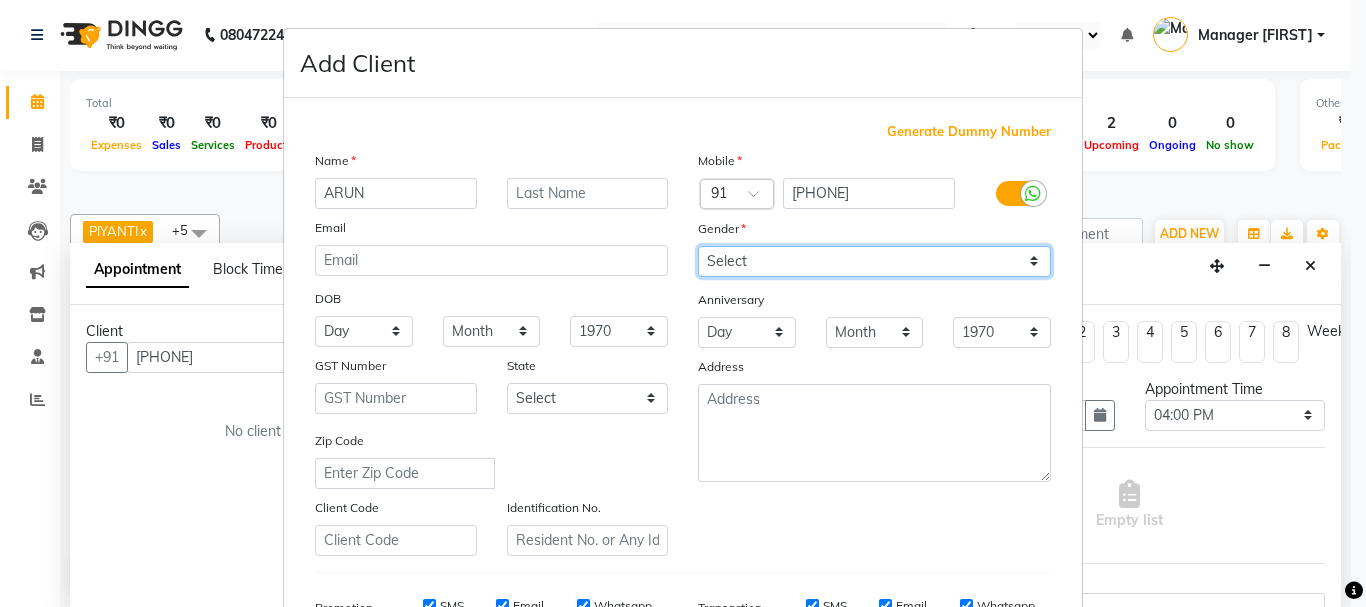 select on "male" 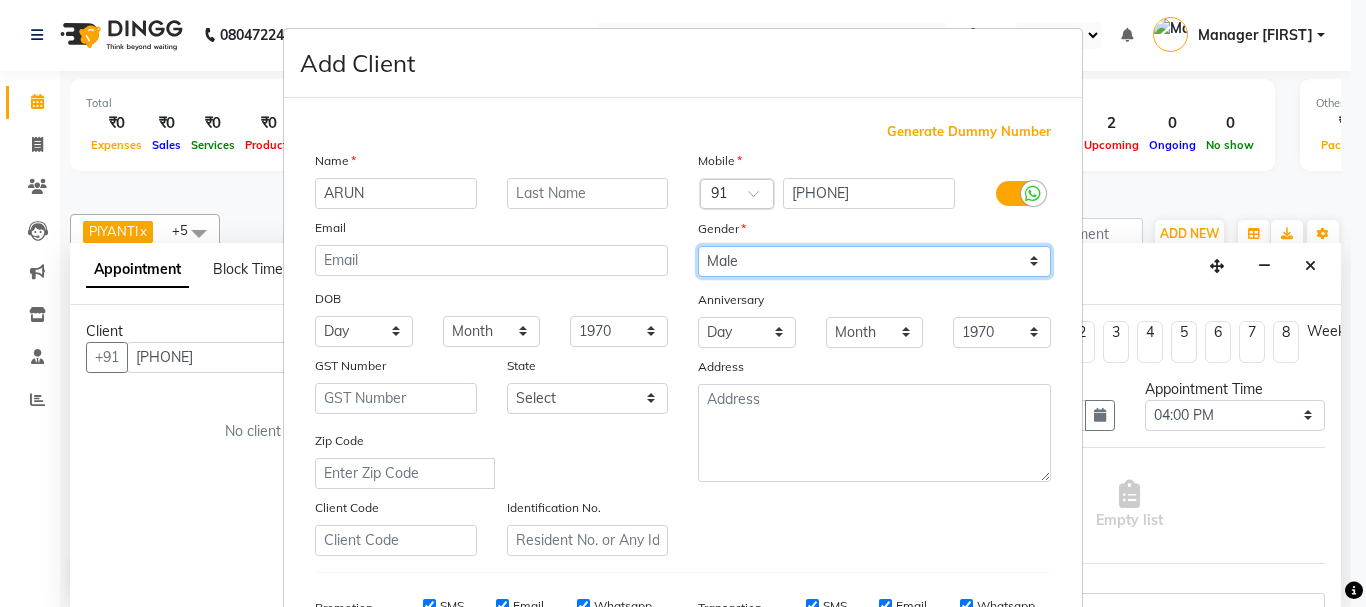 click on "Select Male Female Other Prefer Not To Say" at bounding box center [874, 261] 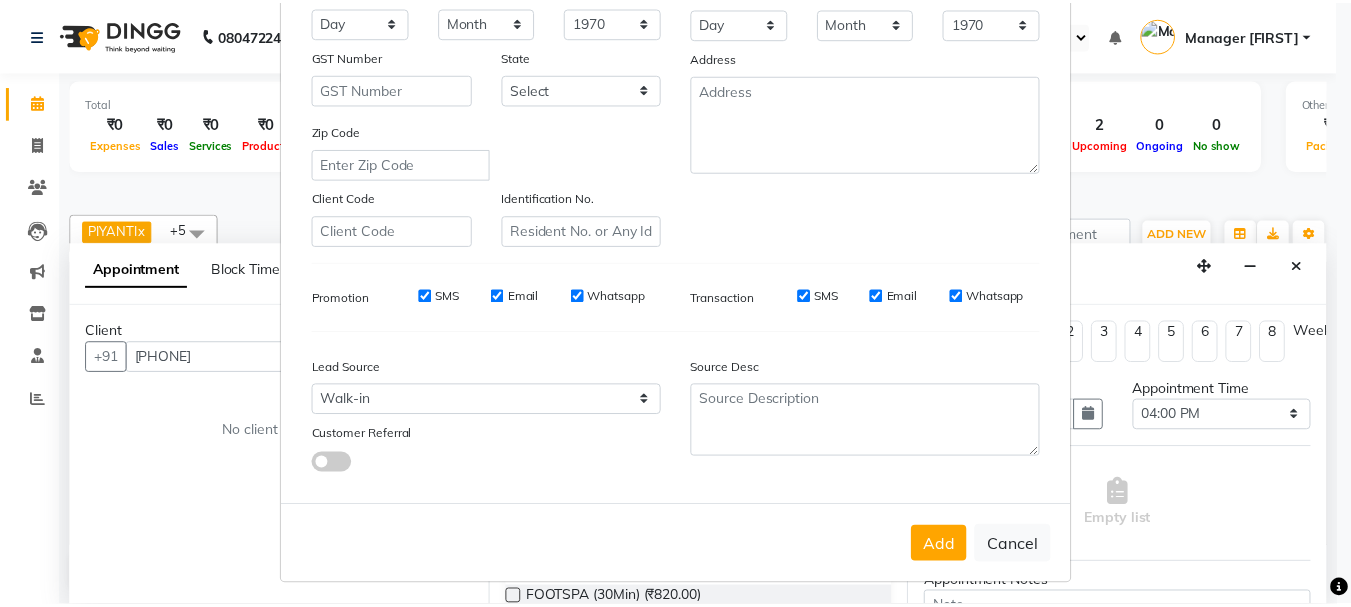 scroll, scrollTop: 316, scrollLeft: 0, axis: vertical 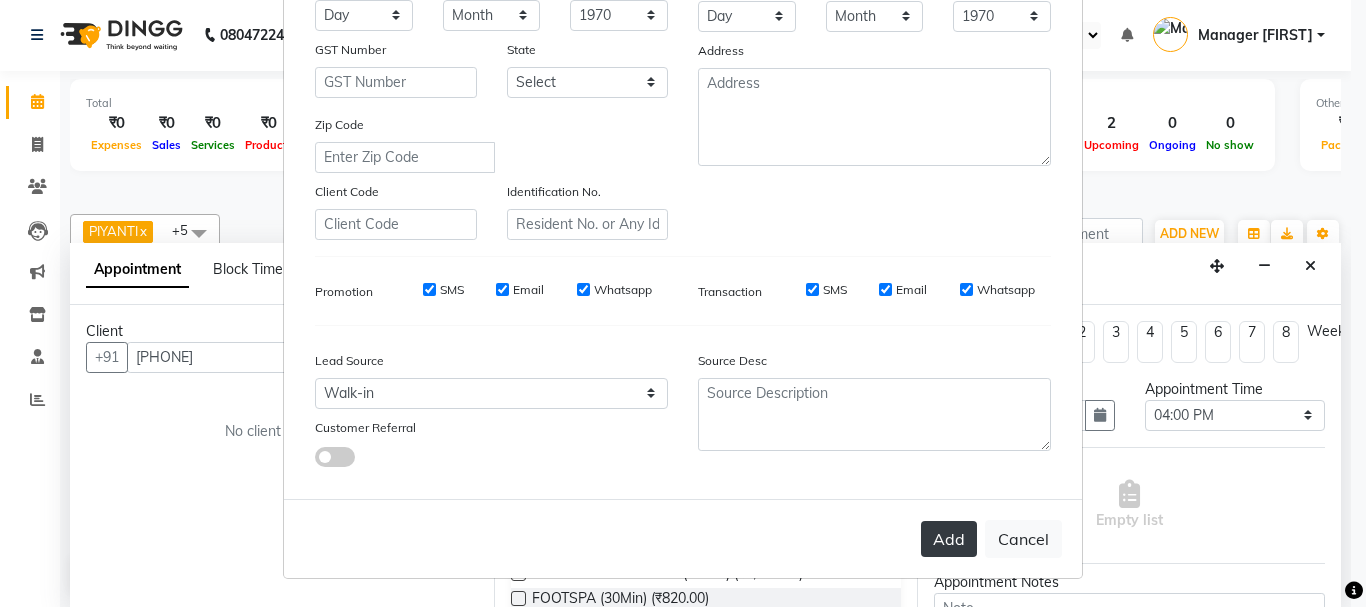 click on "Add" at bounding box center [949, 539] 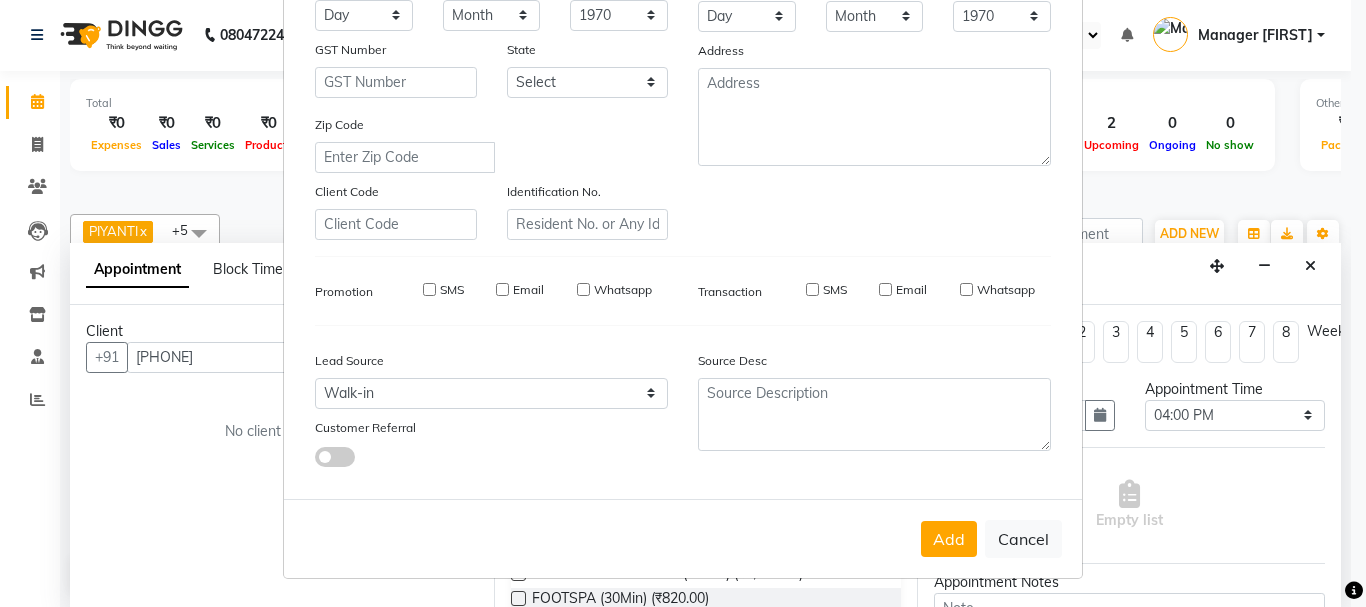 type 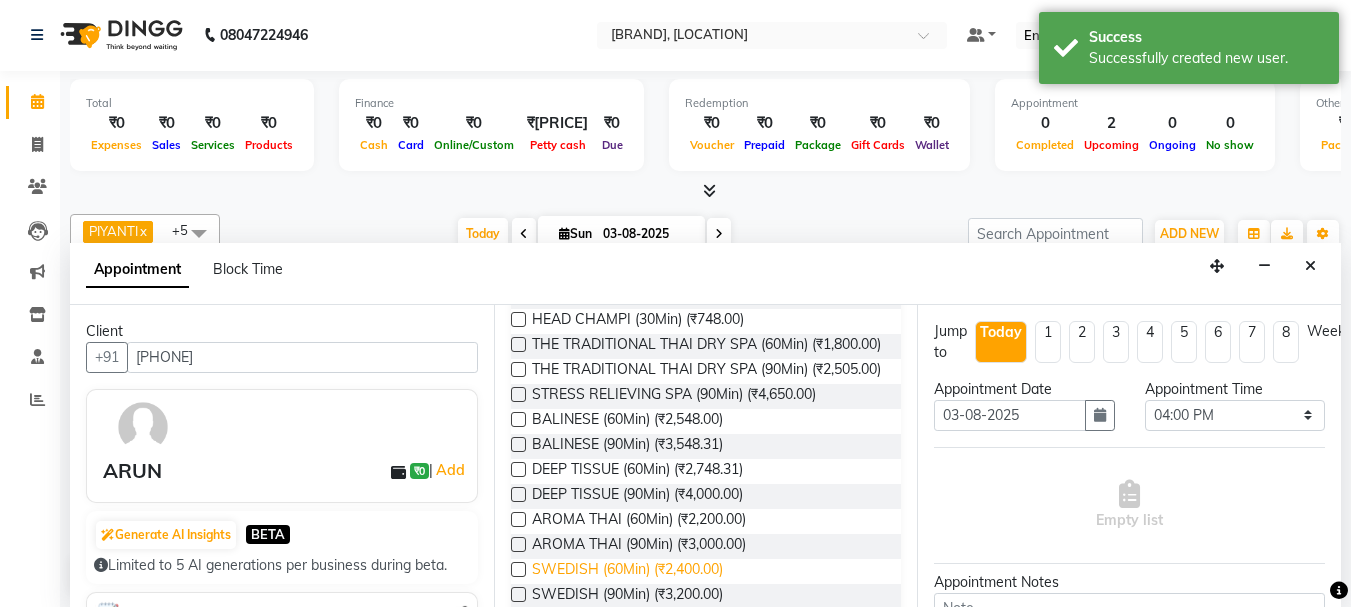 scroll, scrollTop: 500, scrollLeft: 0, axis: vertical 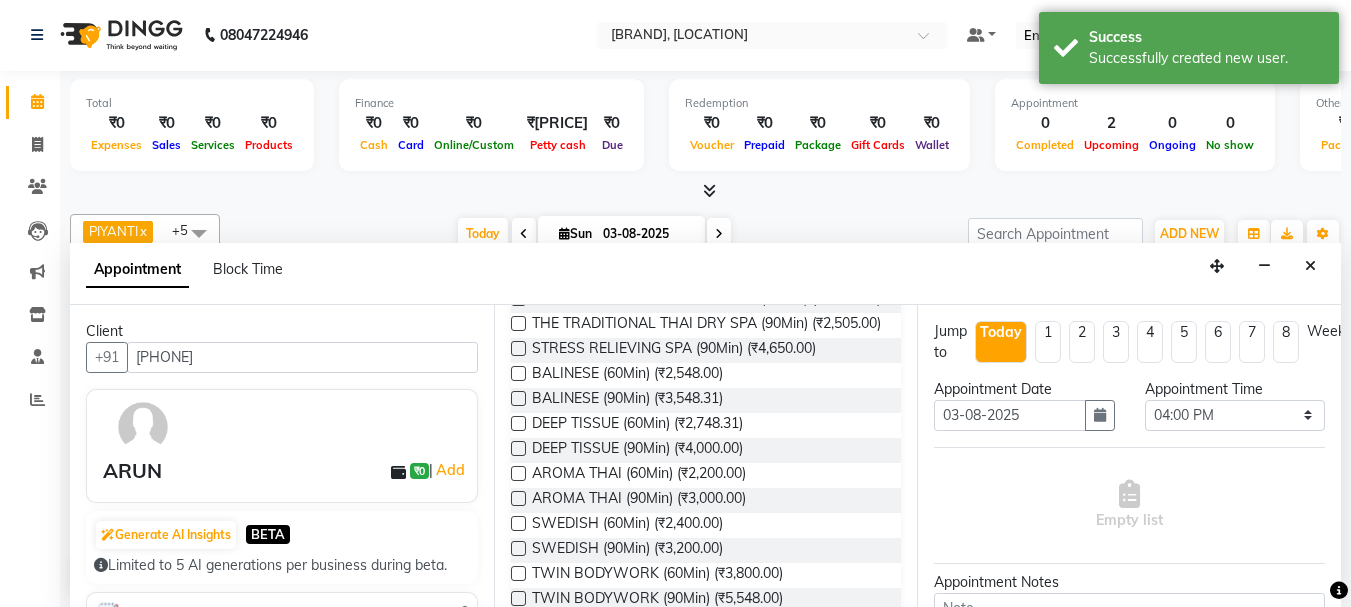 click at bounding box center (518, 448) 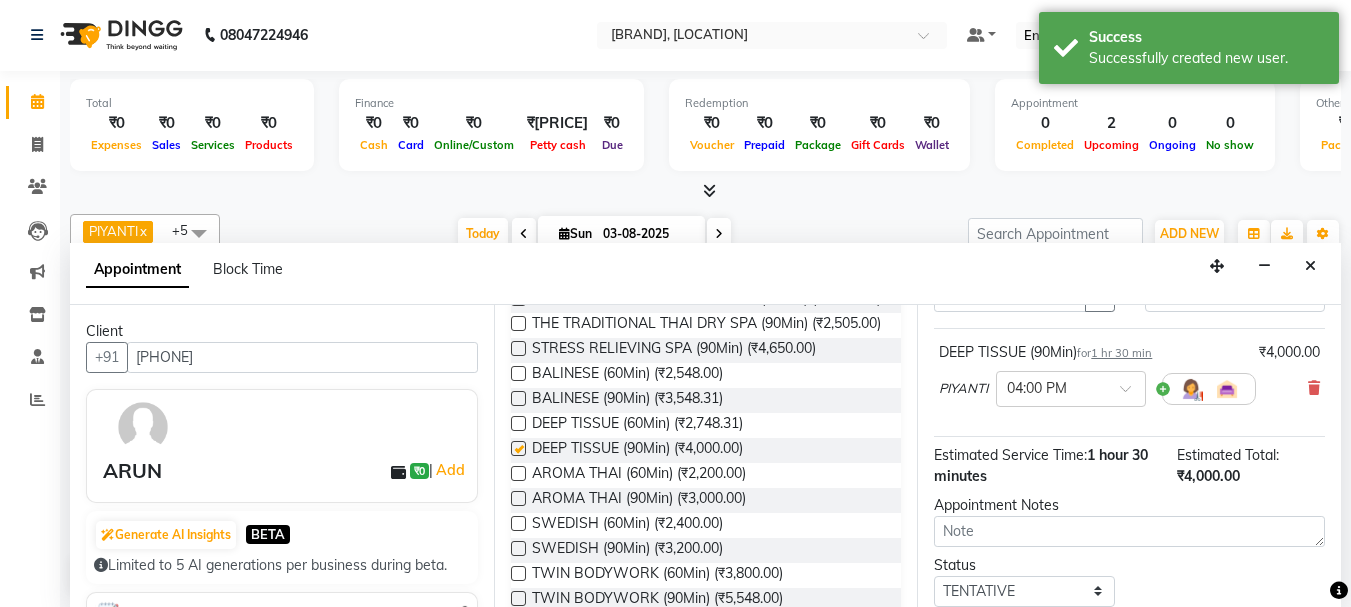 scroll, scrollTop: 260, scrollLeft: 0, axis: vertical 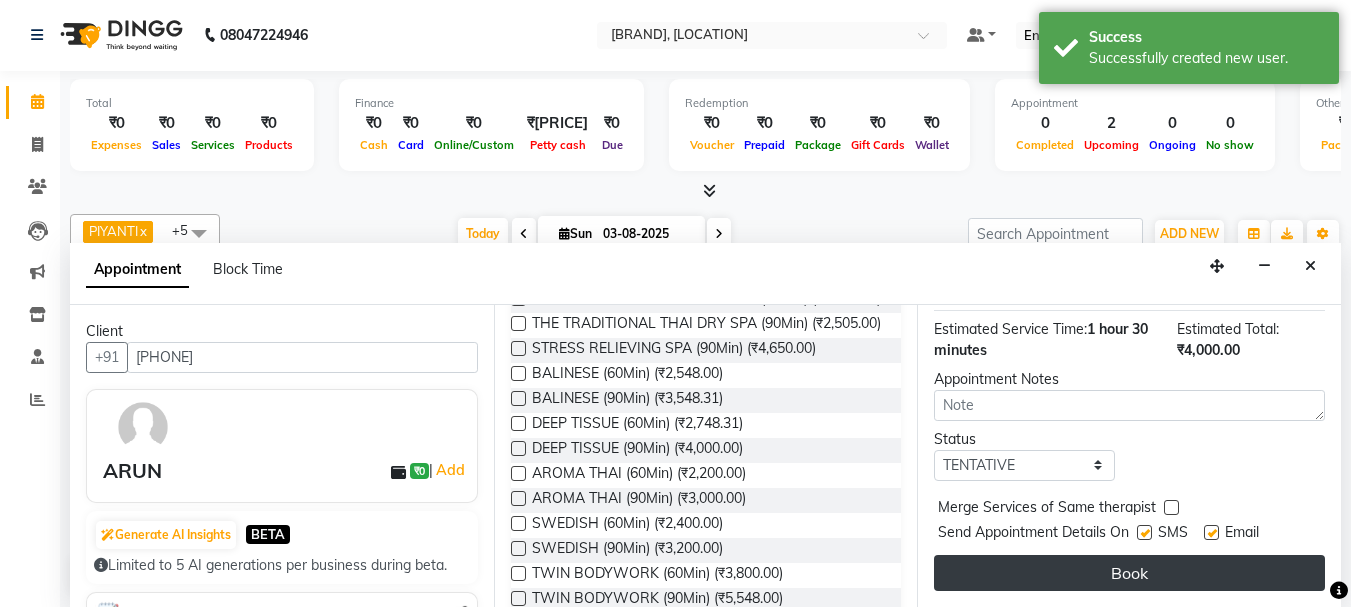 checkbox on "false" 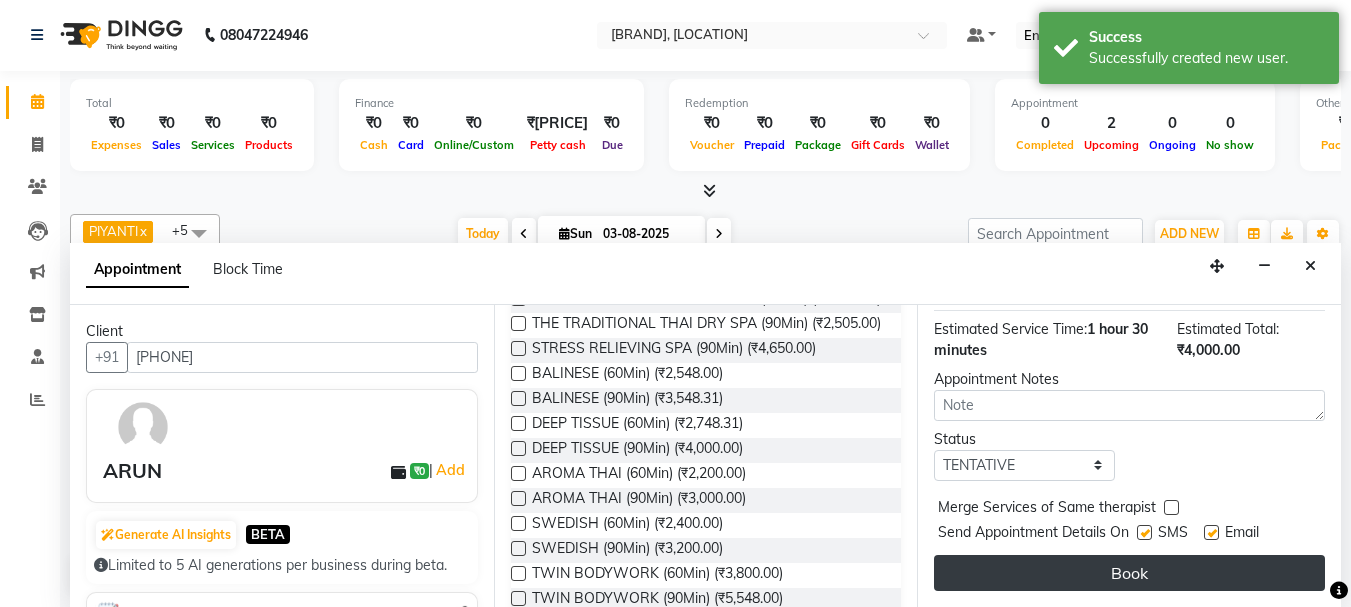 click on "Book" at bounding box center (1129, 573) 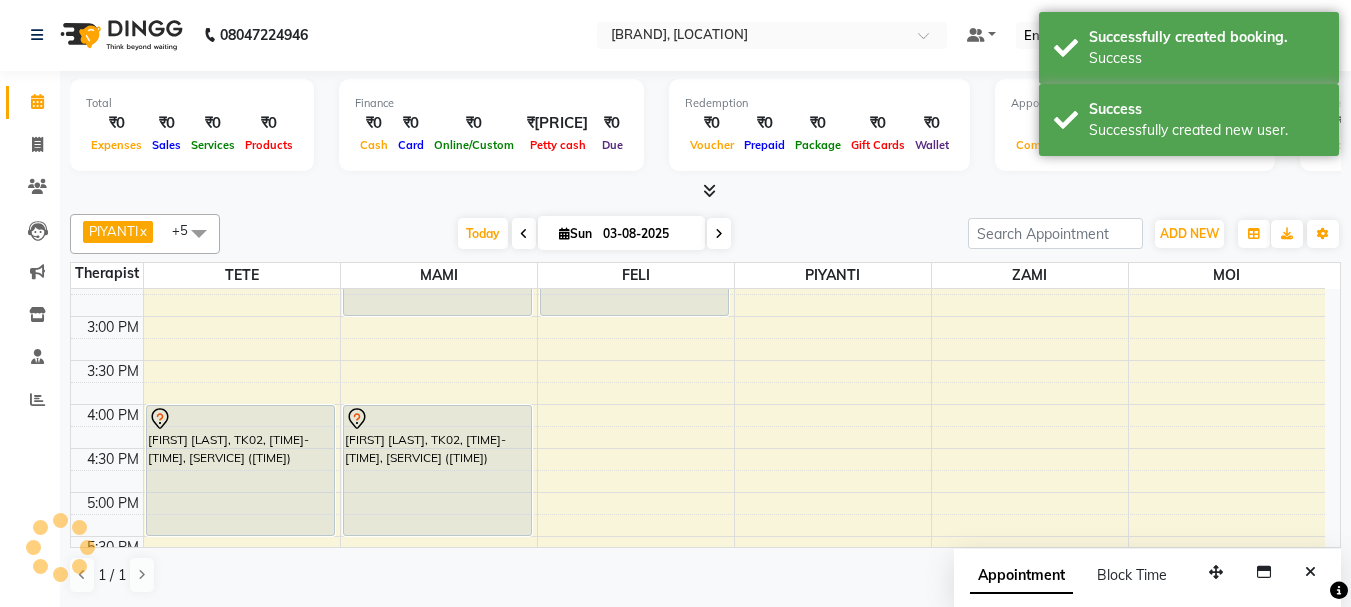 scroll, scrollTop: 0, scrollLeft: 0, axis: both 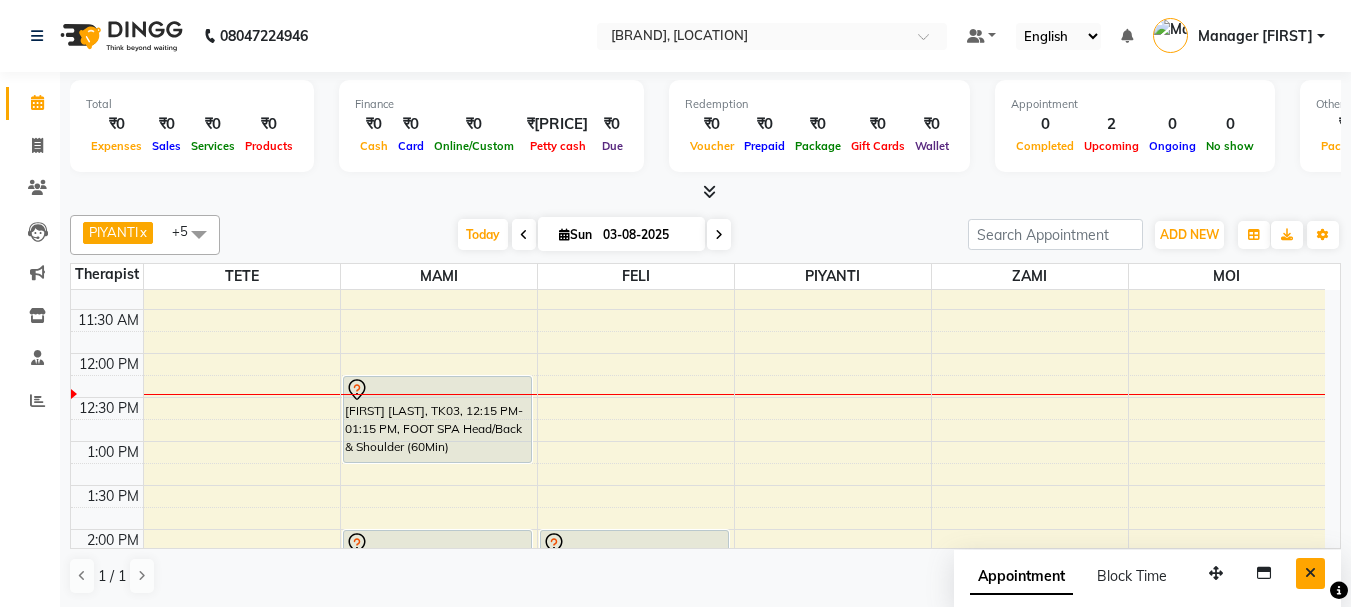 click at bounding box center (1310, 573) 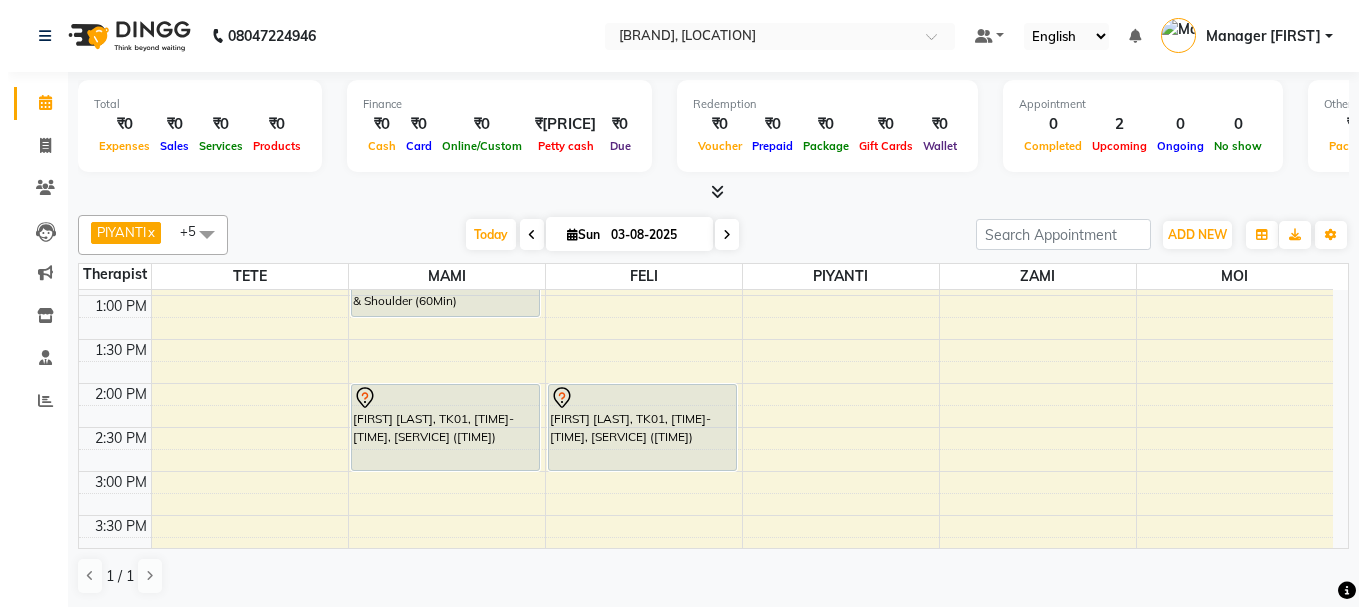 scroll, scrollTop: 300, scrollLeft: 0, axis: vertical 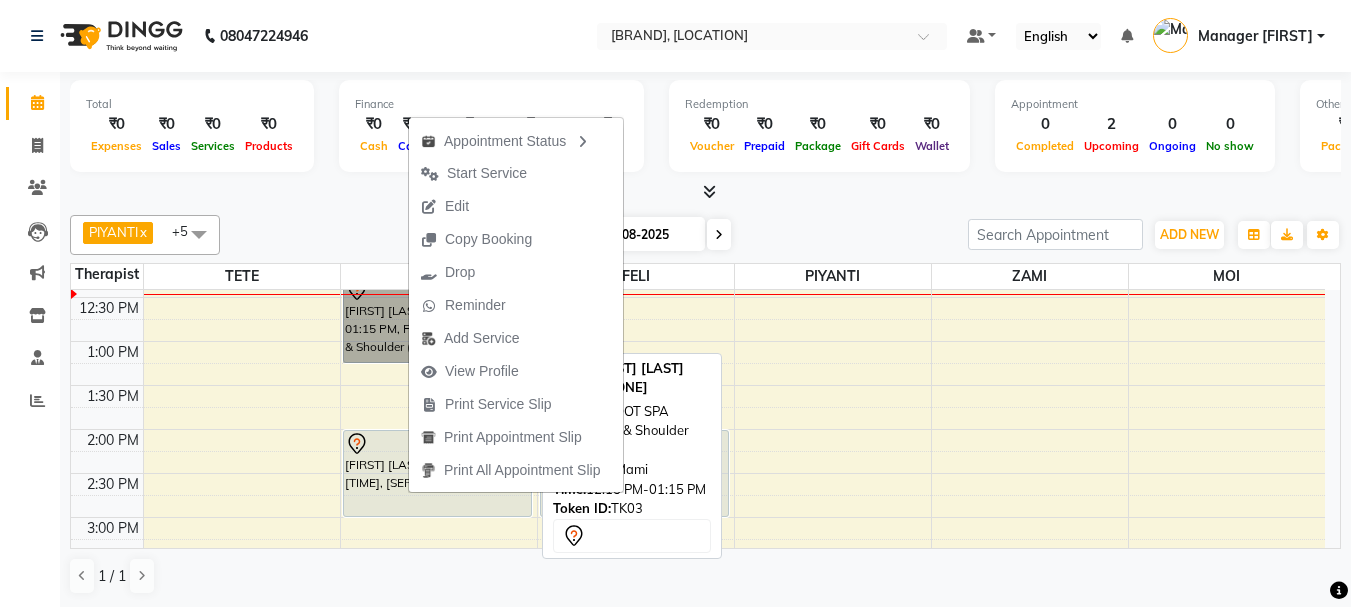 click on "[FIRST] [LAST], TK03, 12:15 PM-01:15 PM, FOOT SPA Head/Back & Shoulder (60Min)" at bounding box center [437, 319] 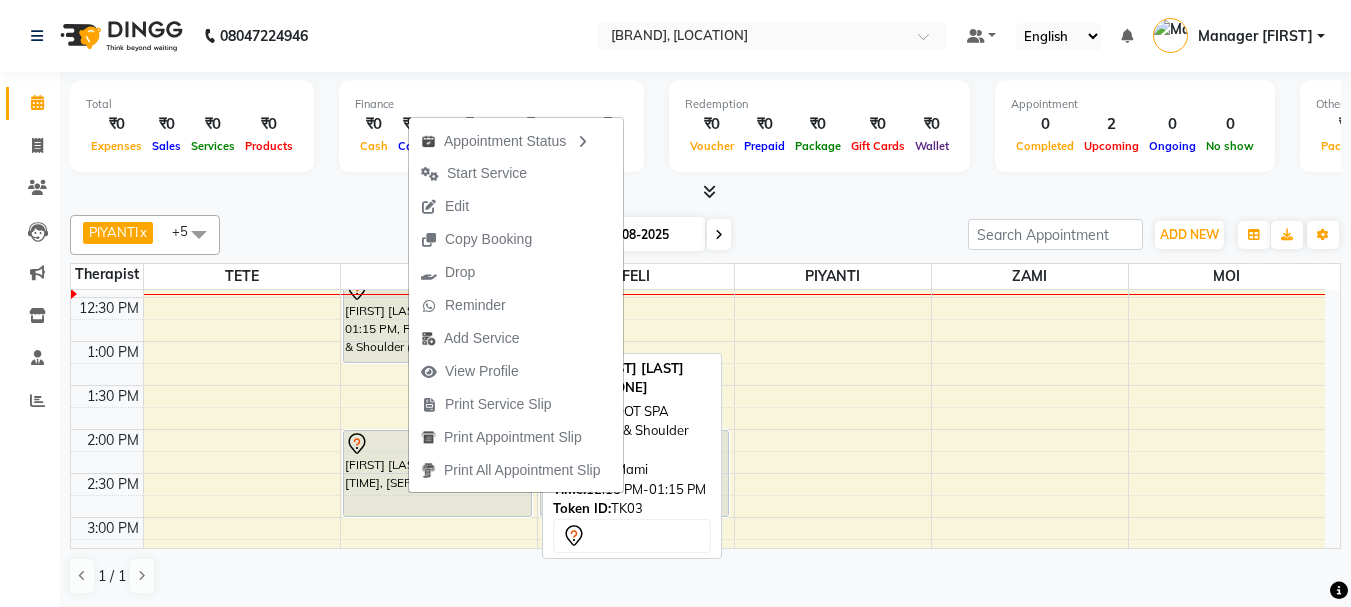 select on "7" 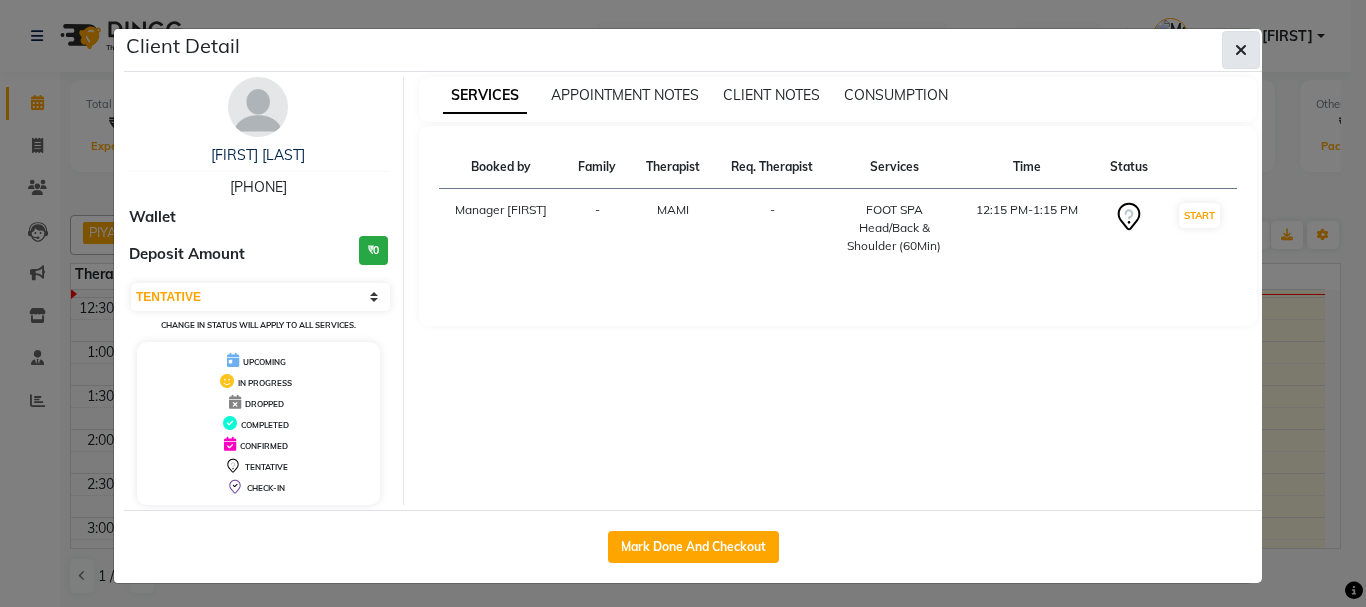 click 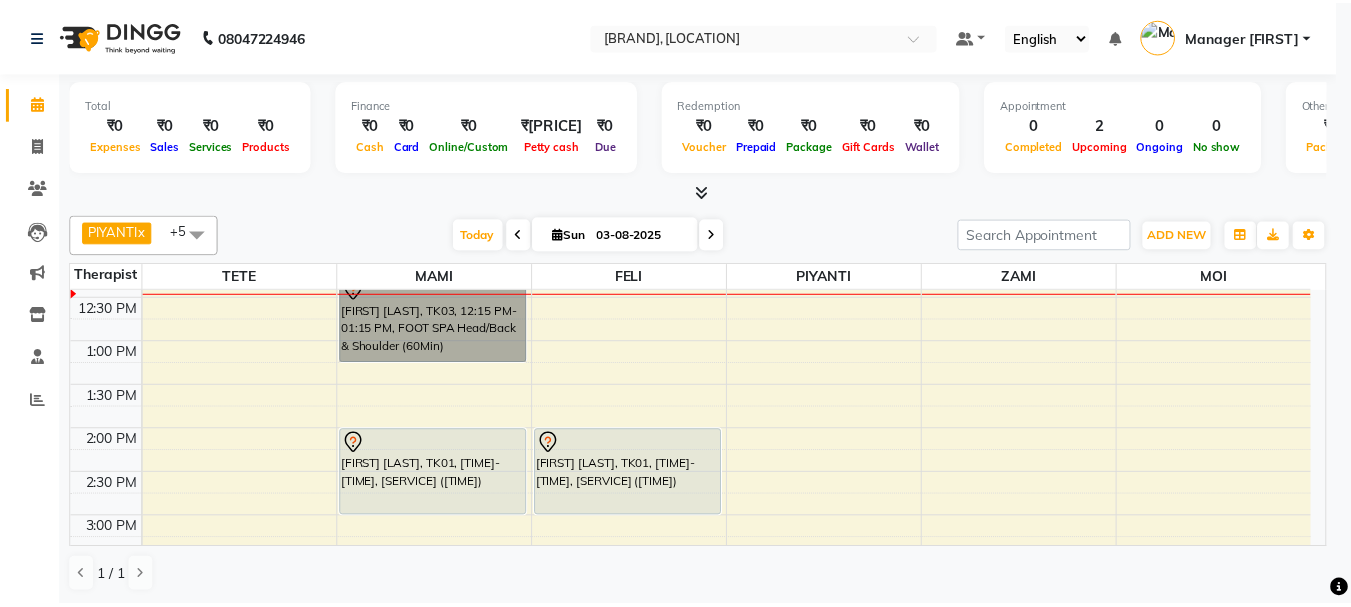 scroll, scrollTop: 286, scrollLeft: 0, axis: vertical 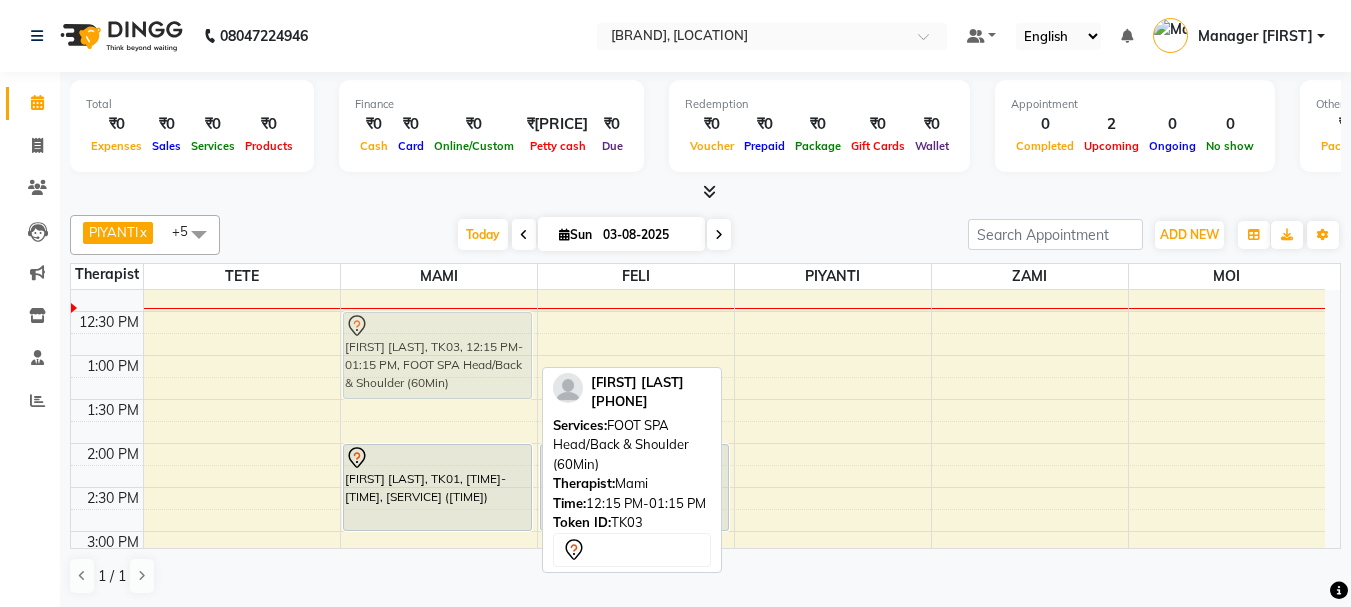 drag, startPoint x: 494, startPoint y: 327, endPoint x: 492, endPoint y: 352, distance: 25.079872 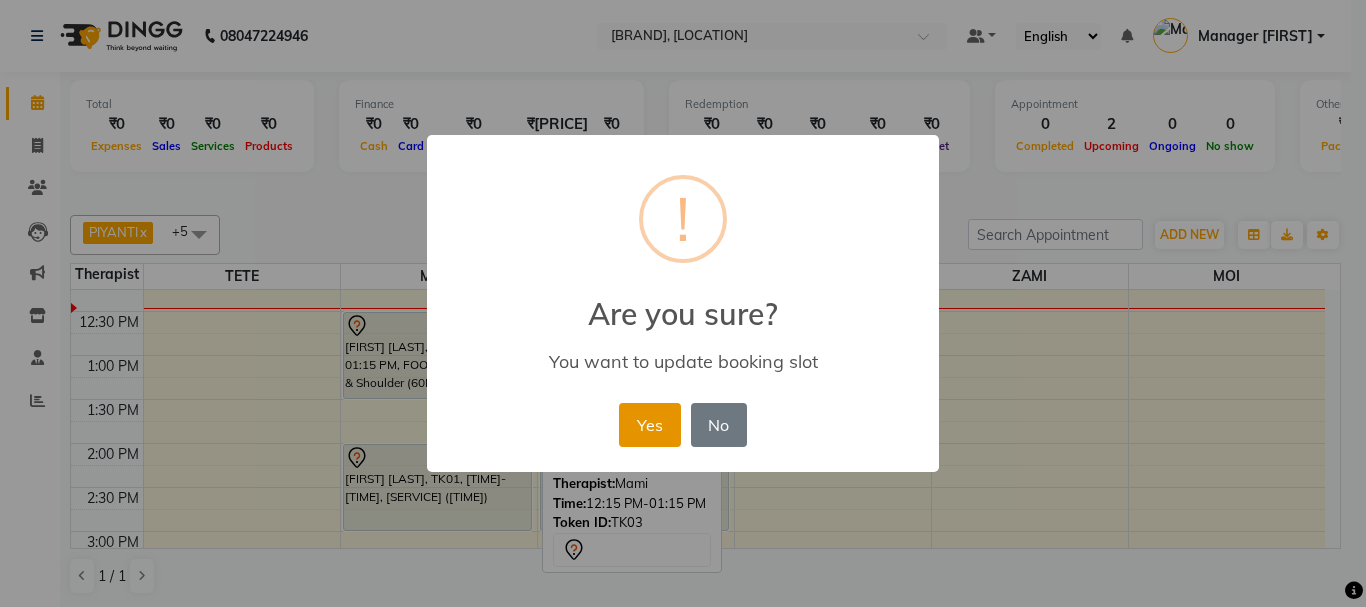 drag, startPoint x: 642, startPoint y: 430, endPoint x: 455, endPoint y: 394, distance: 190.43372 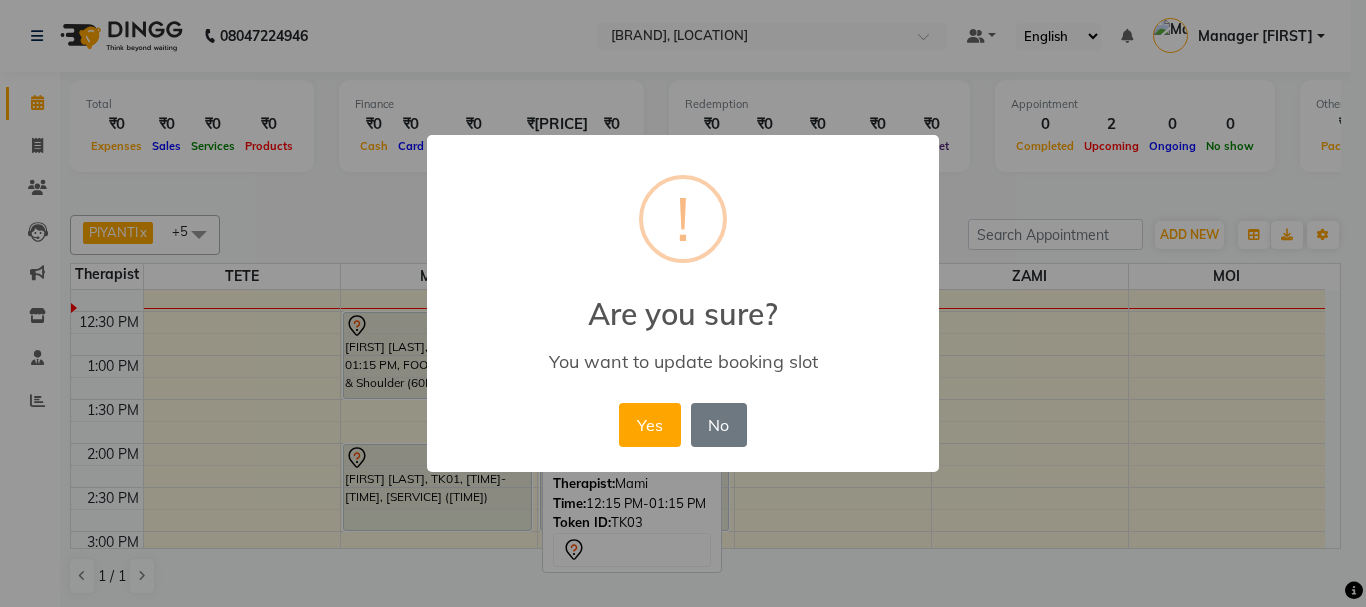click on "Yes" at bounding box center (649, 425) 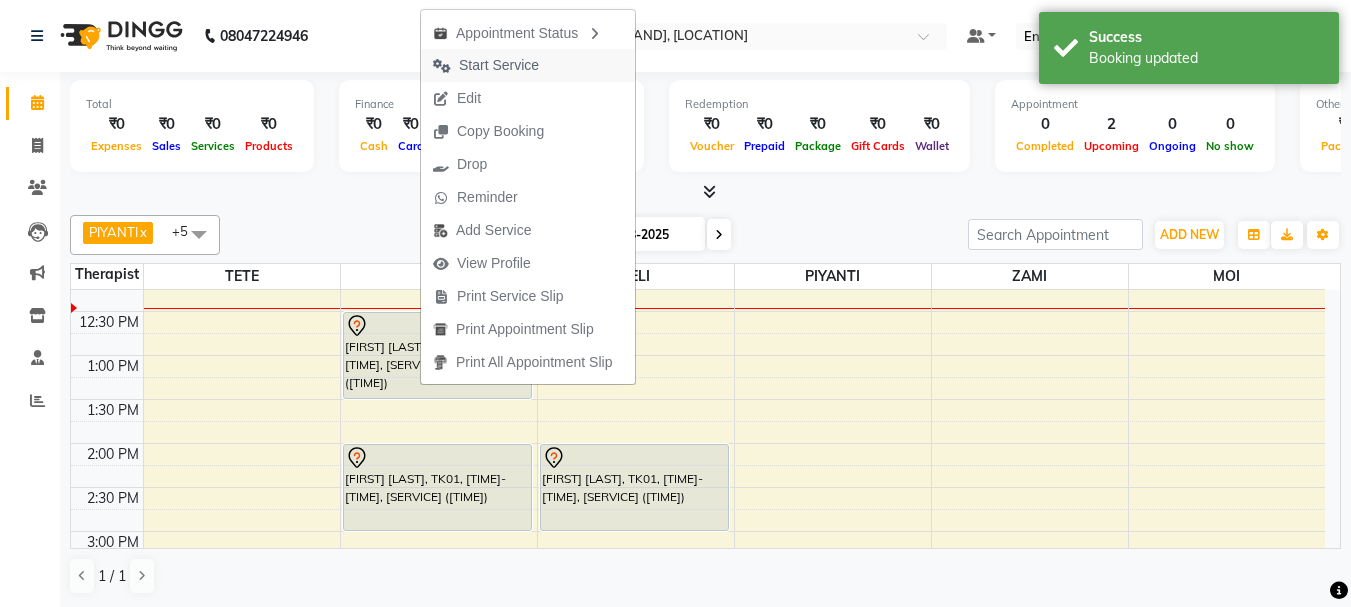 click on "Start Service" at bounding box center (499, 65) 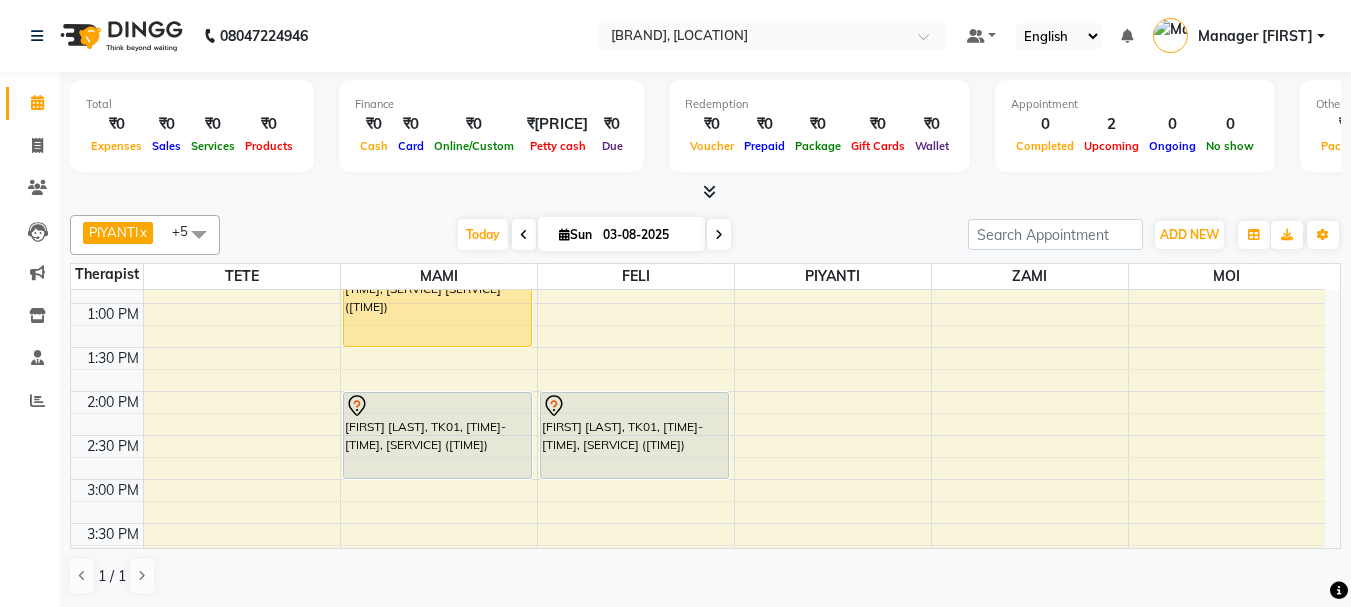 scroll, scrollTop: 386, scrollLeft: 0, axis: vertical 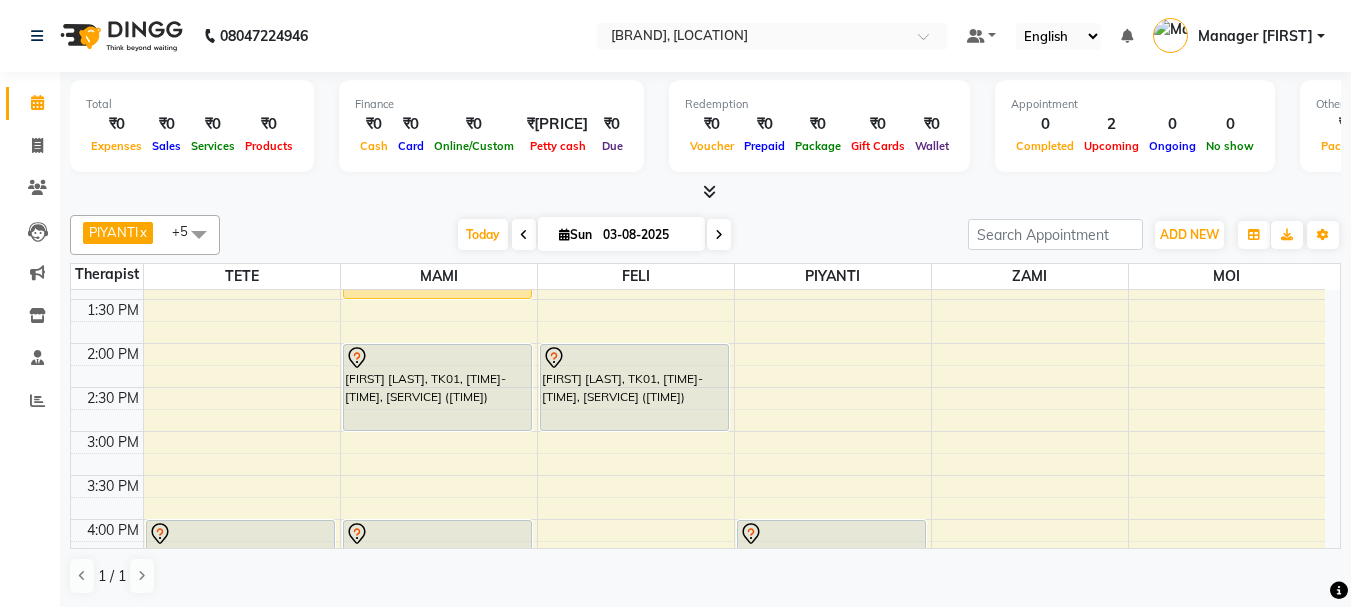 click on "[TIME] [TIME] [TIME] [TIME] [TIME] [TIME] [TIME] [TIME] [TIME] [TIME] [TIME] [TIME] [TIME] [TIME] [TIME] [TIME] [TIME] [TIME] [TIME] [TIME] [TIME] [TIME] [TIME] [TIME] [TIME] [TIME] [TIME] [TIME] [TIME] [TIME]             [FIRST] [LAST], TK02, [TIME]-[TIME], [SERVICE] ([TIME])    [FIRST] [LAST], TK03, [TIME]-[TIME], [SERVICE] [SERVICE] ([TIME])             [FIRST] [LAST], TK01, [TIME]-[TIME], [SERVICE] ([TIME])             [FIRST] [LAST], TK02, [TIME]-[TIME], [SERVICE] ([TIME])             [FIRST] [LAST], TK01, [TIME]-[TIME], [SERVICE] ([TIME])             [FIRST], TK04, [TIME]-[TIME], [SERVICE] ([TIME])" at bounding box center (698, 519) 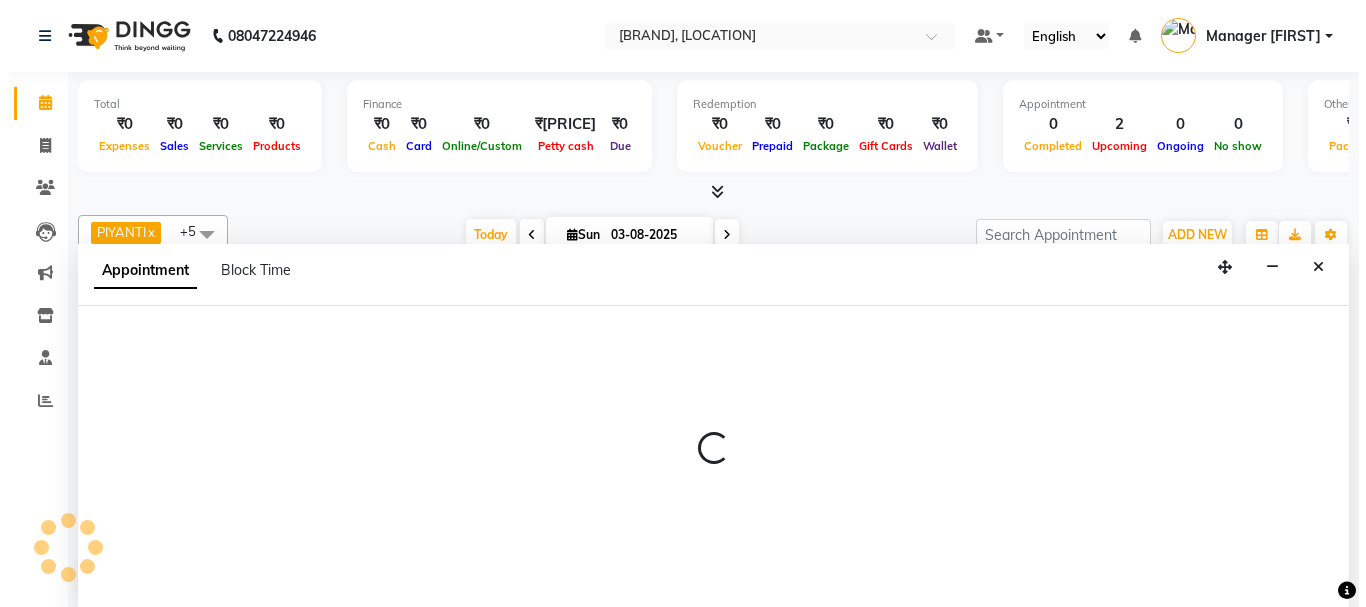 scroll, scrollTop: 1, scrollLeft: 0, axis: vertical 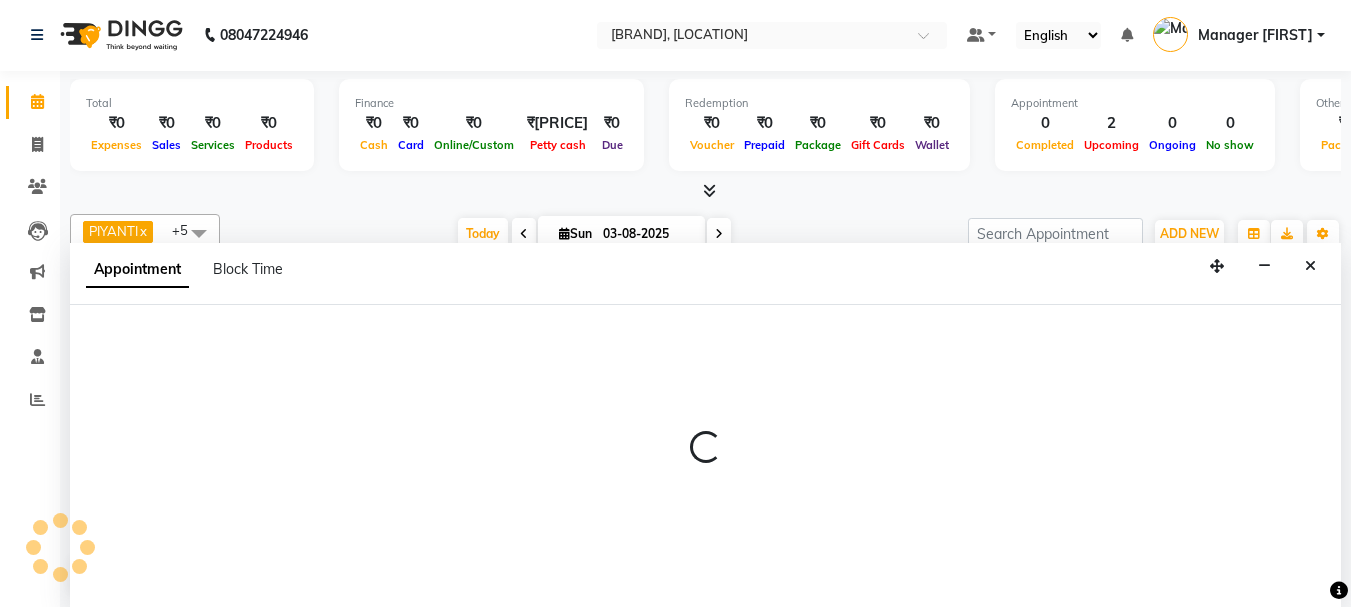 select on "67001" 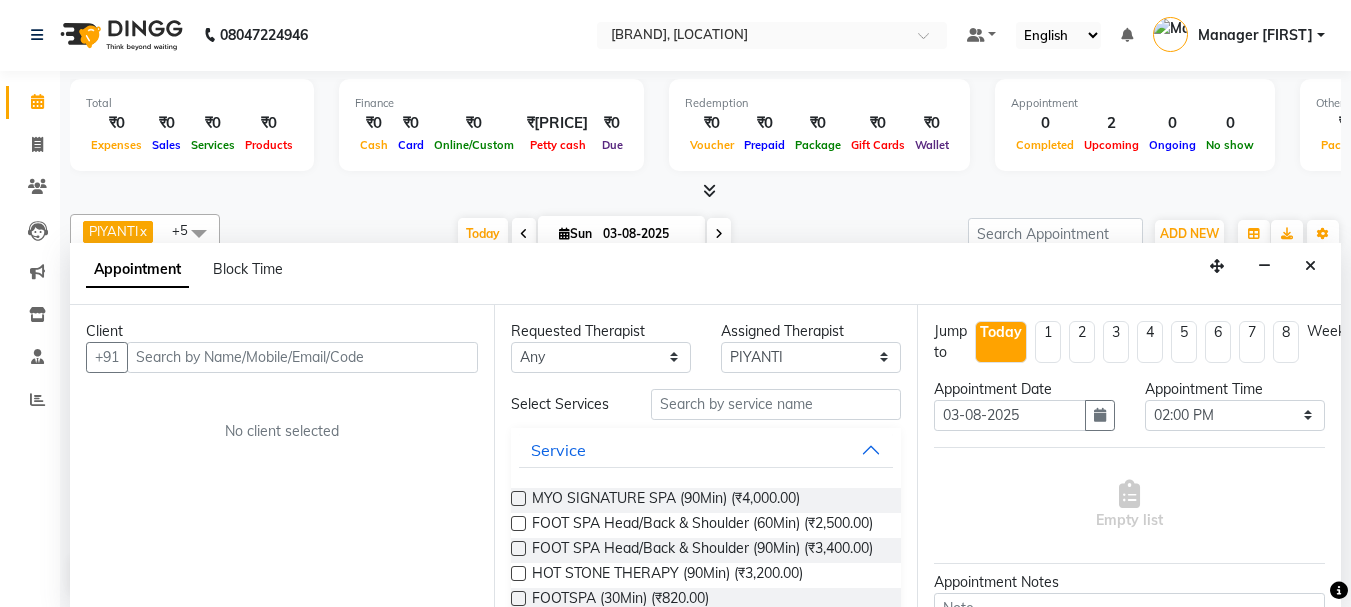 click at bounding box center (302, 357) 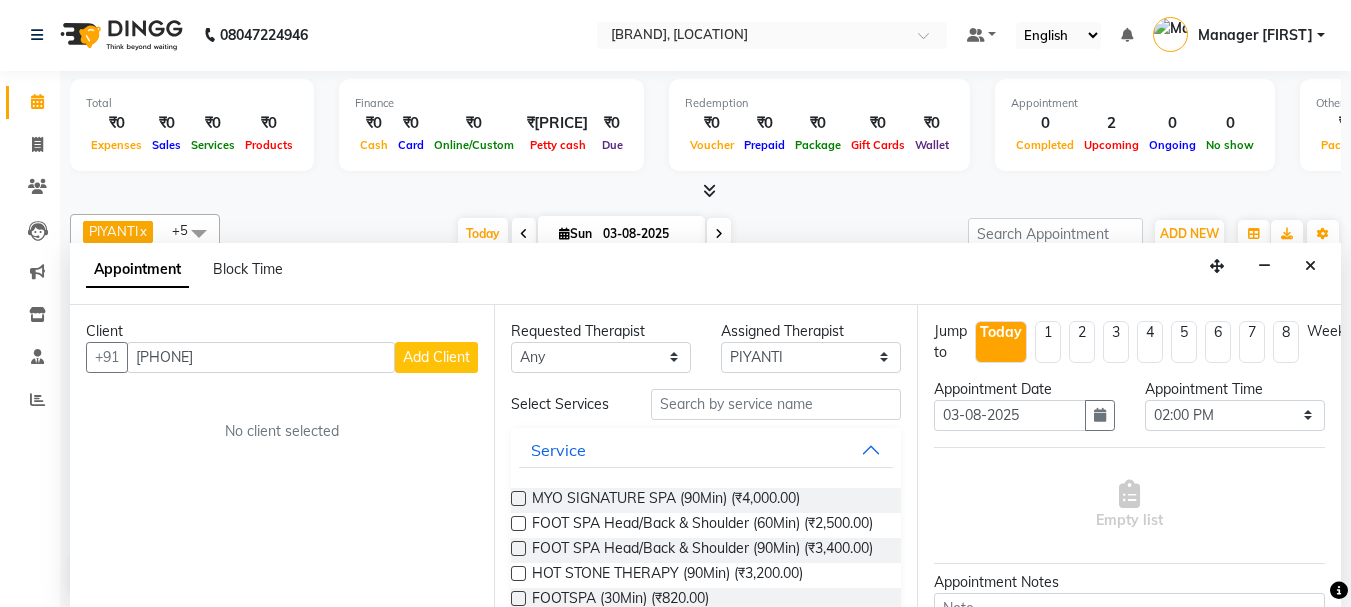 type on "[PHONE]" 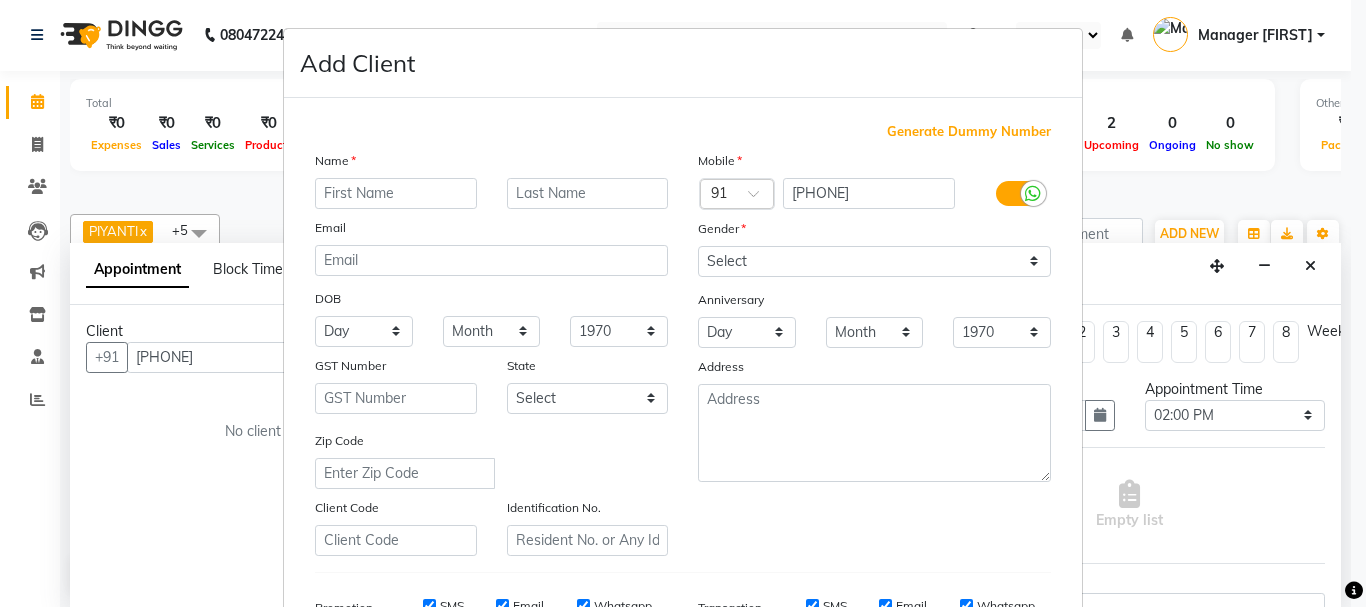 click at bounding box center [396, 193] 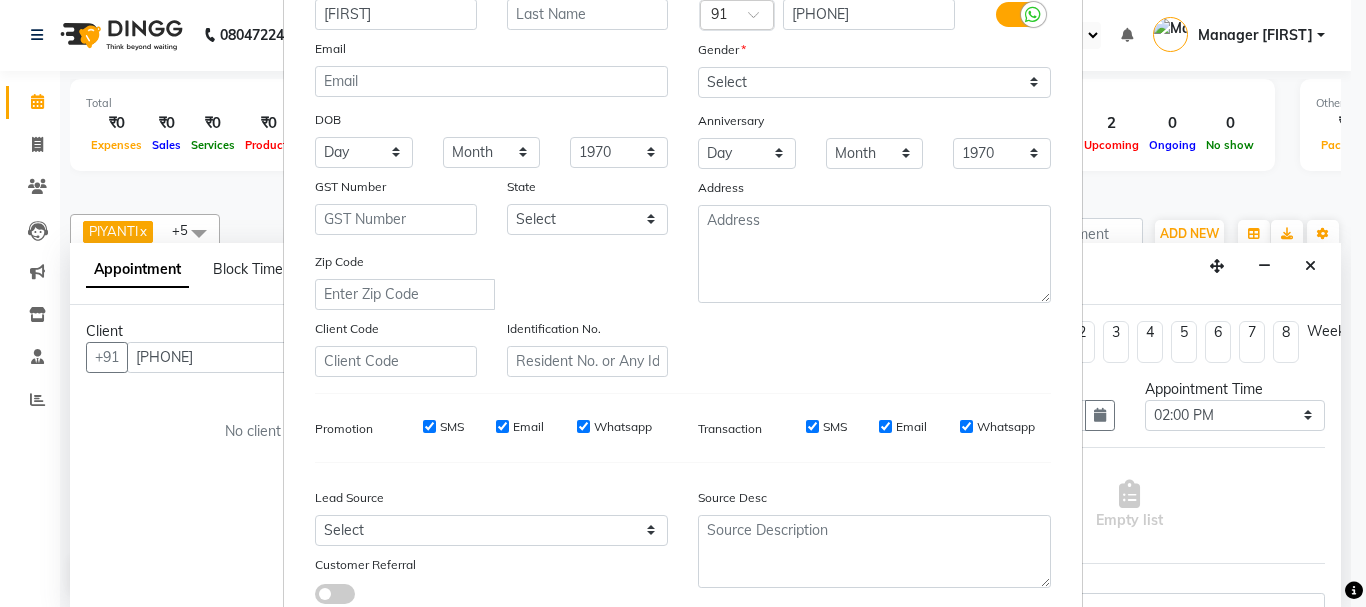 scroll, scrollTop: 200, scrollLeft: 0, axis: vertical 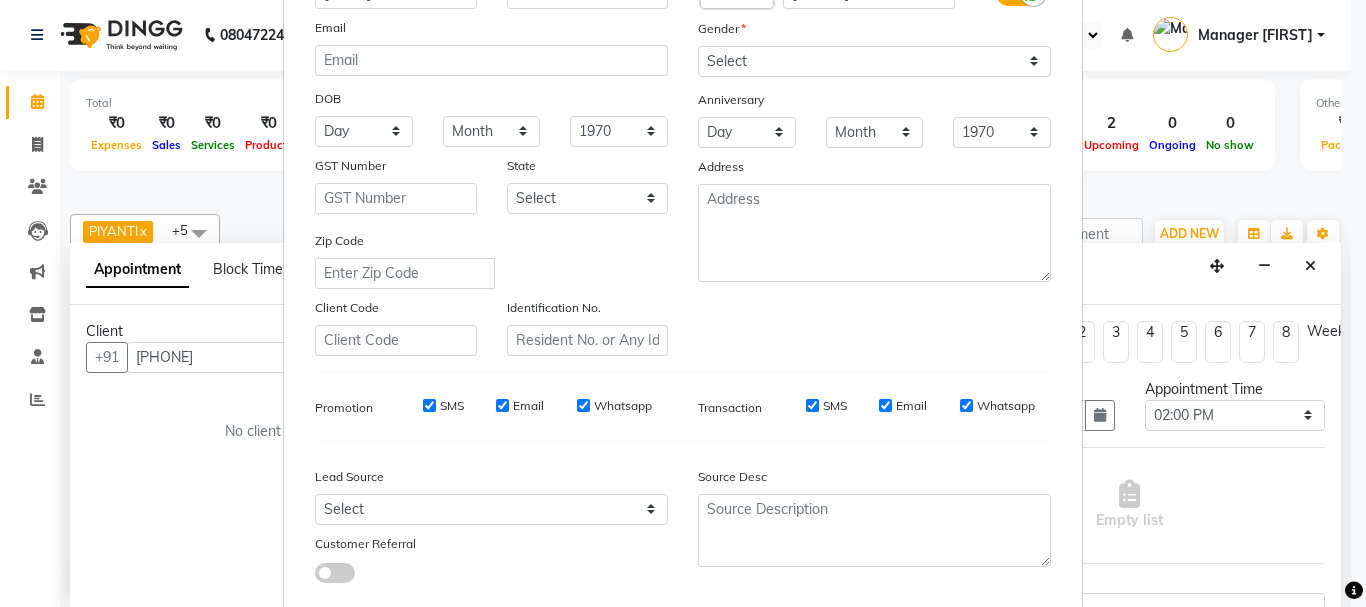 type on "[FIRST]" 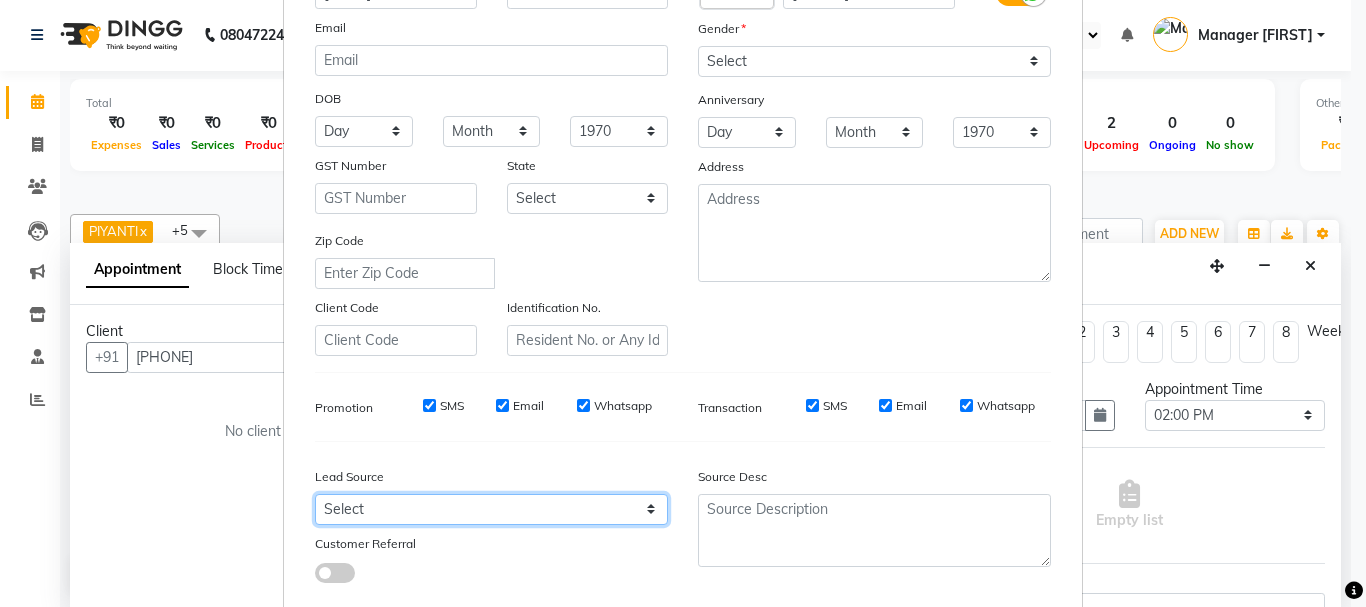 click on "Select Walk-in Referral Internet Friend Word of Mouth Advertisement Facebook JustDial Google Other Instagram  YouTube  WhatsApp" at bounding box center (491, 509) 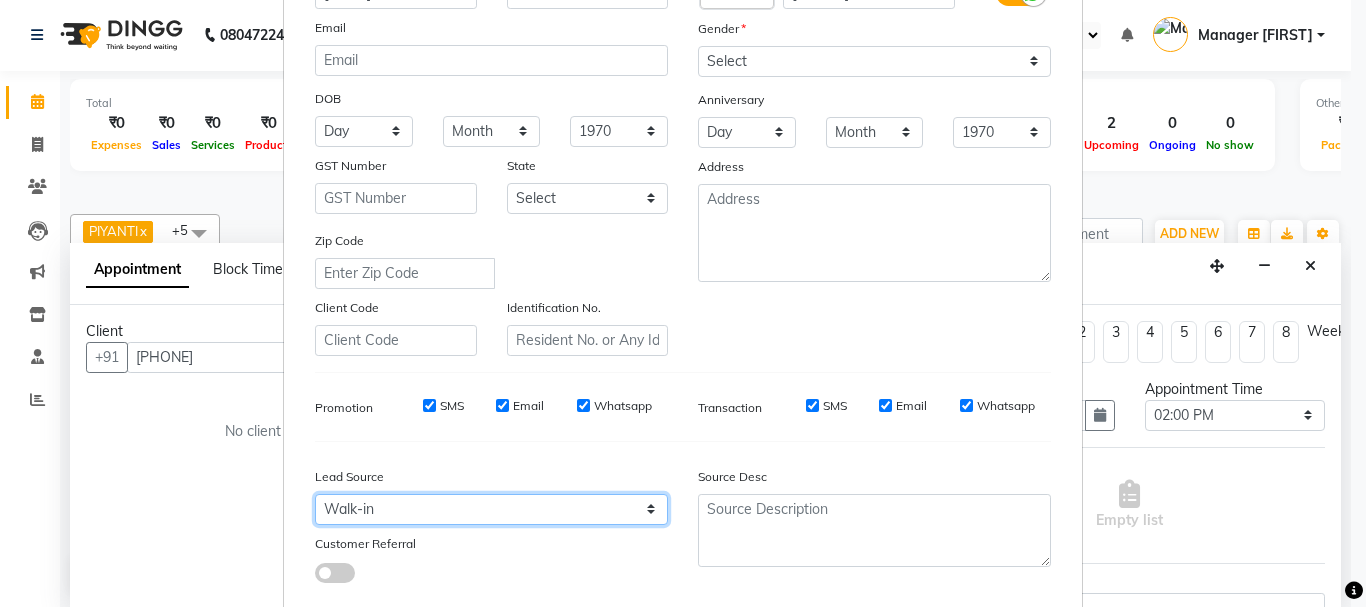 click on "Select Walk-in Referral Internet Friend Word of Mouth Advertisement Facebook JustDial Google Other Instagram  YouTube  WhatsApp" at bounding box center [491, 509] 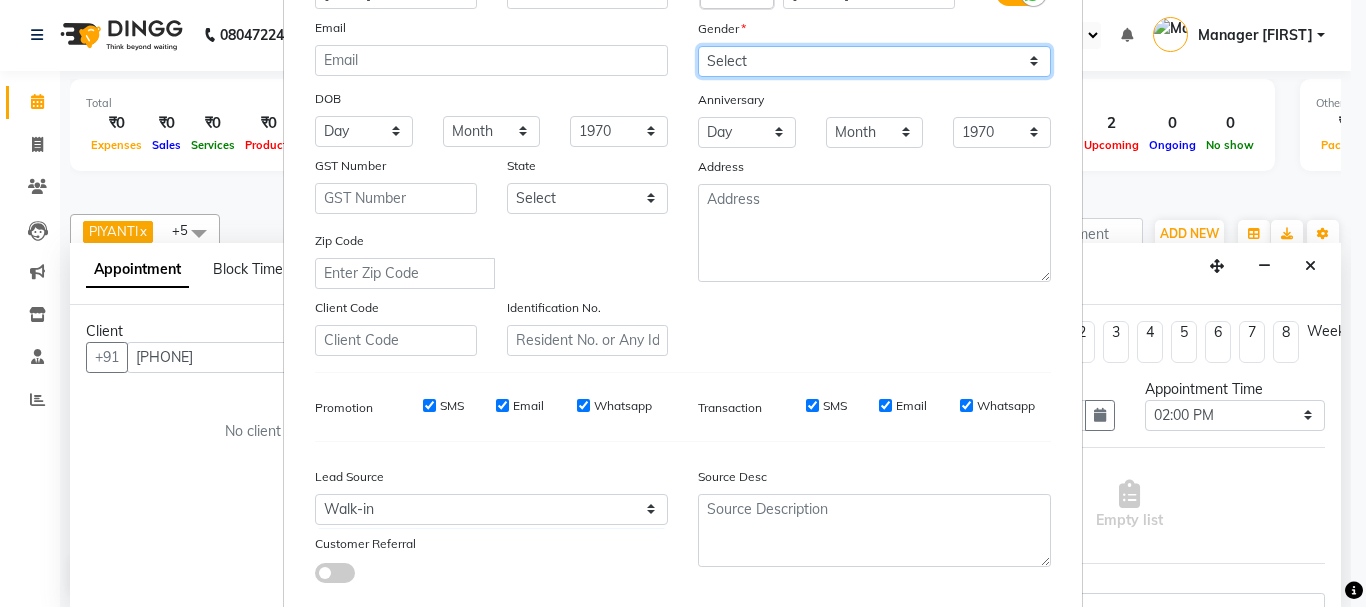 click on "Select Male Female Other Prefer Not To Say" at bounding box center (874, 61) 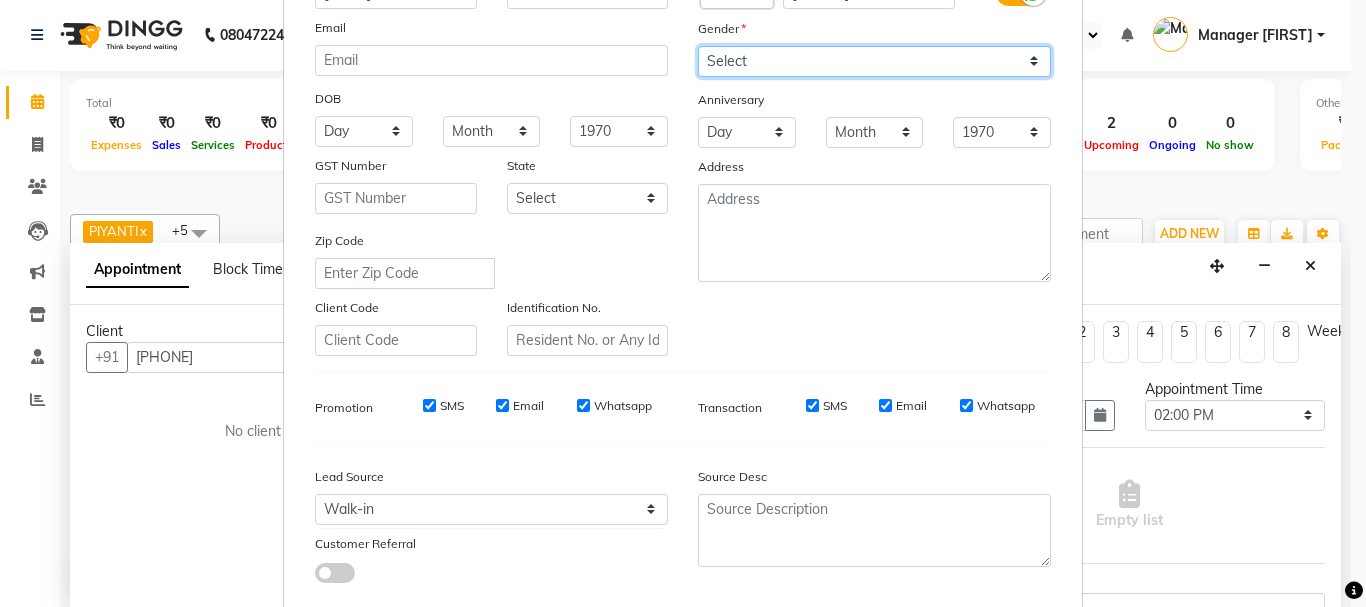 select on "female" 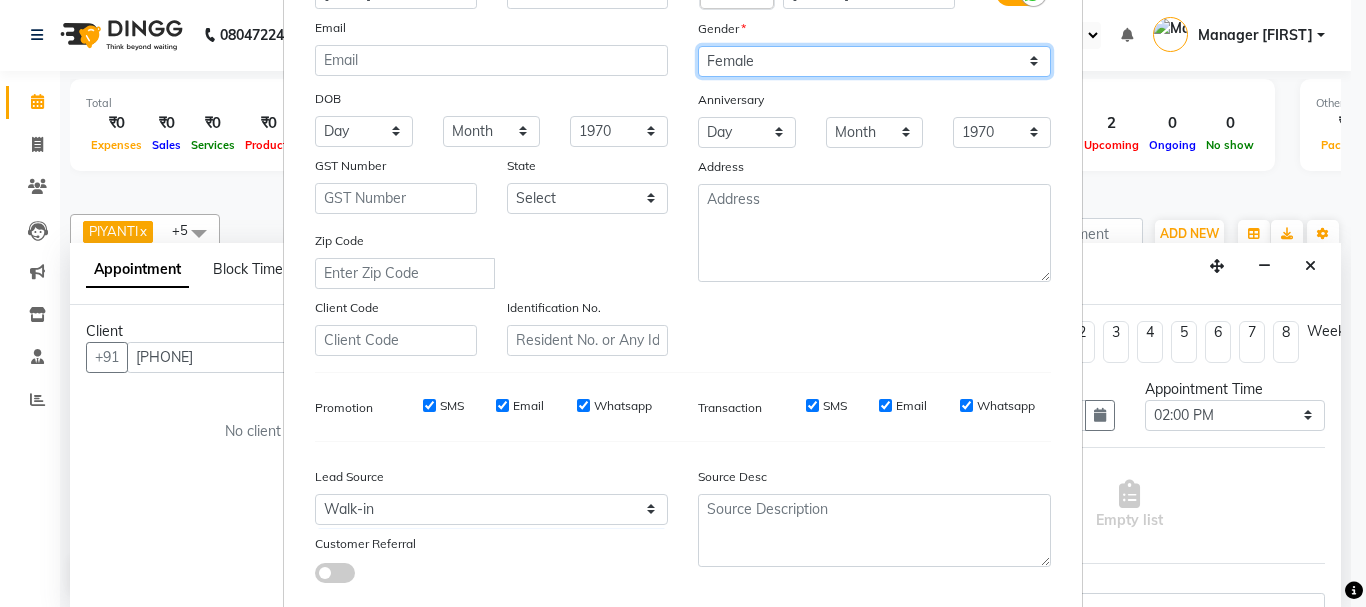 click on "Select Male Female Other Prefer Not To Say" at bounding box center (874, 61) 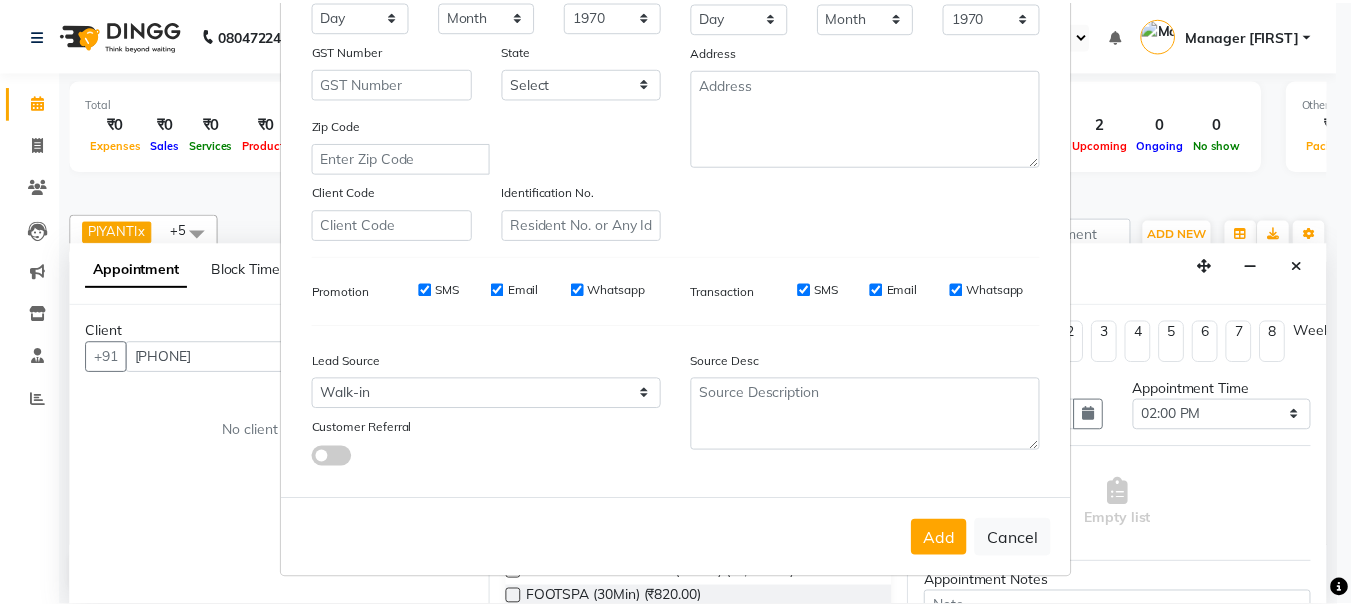 scroll, scrollTop: 316, scrollLeft: 0, axis: vertical 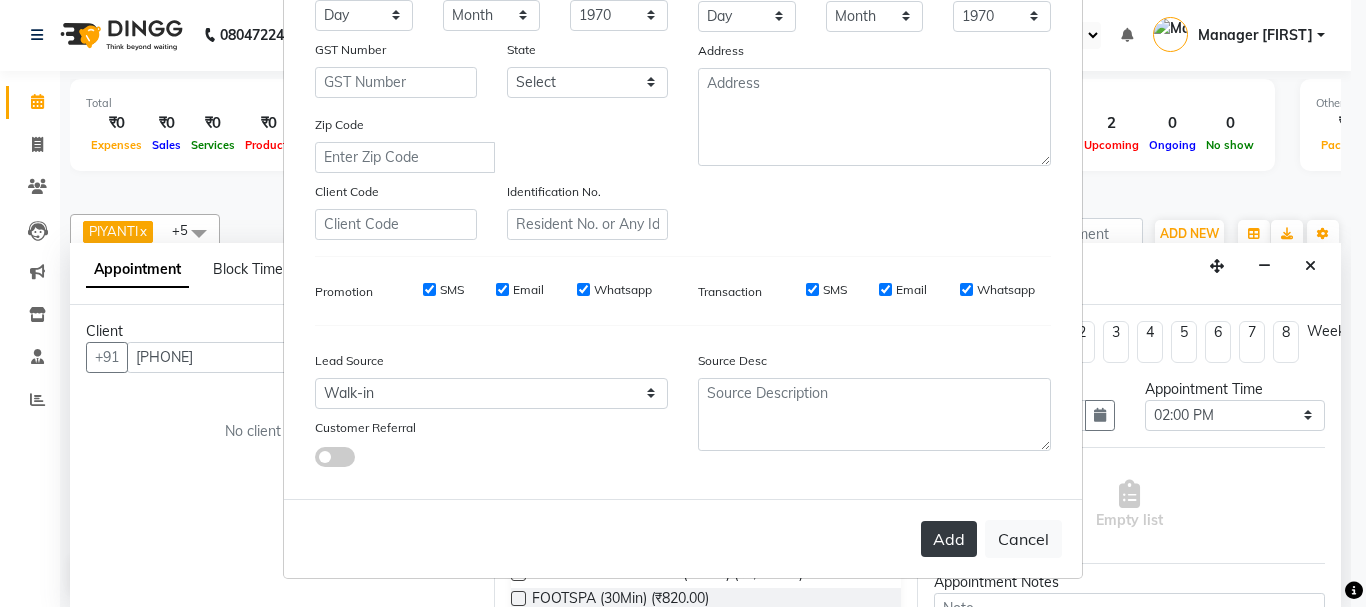 click on "Add" at bounding box center [949, 539] 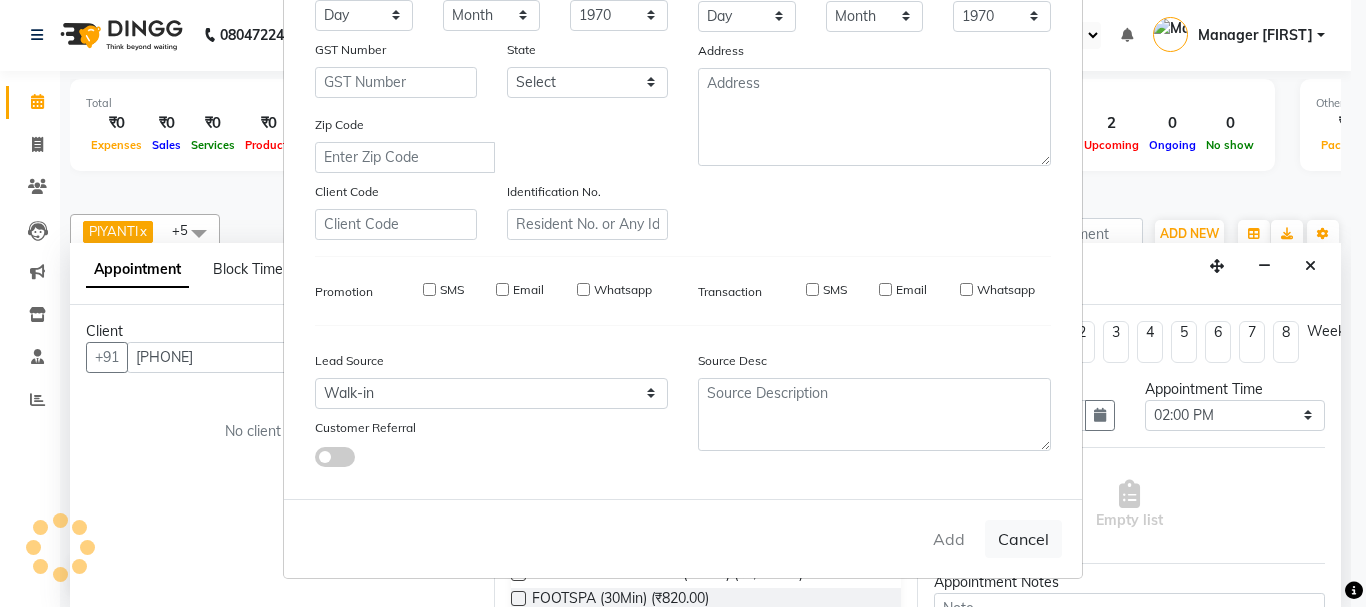 type 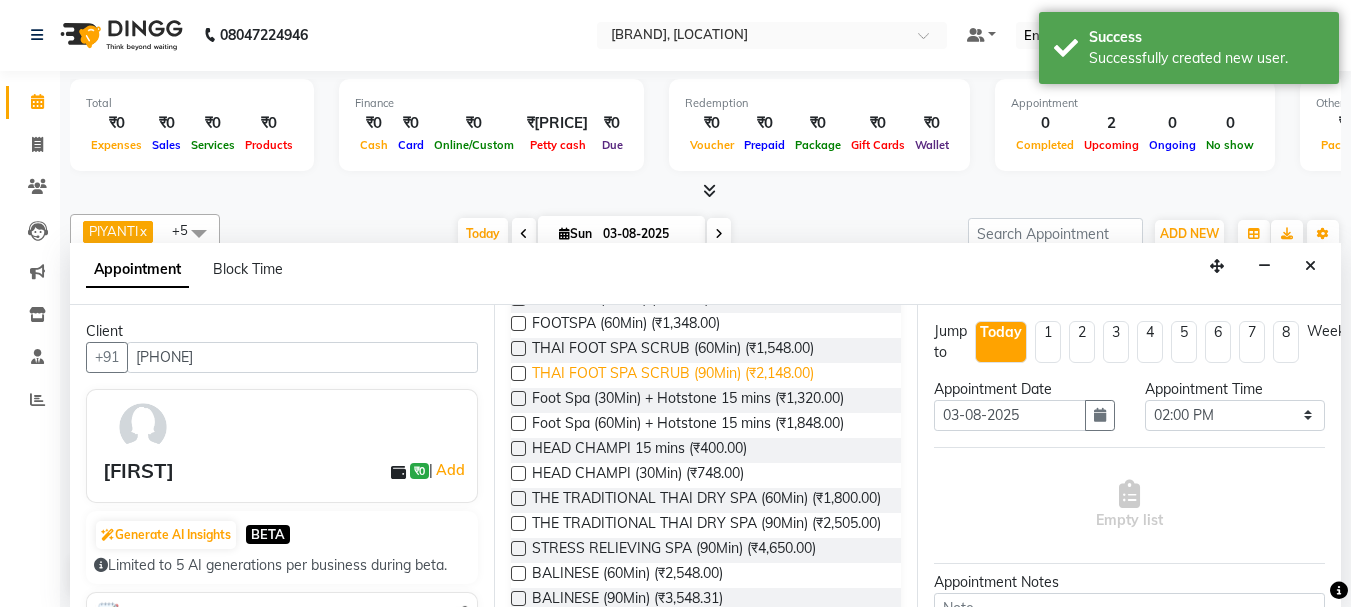 scroll, scrollTop: 400, scrollLeft: 0, axis: vertical 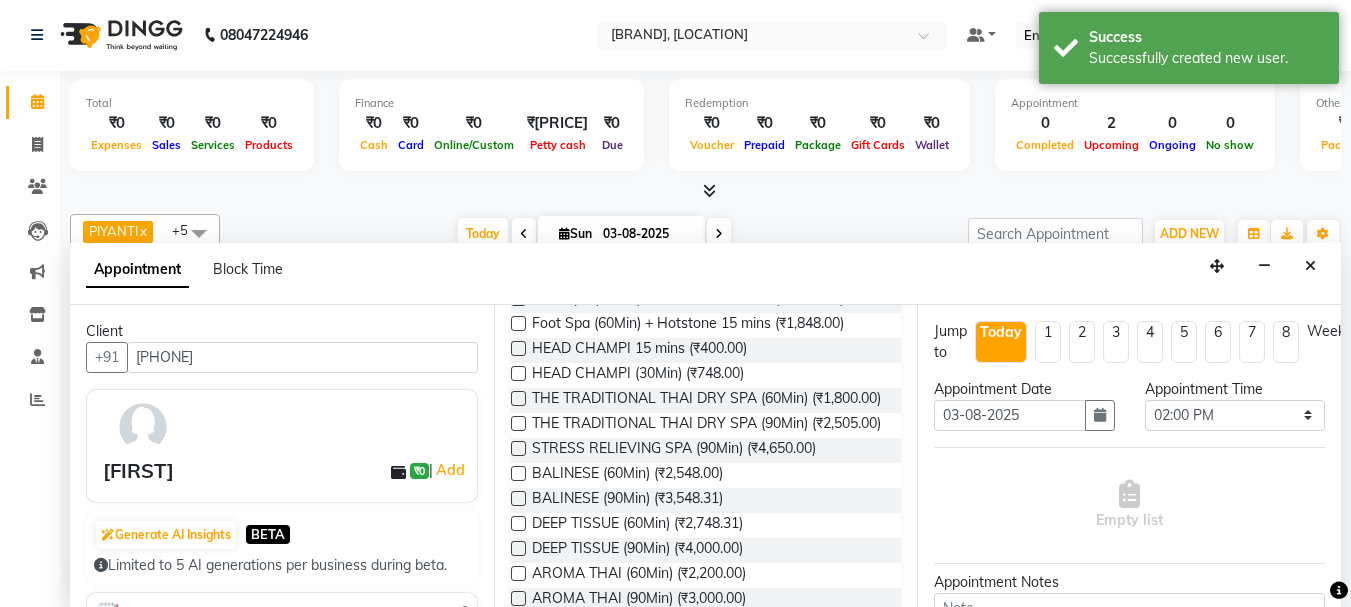 click at bounding box center (518, 373) 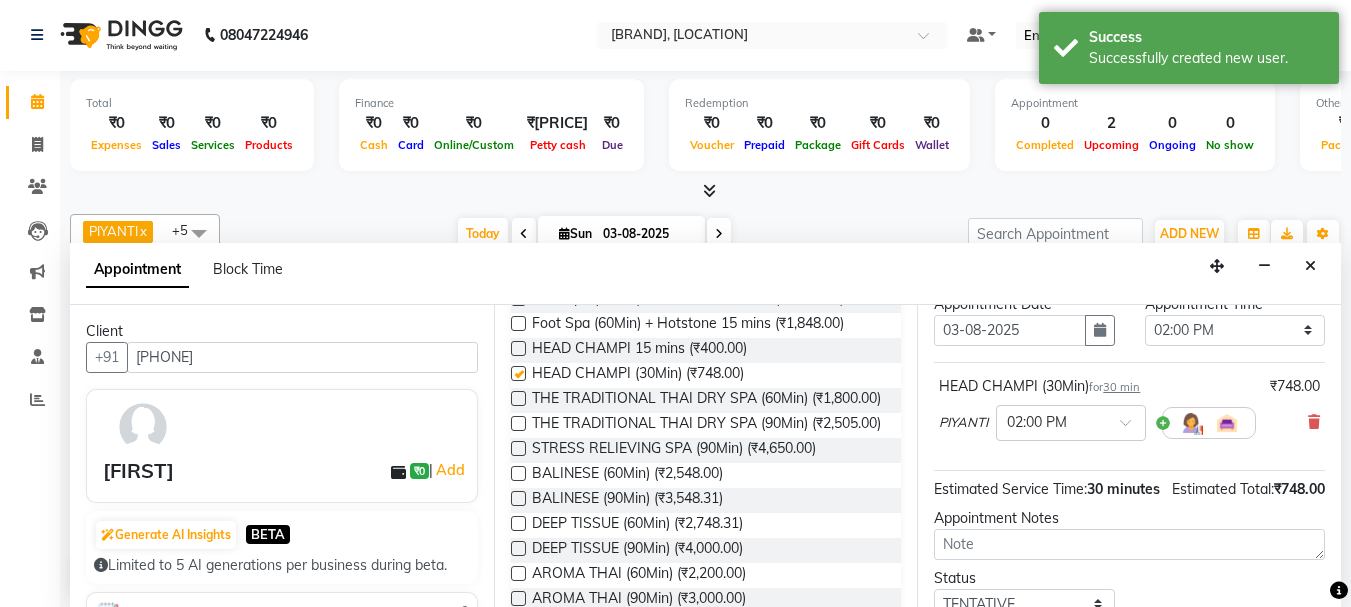 checkbox on "false" 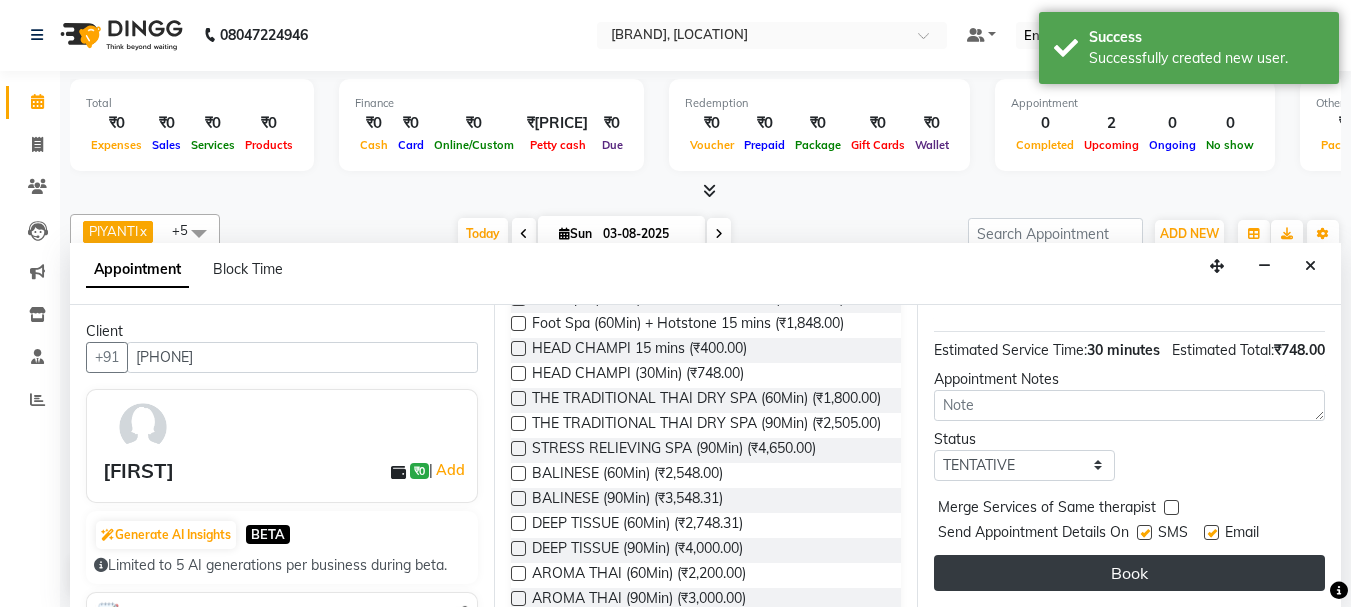 scroll, scrollTop: 260, scrollLeft: 0, axis: vertical 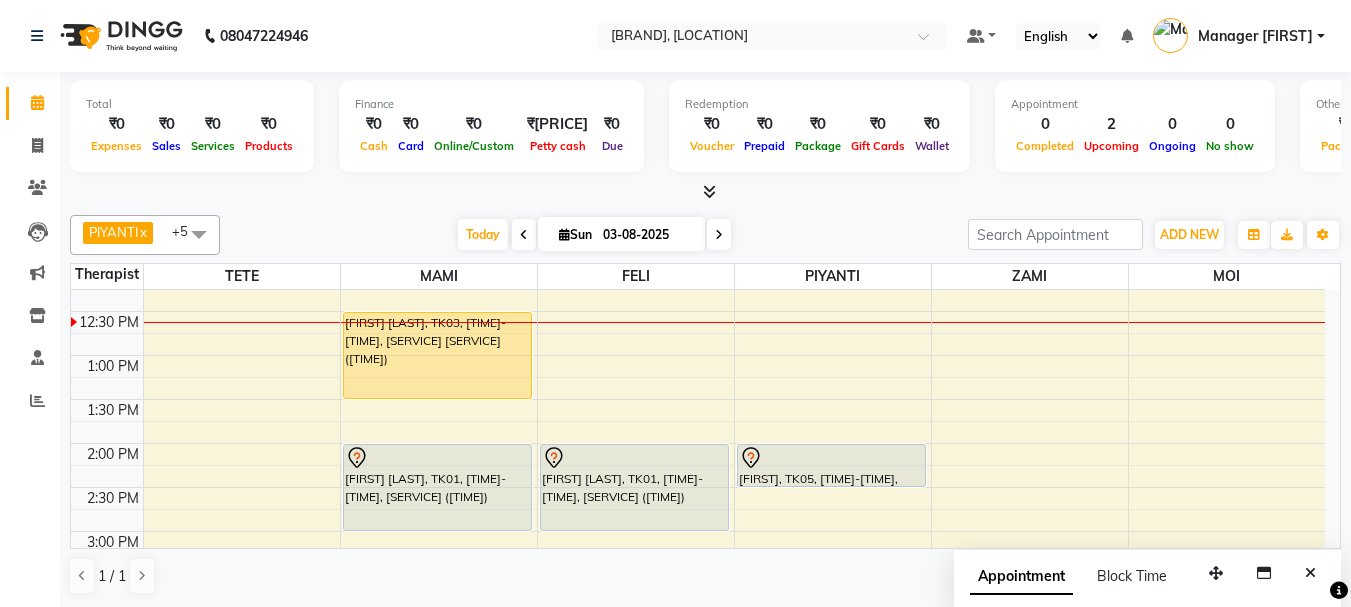 click on "9:00 AM 9:30 AM 10:00 AM 10:30 AM 11:00 AM 11:30 AM 12:00 PM 12:30 PM 1:00 PM 1:30 PM 2:00 PM 2:30 PM 3:00 PM 3:30 PM 4:00 PM 4:30 PM 5:00 PM 5:30 PM 6:00 PM 6:30 PM 7:00 PM 7:30 PM 8:00 PM 8:30 PM 9:00 PM 9:30 PM 10:00 PM 10:30 PM             [FIRST] [LAST], TK02, 04:00 PM-05:30 PM, SWEDISH (90Min)    [FIRST] [LAST], TK03, 12:30 PM-01:30 PM, FOOT SPA Head/Back & Shoulder (60Min)             [FIRST] [LAST], TK01, 02:00 PM-03:00 PM, SWEDISH (60Min)             [FIRST] [LAST], TK02, 04:00 PM-05:30 PM, SWEDISH (90Min)             [FIRST] [LAST], TK01, 02:00 PM-03:00 PM, SWEDISH (60Min)             [FIRST], TK05, 02:00 PM-02:30 PM, HEAD CHAMPI (30Min)             [FIRST], TK04, 04:00 PM-05:30 PM, DEEP TISSUE (90Min)" at bounding box center (698, 619) 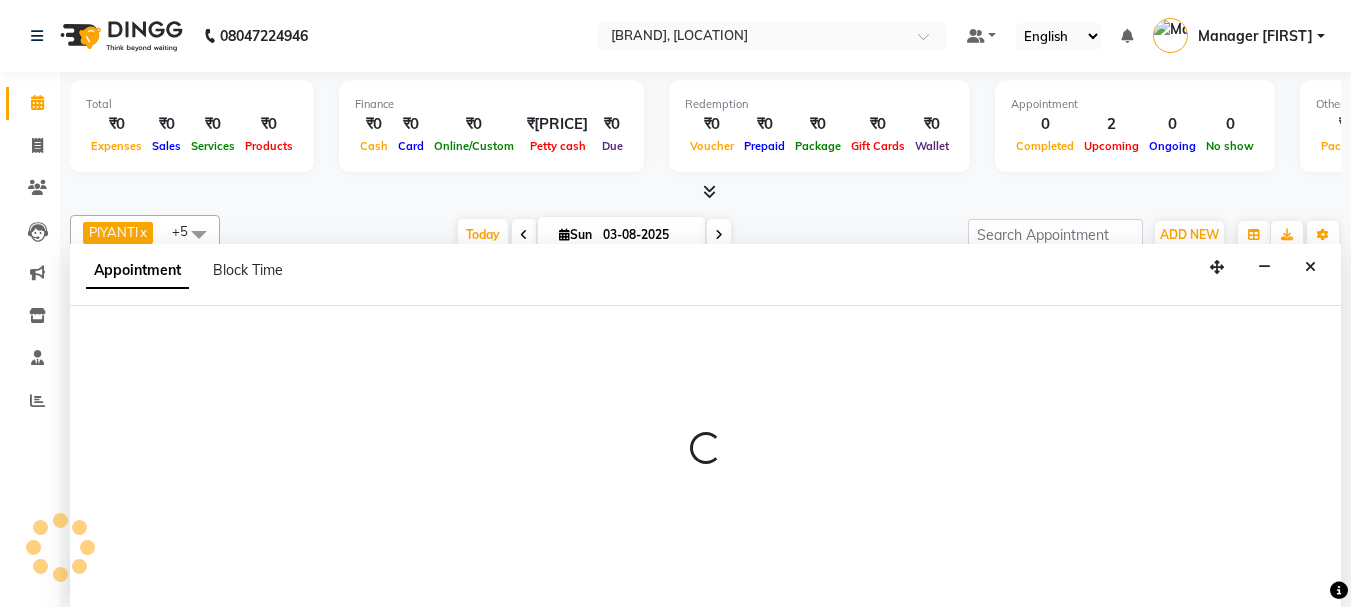 select on "67002" 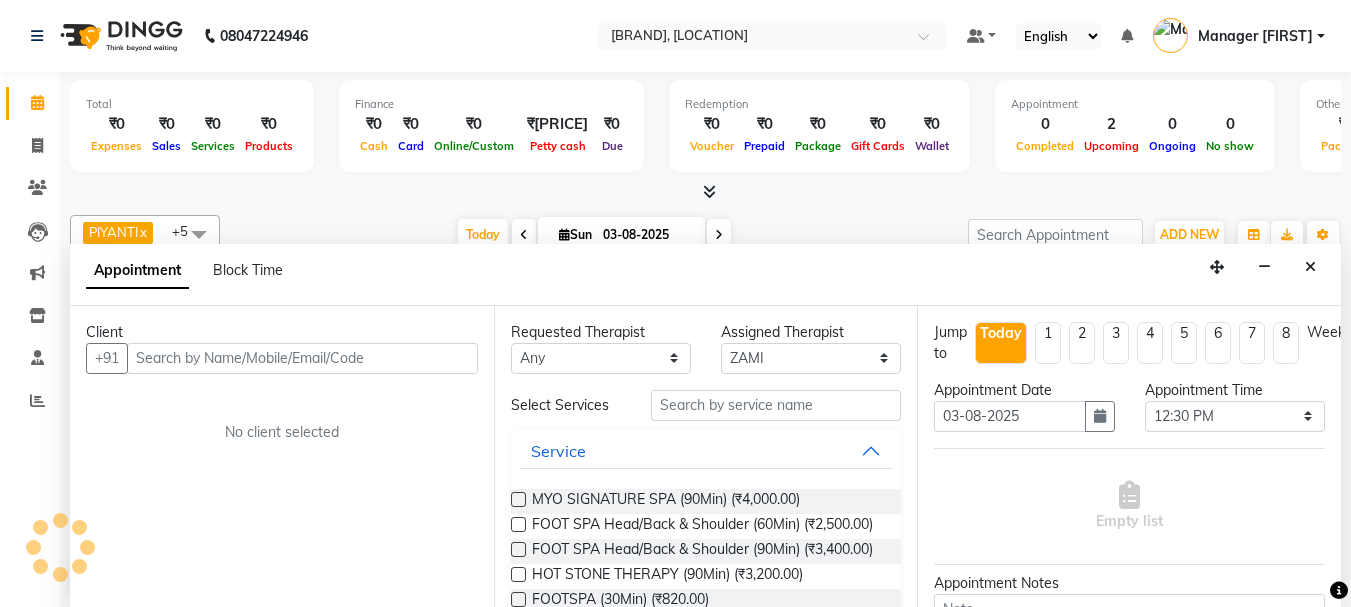 scroll, scrollTop: 1, scrollLeft: 0, axis: vertical 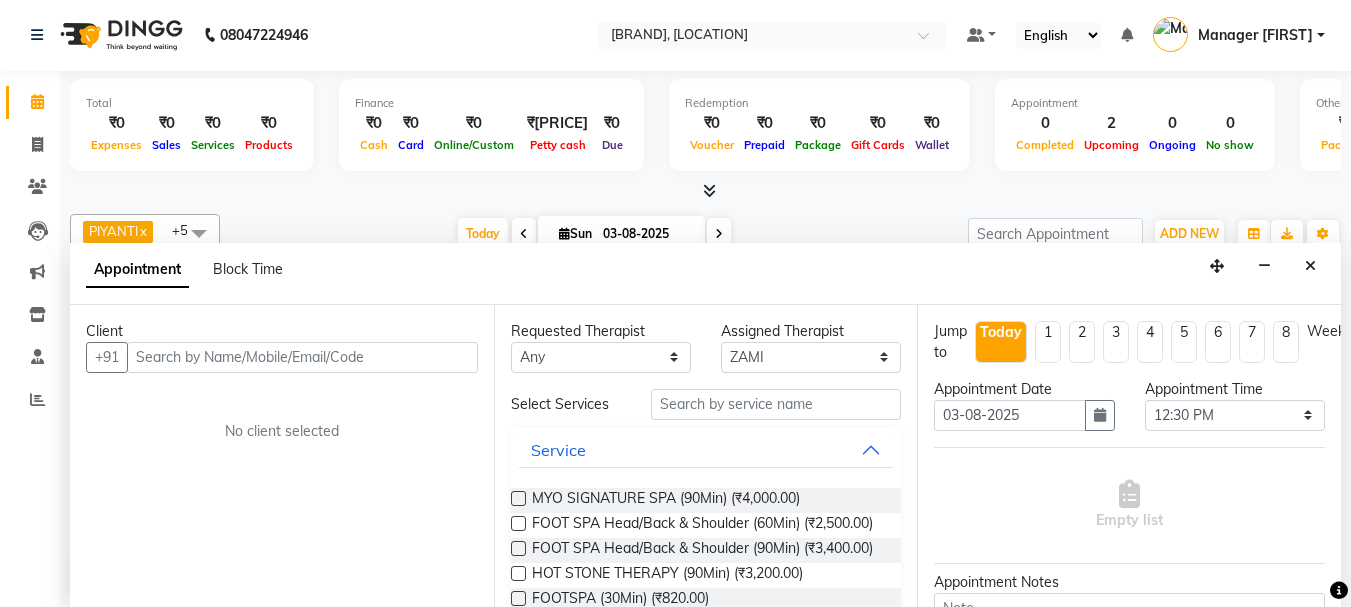 click on "Client +91  No client selected" at bounding box center [282, 456] 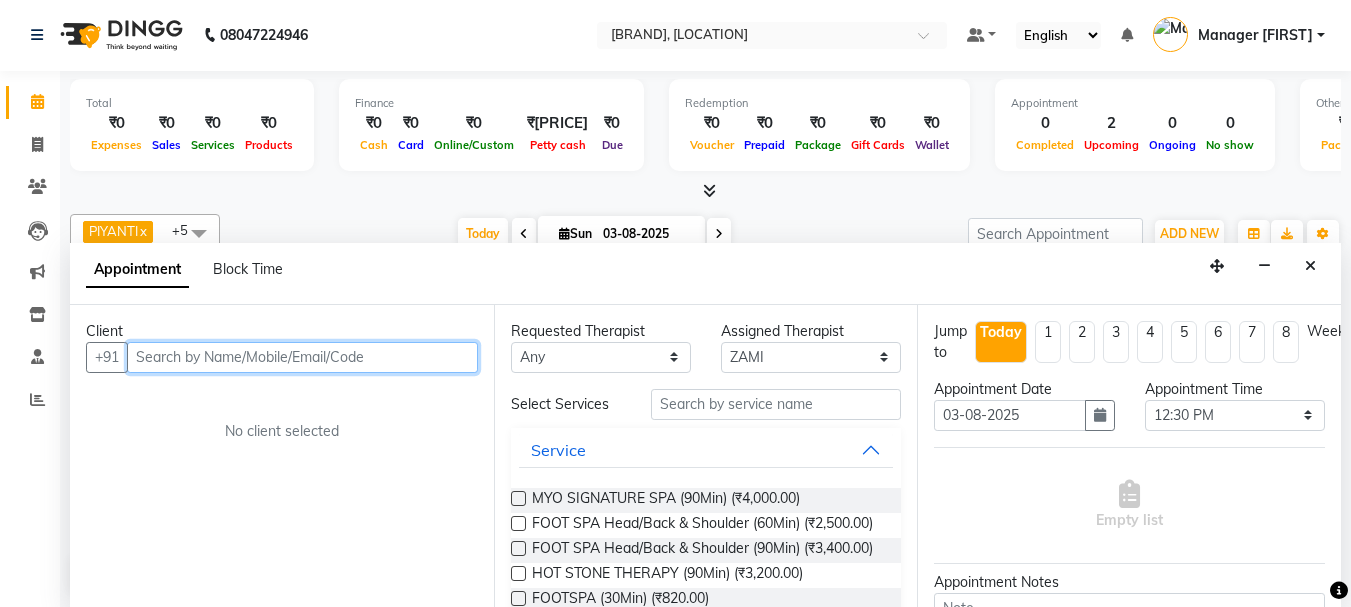 click at bounding box center [302, 357] 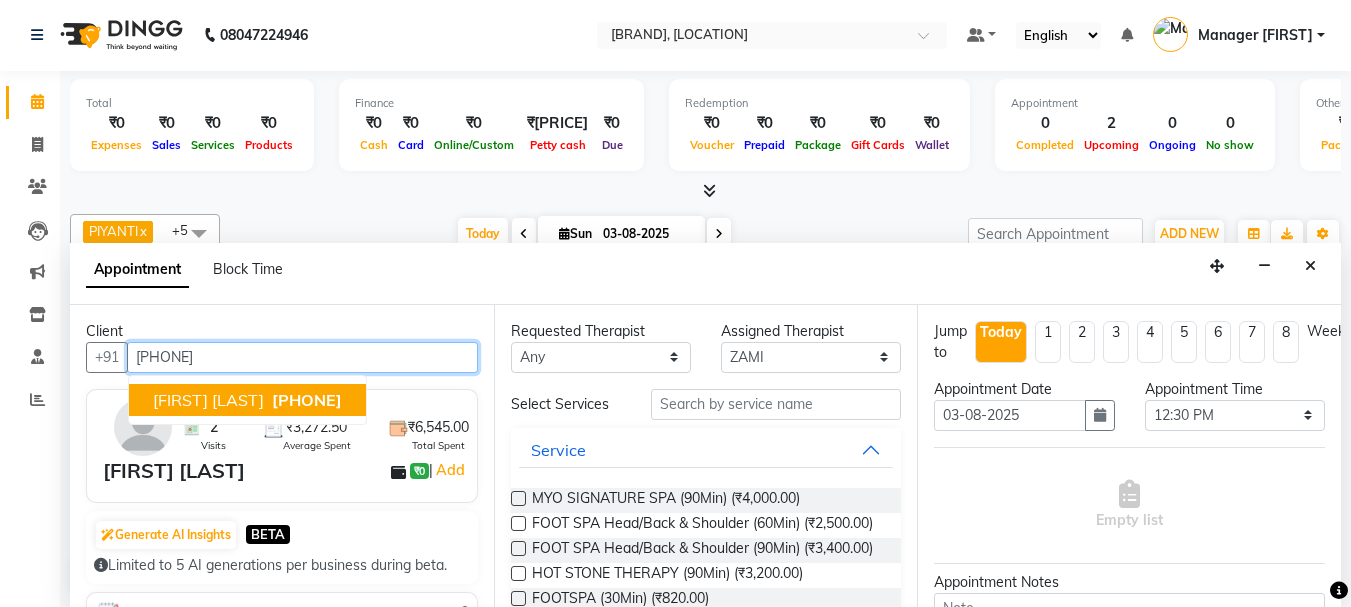 click on "[FIRST] [LAST]" at bounding box center (208, 400) 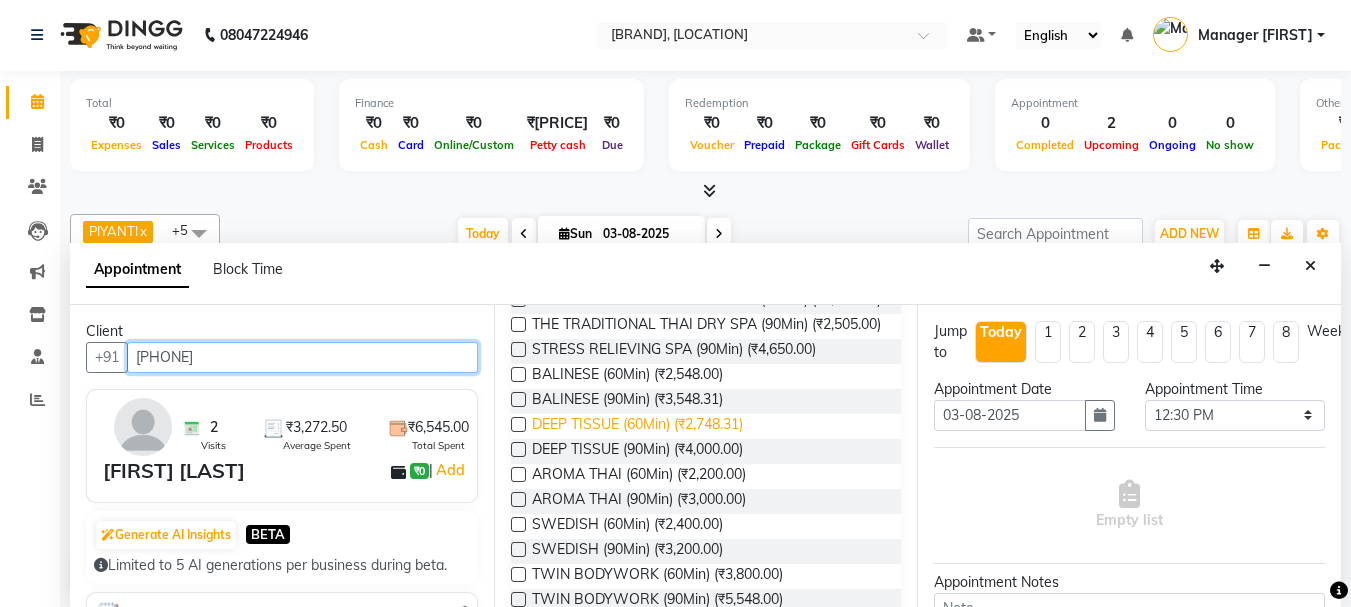 scroll, scrollTop: 500, scrollLeft: 0, axis: vertical 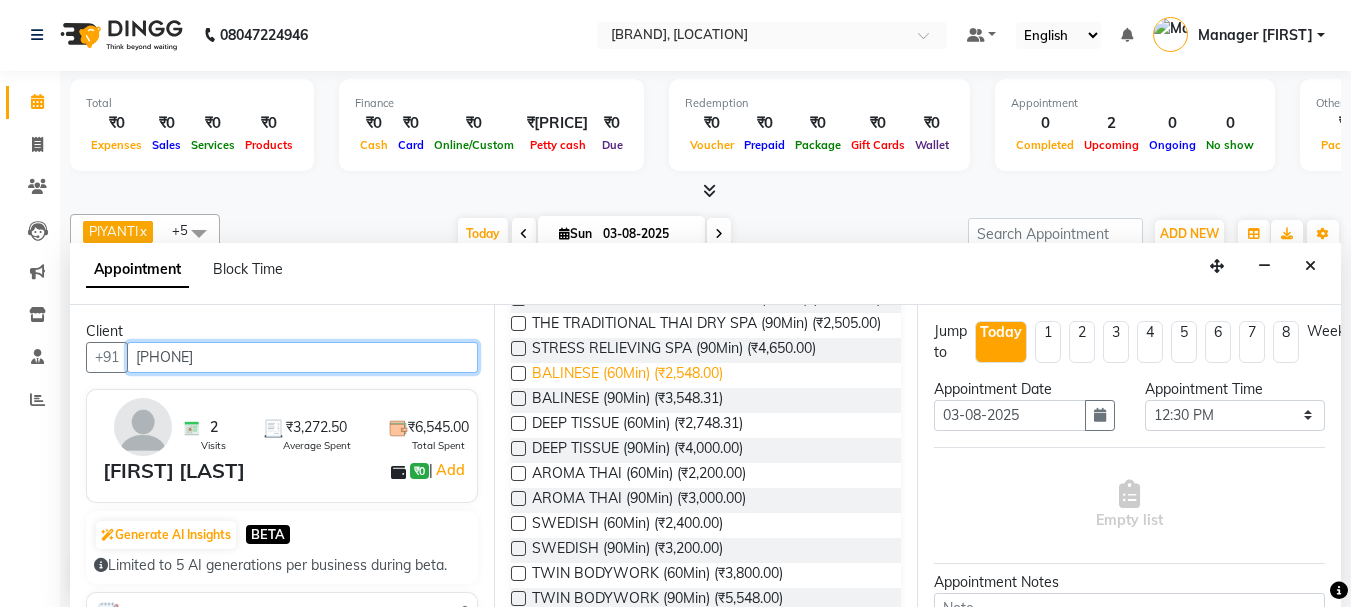 type on "[PHONE]" 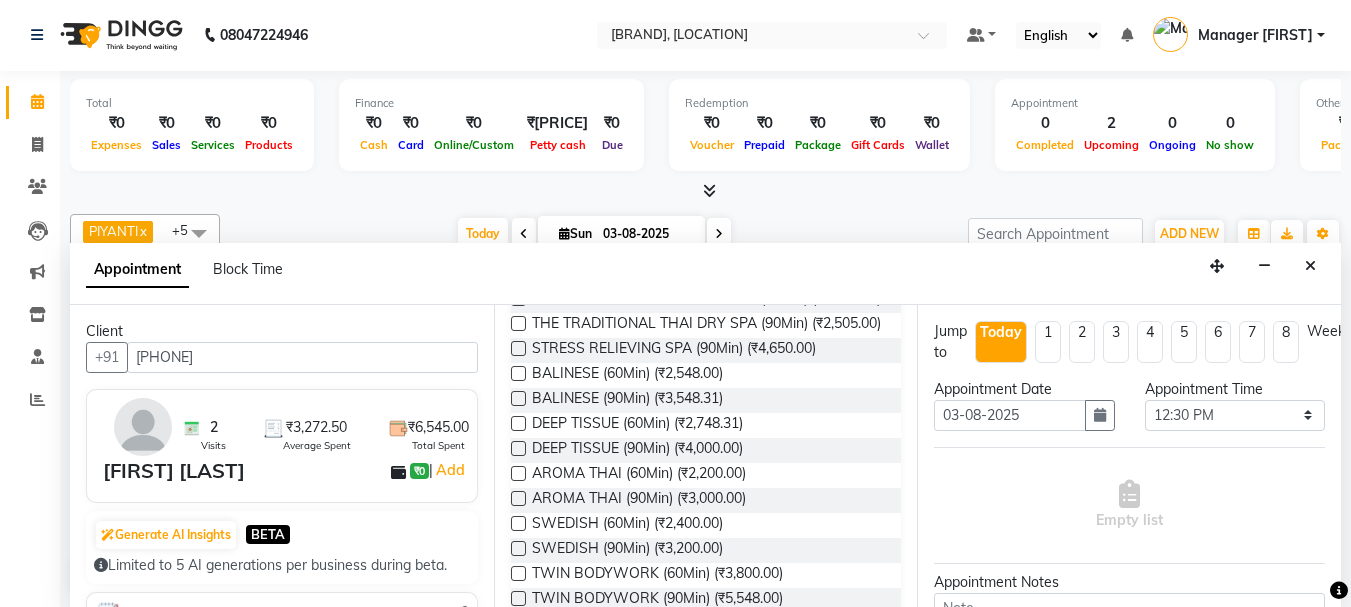 click on "BALINESE (60Min) (₹2,548.00)" at bounding box center [627, 375] 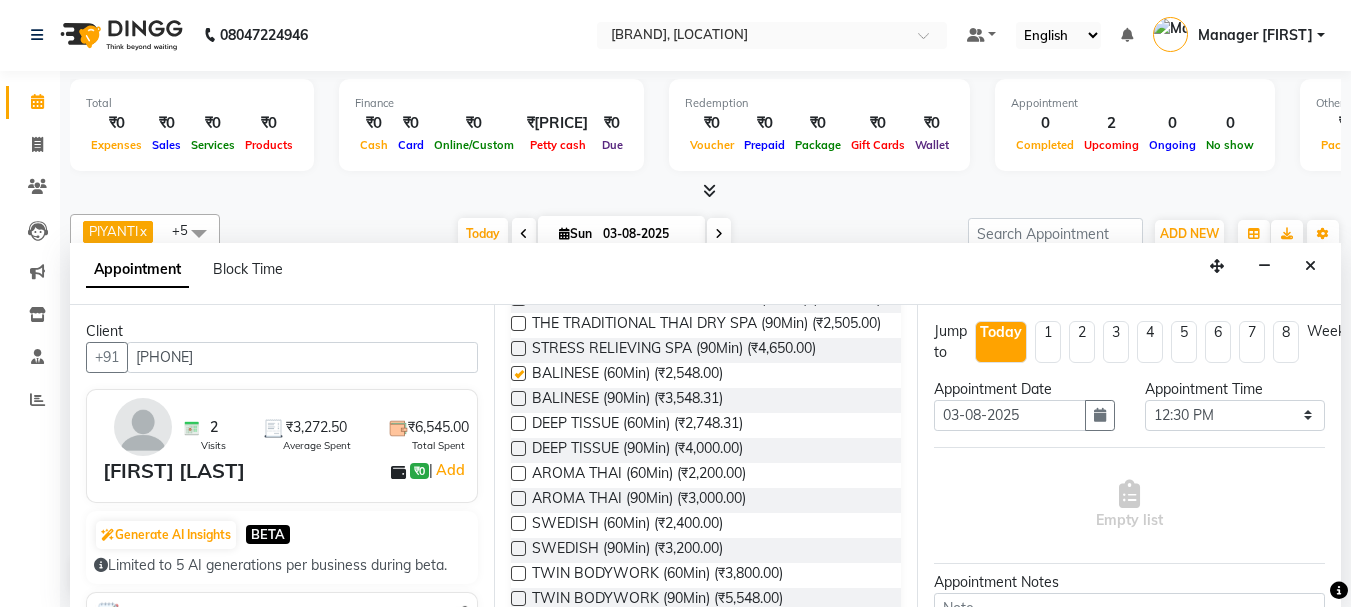 checkbox on "false" 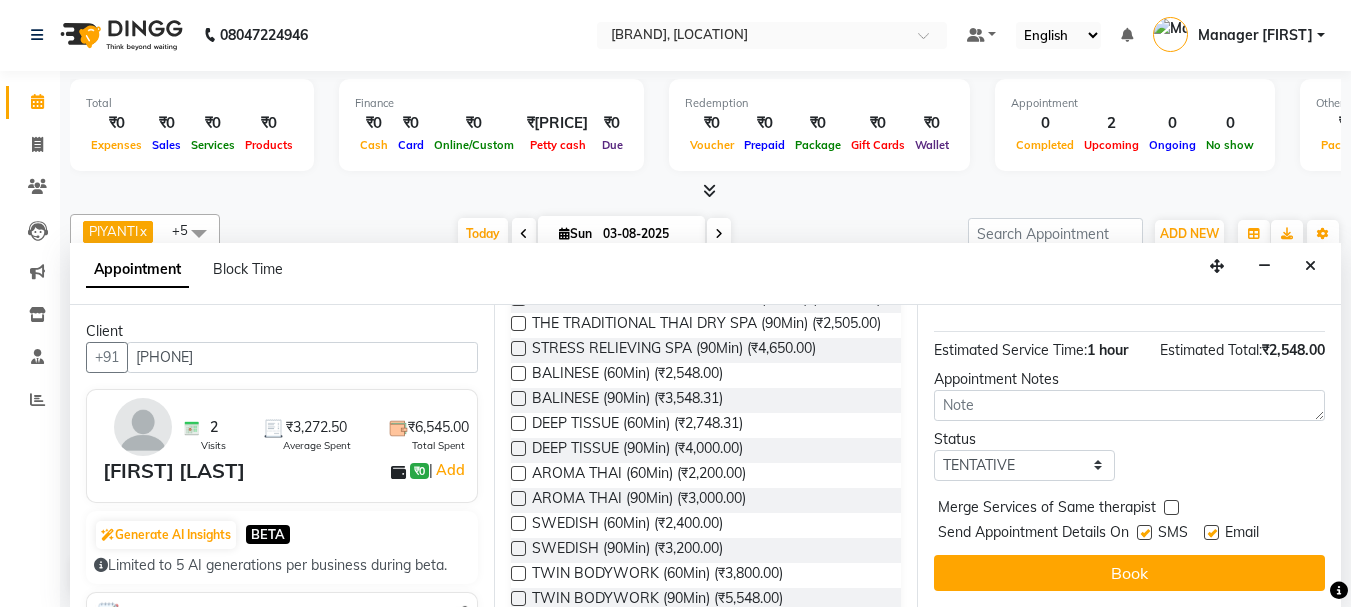 scroll, scrollTop: 239, scrollLeft: 0, axis: vertical 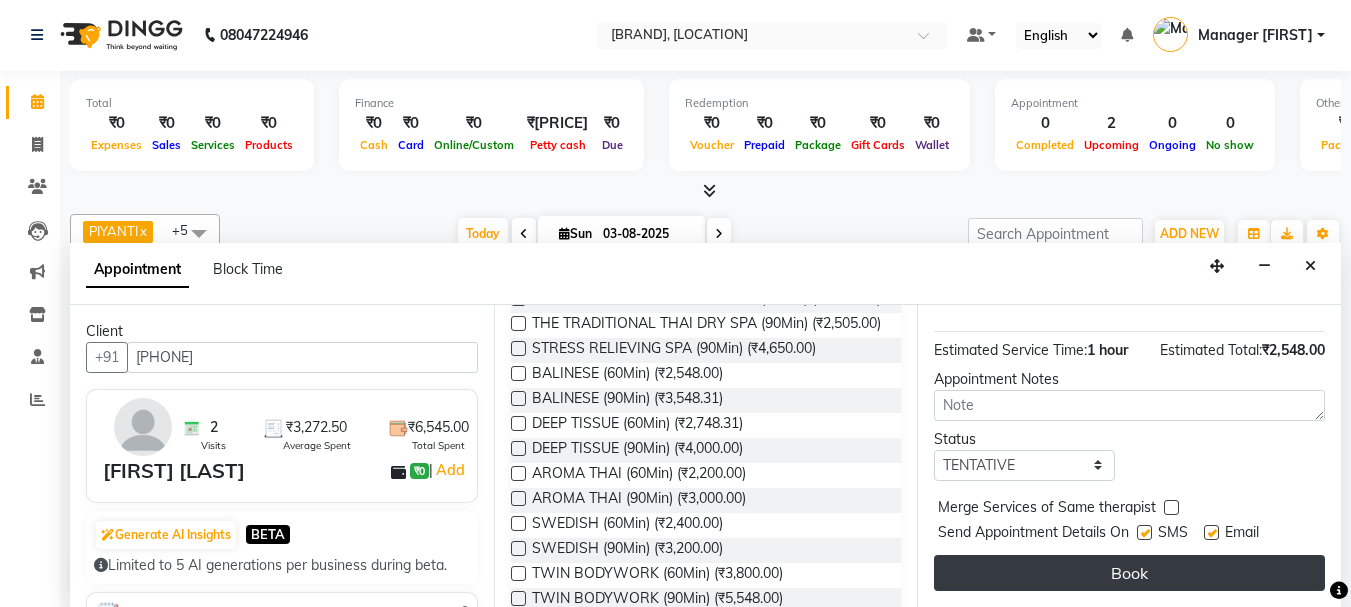 click on "Book" at bounding box center [1129, 573] 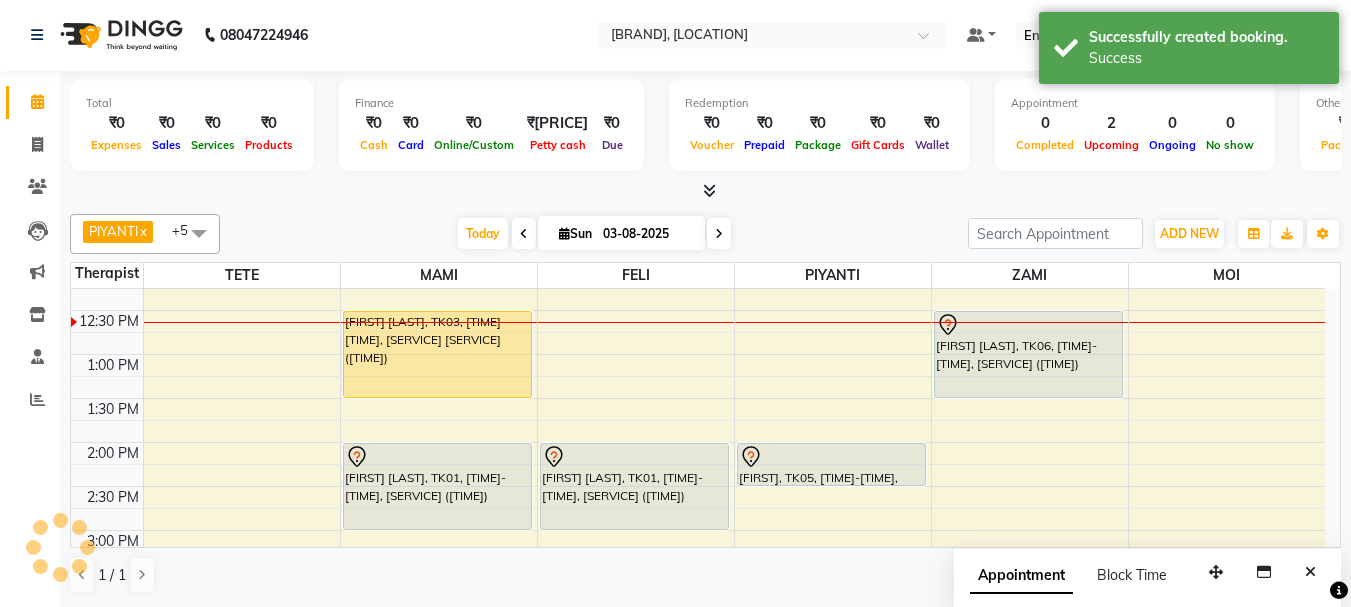 scroll, scrollTop: 0, scrollLeft: 0, axis: both 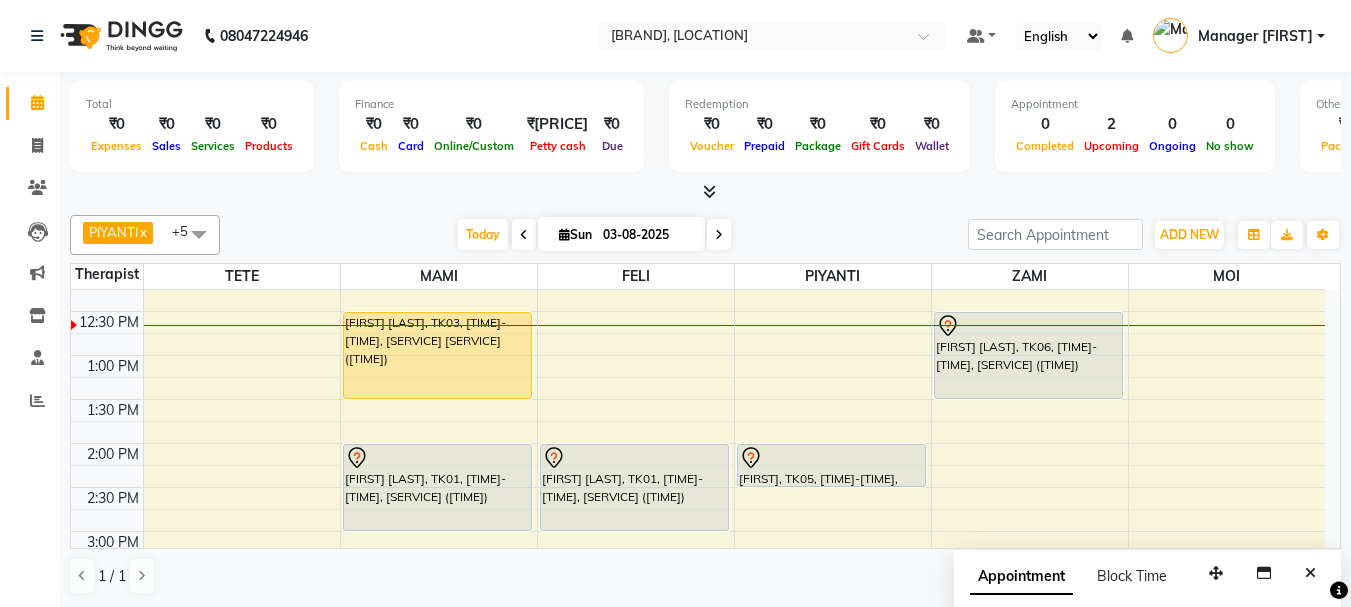 click at bounding box center (1310, 573) 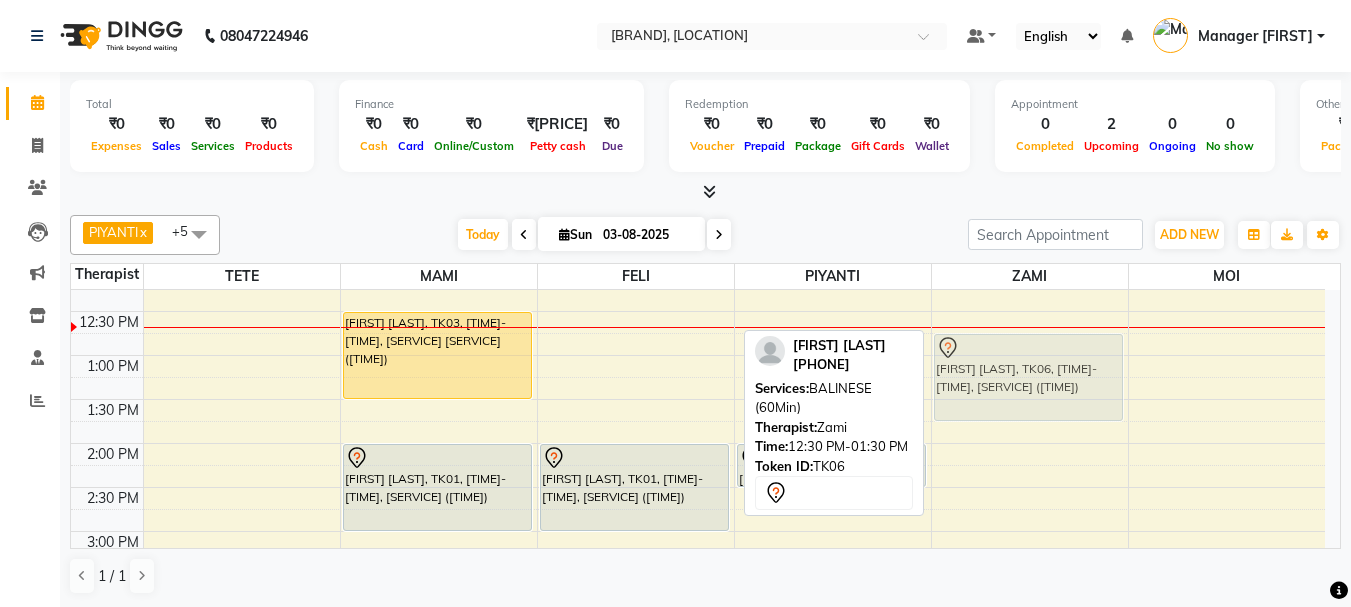 drag, startPoint x: 1038, startPoint y: 360, endPoint x: 1039, endPoint y: 373, distance: 13.038404 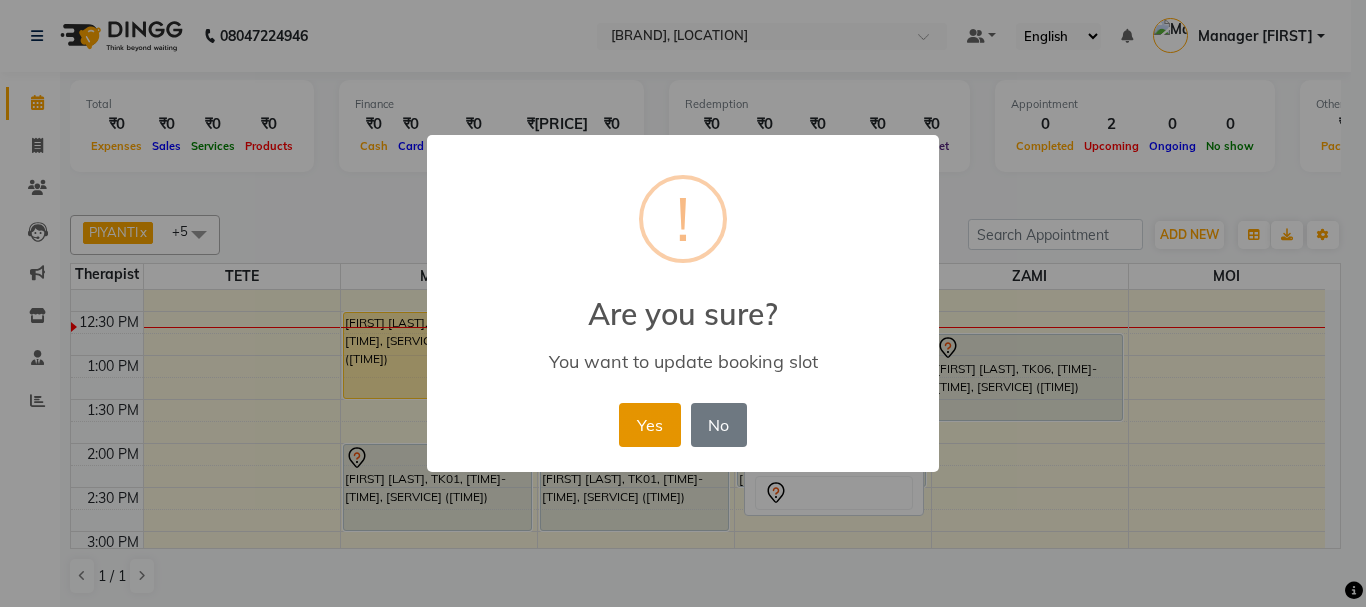 click on "Yes" at bounding box center (649, 425) 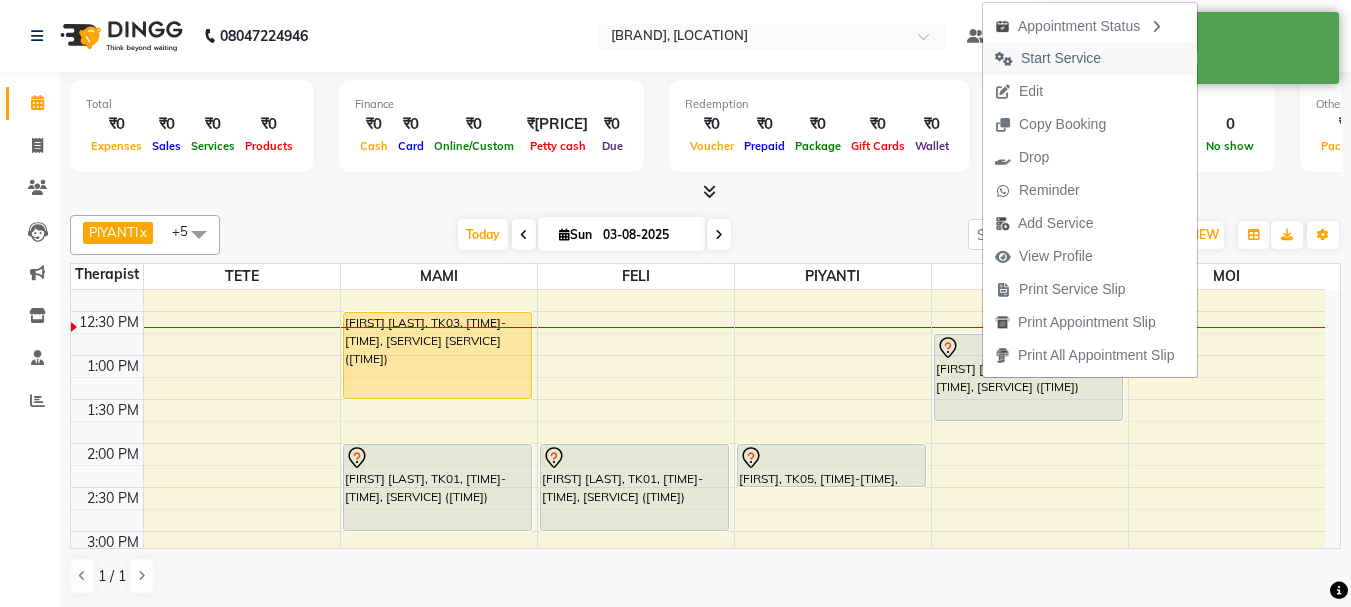 click on "Start Service" at bounding box center (1061, 58) 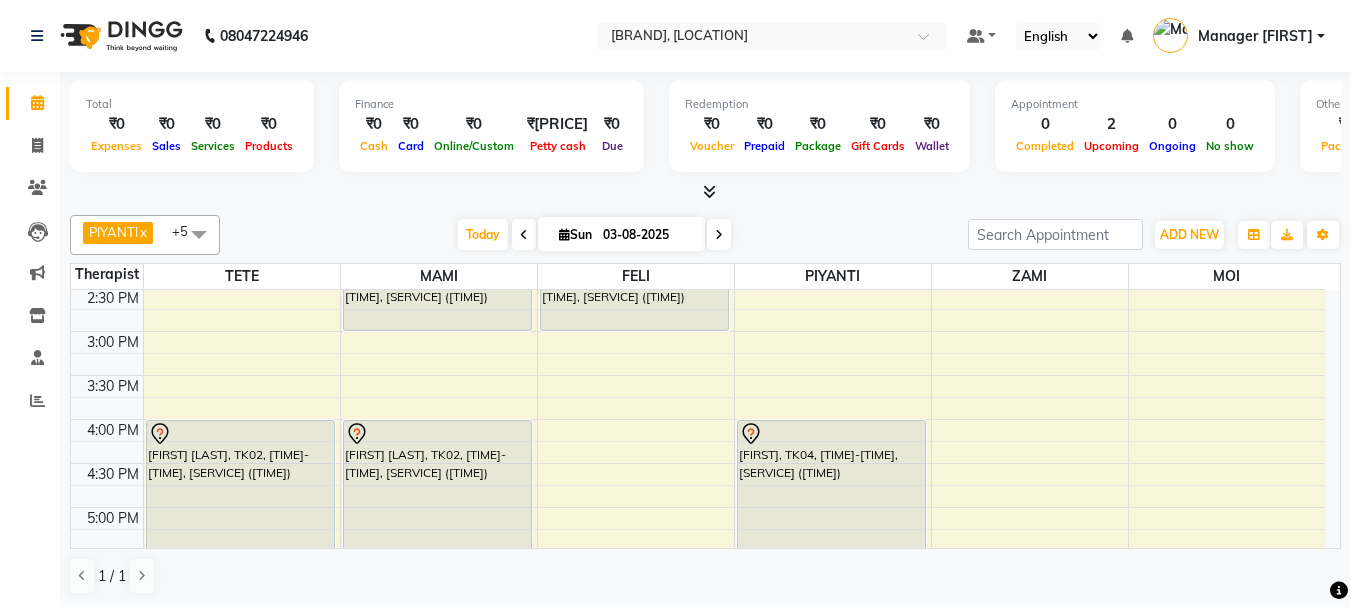 scroll, scrollTop: 386, scrollLeft: 0, axis: vertical 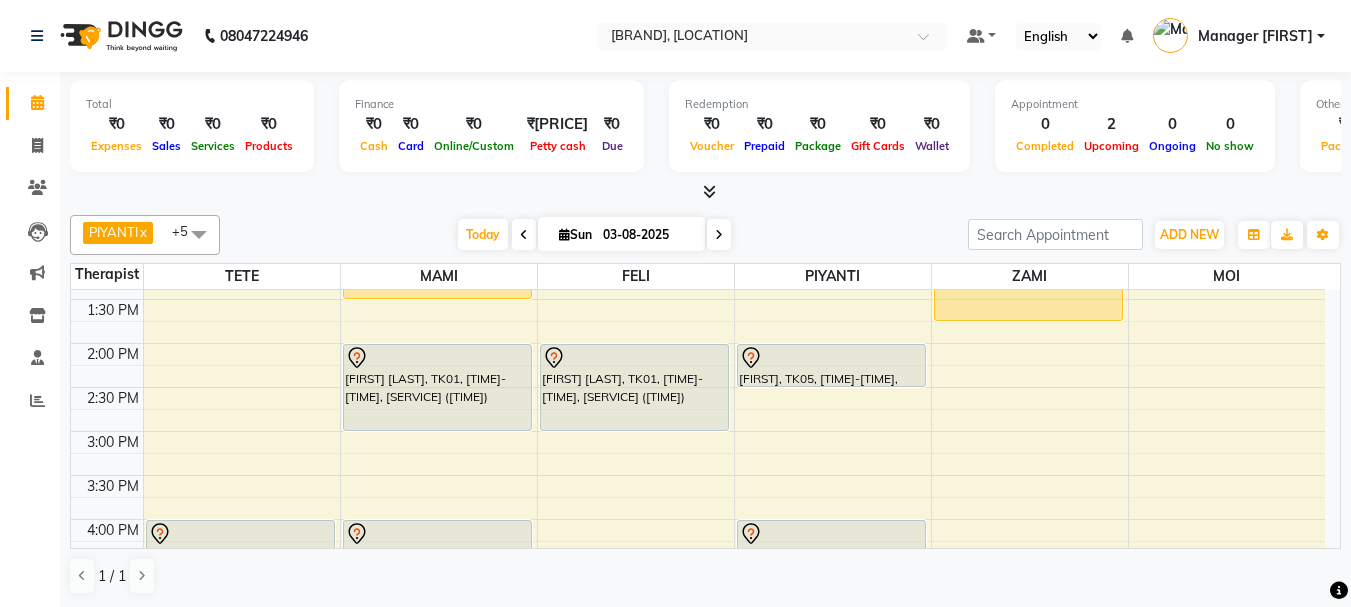click on "[TIME] [TIME] [TIME] [TIME] [TIME] [TIME] [TIME] [TIME] [TIME] [TIME] [TIME] [TIME] [TIME] [TIME] [TIME] [TIME] [TIME] [TIME] [TIME] [TIME] [TIME] [TIME] [TIME] [TIME] [TIME] [TIME] [TIME] [TIME] [TIME] [TIME]             [FIRST] [LAST], TK02, [TIME]-[TIME], [SERVICE] ([TIME])    [FIRST] [LAST], TK03, [TIME]-[TIME], [SERVICE] [SERVICE] ([TIME])             [FIRST] [LAST], TK01, [TIME]-[TIME], [SERVICE] ([TIME])             [FIRST] [LAST], TK02, [TIME]-[TIME], [SERVICE] ([TIME])             [FIRST] [LAST], TK01, [TIME]-[TIME], [SERVICE] ([TIME])             [FIRST], TK05, [TIME]-[TIME], [SERVICE] ([TIME])             [FIRST], TK04, [TIME]-[TIME], [SERVICE] ([TIME])    [FIRST] [LAST], TK06, [TIME]-[TIME], [SERVICE] ([TIME])" at bounding box center (698, 519) 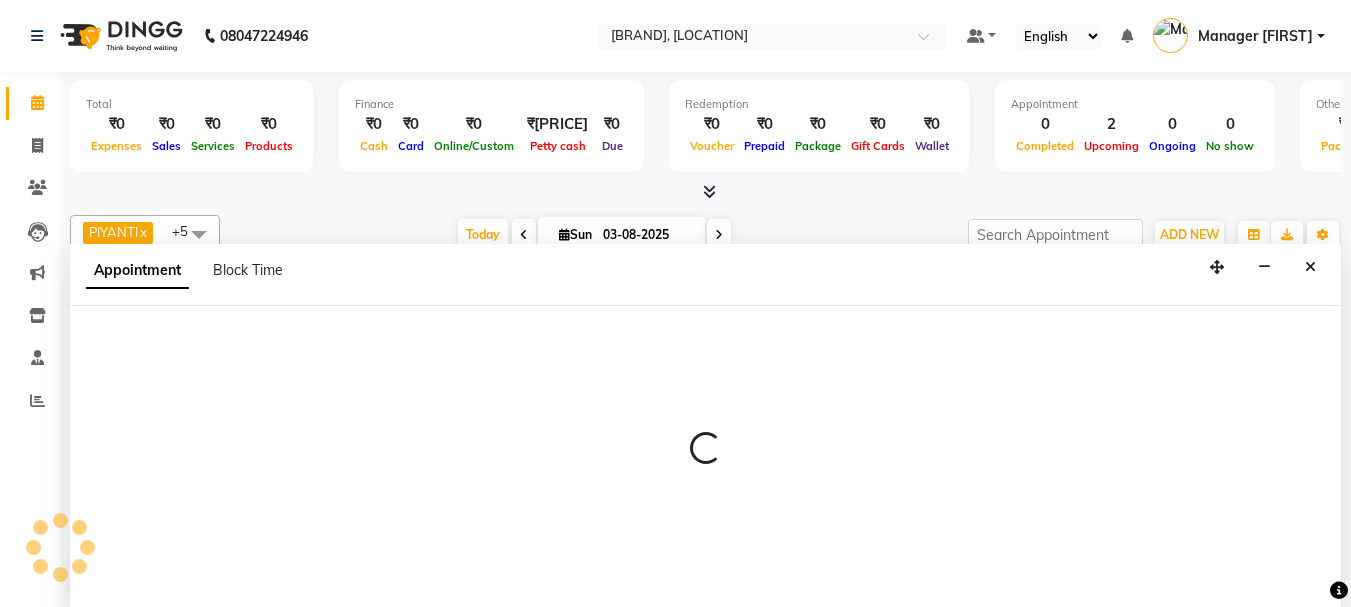 scroll, scrollTop: 1, scrollLeft: 0, axis: vertical 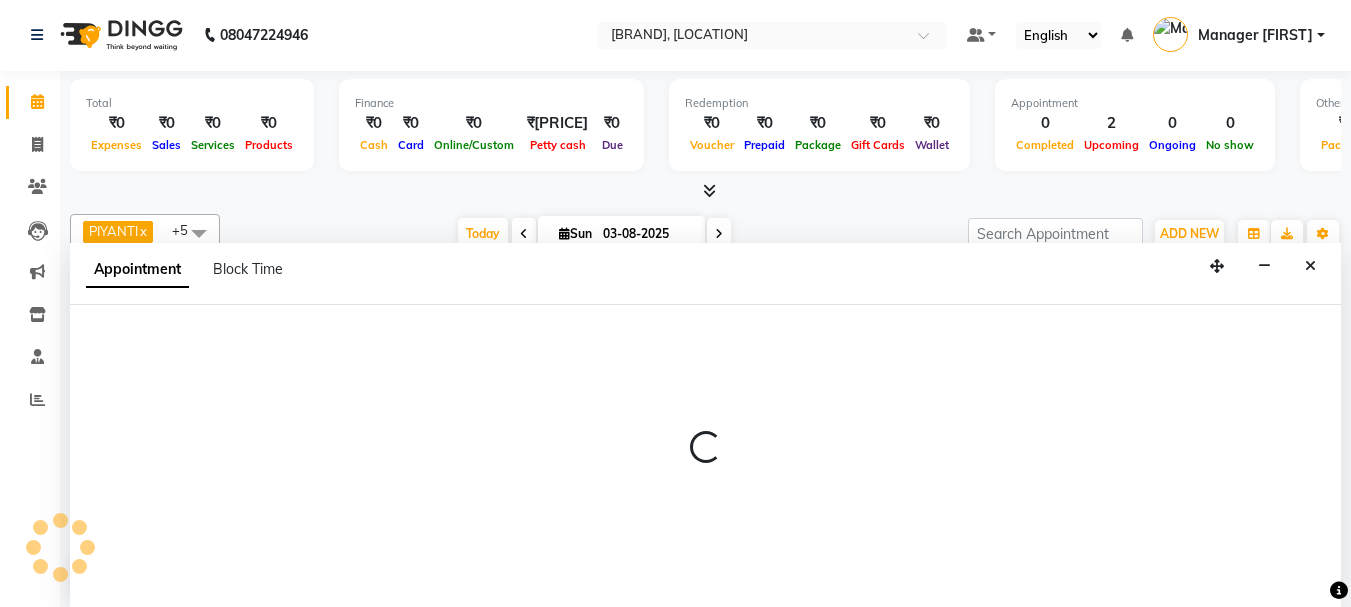 select on "67002" 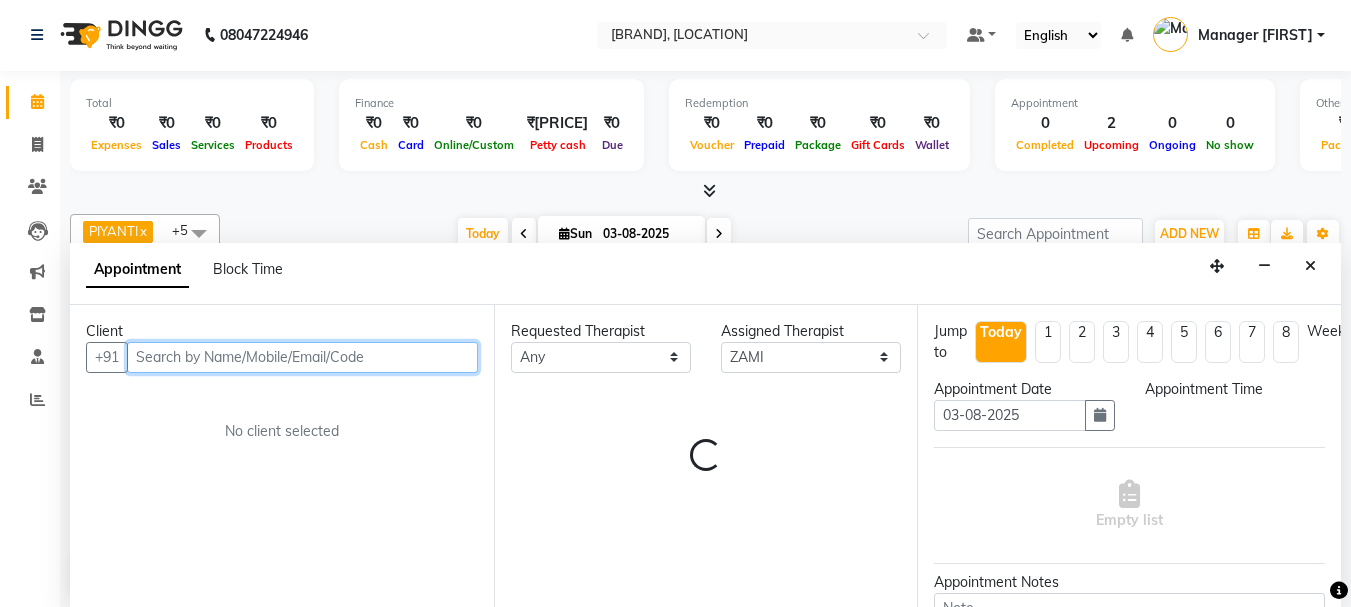 select on "870" 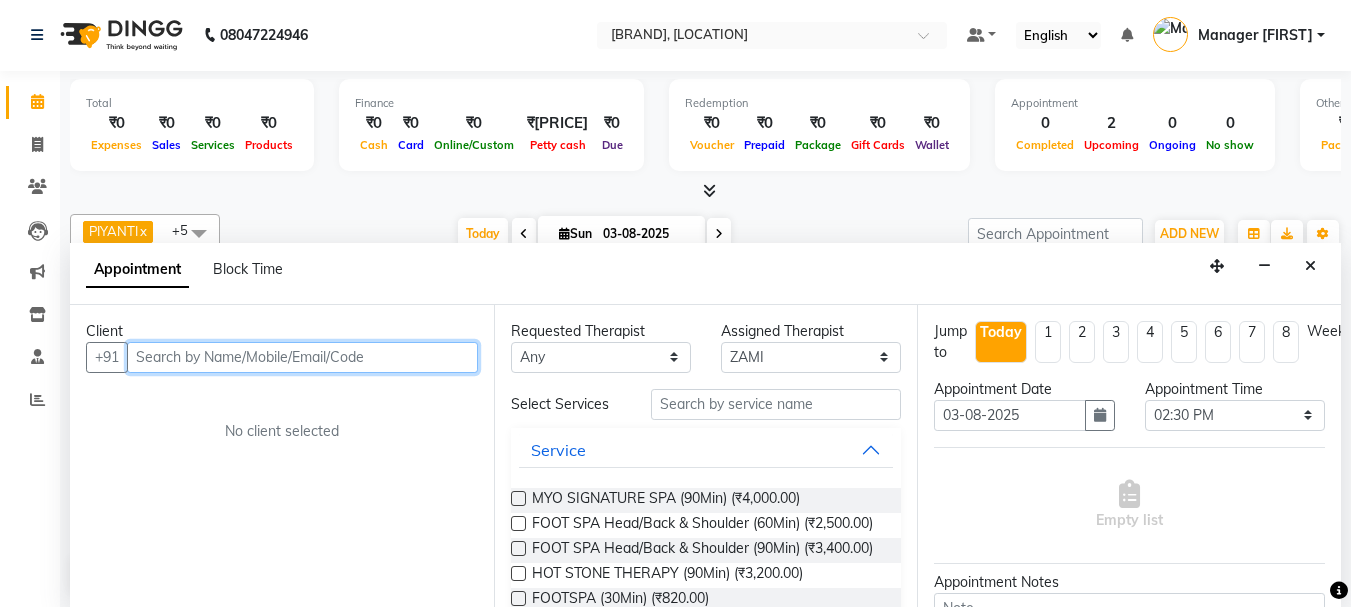 click at bounding box center [302, 357] 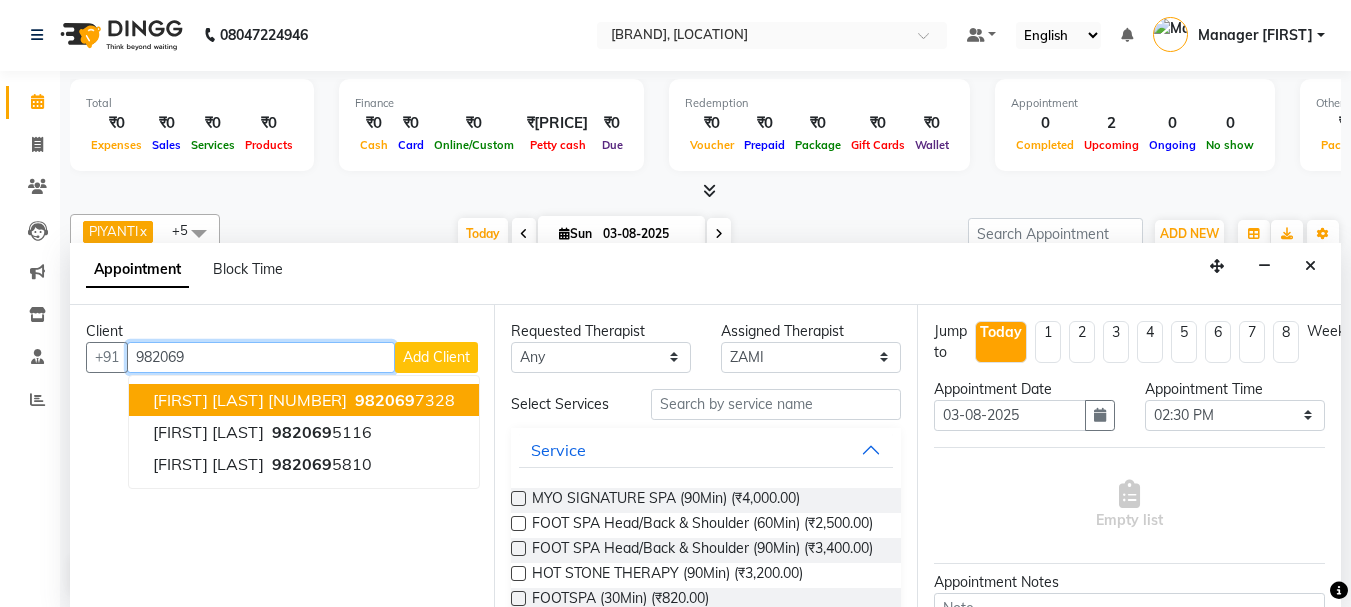 click on "[FIRST] [LAST] [NUMBER]   [PHONE]" at bounding box center (304, 400) 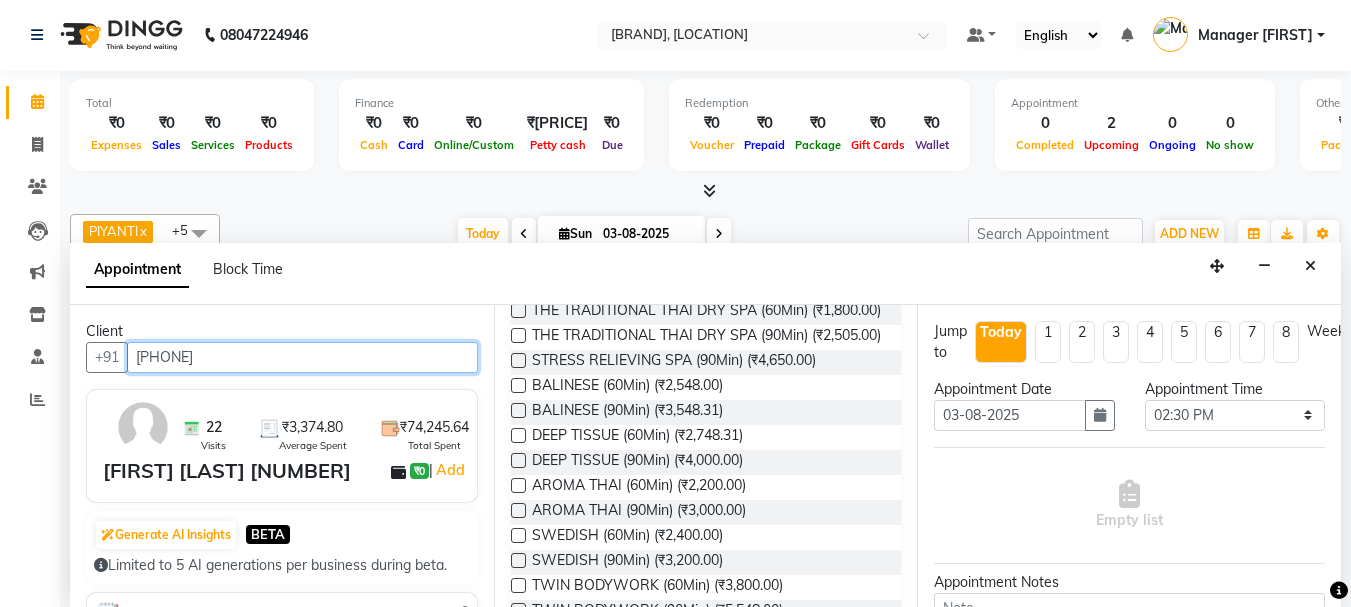 scroll, scrollTop: 500, scrollLeft: 0, axis: vertical 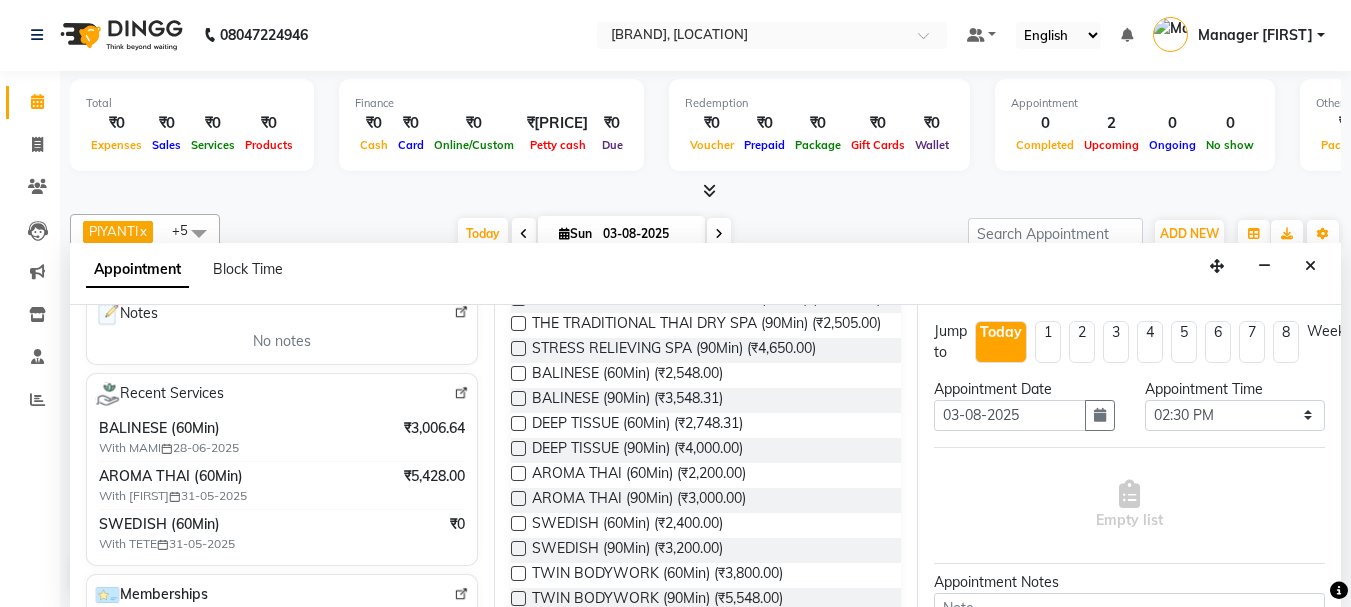 type on "[PHONE]" 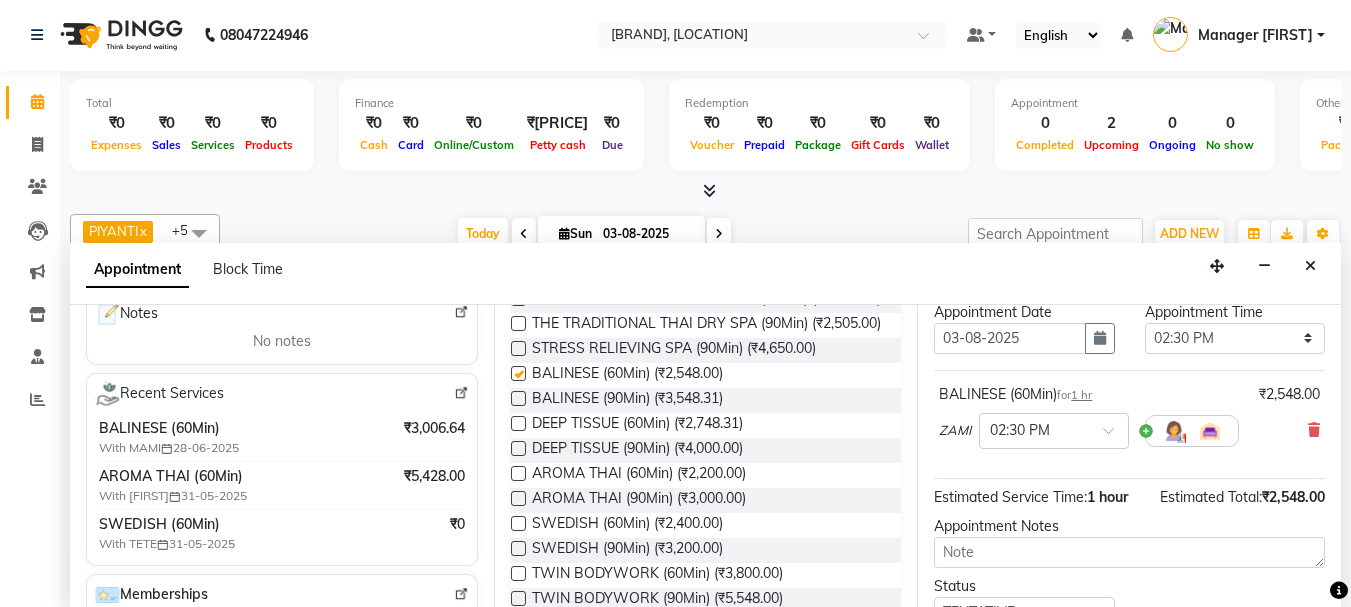 checkbox on "false" 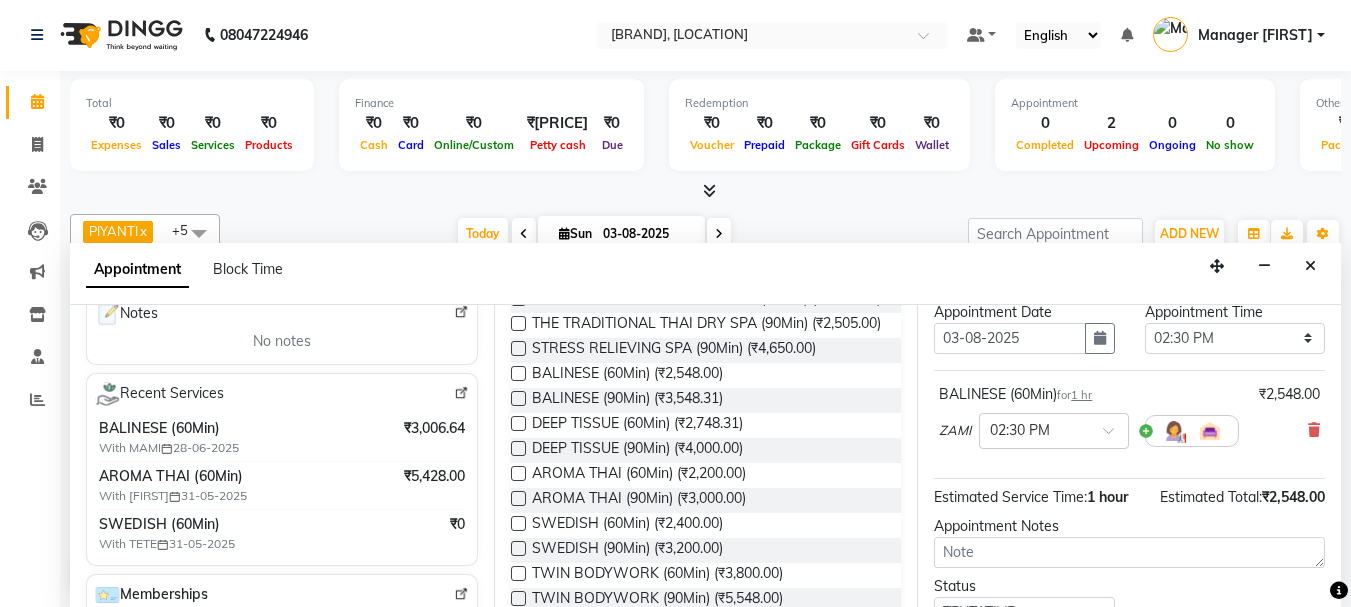 scroll, scrollTop: 239, scrollLeft: 0, axis: vertical 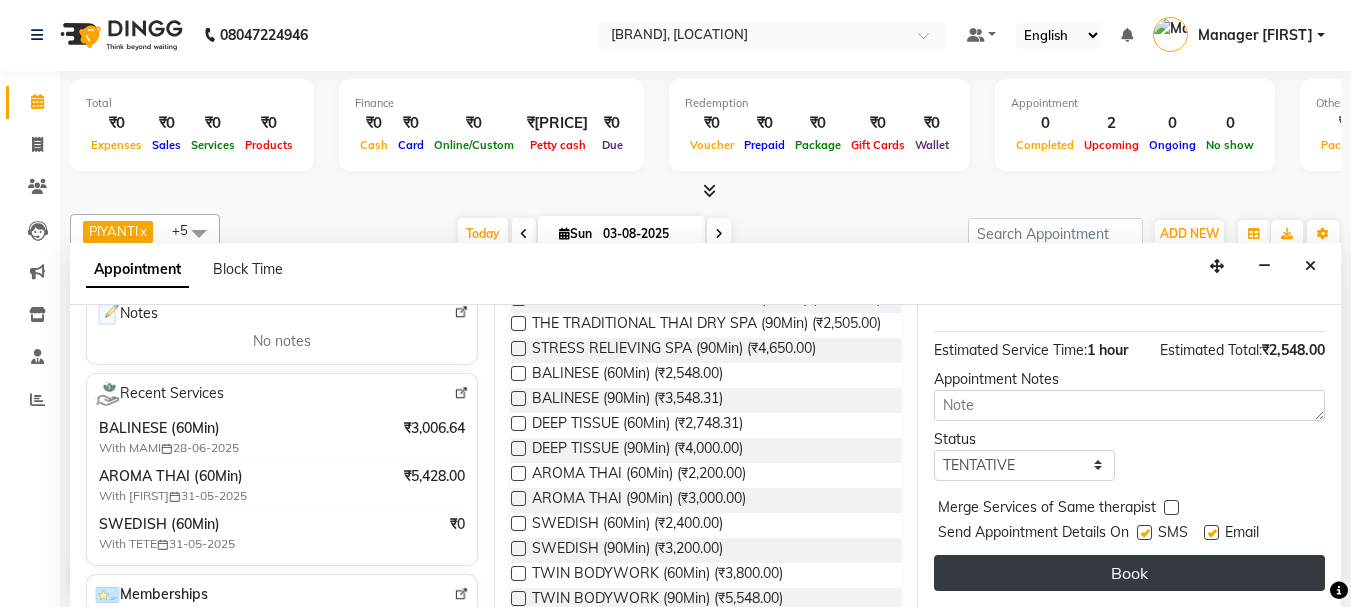 click on "Book" at bounding box center [1129, 573] 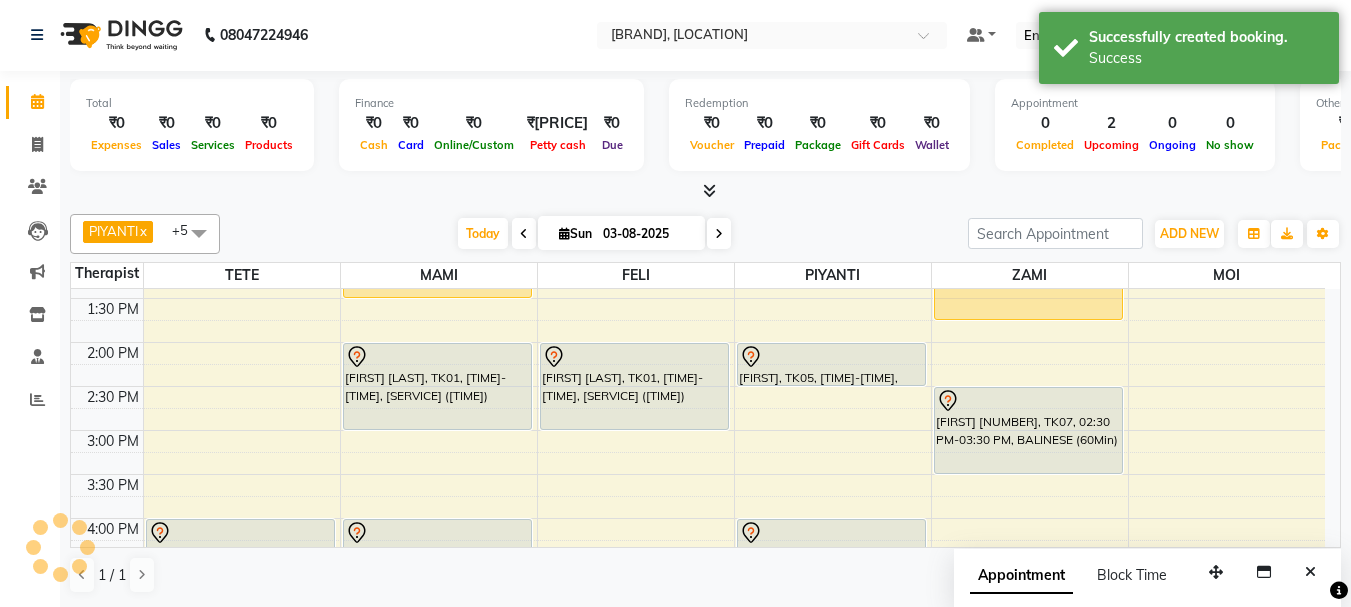 scroll, scrollTop: 0, scrollLeft: 0, axis: both 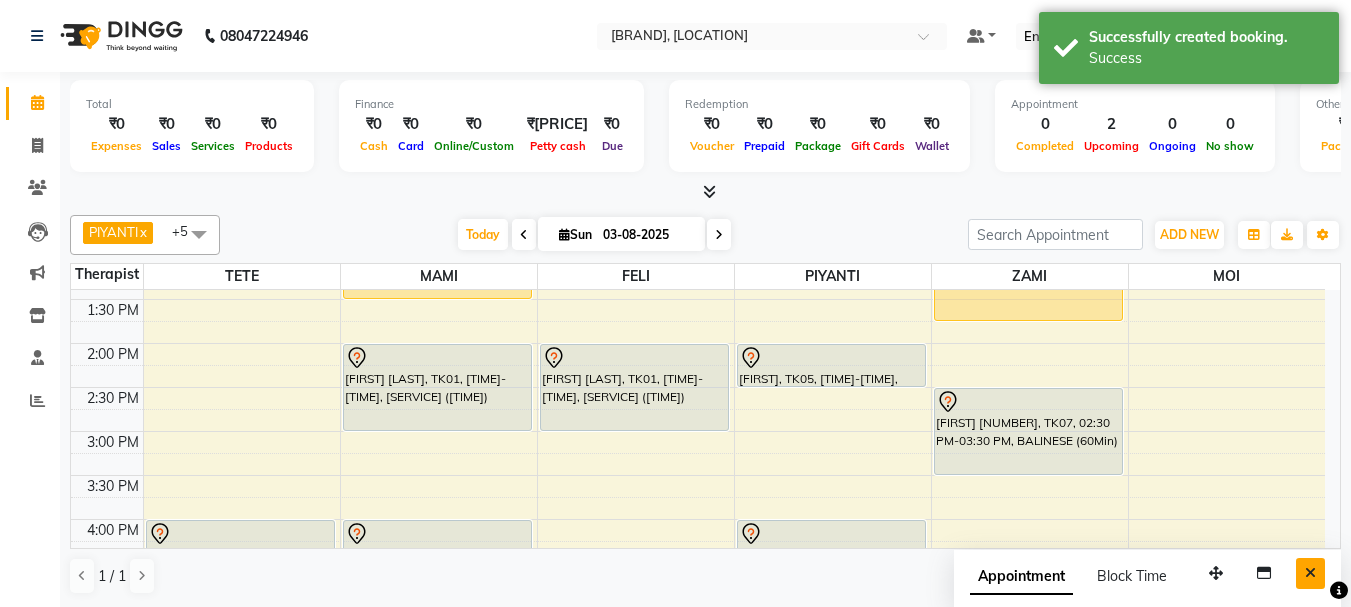 click at bounding box center [1310, 573] 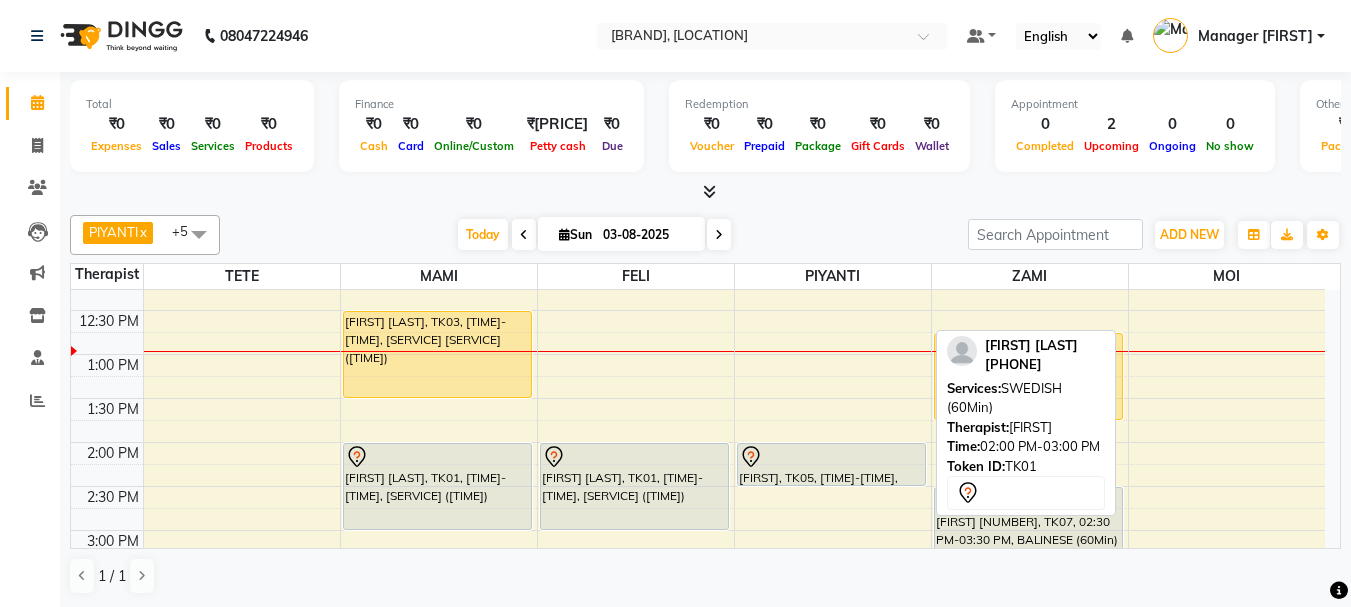 scroll, scrollTop: 286, scrollLeft: 0, axis: vertical 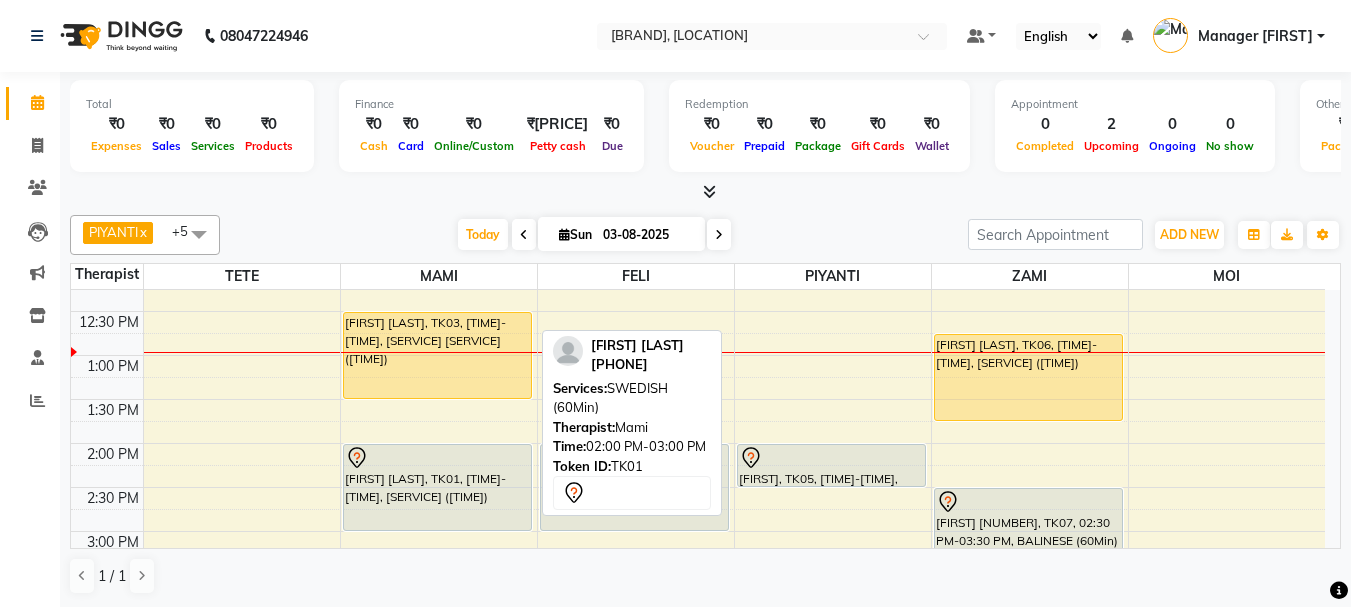 click on "[FIRST] [LAST], TK01, [TIME]-[TIME], [SERVICE] ([TIME])" at bounding box center [437, 487] 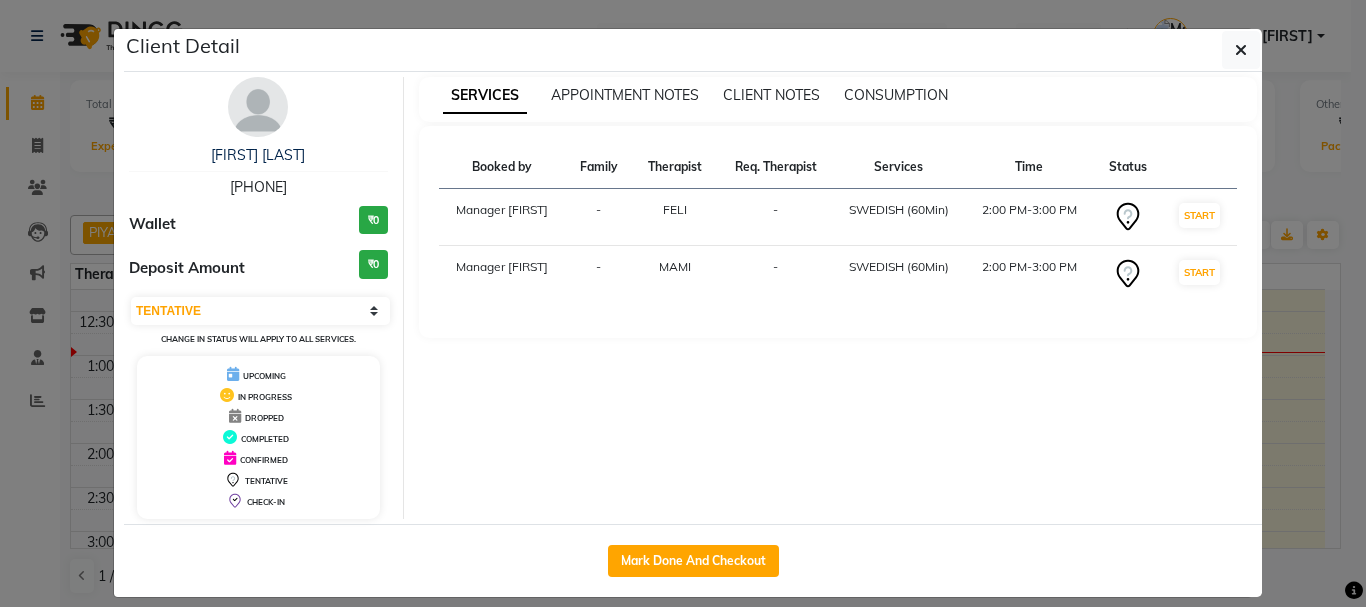drag, startPoint x: 201, startPoint y: 180, endPoint x: 325, endPoint y: 182, distance: 124.01613 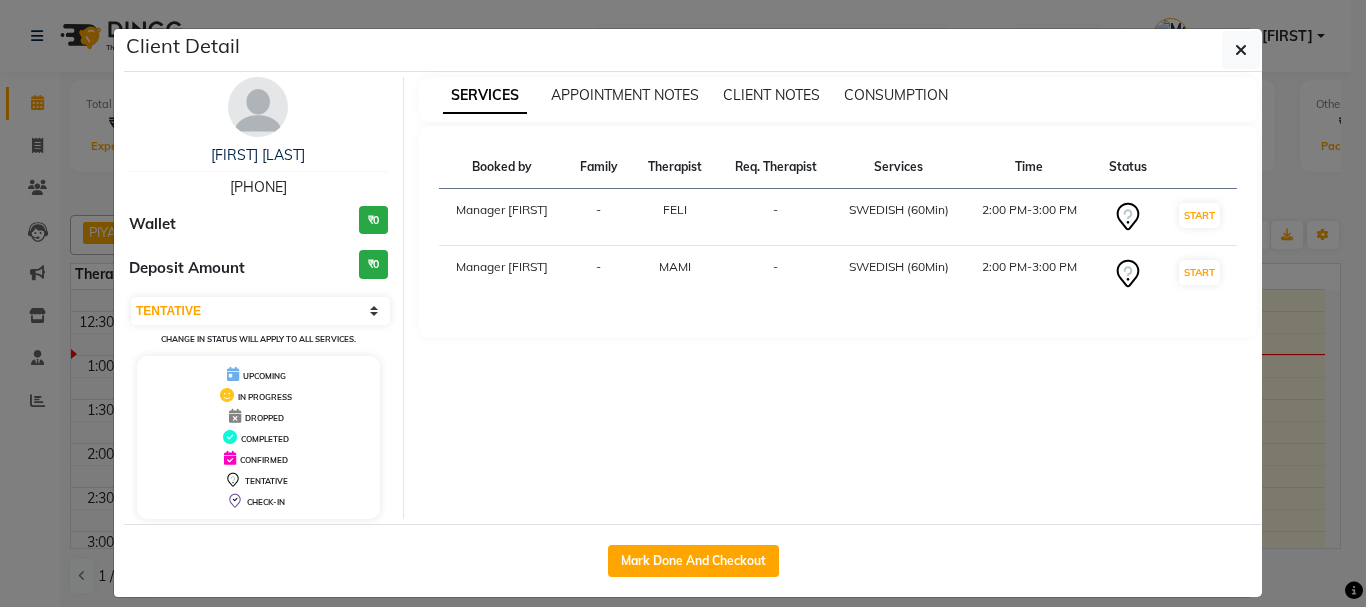 drag, startPoint x: 1236, startPoint y: 56, endPoint x: 830, endPoint y: 270, distance: 458.94662 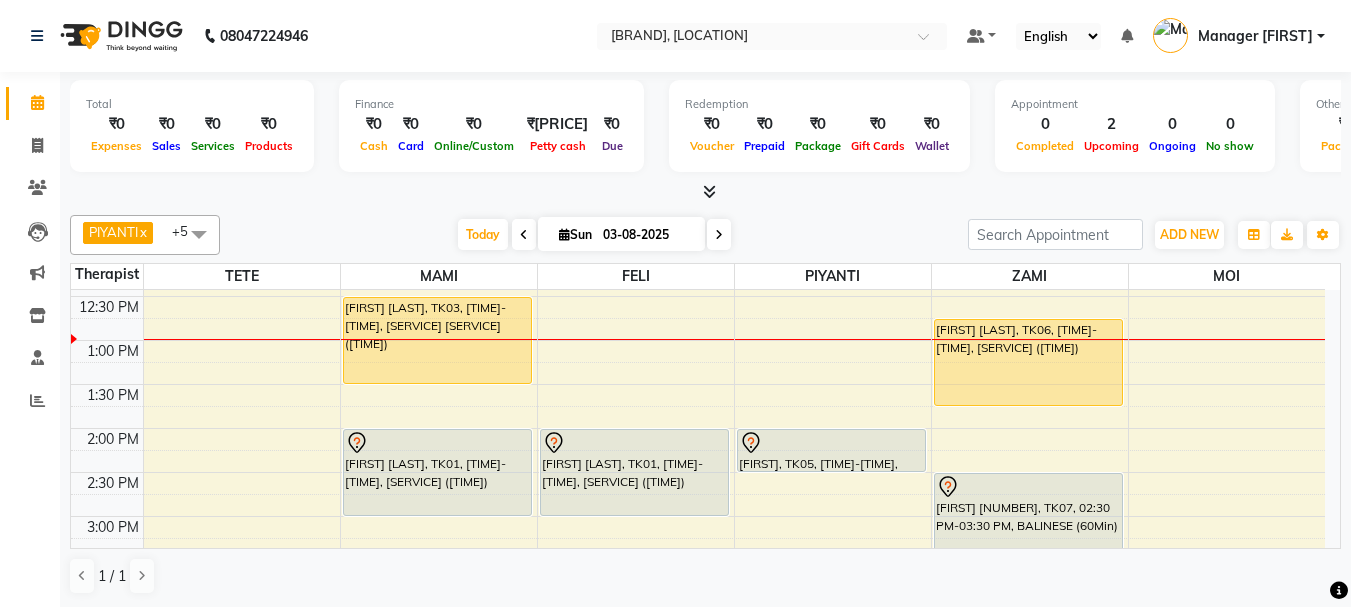 scroll, scrollTop: 286, scrollLeft: 0, axis: vertical 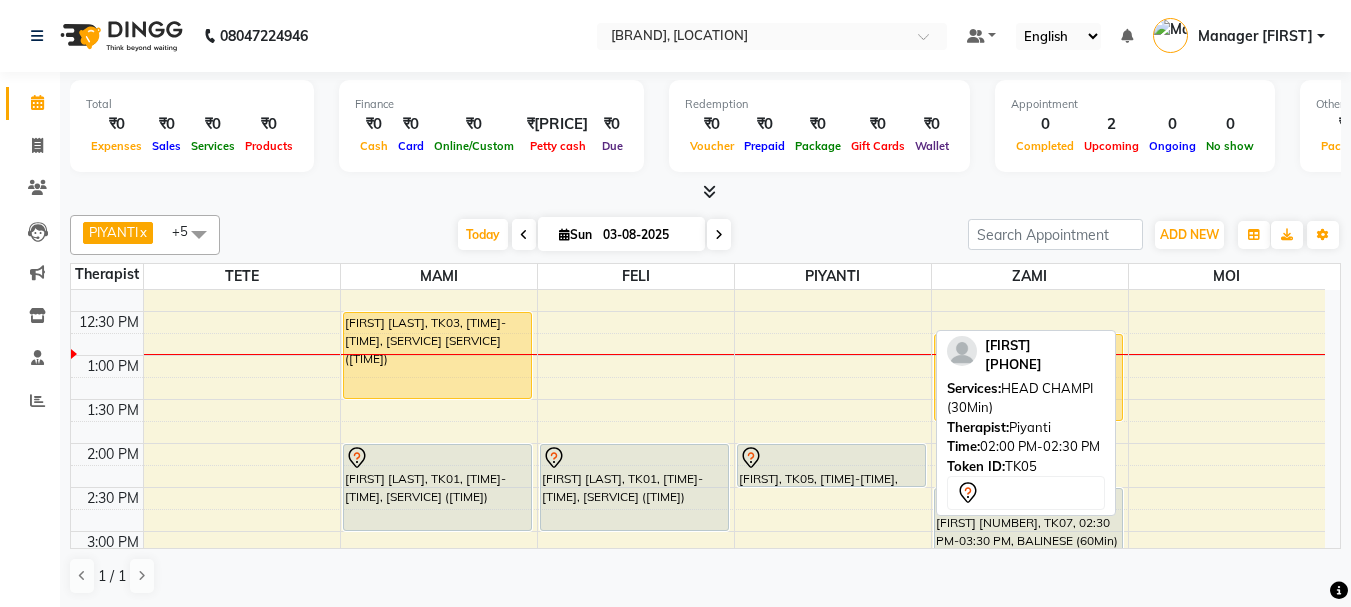 click at bounding box center (831, 458) 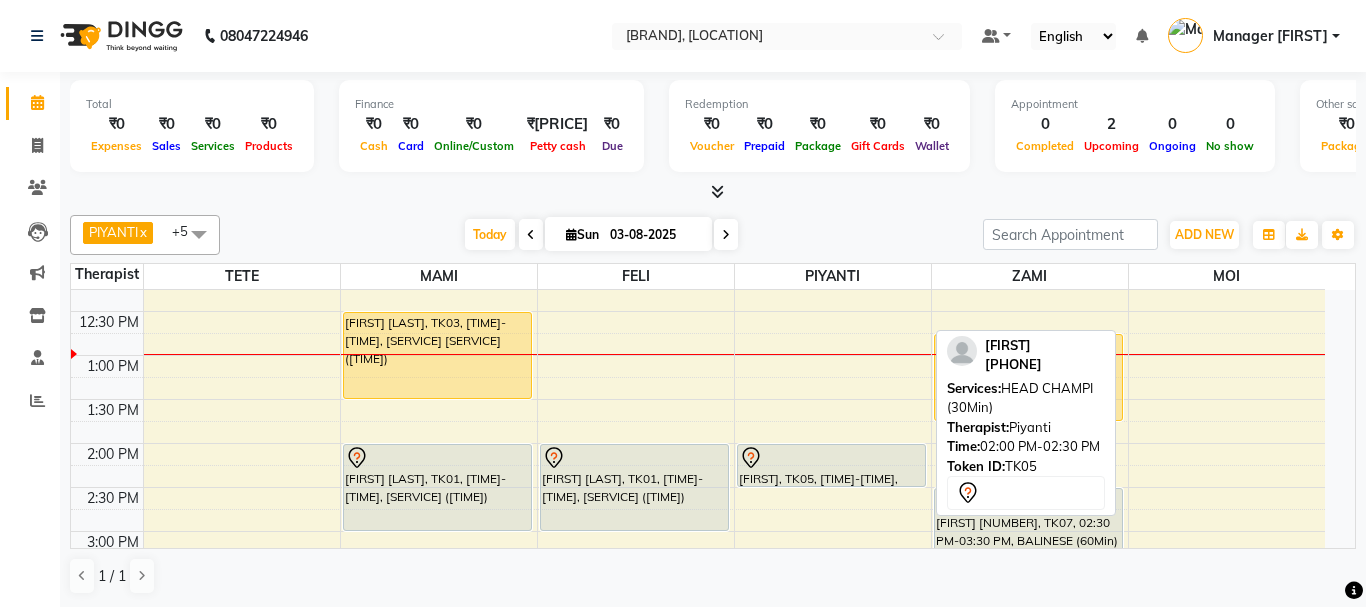 select on "7" 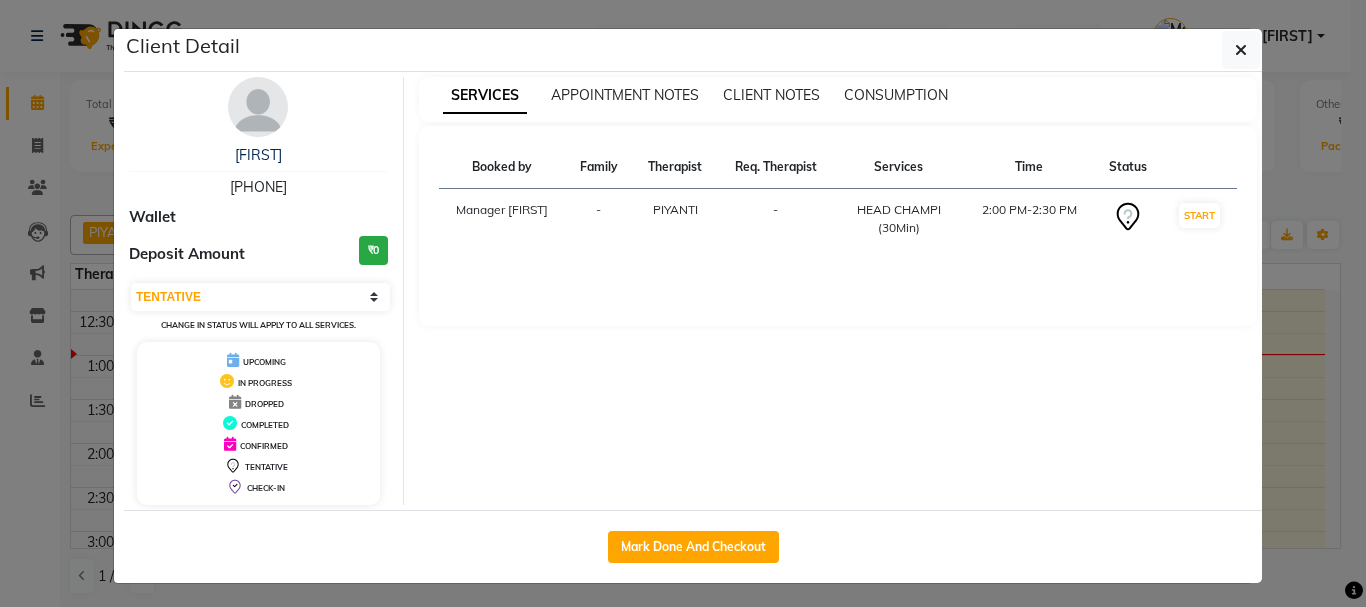 drag, startPoint x: 204, startPoint y: 178, endPoint x: 384, endPoint y: 180, distance: 180.01111 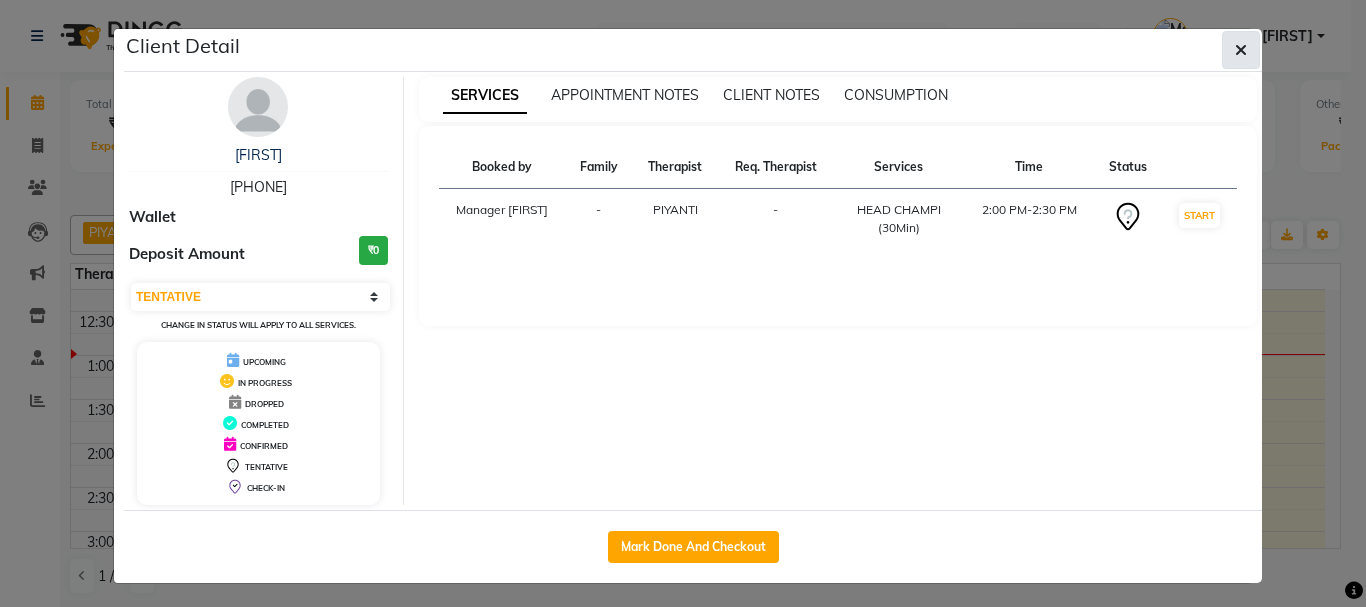 click 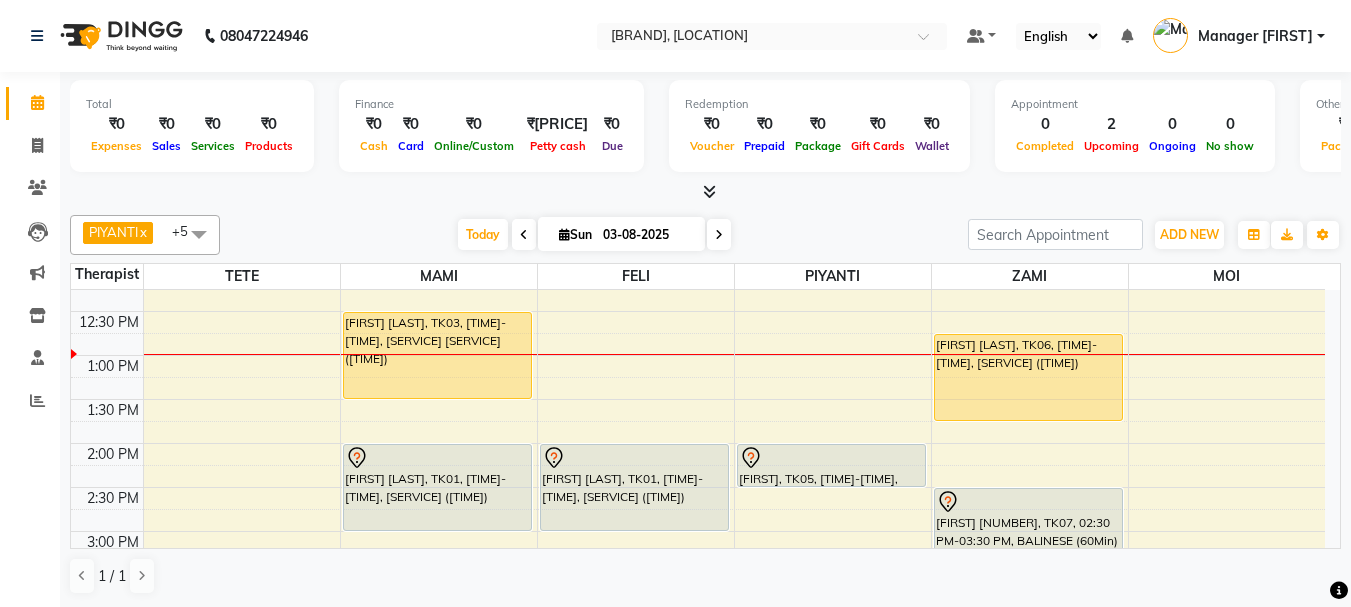 scroll, scrollTop: 386, scrollLeft: 0, axis: vertical 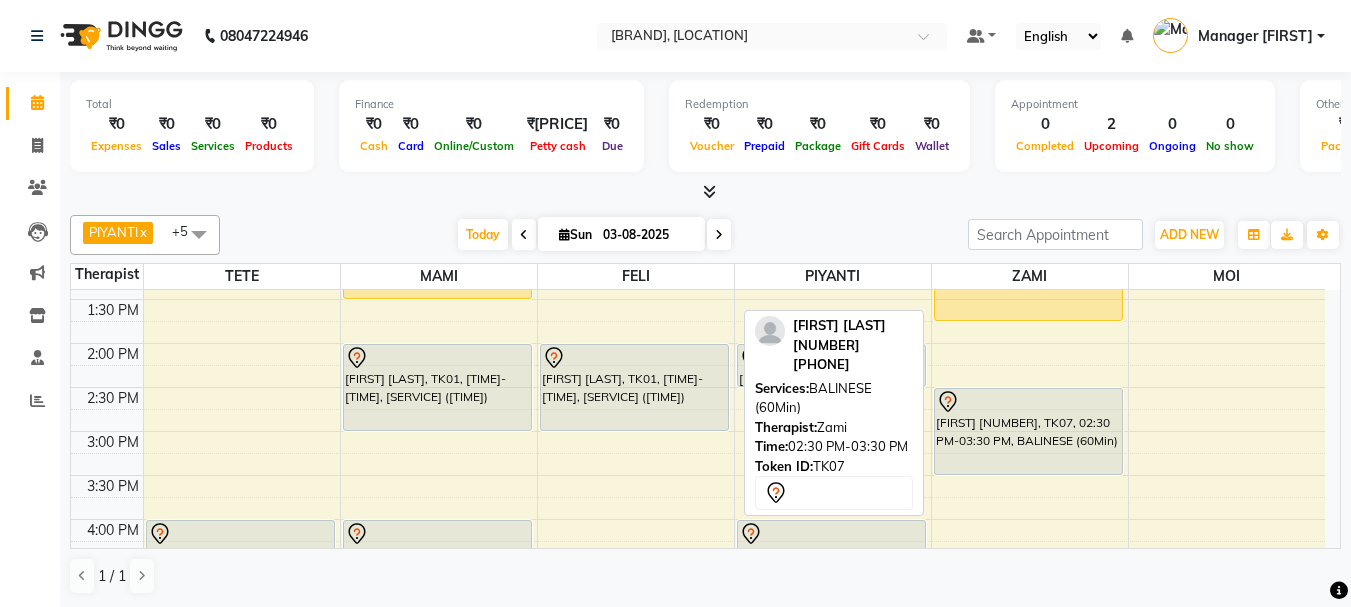 click on "[FIRST] [NUMBER], TK07, 02:30 PM-03:30 PM, BALINESE (60Min)" at bounding box center (1028, 431) 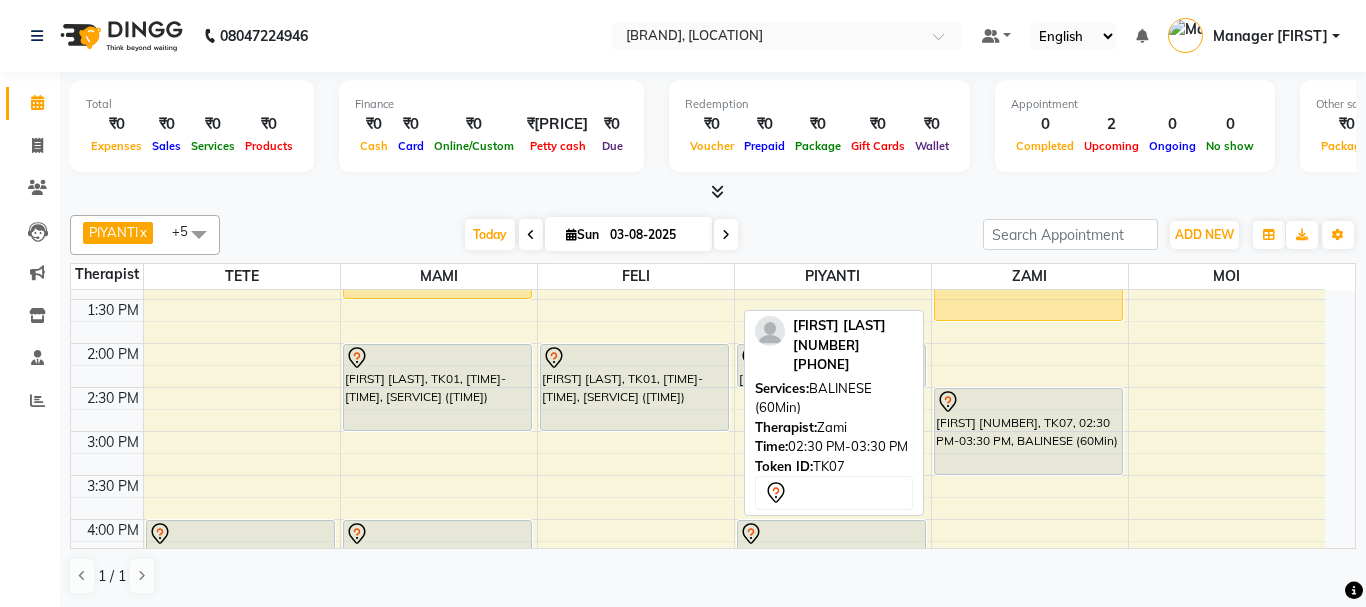 select on "7" 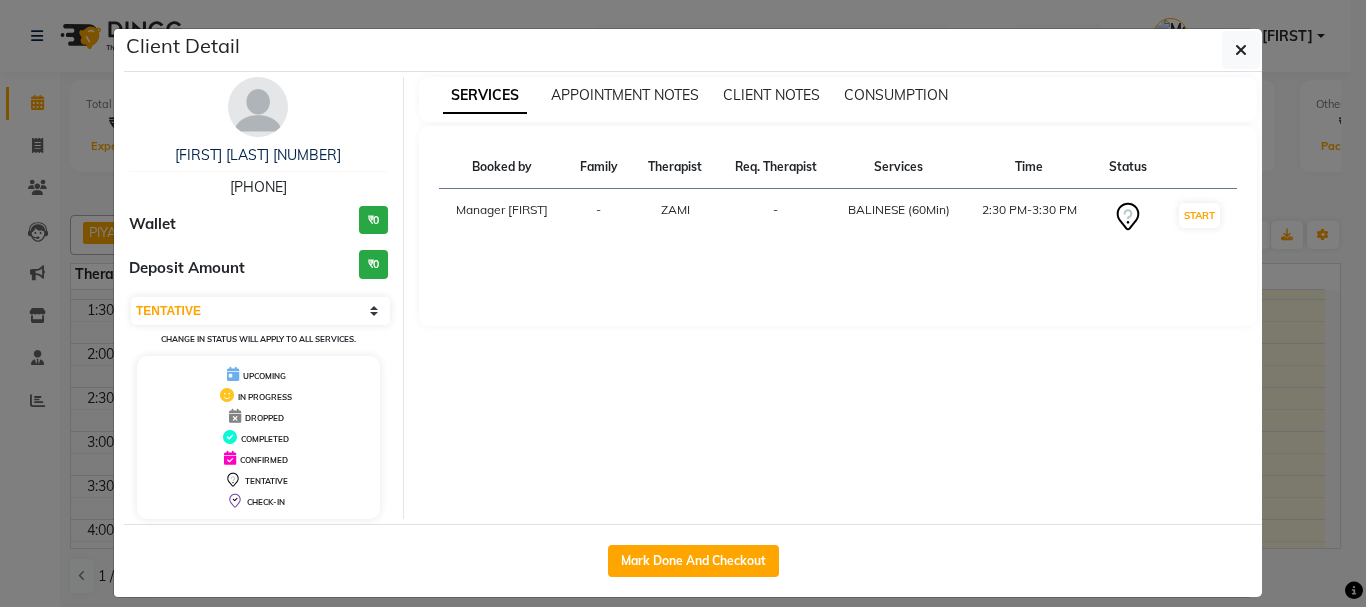 drag, startPoint x: 204, startPoint y: 184, endPoint x: 312, endPoint y: 186, distance: 108.01852 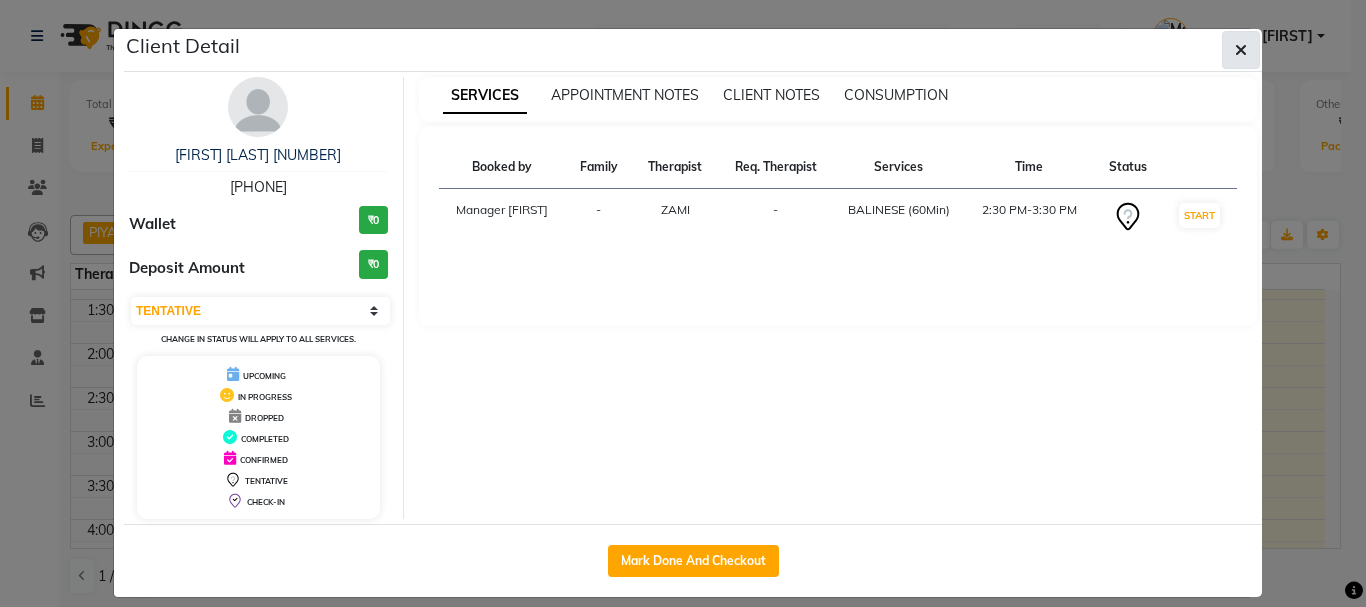 click 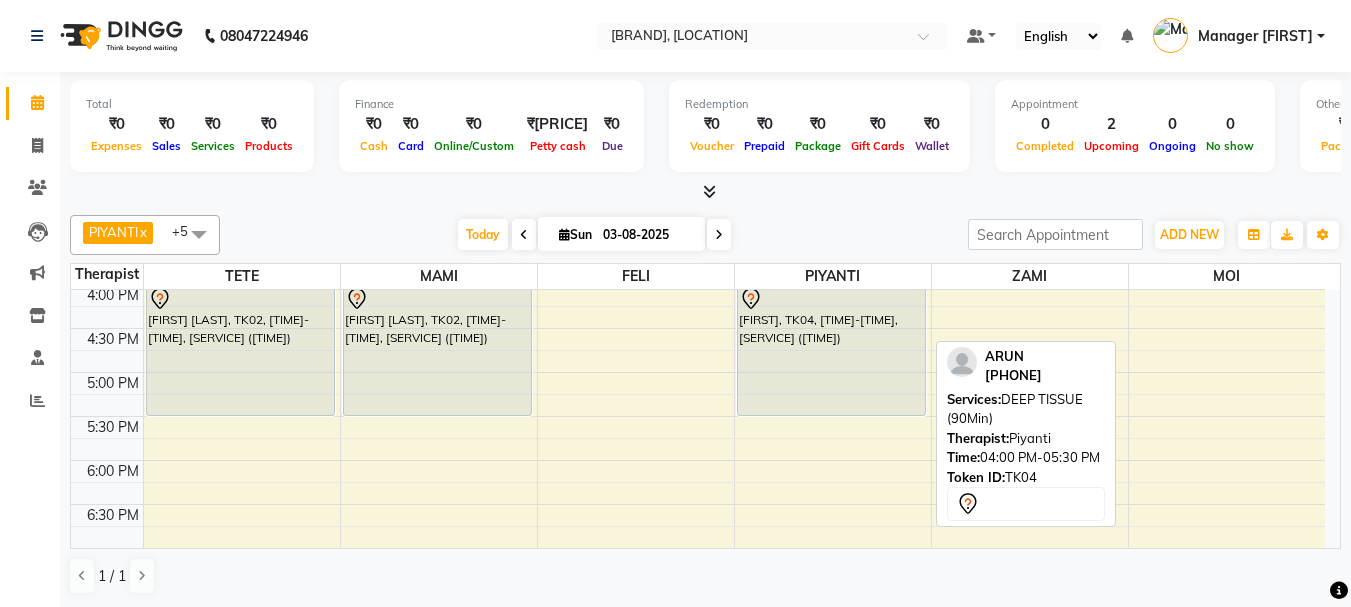 scroll, scrollTop: 586, scrollLeft: 0, axis: vertical 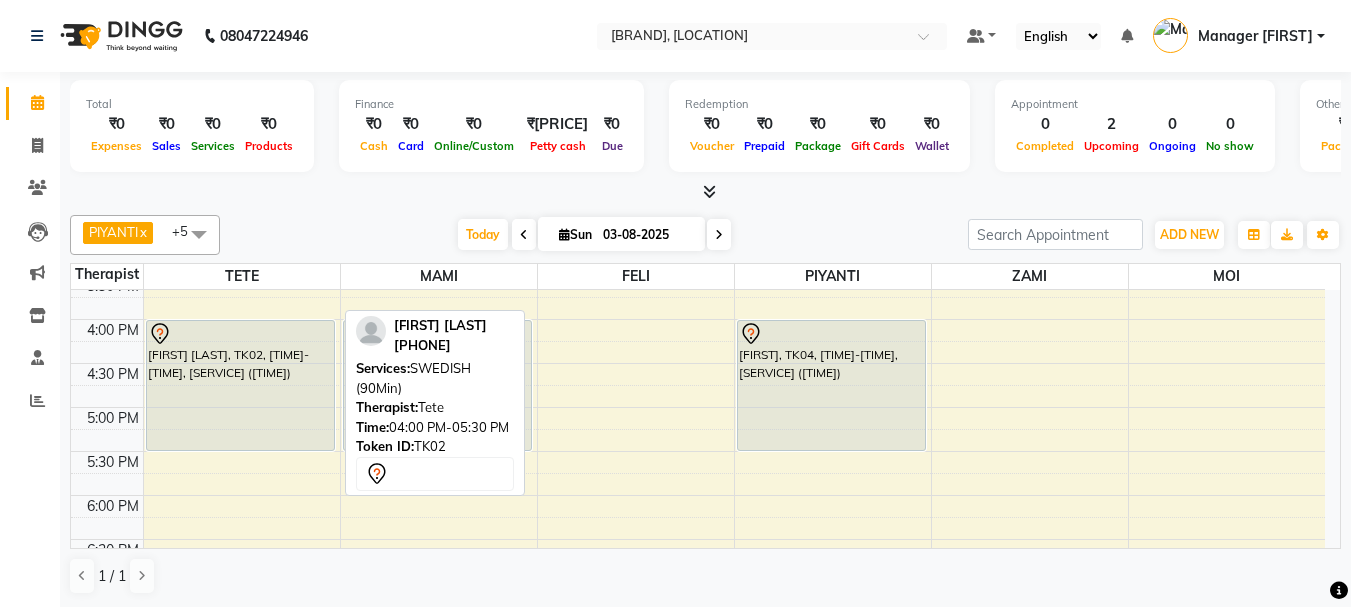 click on "[FIRST] [LAST], TK02, [TIME]-[TIME], [SERVICE] ([TIME])" at bounding box center (240, 385) 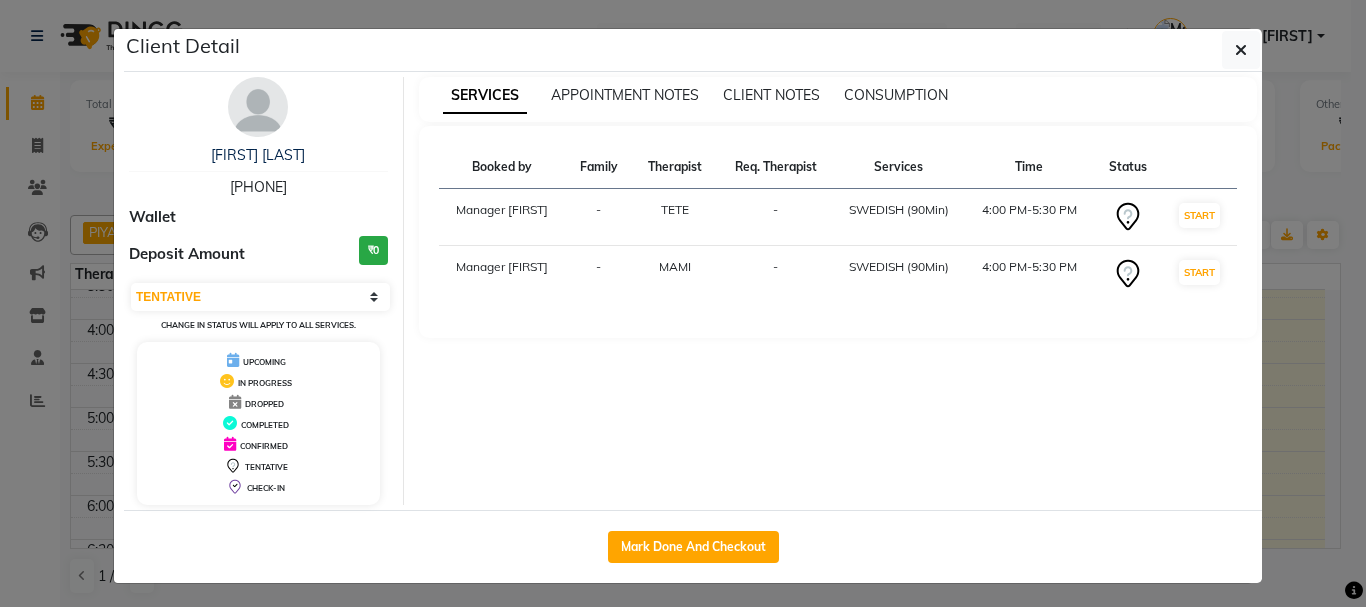 drag, startPoint x: 196, startPoint y: 184, endPoint x: 306, endPoint y: 182, distance: 110.01818 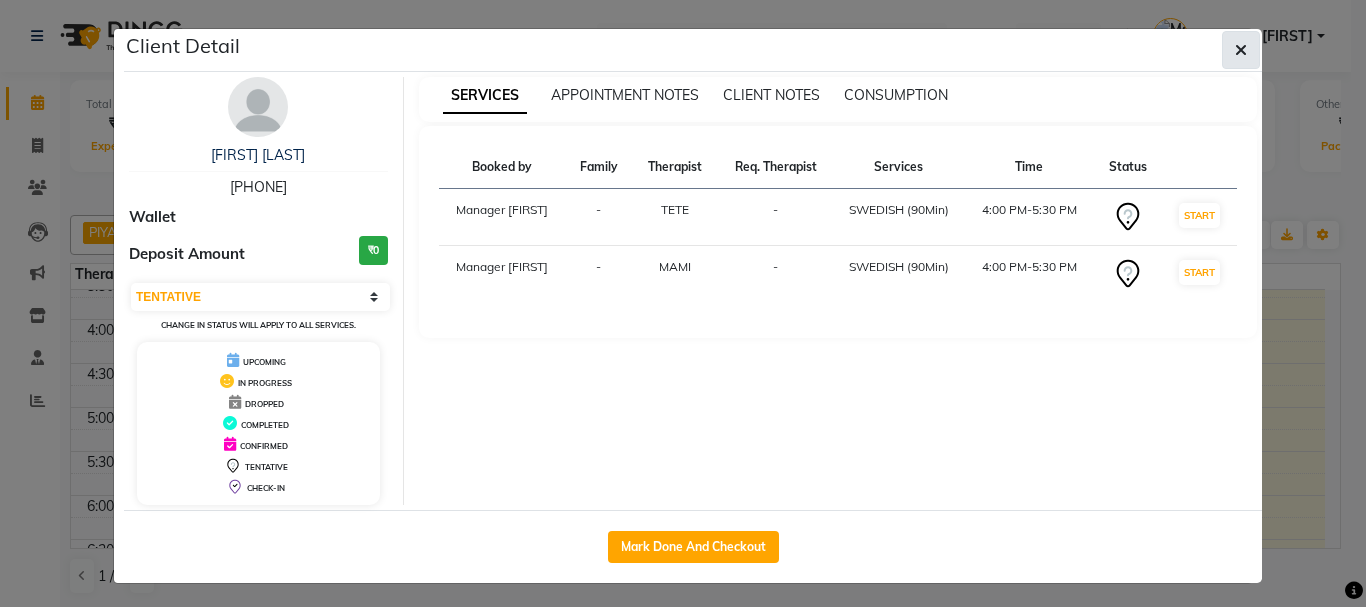 click 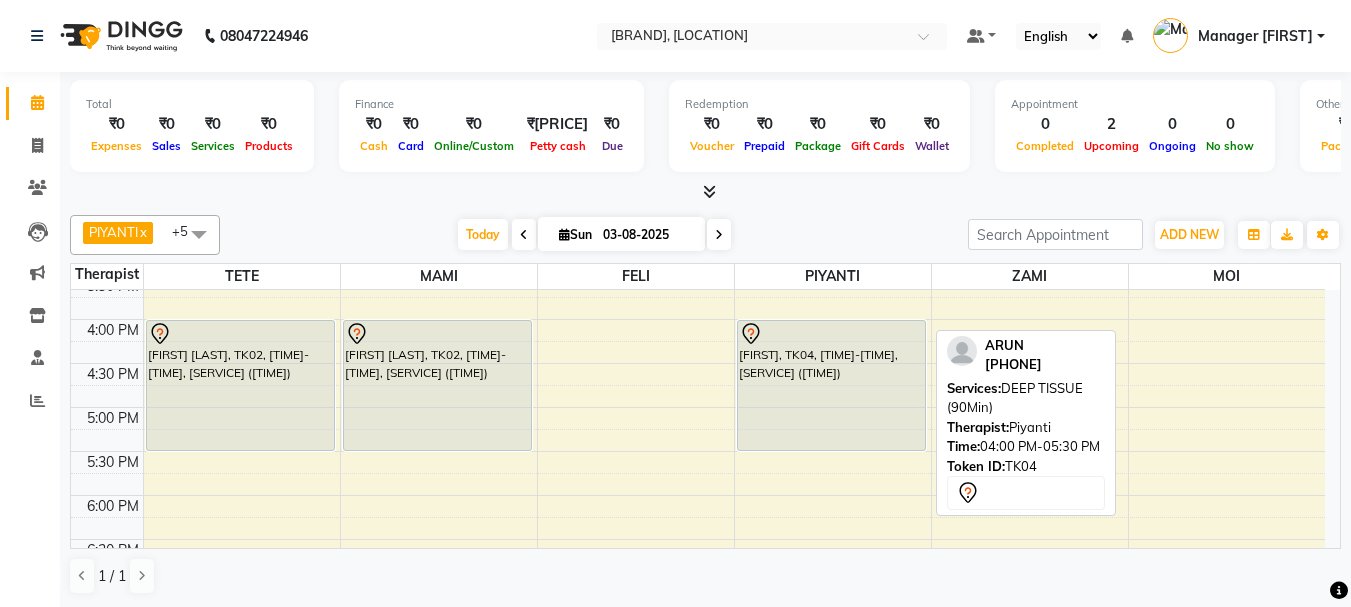 click on "[FIRST], TK04, [TIME]-[TIME], [SERVICE] ([TIME])" at bounding box center [831, 385] 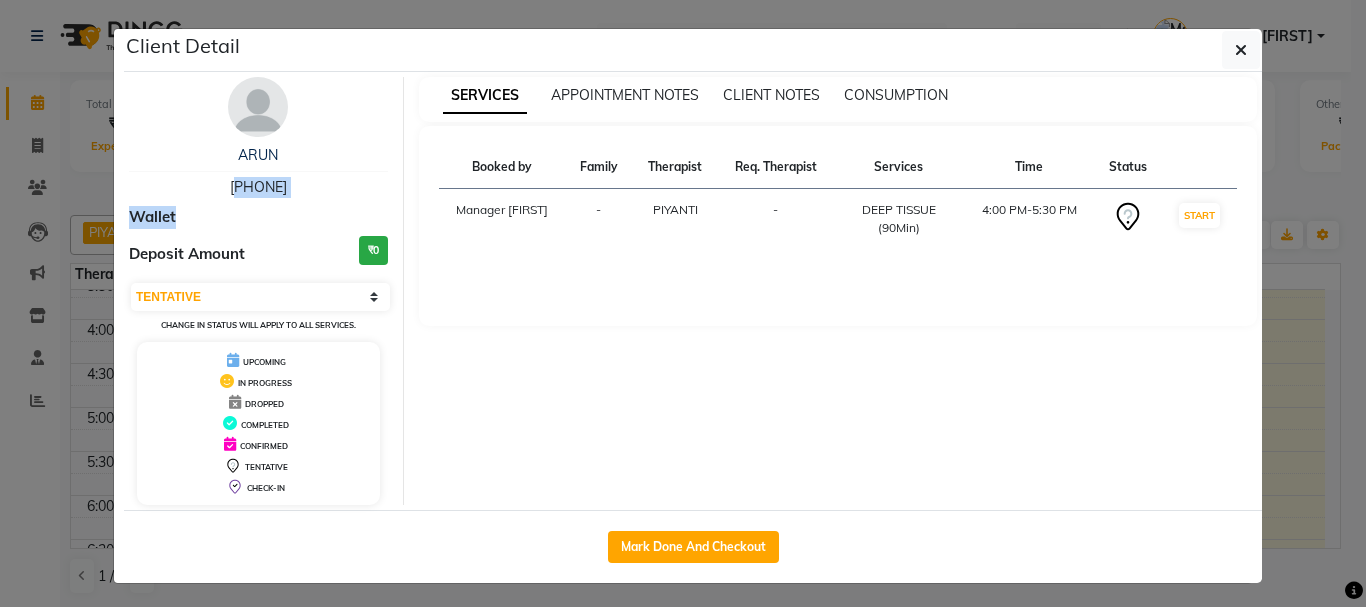 drag, startPoint x: 206, startPoint y: 187, endPoint x: 298, endPoint y: 205, distance: 93.74433 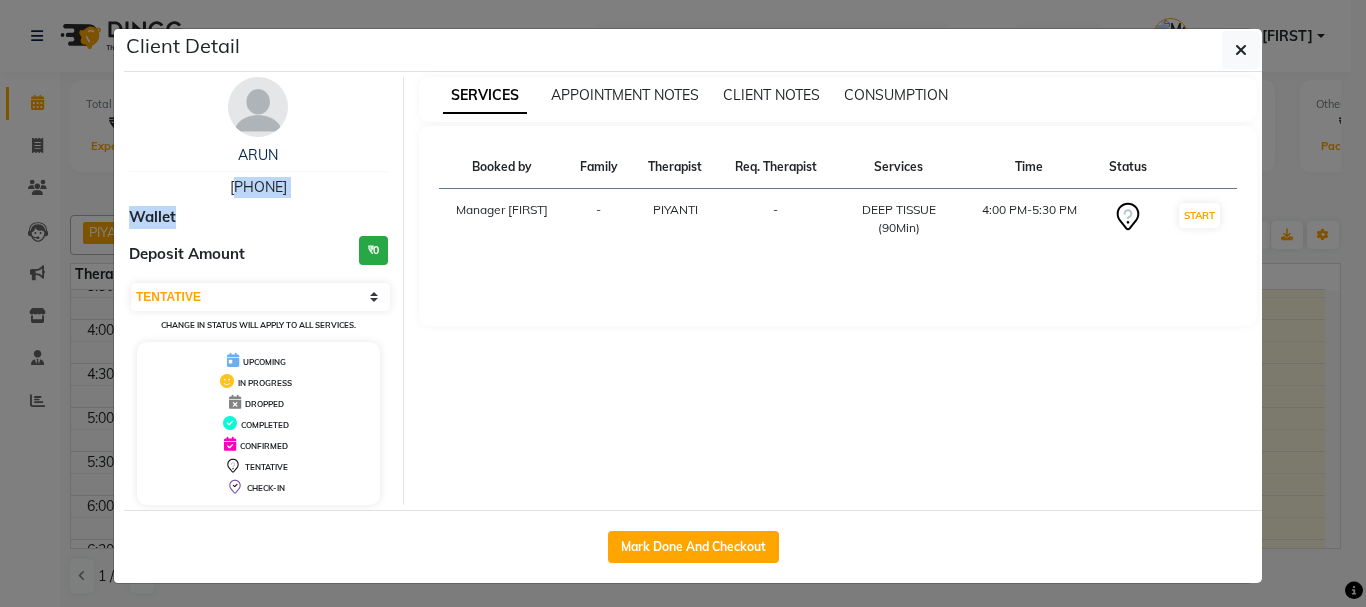 click on "Wallet" at bounding box center [258, 217] 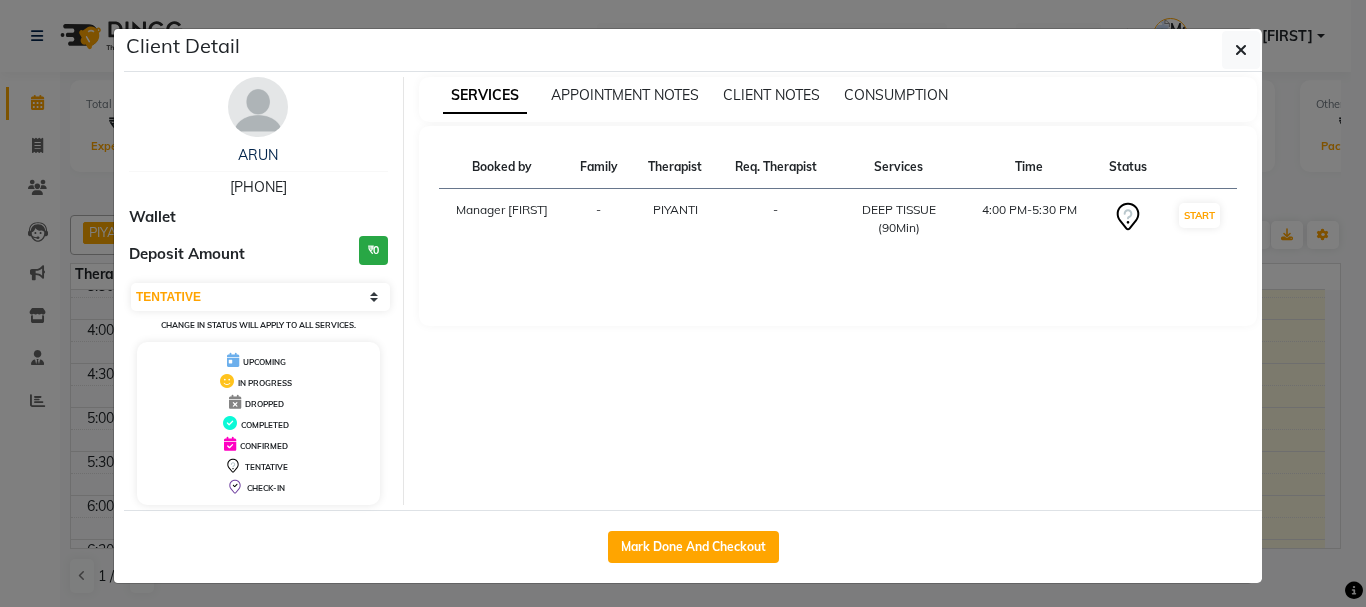 drag, startPoint x: 202, startPoint y: 179, endPoint x: 289, endPoint y: 186, distance: 87.28116 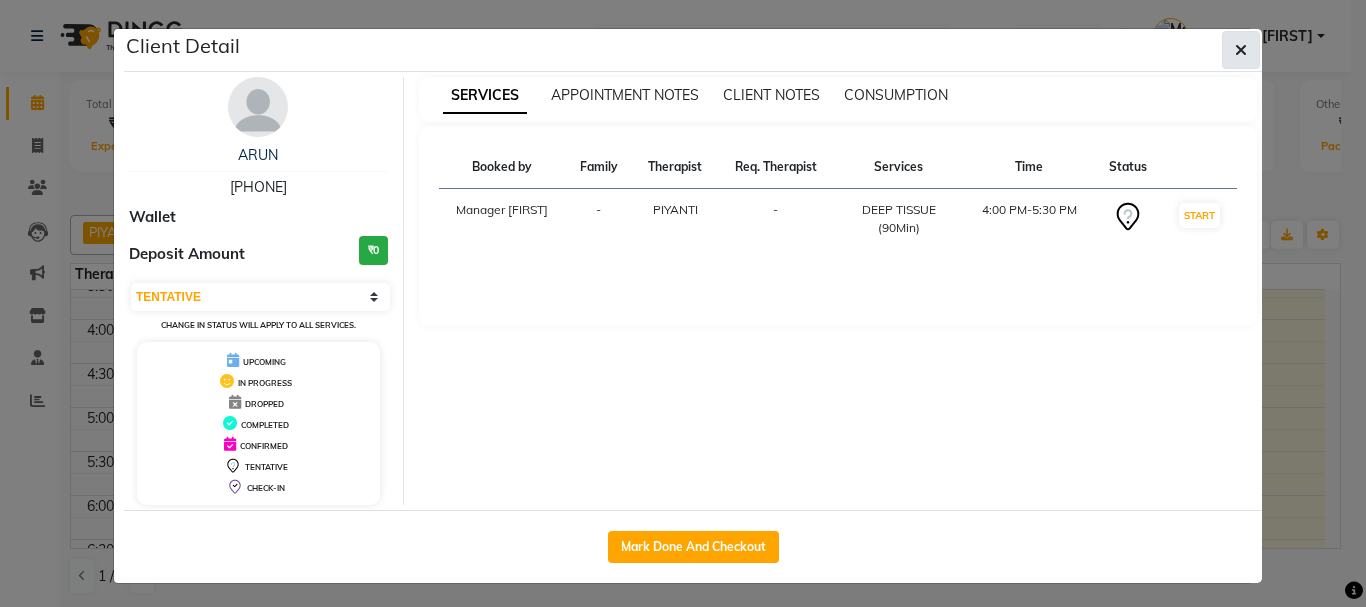 click 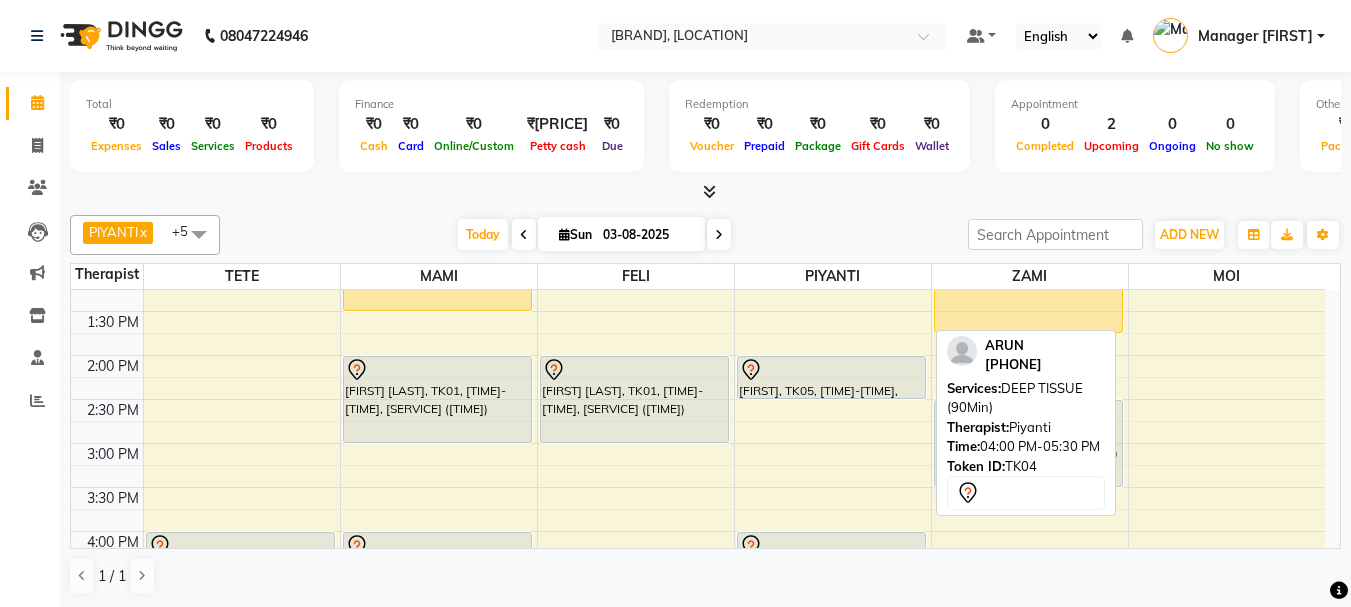 scroll, scrollTop: 373, scrollLeft: 0, axis: vertical 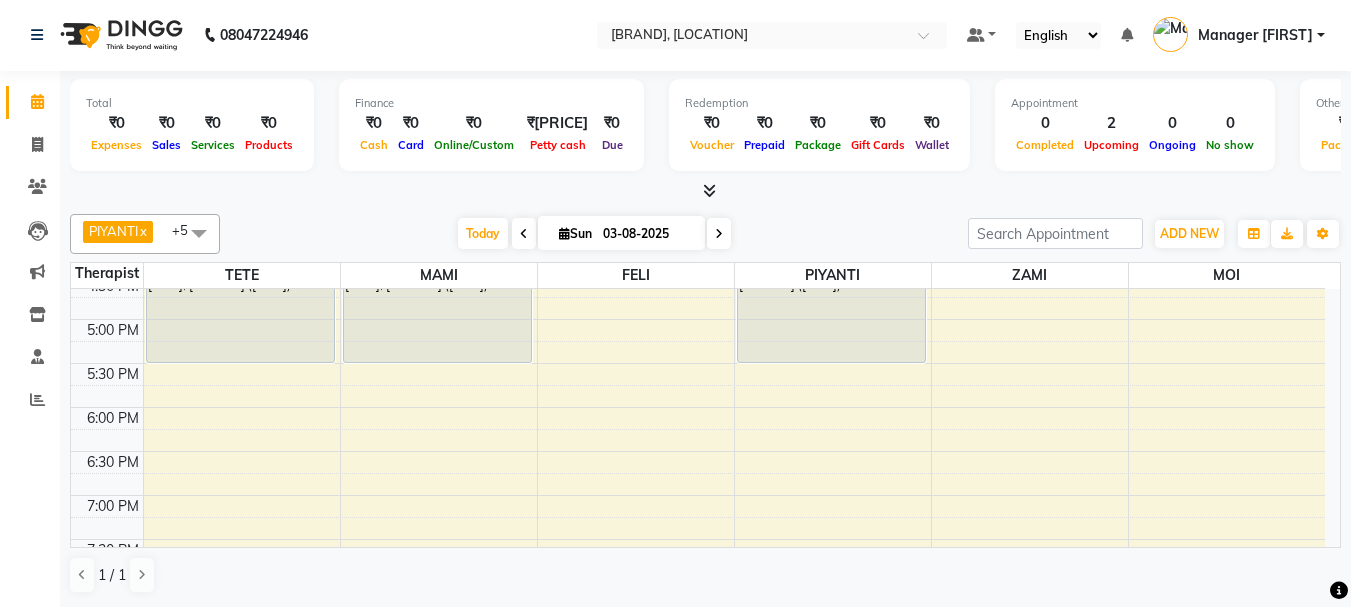 click on "[TIME] [TIME] [TIME] [TIME] [TIME] [TIME] [TIME] [TIME] [TIME] [TIME] [TIME] [TIME] [TIME] [TIME] [TIME] [TIME] [TIME] [TIME] [TIME] [TIME] [TIME] [TIME] [TIME] [TIME] [TIME] [TIME] [TIME] [TIME] [TIME] [TIME]             [FIRST] [LAST], TK02, [TIME]-[TIME], [SERVICE] ([TIME])    [FIRST] [LAST], TK03, [TIME]-[TIME], [SERVICE] [SERVICE] ([TIME])             [FIRST] [LAST], TK01, [TIME]-[TIME], [SERVICE] ([TIME])             [FIRST] [LAST], TK02, [TIME]-[TIME], [SERVICE] ([TIME])             [FIRST] [LAST], TK01, [TIME]-[TIME], [SERVICE] ([TIME])             [FIRST], TK05, [TIME]-[TIME], [SERVICE] ([TIME])             [FIRST], TK04, [TIME]-[TIME], [SERVICE] ([TIME])    [FIRST] [LAST], TK06, [TIME]-[TIME], [SERVICE] ([TIME])             [FIRST] [LAST] [NUMBER], TK07, [TIME]-[TIME], [SERVICE] ([TIME])" at bounding box center [698, 231] 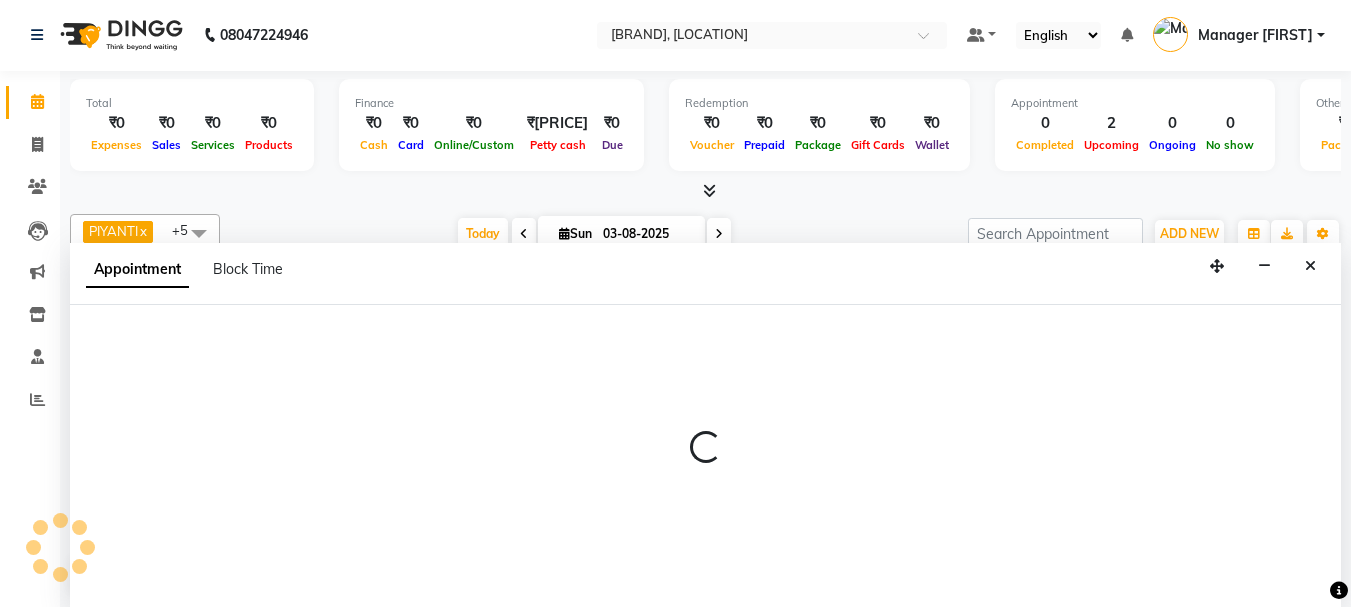 select on "42923" 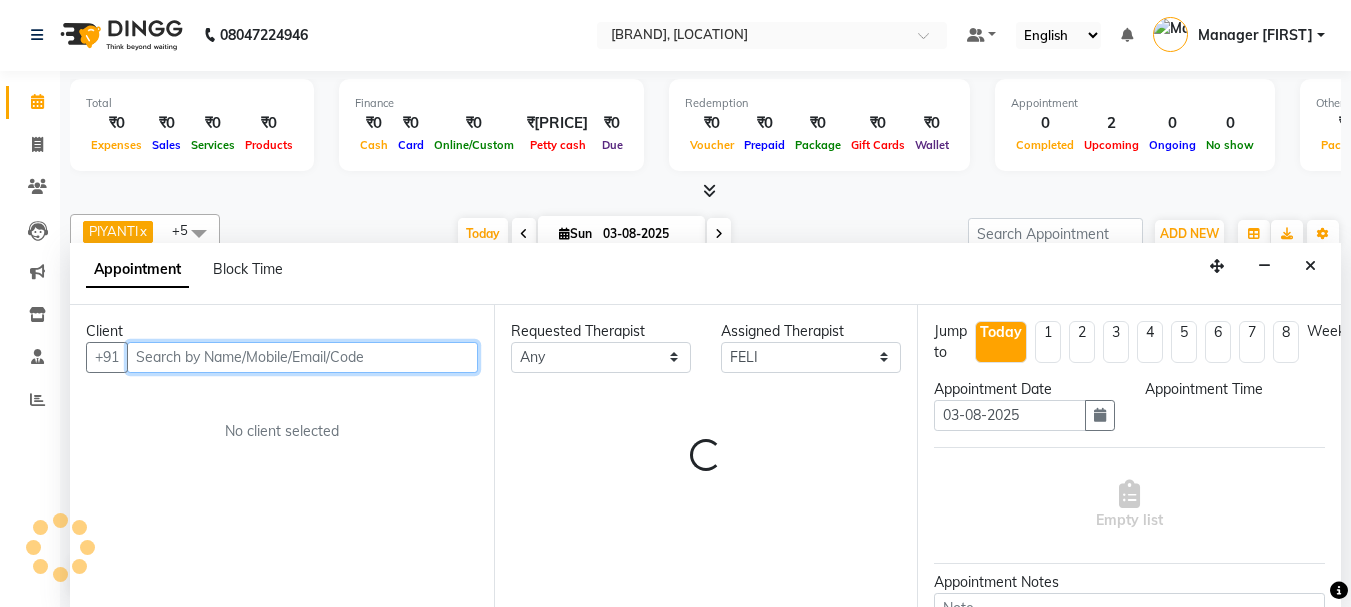 select on "1080" 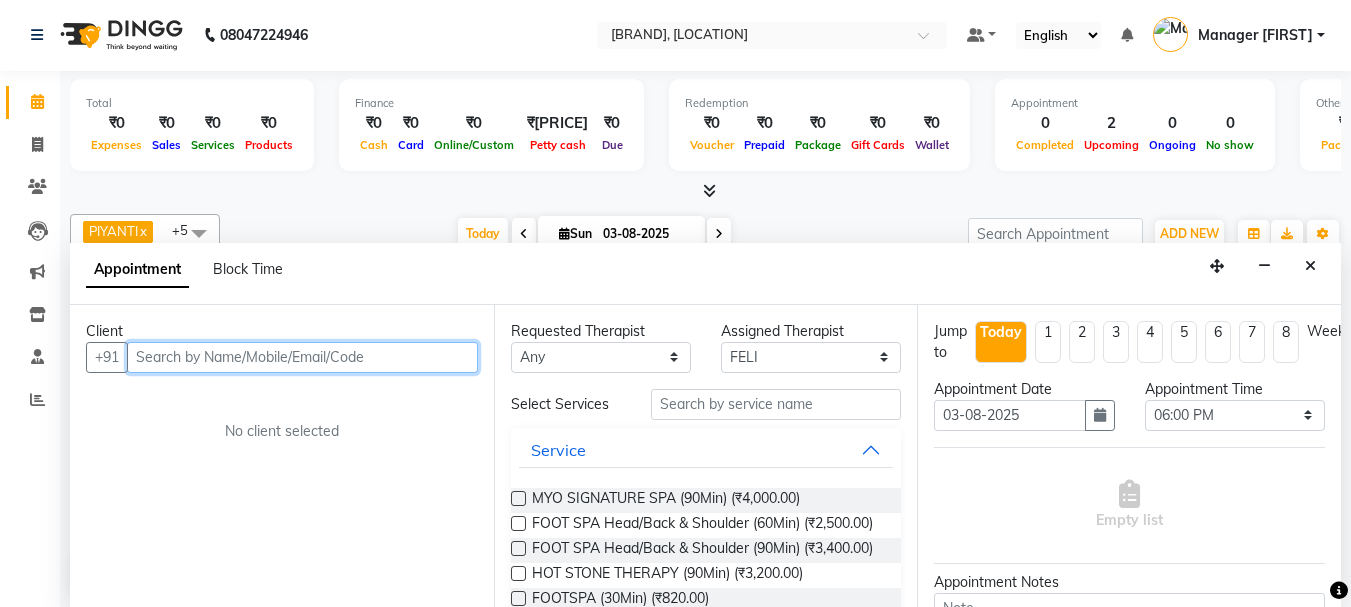 click at bounding box center [302, 357] 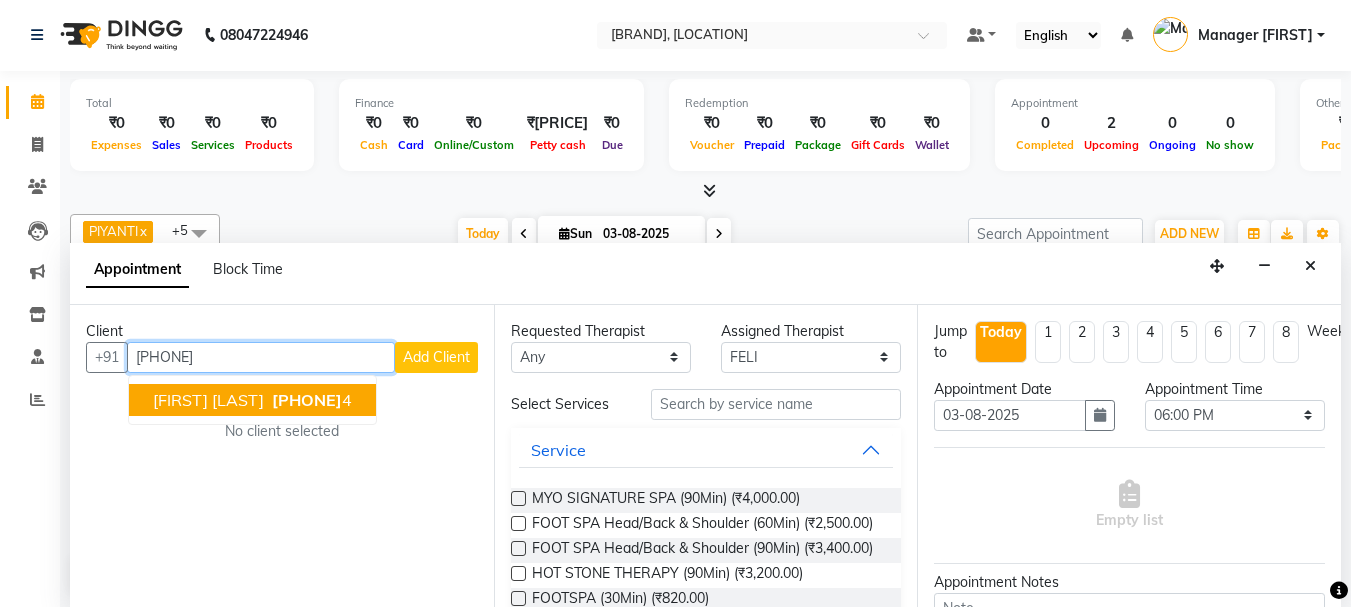 click on "[FIRST] [LAST]" at bounding box center [208, 400] 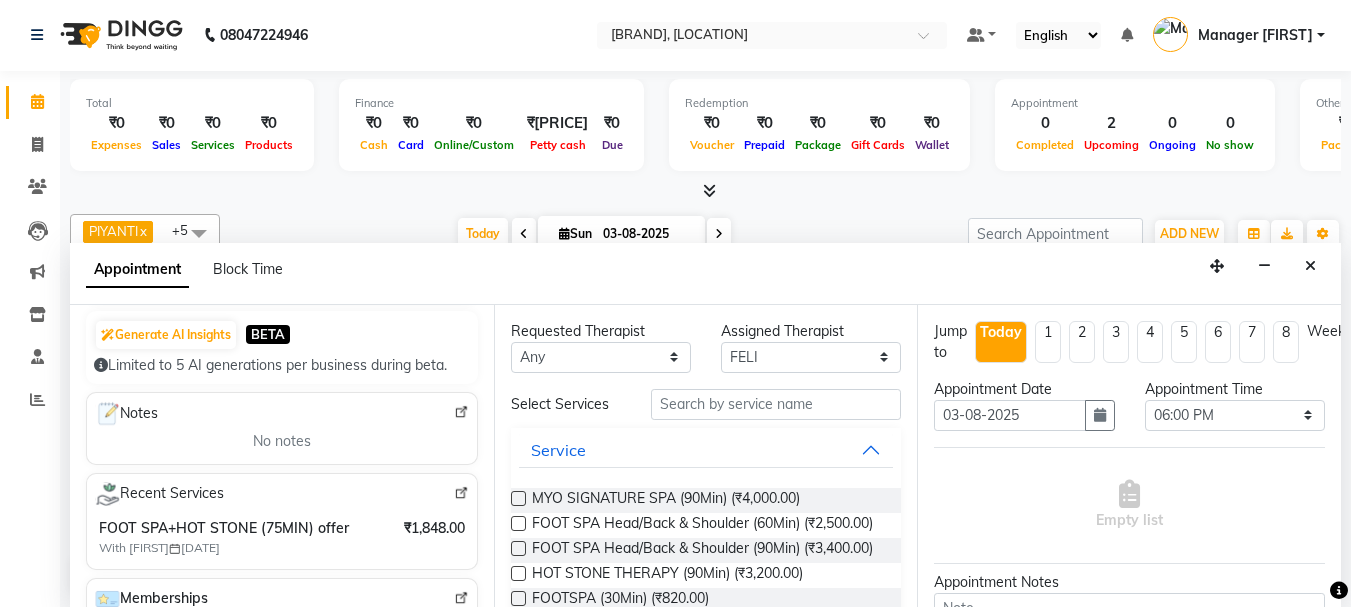 scroll, scrollTop: 300, scrollLeft: 0, axis: vertical 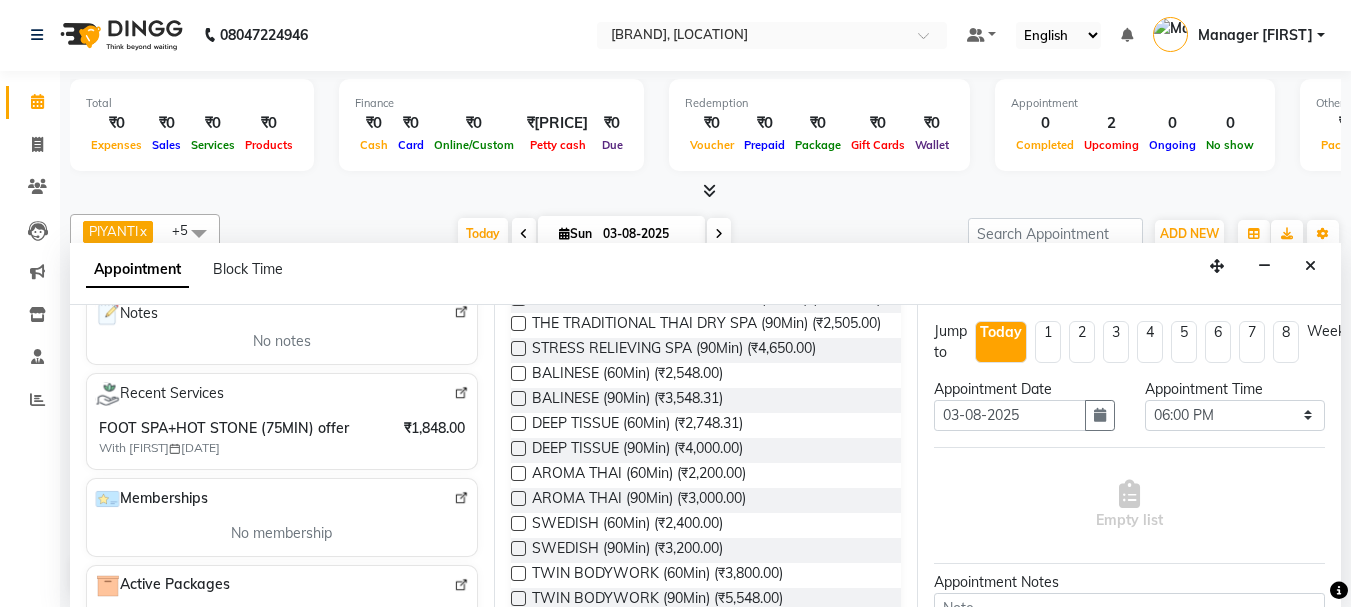 type on "[PHONE]" 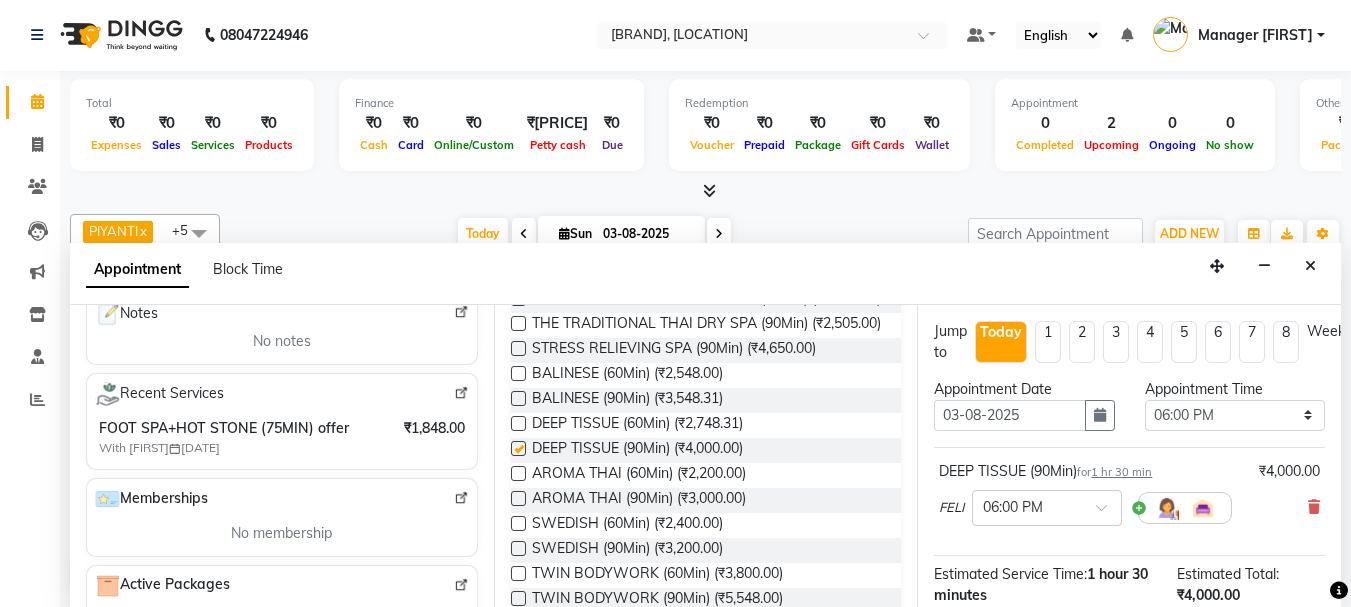 checkbox on "false" 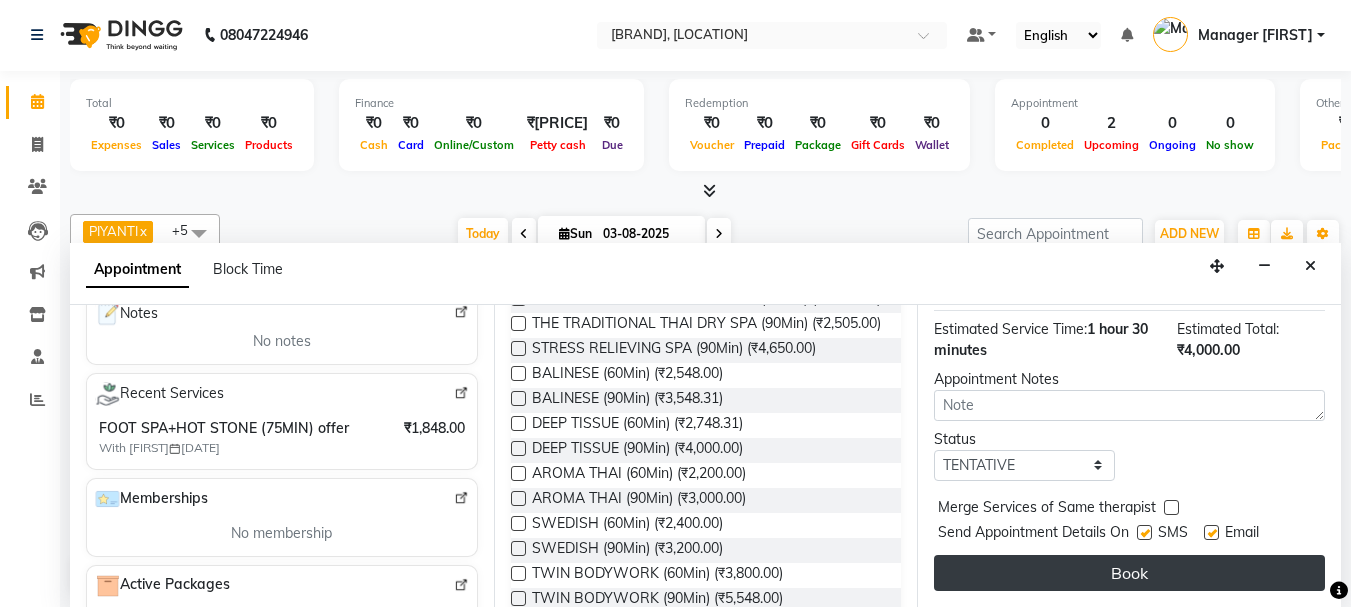scroll, scrollTop: 260, scrollLeft: 0, axis: vertical 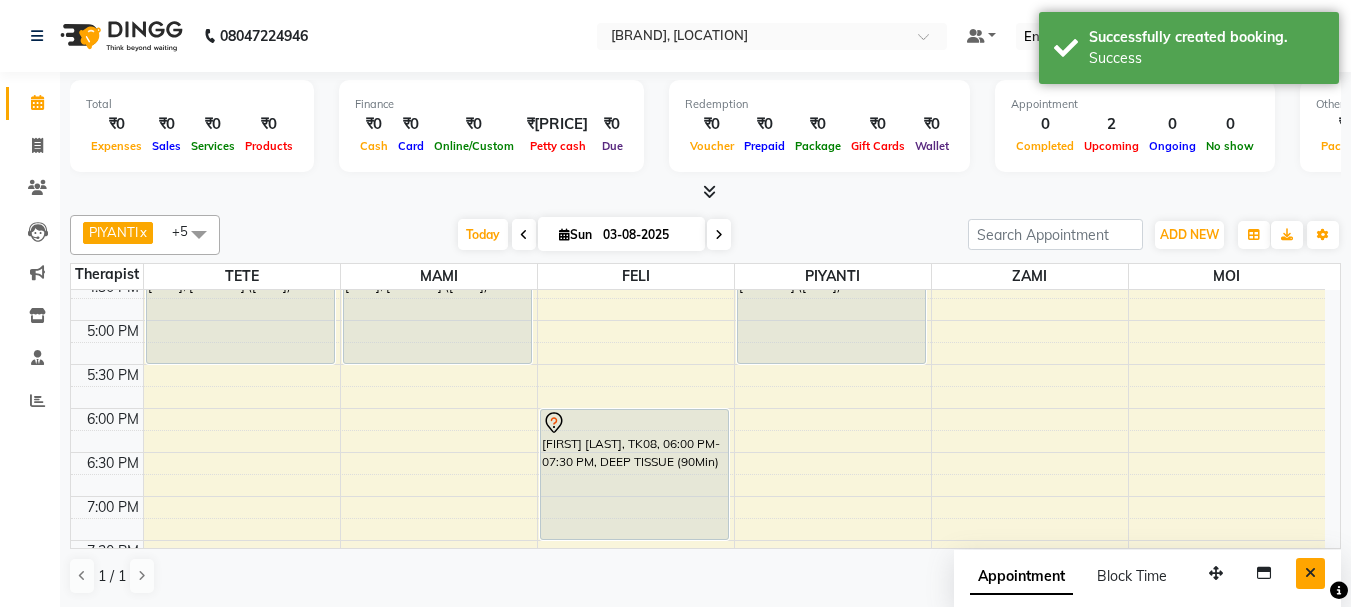 click at bounding box center (1310, 573) 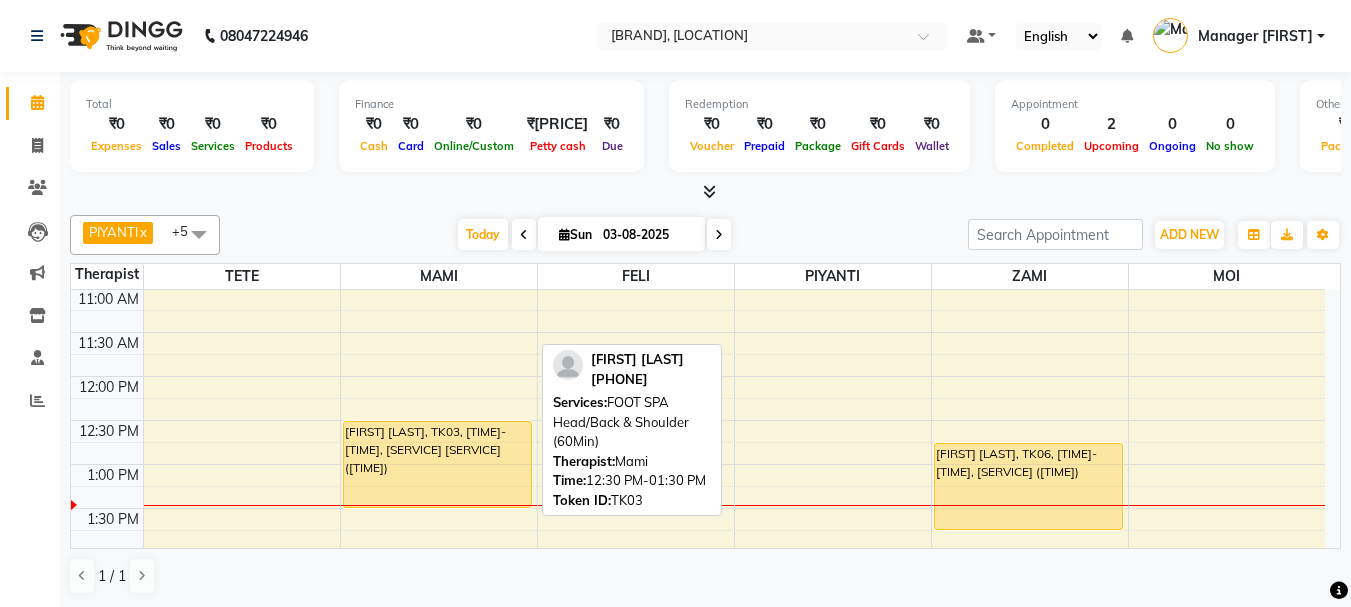 scroll, scrollTop: 173, scrollLeft: 0, axis: vertical 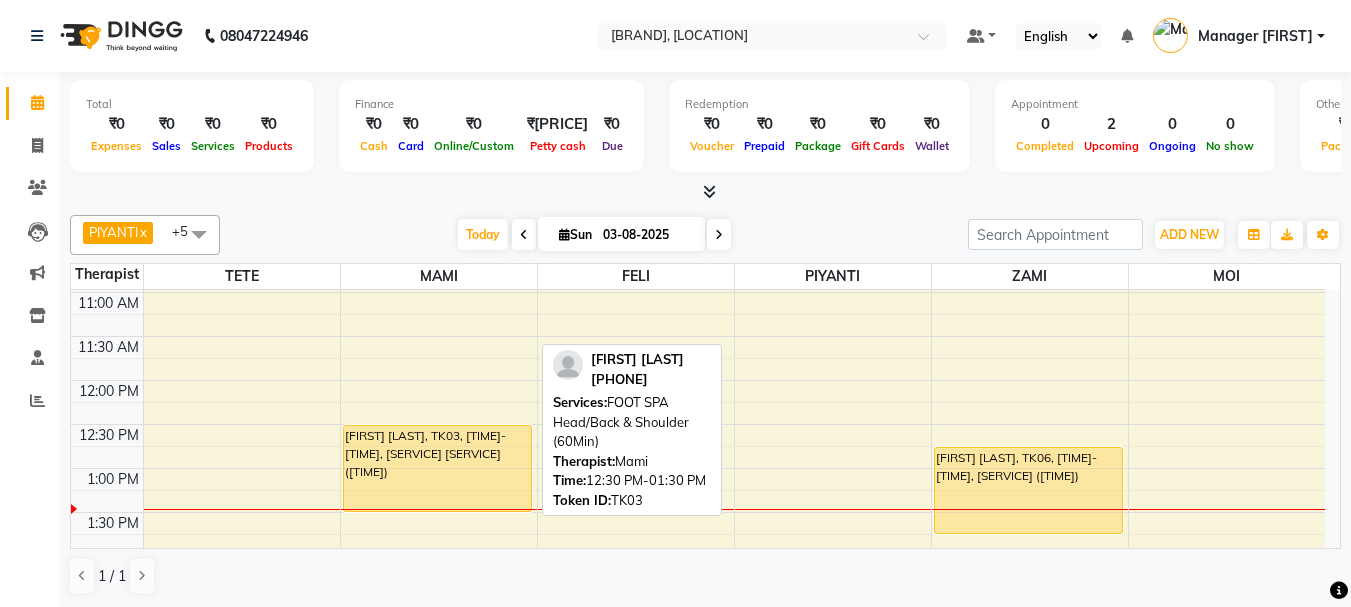 click on "[FIRST] [LAST], TK03, [TIME]-[TIME], [SERVICE] [SERVICE] ([TIME])" at bounding box center (437, 468) 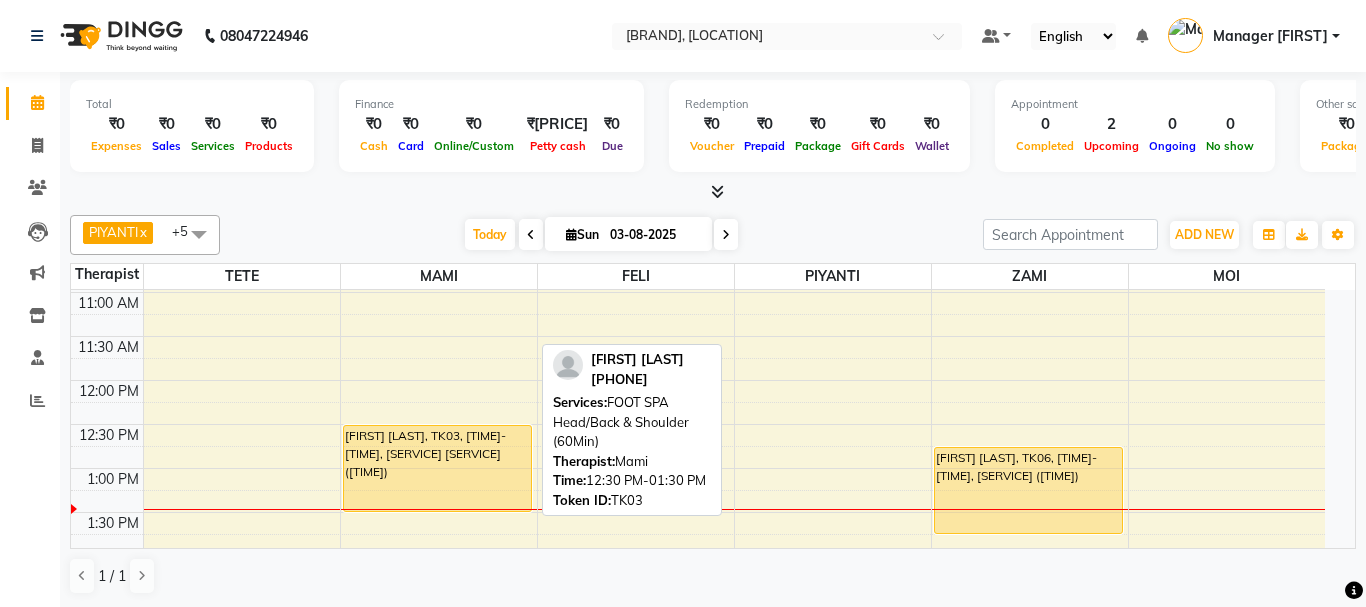 select on "1" 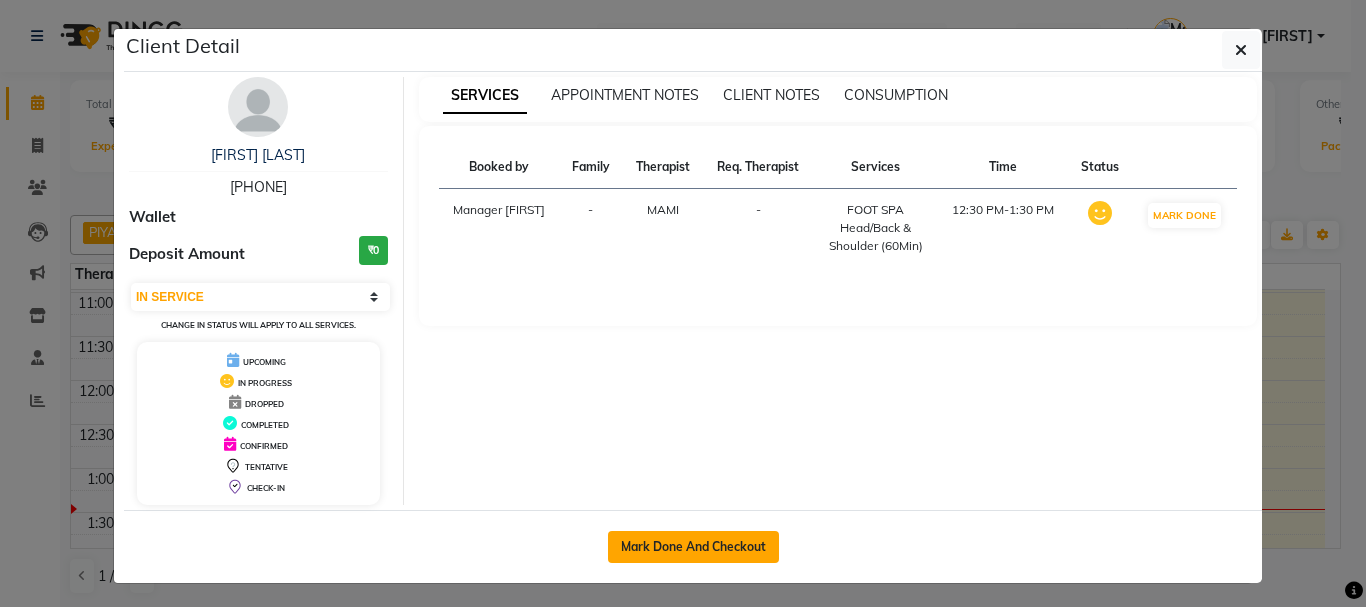 click on "Mark Done And Checkout" 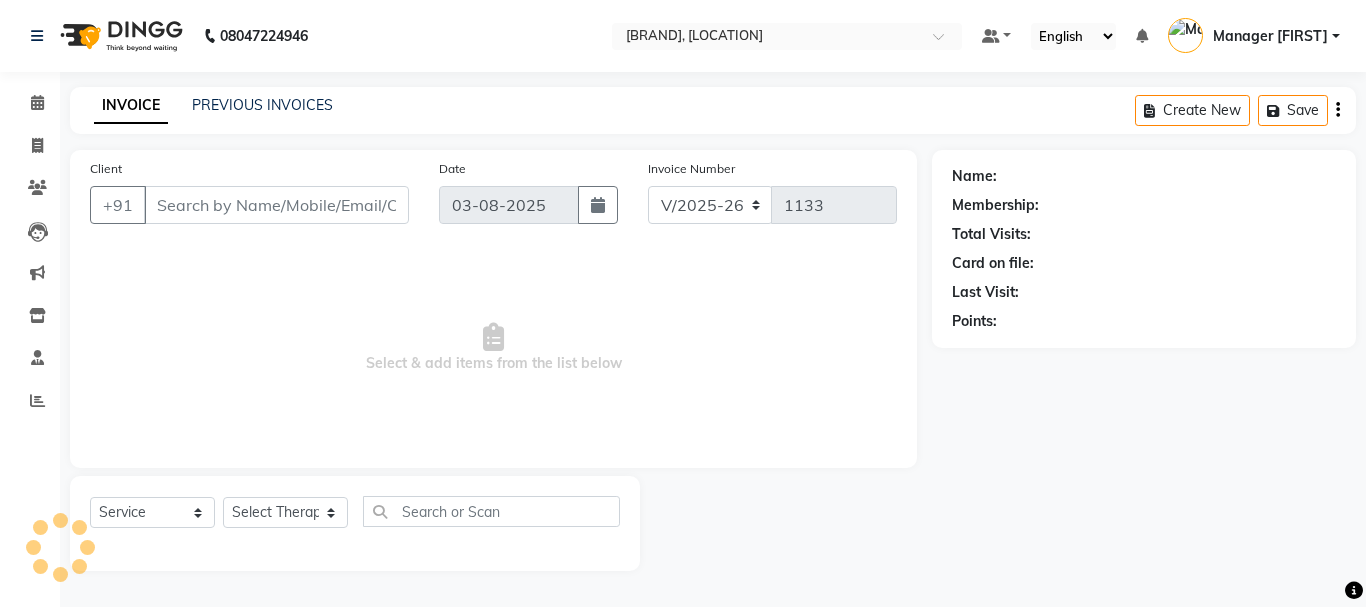 type on "[PHONE]" 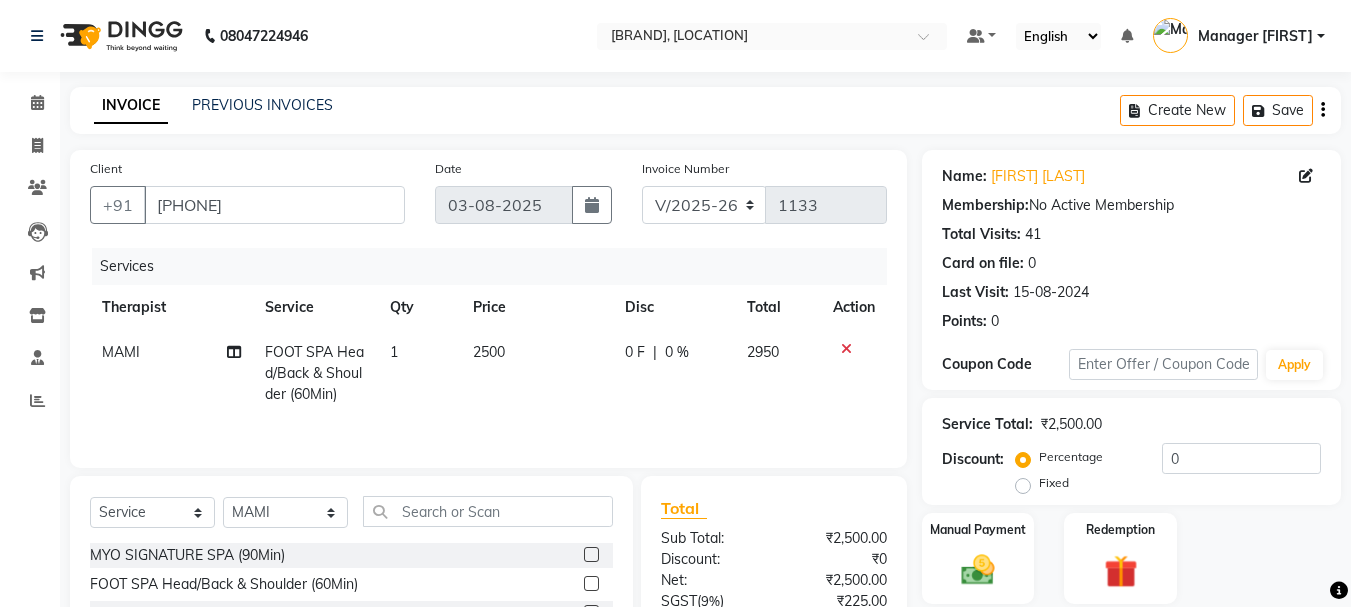 scroll, scrollTop: 194, scrollLeft: 0, axis: vertical 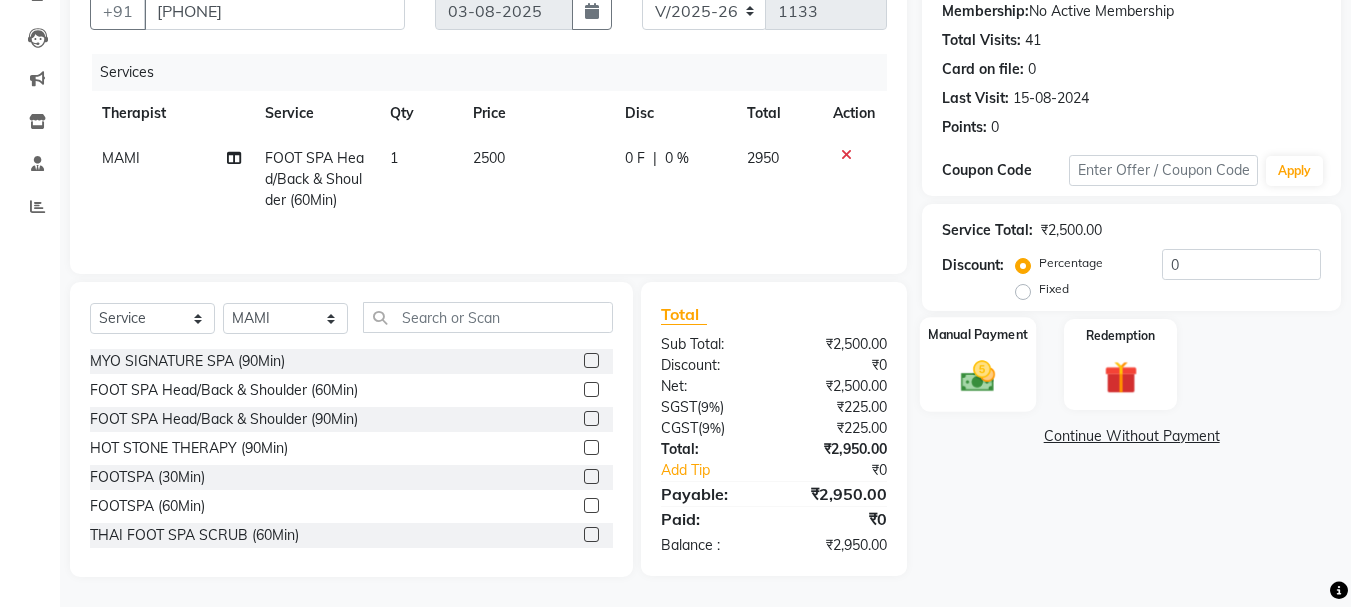 click 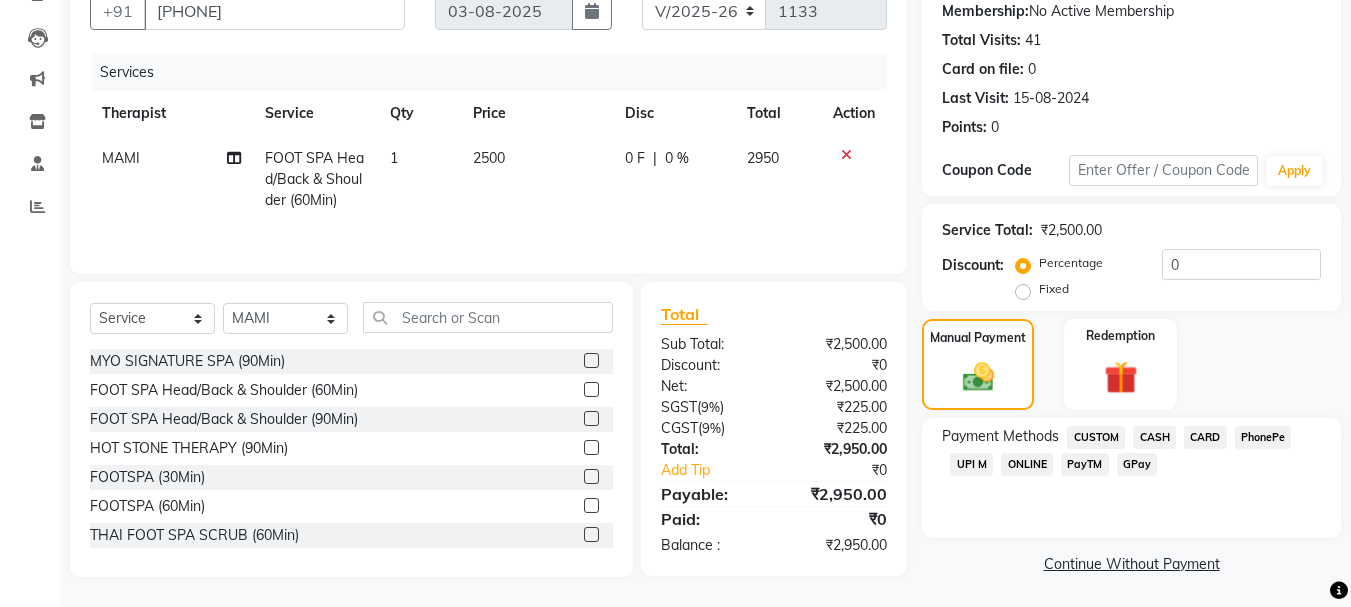 click on "CASH" 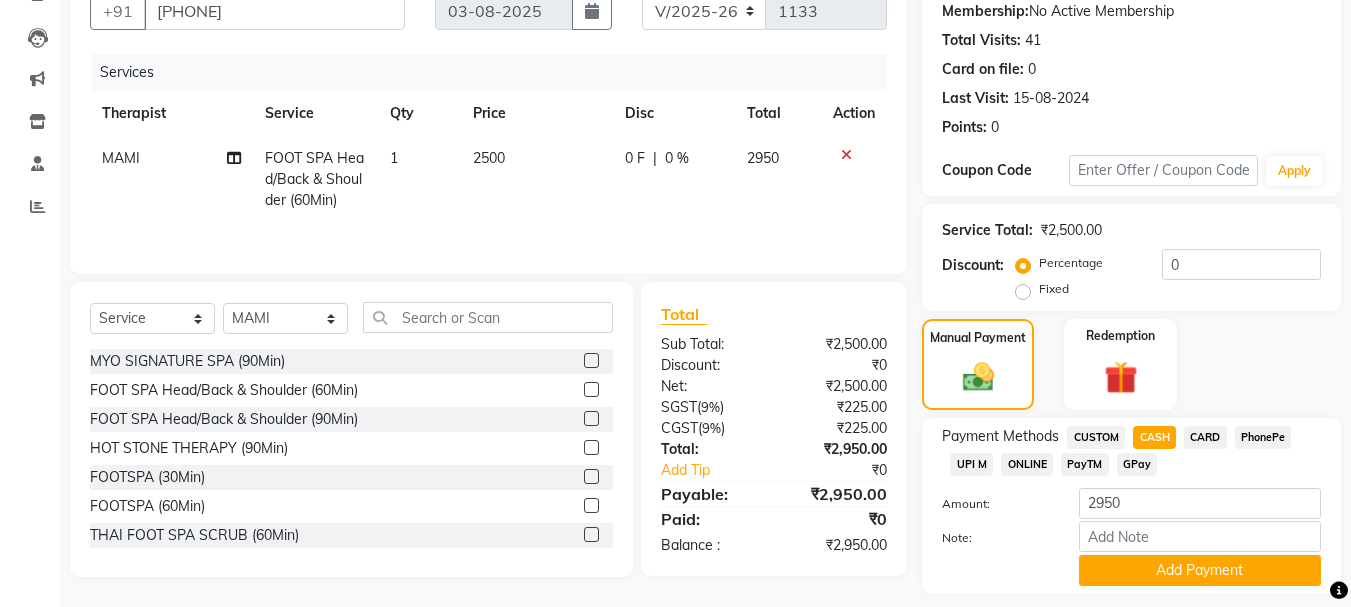 click on "Payment Methods  CUSTOM   CASH   CARD   PhonePe   UPI M   ONLINE   PayTM   GPay  Amount: 2950 Note: Add Payment" 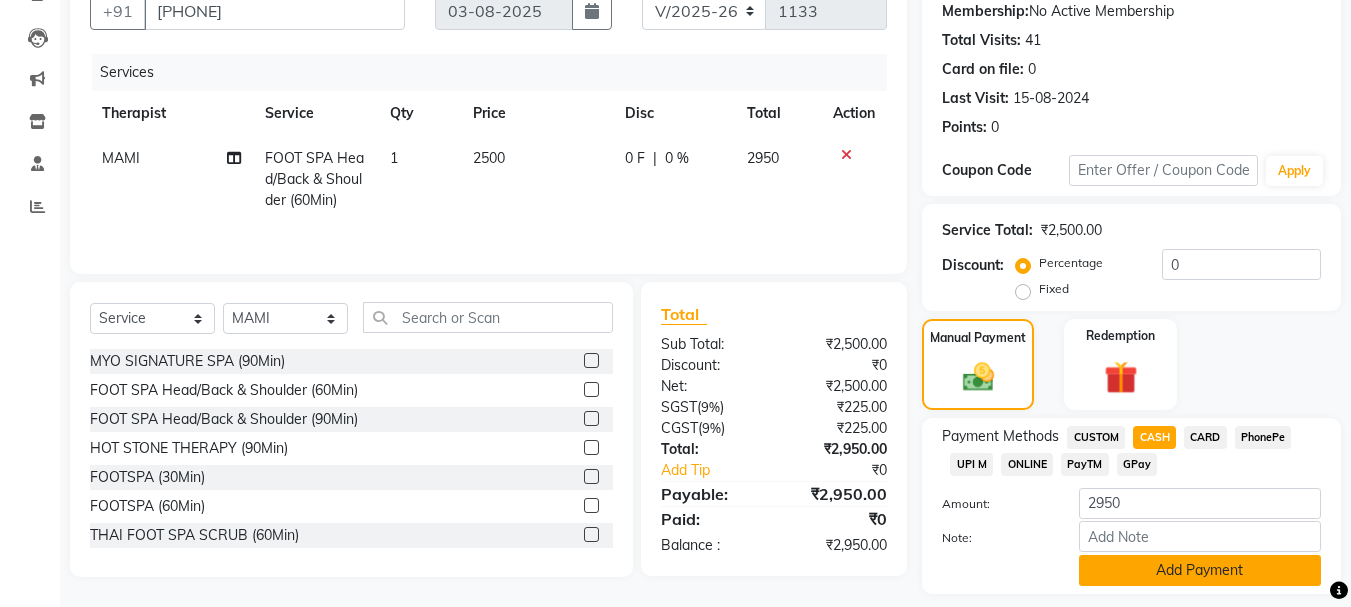 click on "Add Payment" 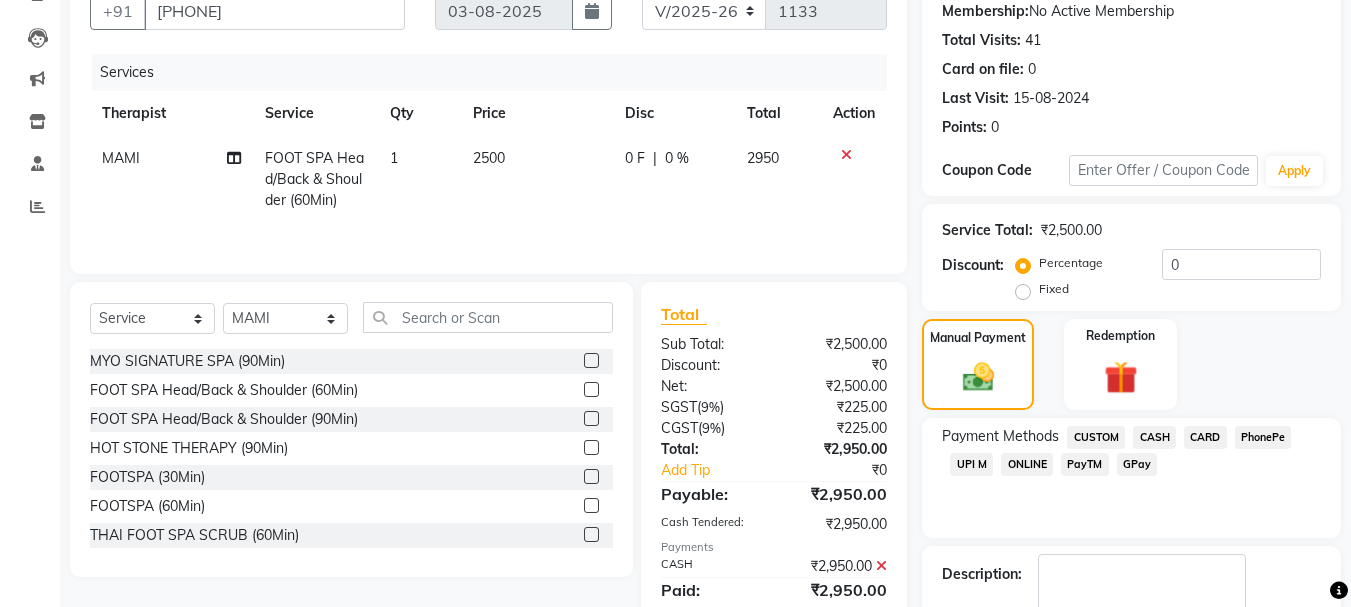 scroll, scrollTop: 348, scrollLeft: 0, axis: vertical 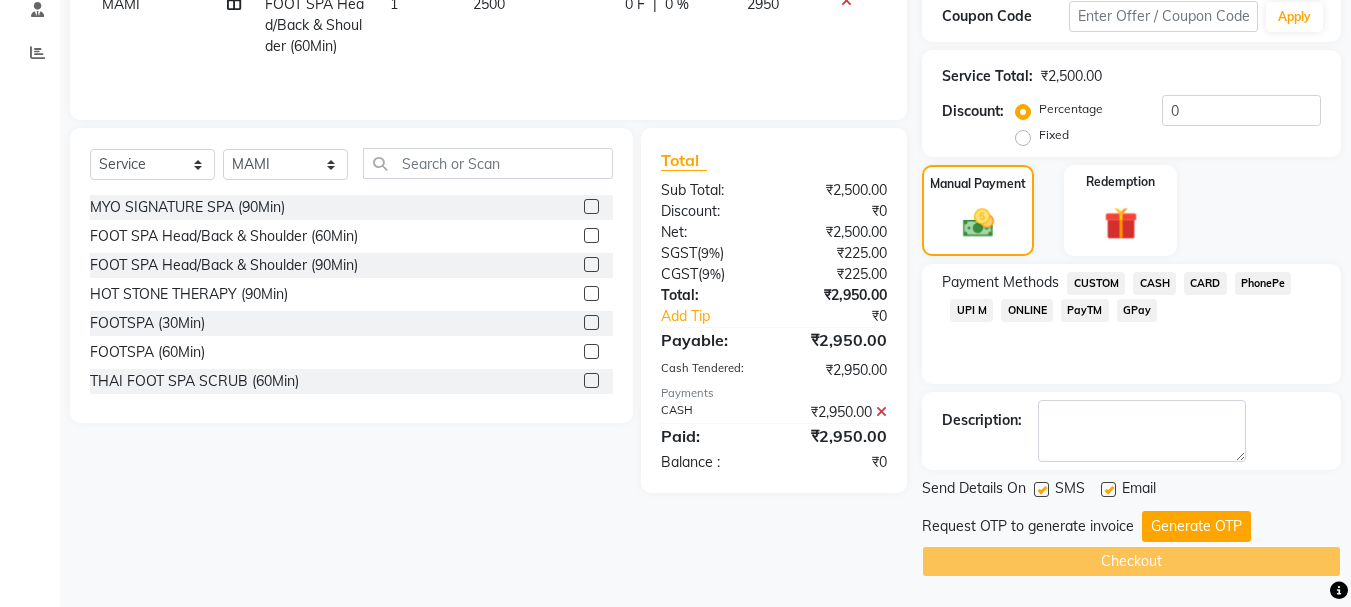 click on "Send Details On SMS Email" 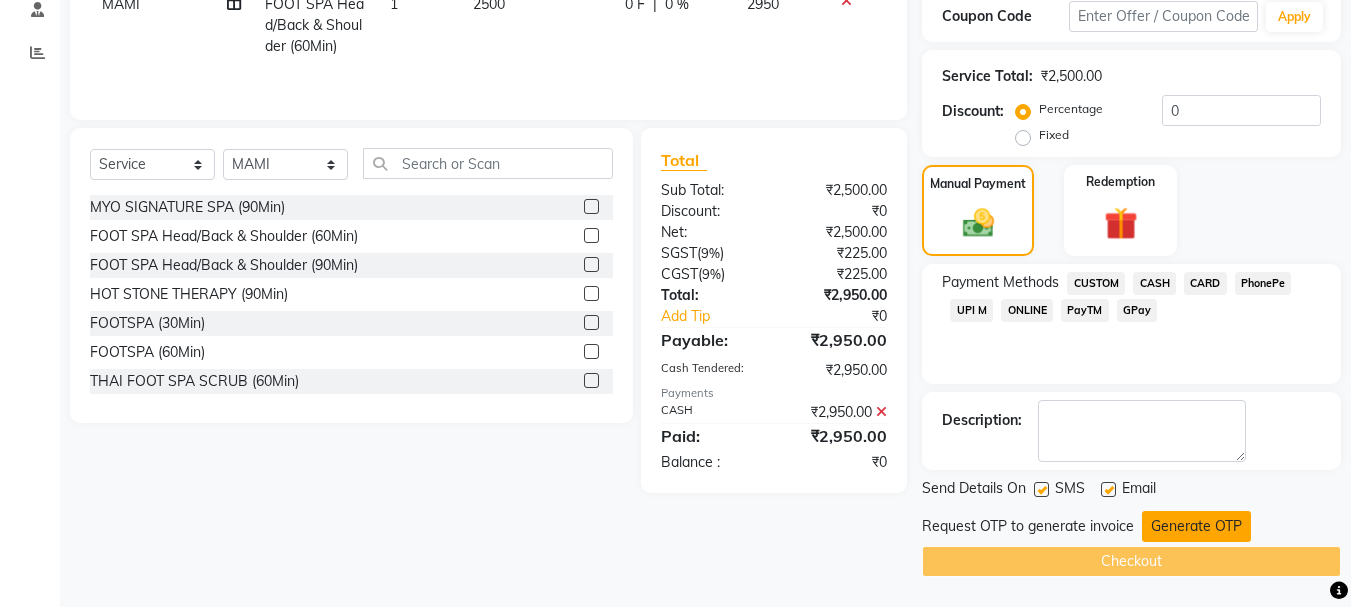 click on "Generate OTP" 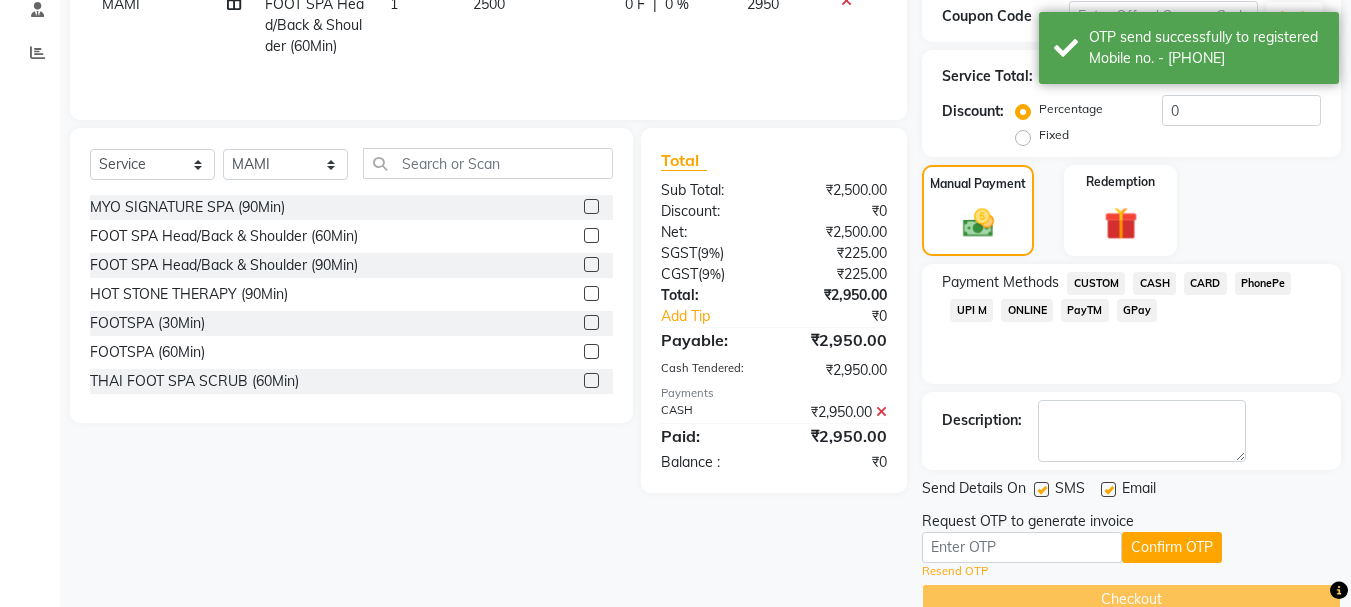 click on "Request OTP to generate invoice" 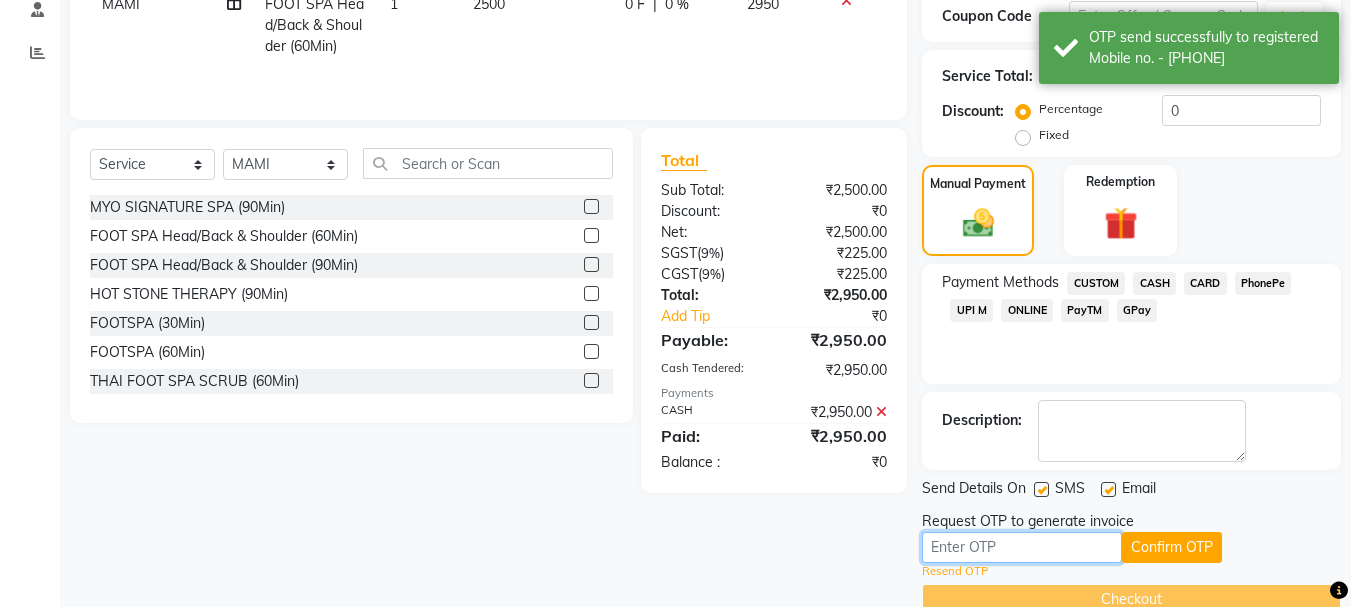 click at bounding box center [1022, 547] 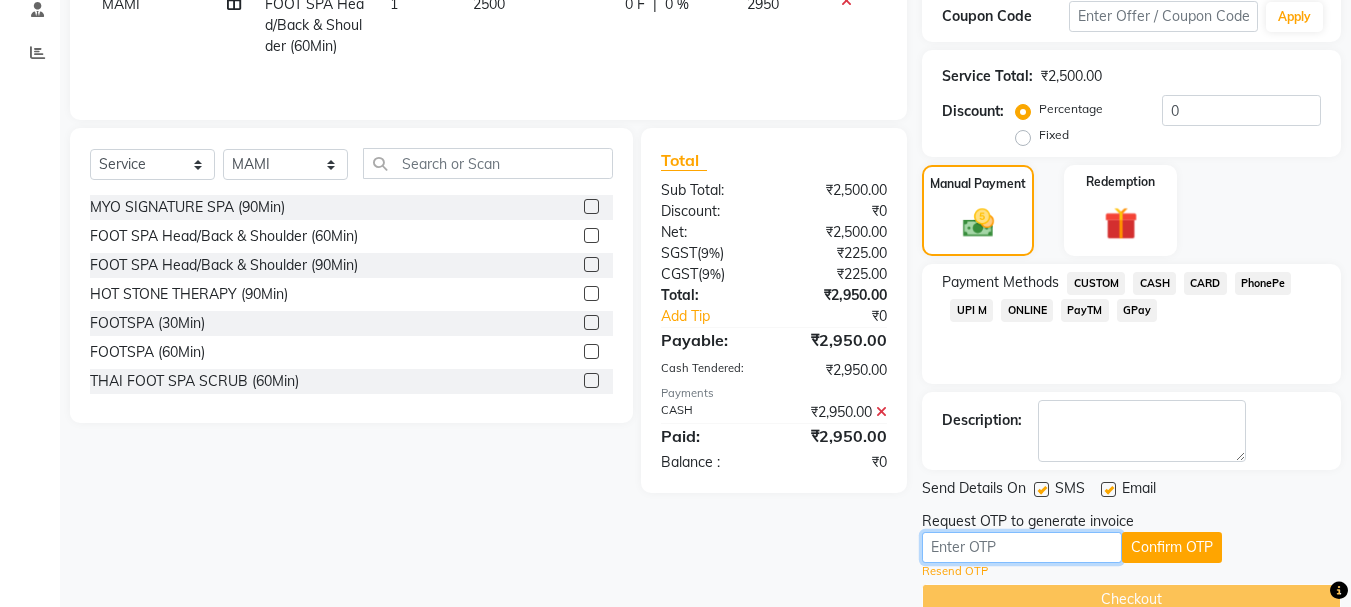 click at bounding box center [1022, 547] 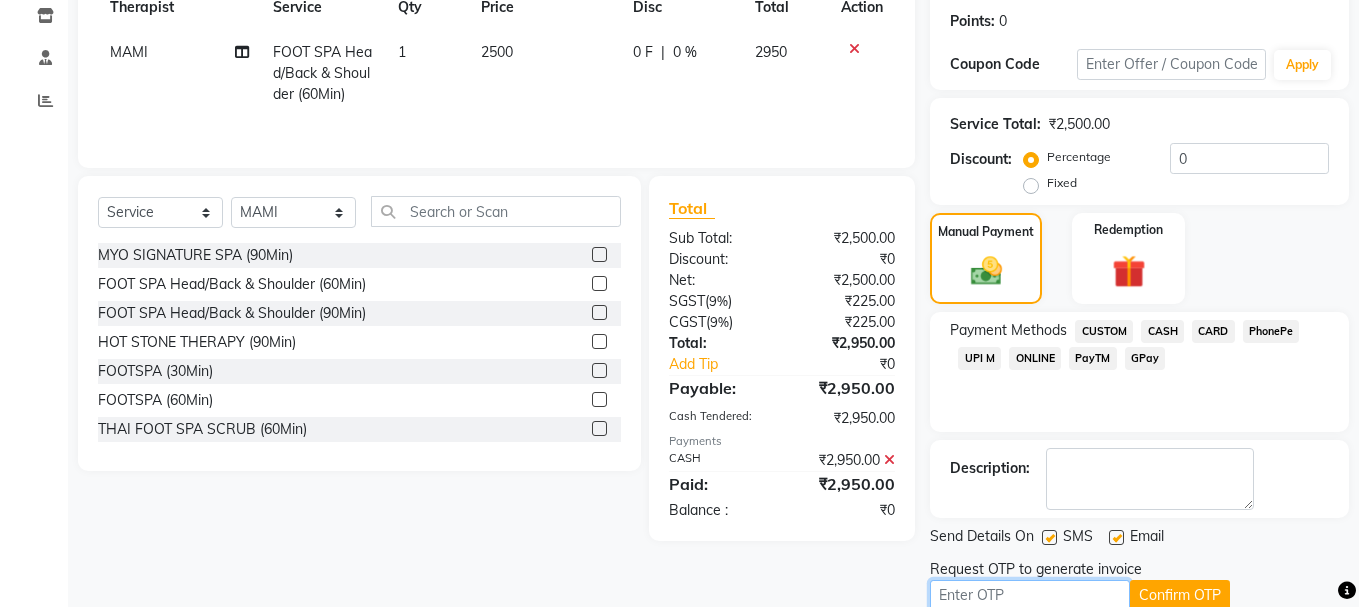 scroll, scrollTop: 0, scrollLeft: 0, axis: both 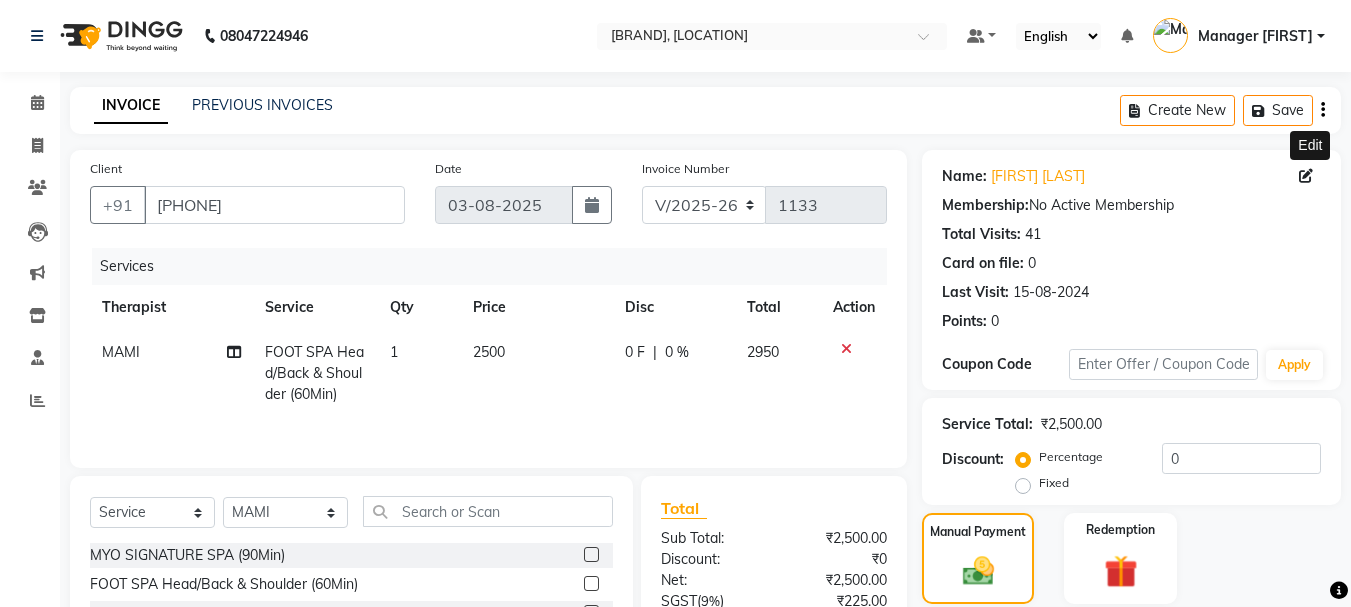 click 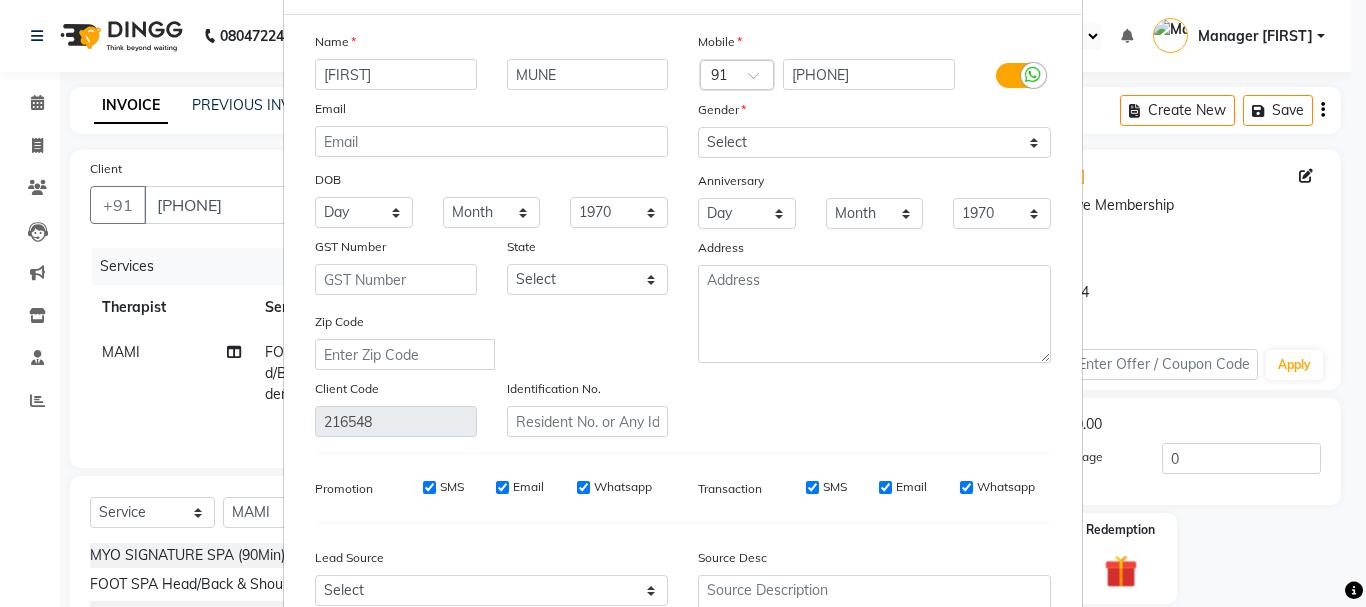 scroll, scrollTop: 280, scrollLeft: 0, axis: vertical 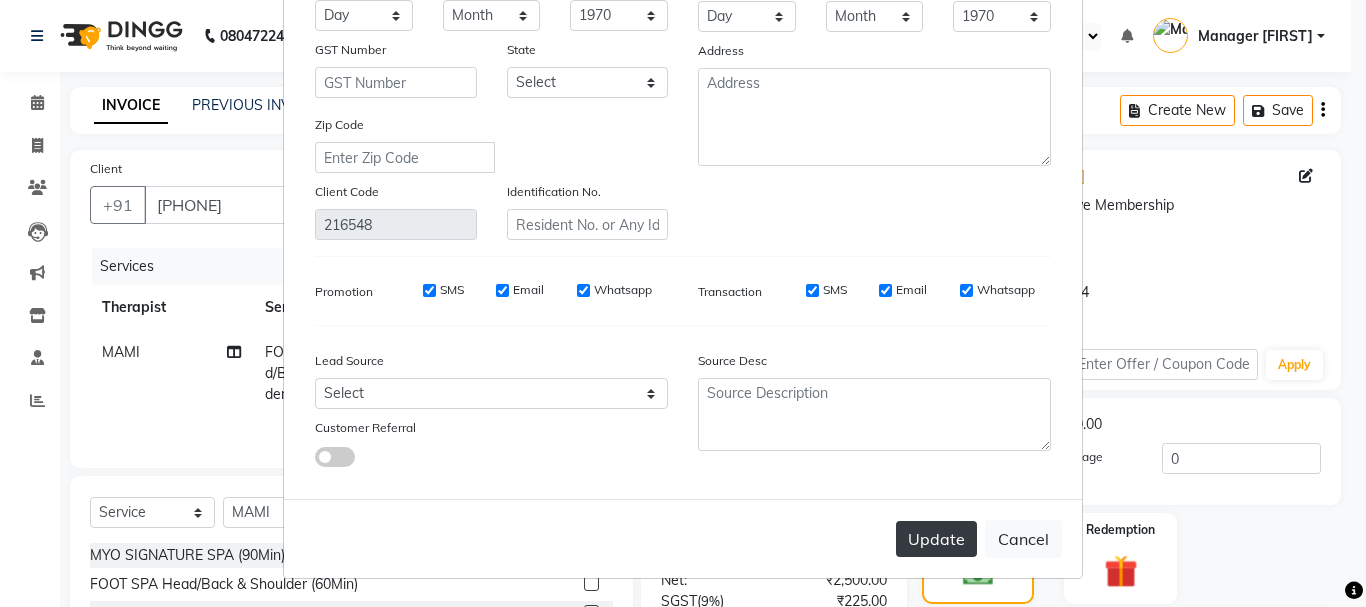 click on "Update" at bounding box center [936, 539] 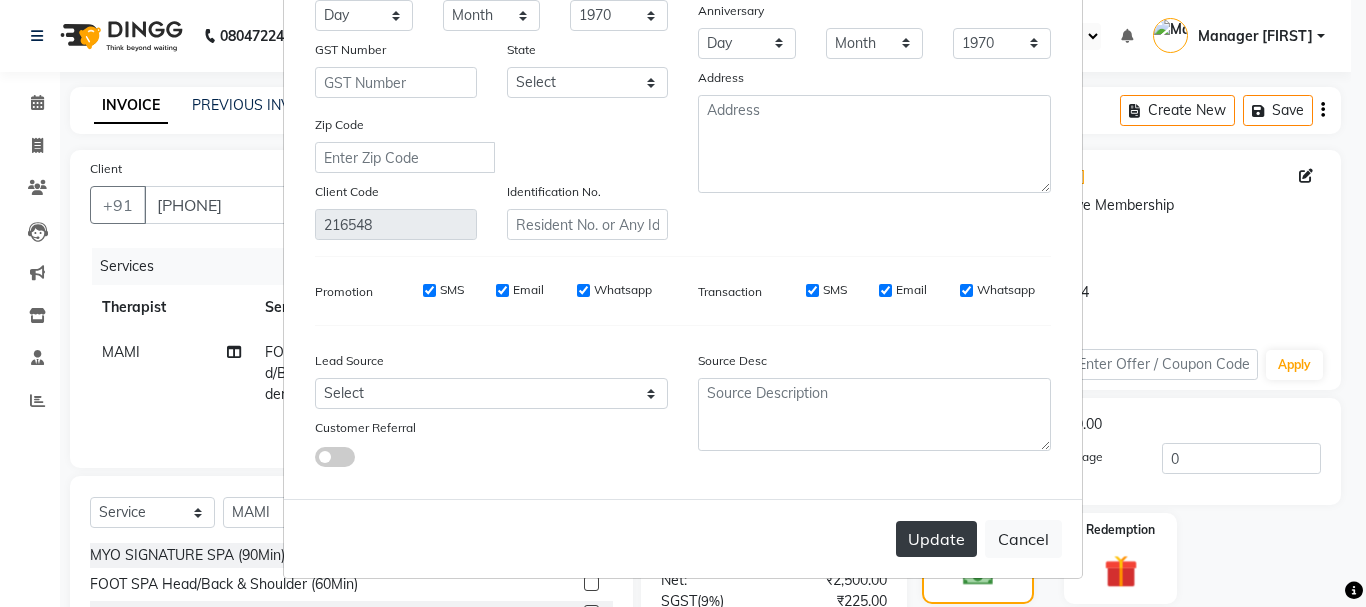 click on "Update" at bounding box center (936, 539) 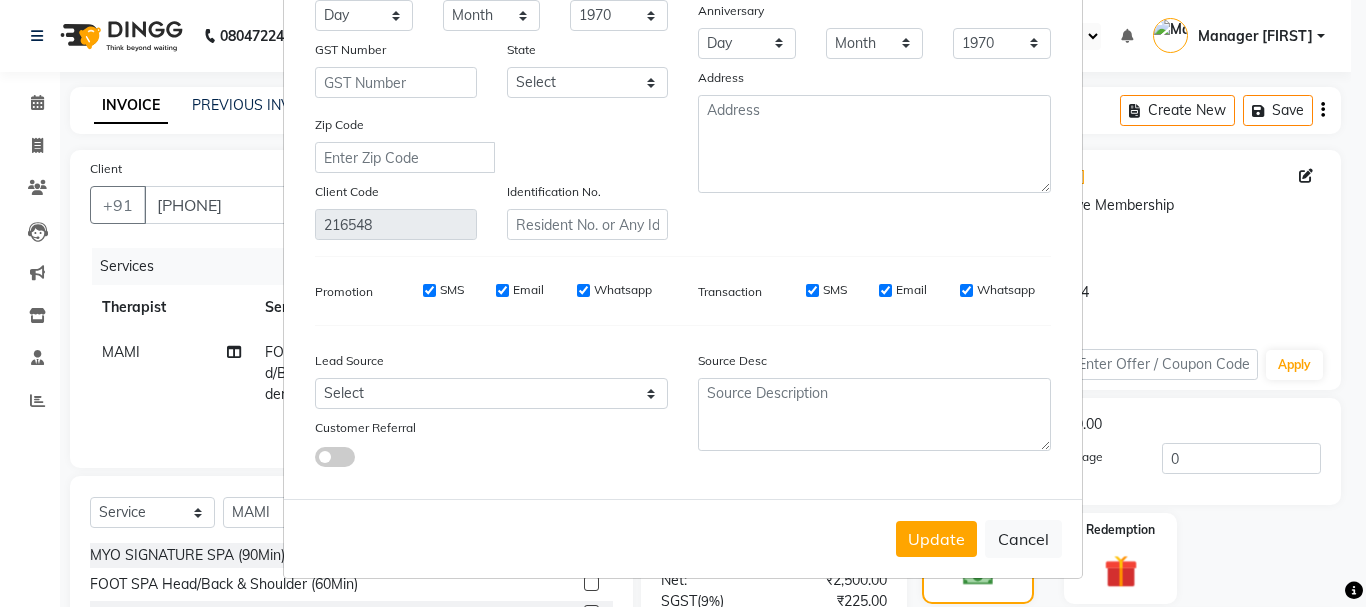 scroll, scrollTop: 0, scrollLeft: 0, axis: both 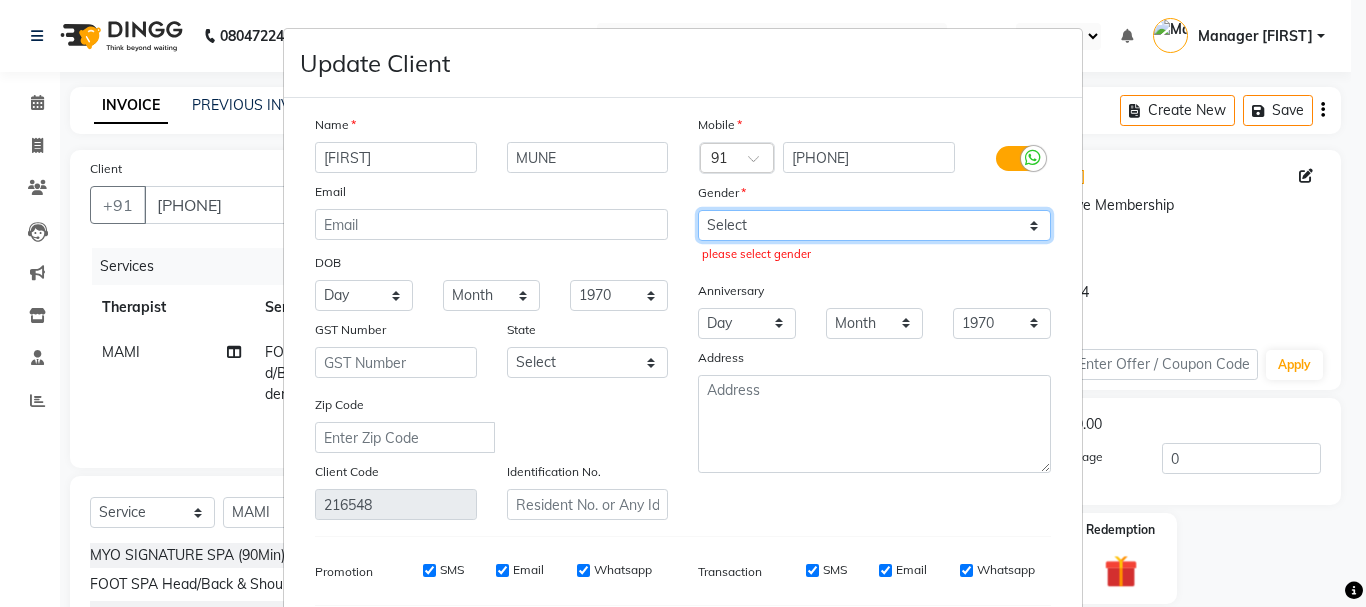 click on "Select Male Female Other Prefer Not To Say" at bounding box center (874, 225) 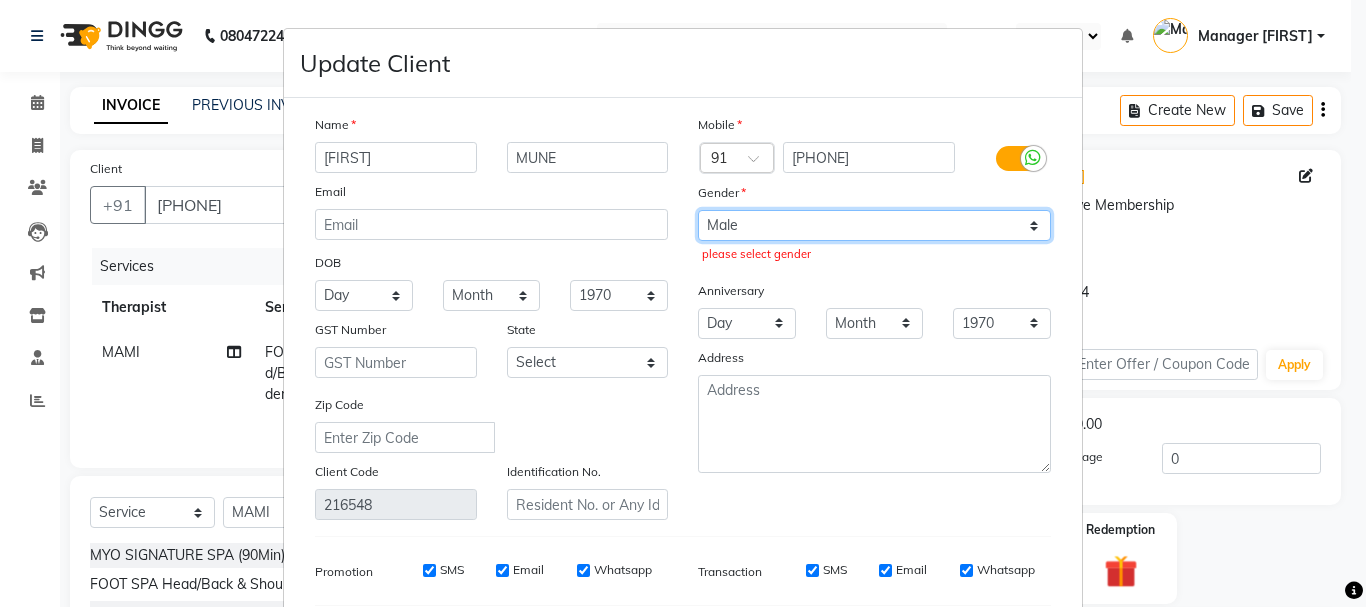 click on "Select Male Female Other Prefer Not To Say" at bounding box center (874, 225) 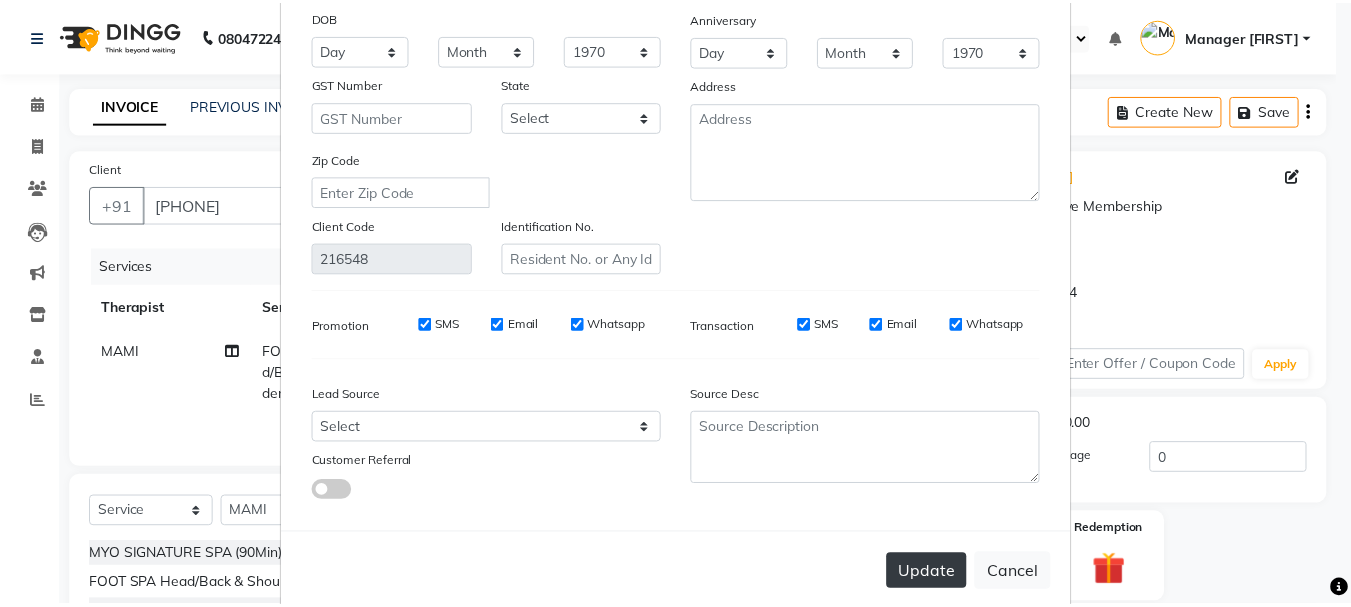scroll, scrollTop: 280, scrollLeft: 0, axis: vertical 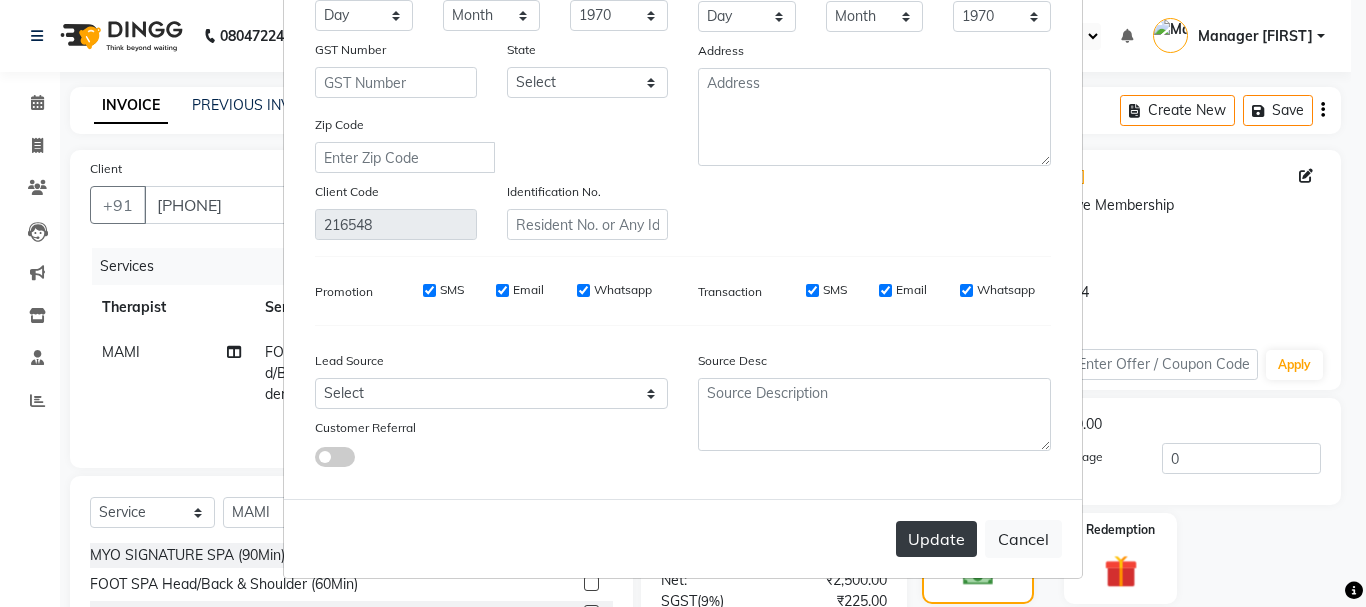 click on "Update" at bounding box center (936, 539) 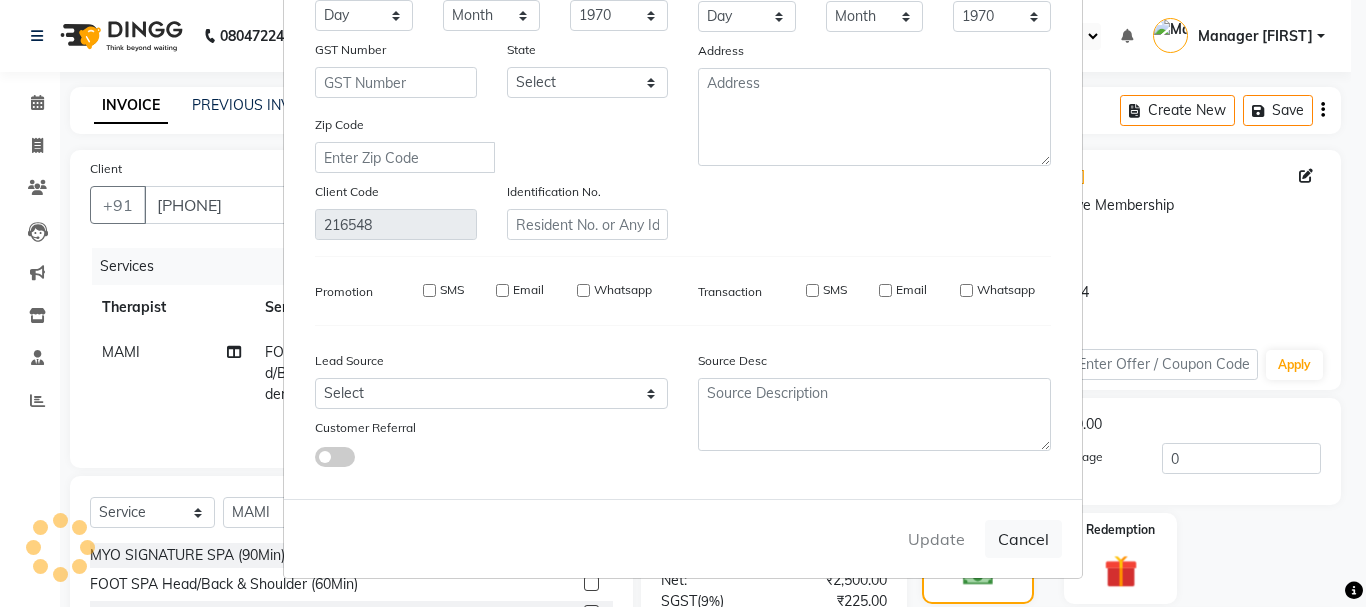 type 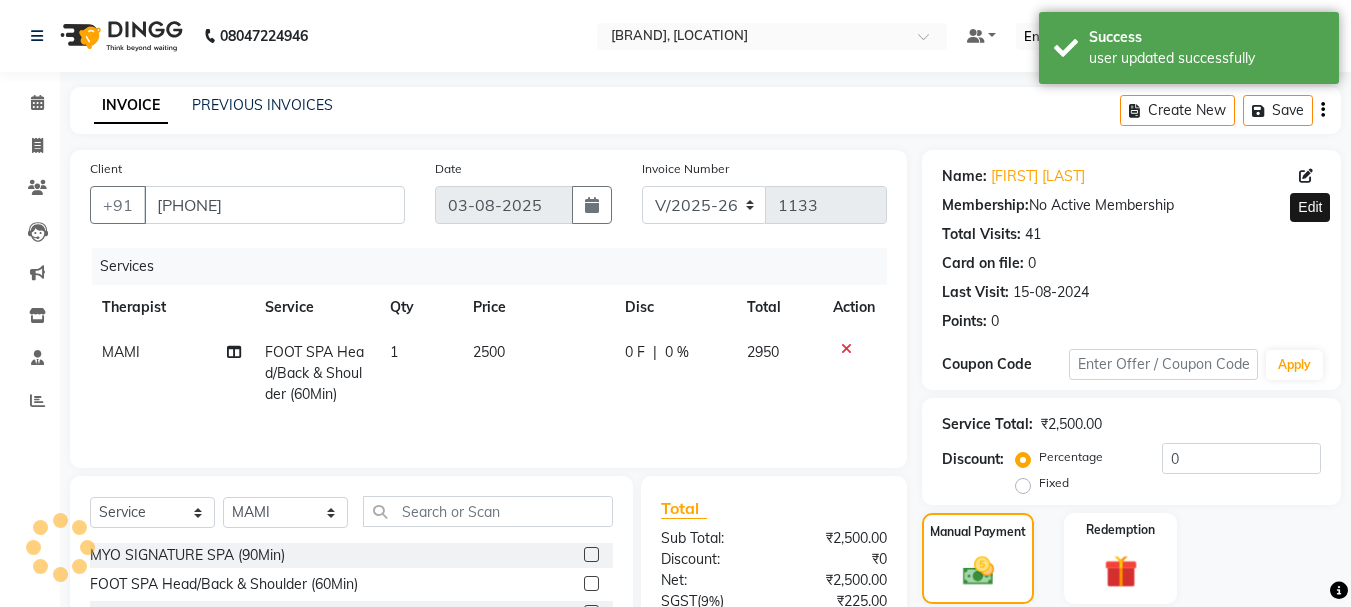 scroll, scrollTop: 200, scrollLeft: 0, axis: vertical 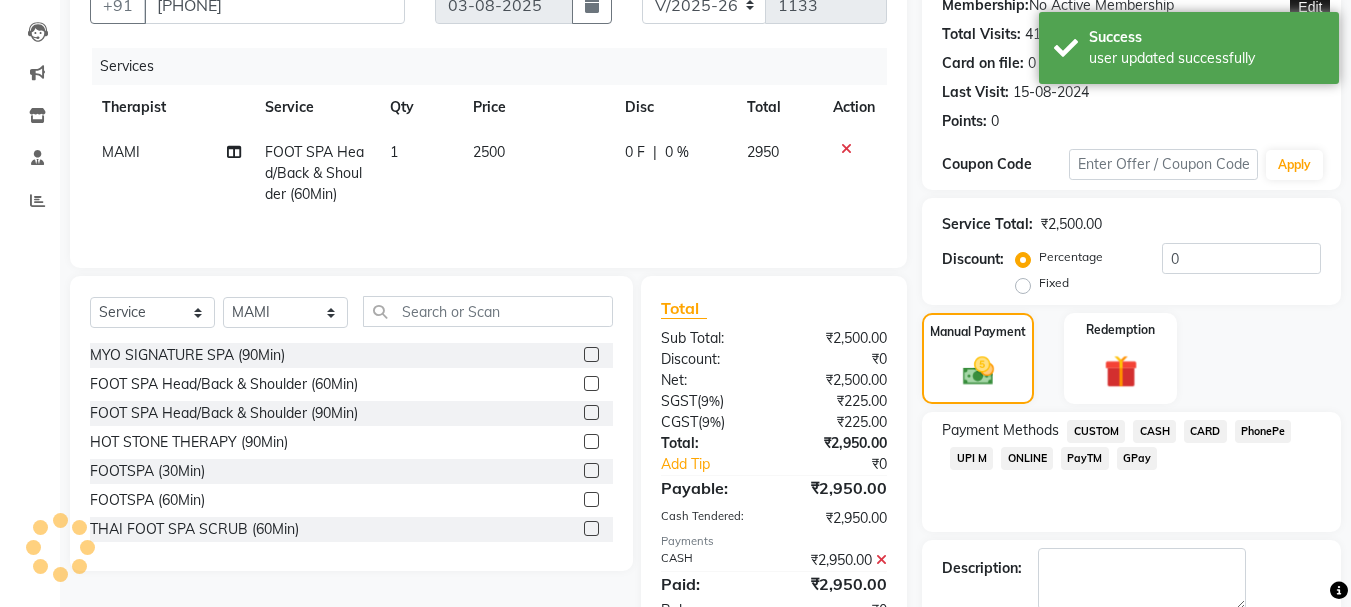 click on "CASH" 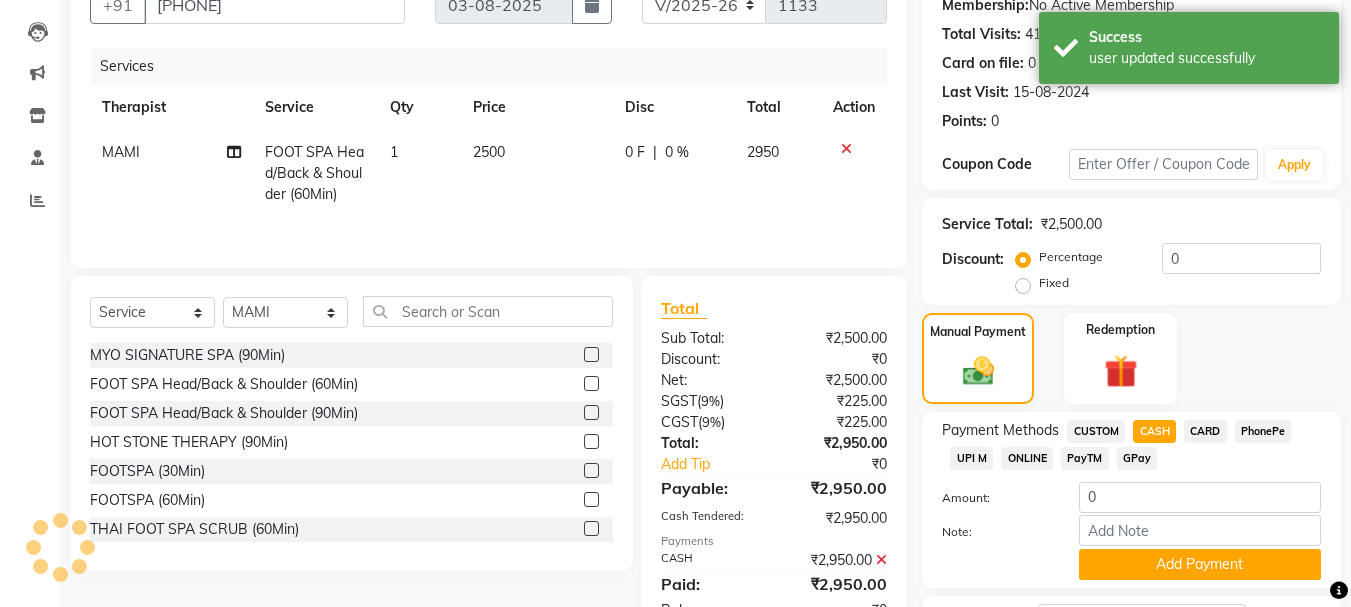 scroll, scrollTop: 400, scrollLeft: 0, axis: vertical 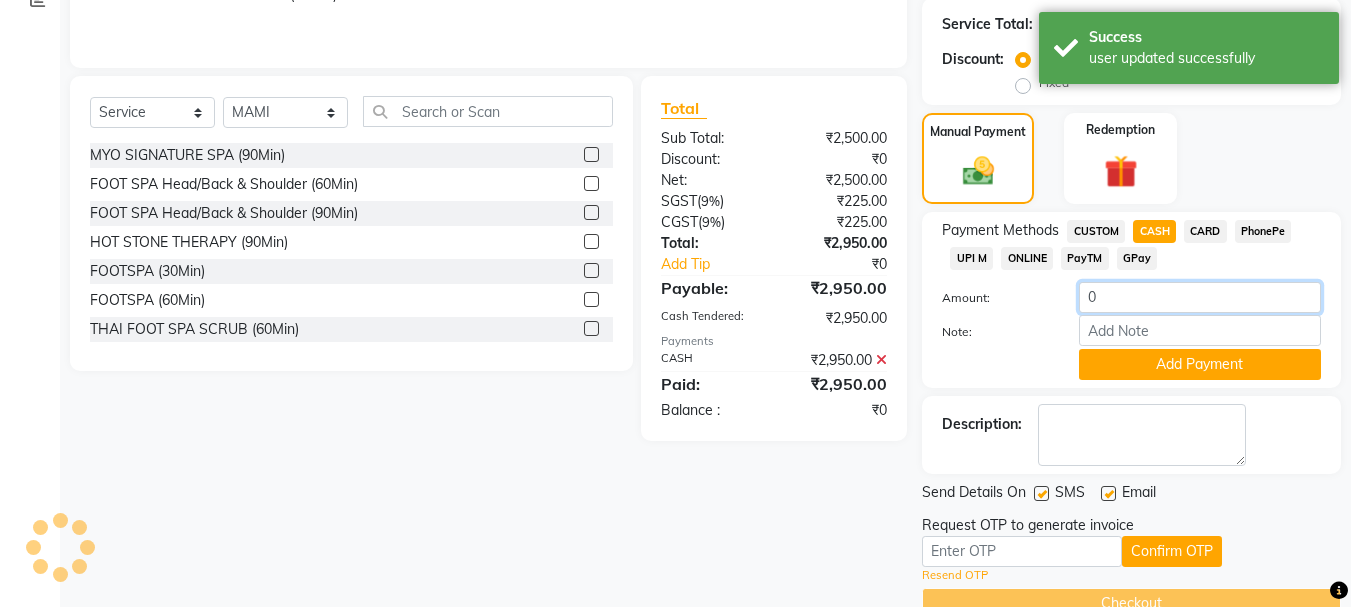 click on "0" 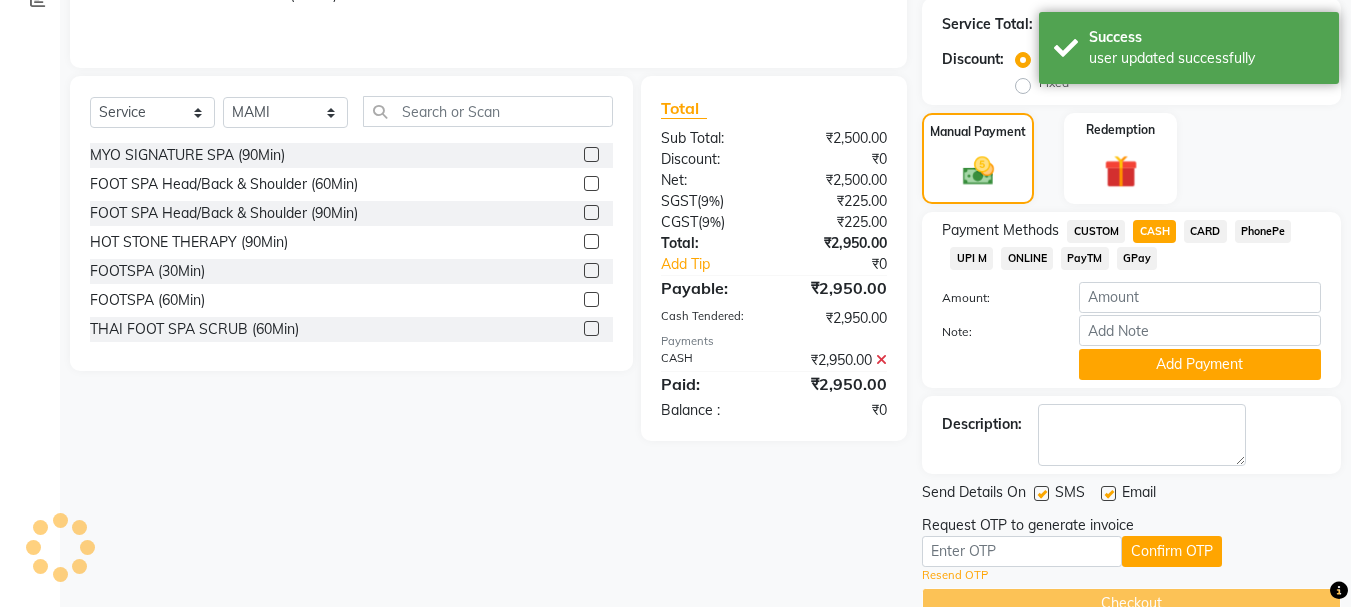 click on "Confirm OTP" 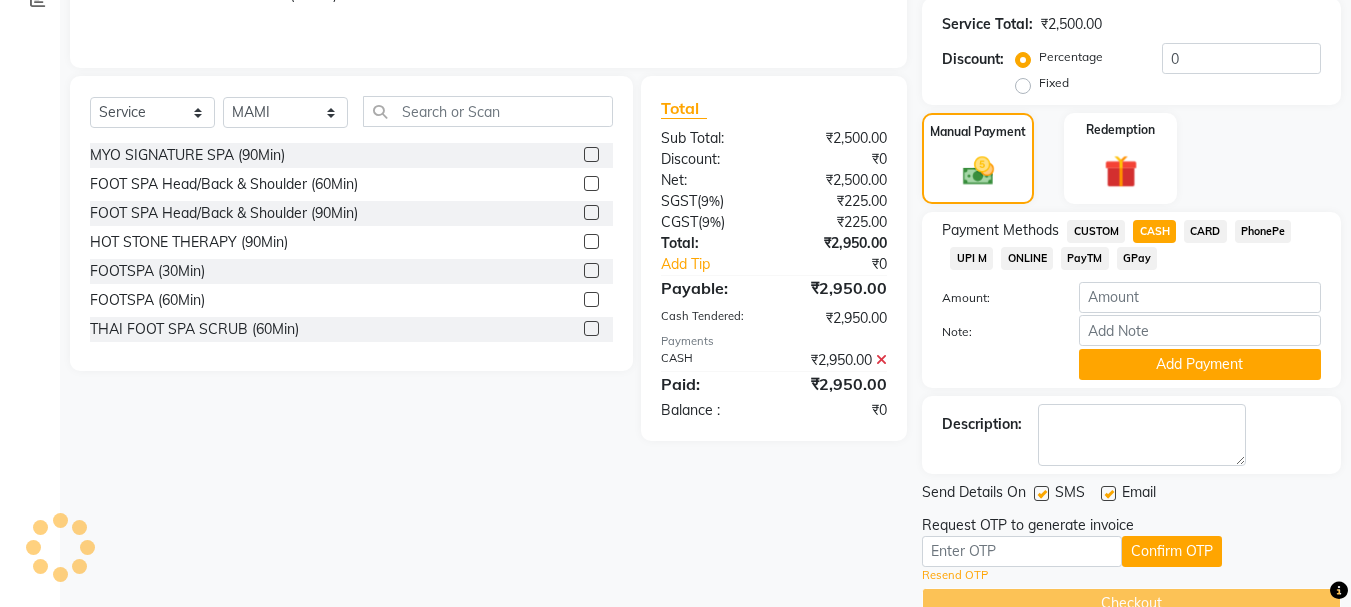 scroll, scrollTop: 252, scrollLeft: 0, axis: vertical 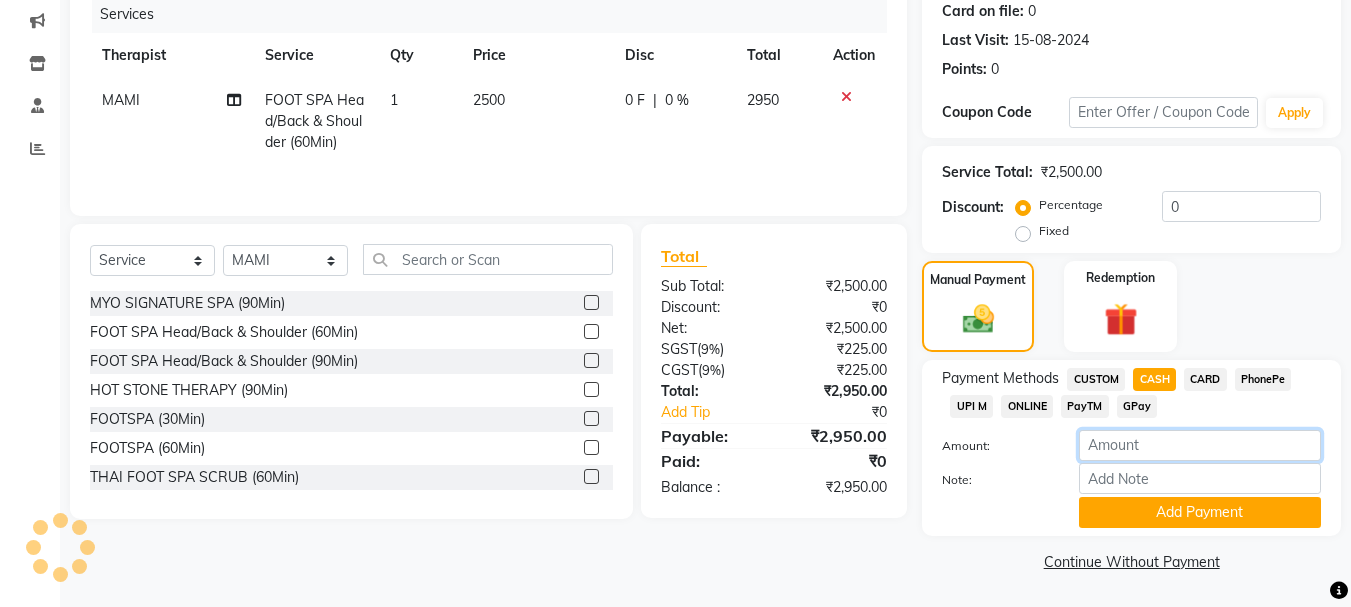 click 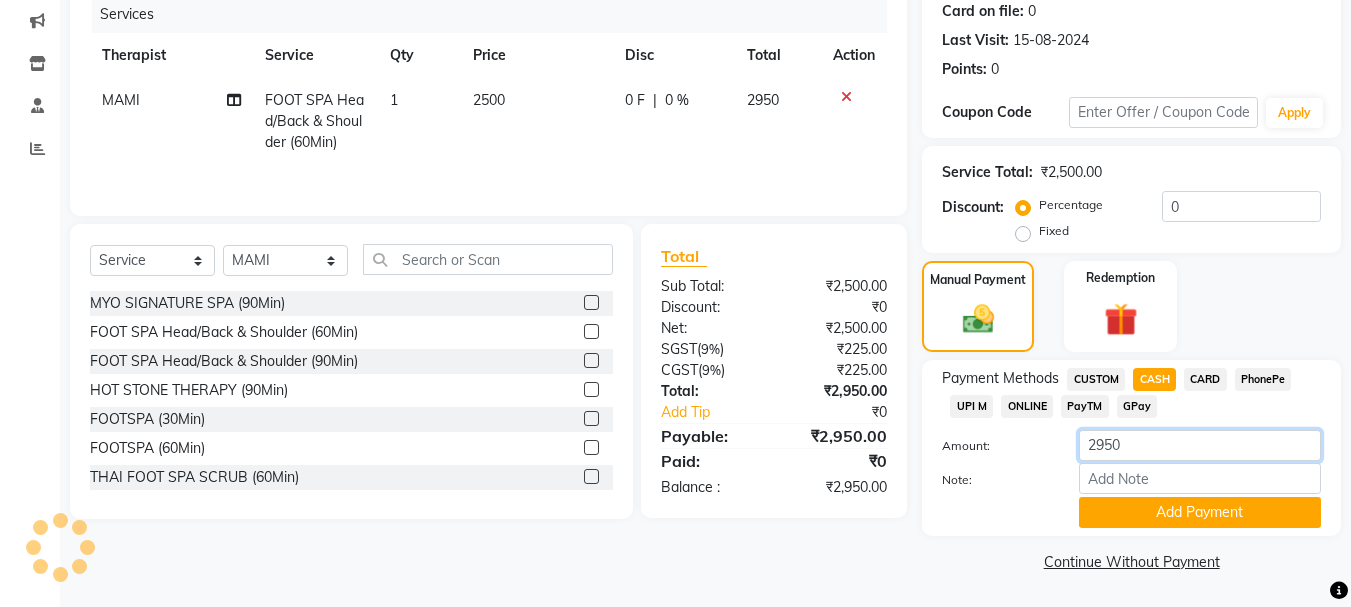 type on "2950" 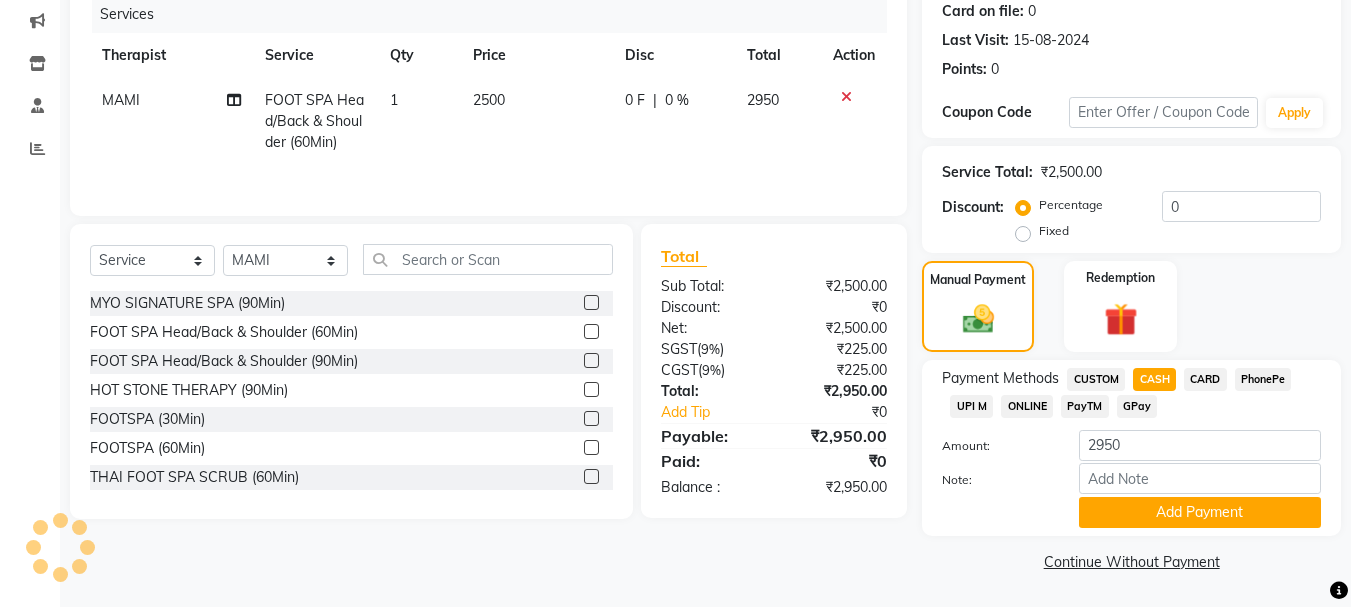 click on "Name: [FIRST] [LAST] Membership:  No Active Membership  Total Visits:  41 Card on file:  0 Last Visit:   [DATE] Points:   0  Coupon Code Apply Service Total:  ₹2,500.00  Discount:  Percentage   Fixed  0 Manual Payment Redemption Payment Methods  CUSTOM   CASH   CARD   PhonePe   UPI M   ONLINE   PayTM   GPay  Amount: 2950 Note: Add Payment  Continue Without Payment" 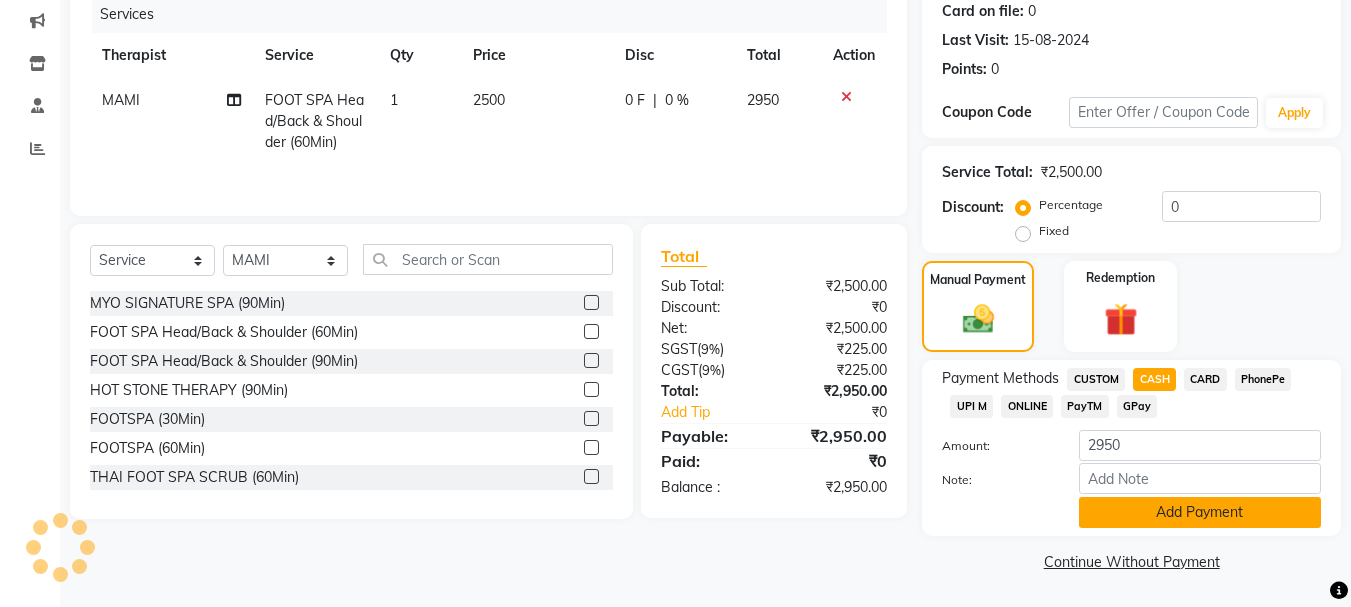 click on "Add Payment" 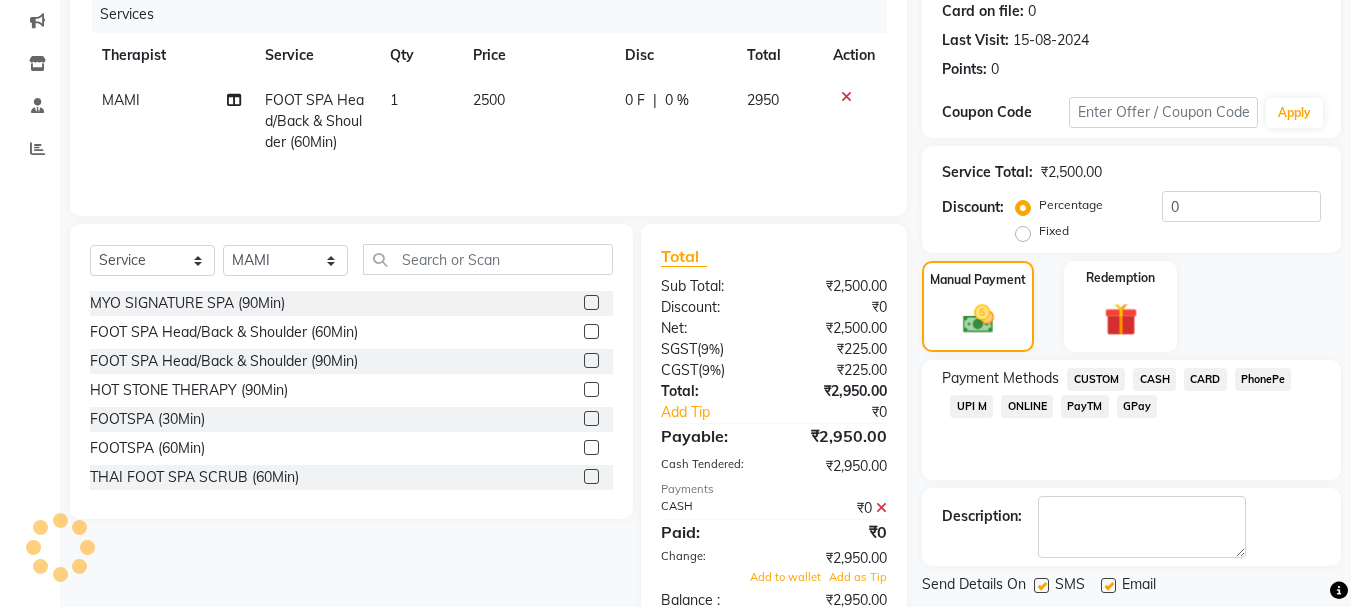scroll, scrollTop: 386, scrollLeft: 0, axis: vertical 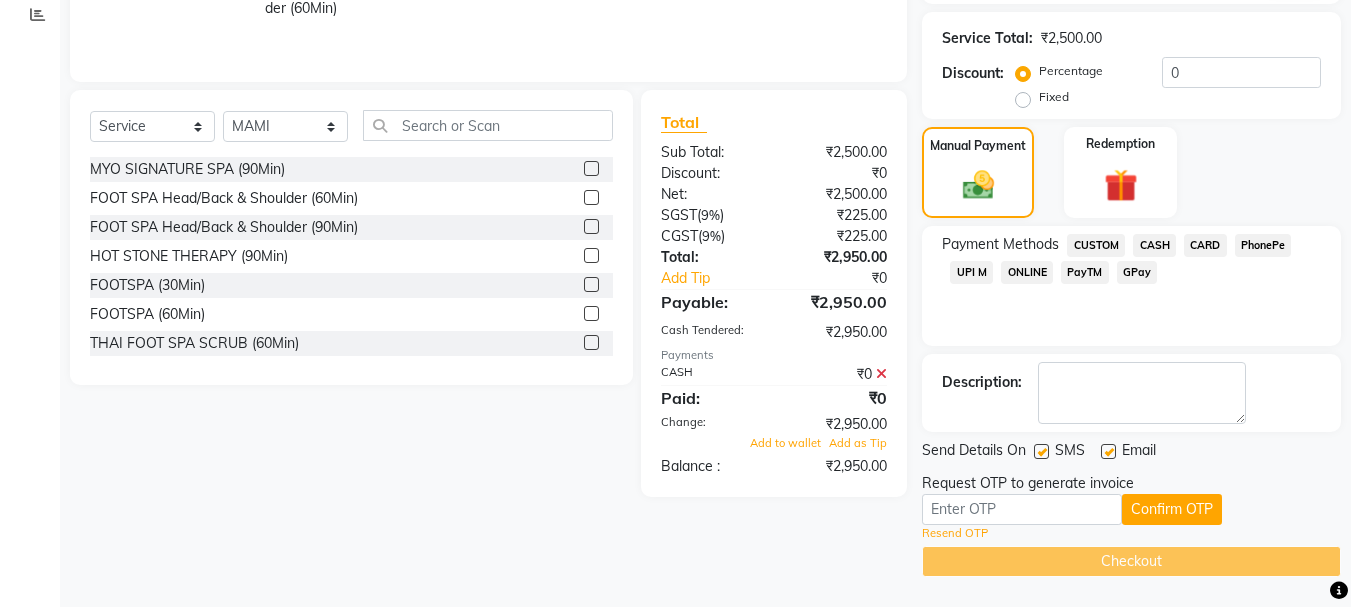 click 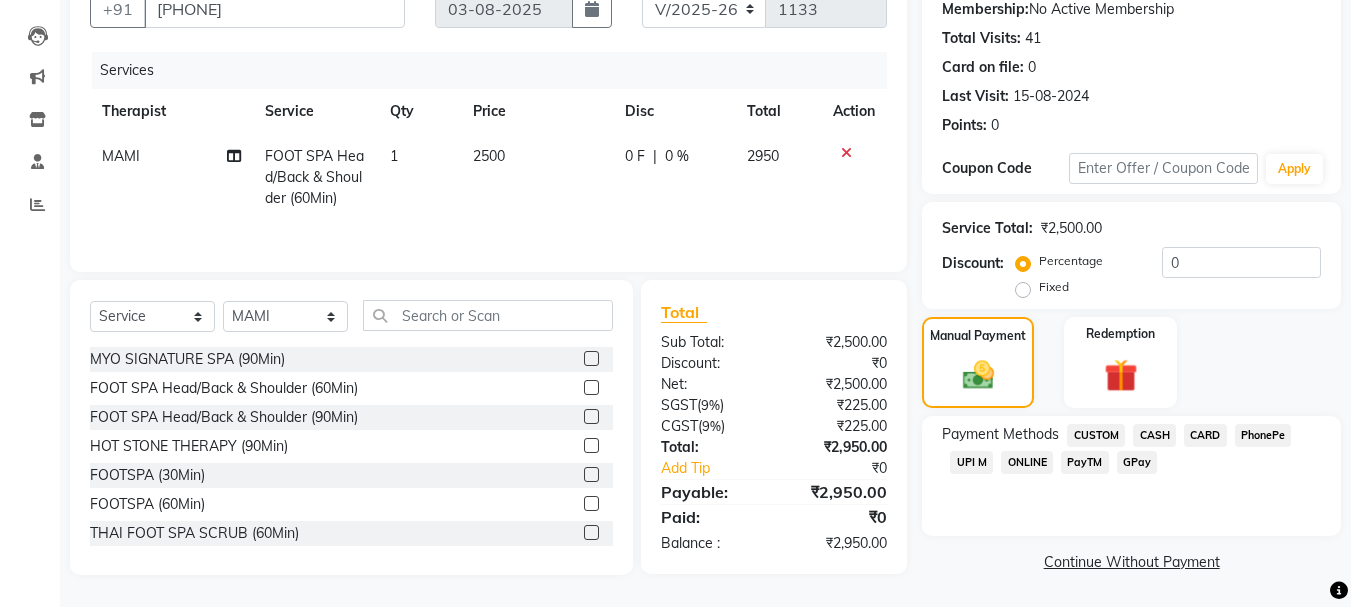 scroll, scrollTop: 0, scrollLeft: 0, axis: both 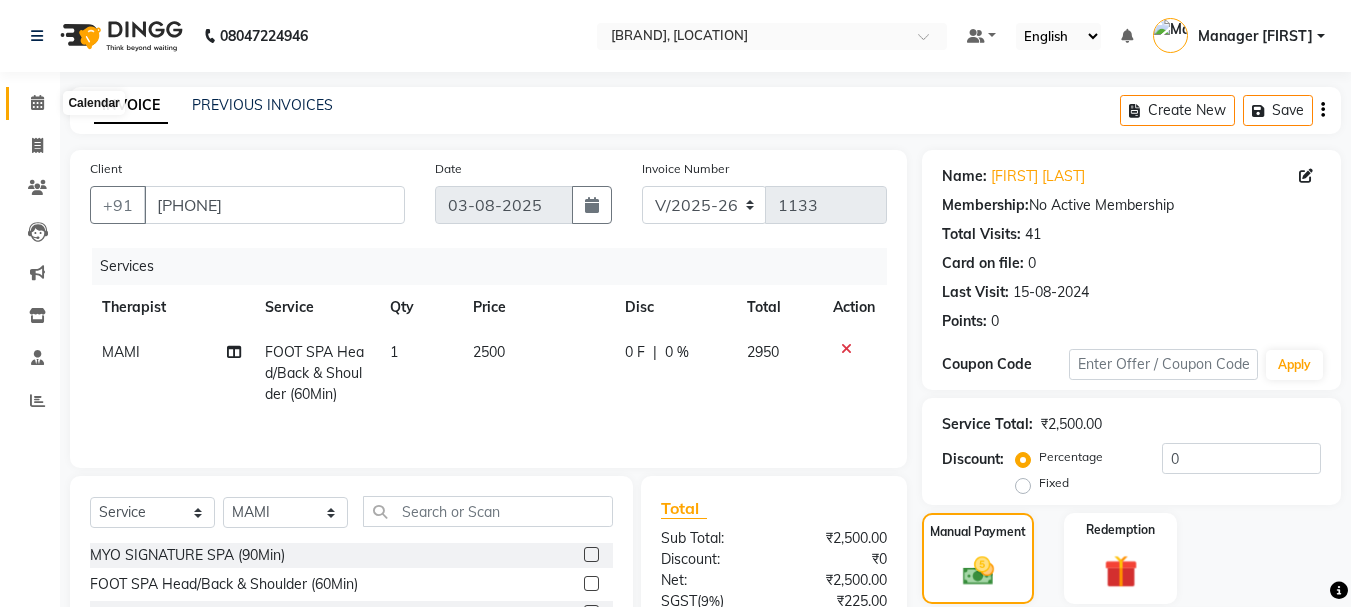 click 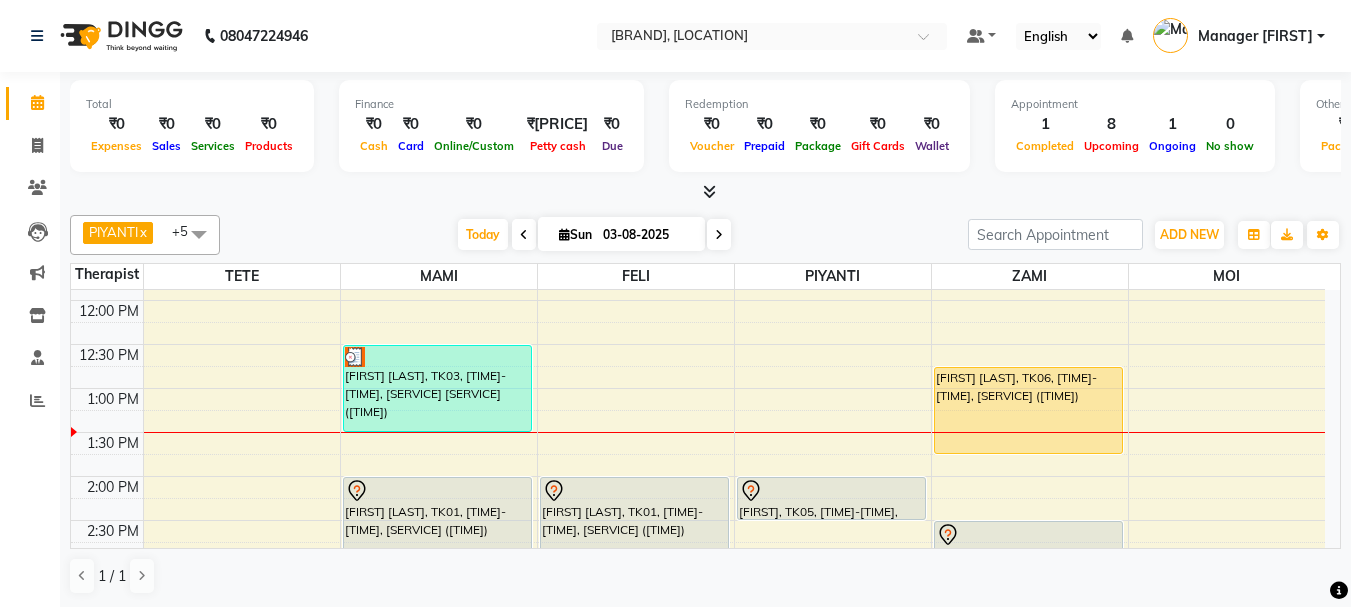 scroll, scrollTop: 353, scrollLeft: 0, axis: vertical 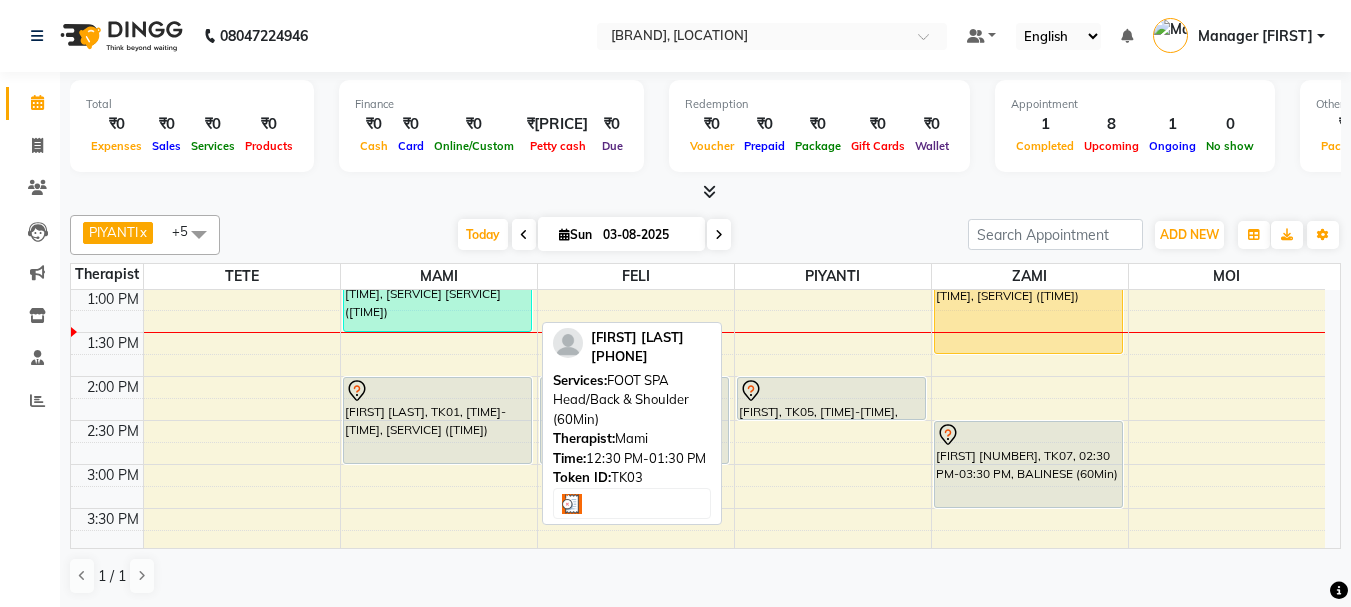 click on "[FIRST] [LAST], TK03, [TIME]-[TIME], [SERVICE] [SERVICE] ([TIME])" at bounding box center (437, 288) 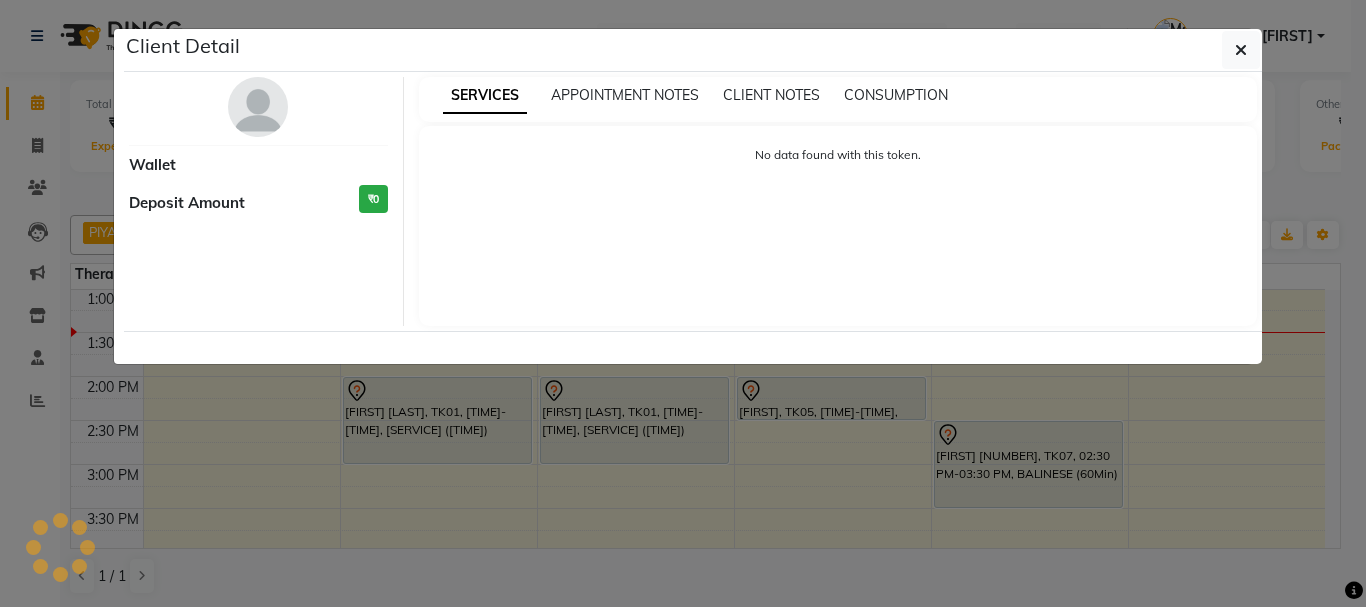 select on "3" 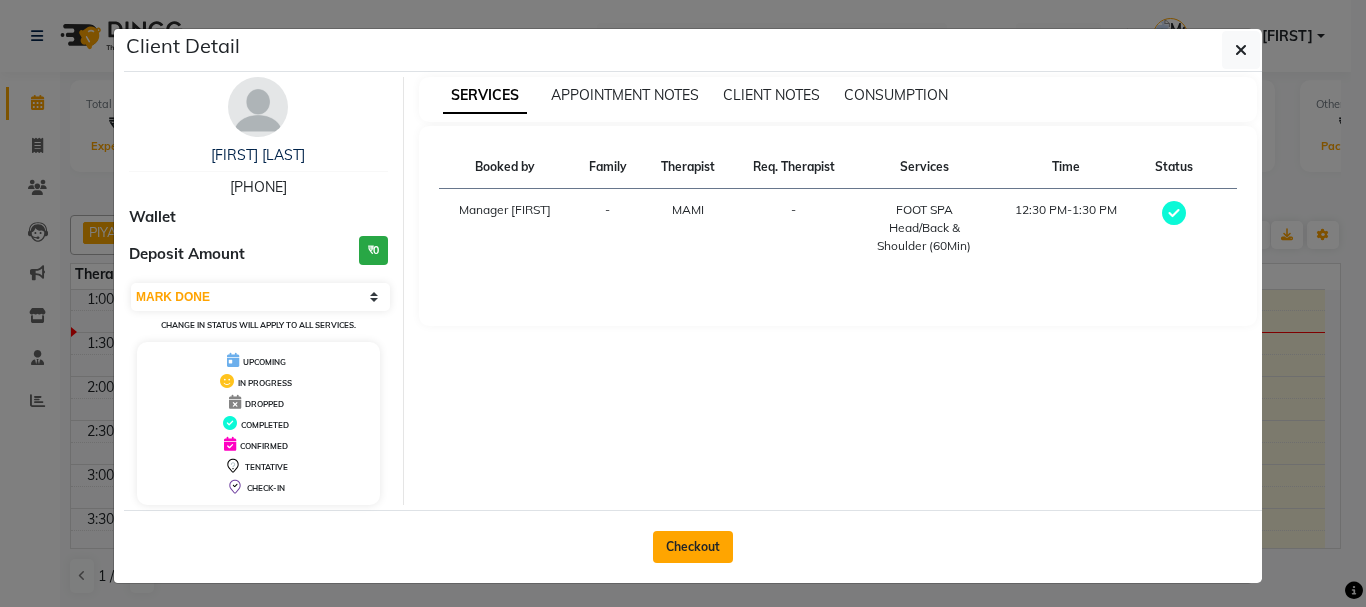 click on "Checkout" 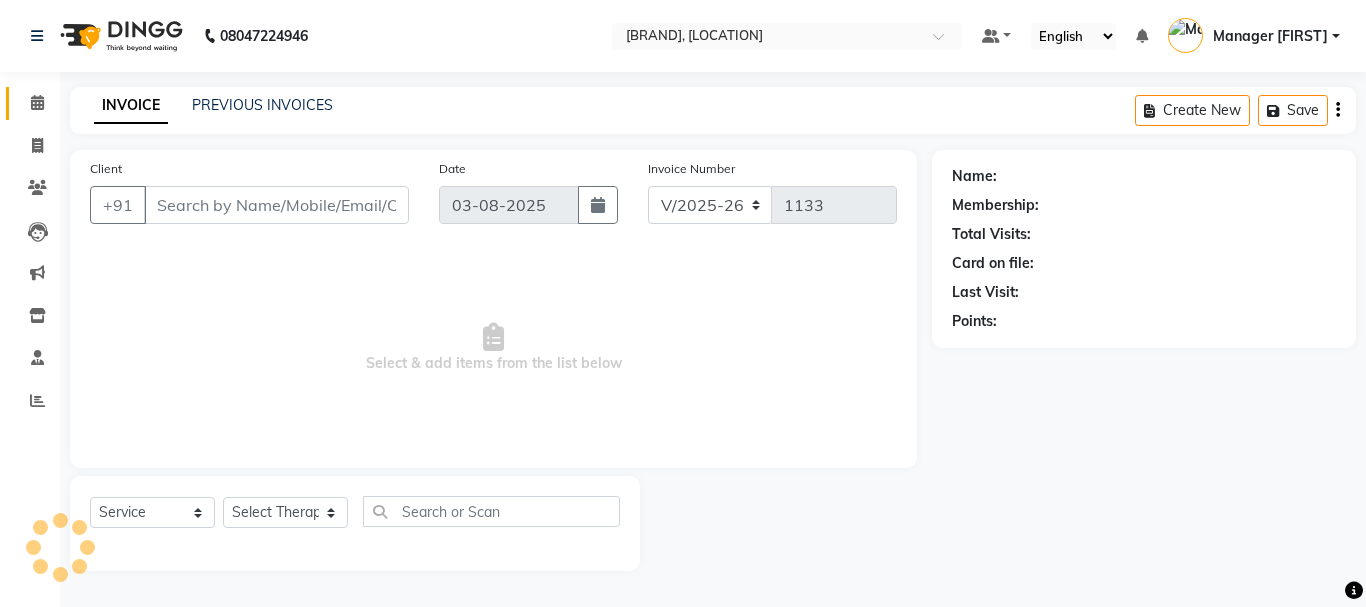 type on "[PHONE]" 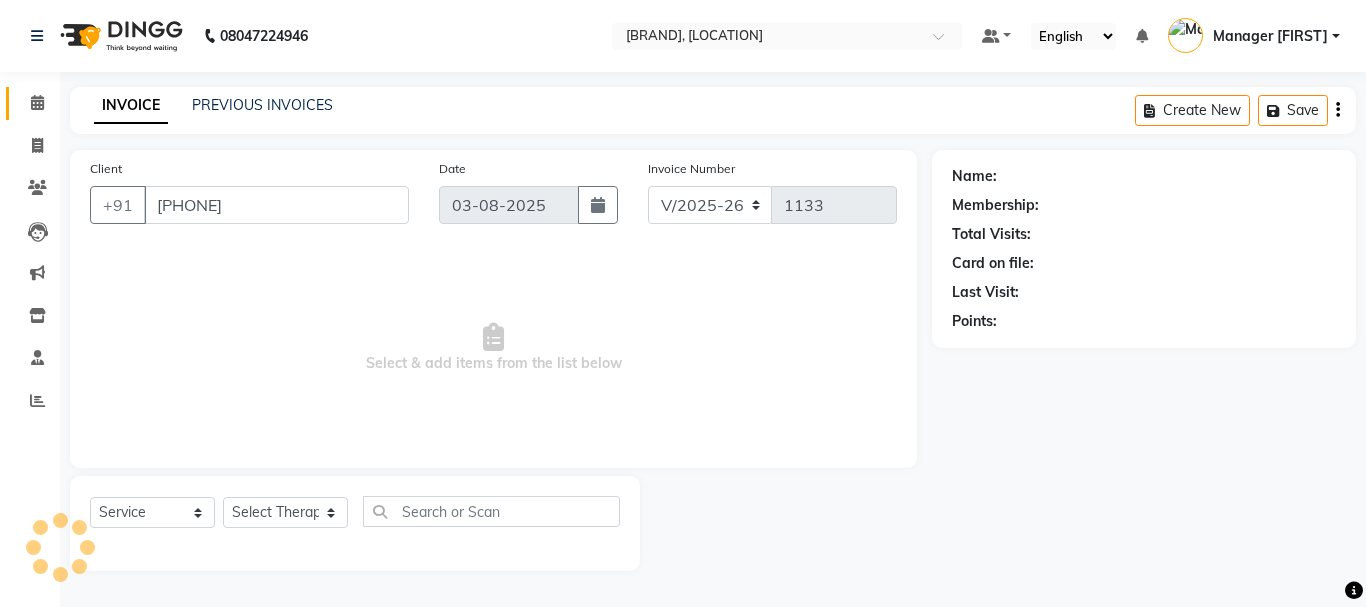 select on "33413" 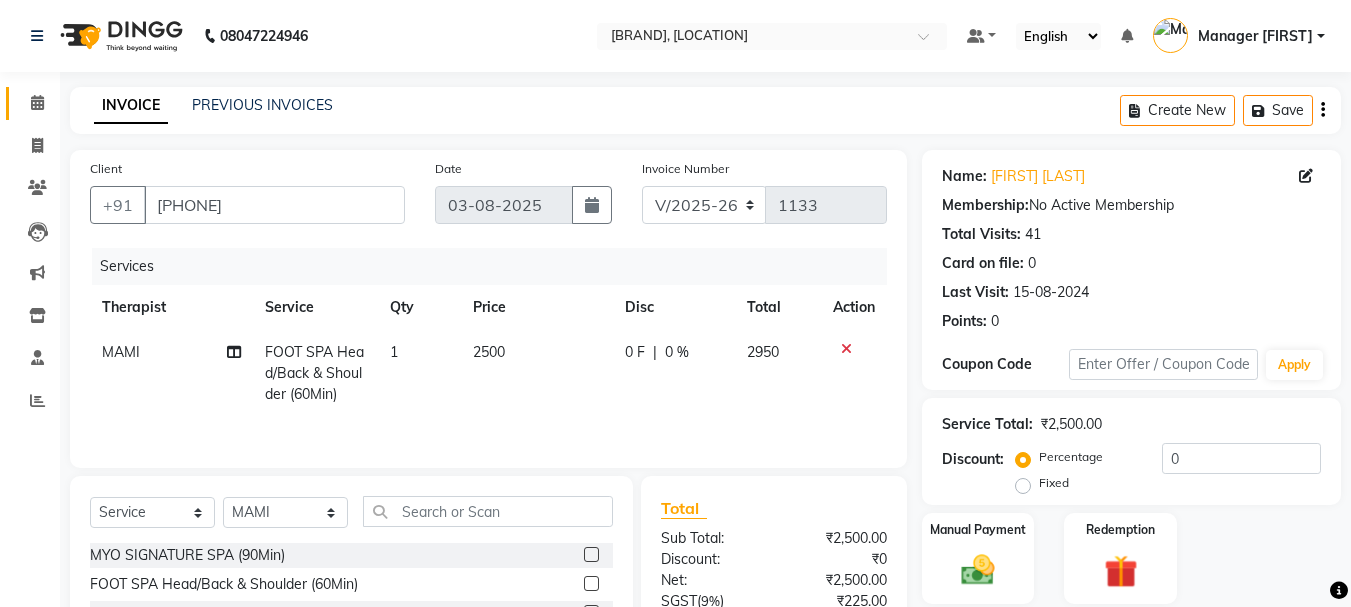 scroll, scrollTop: 194, scrollLeft: 0, axis: vertical 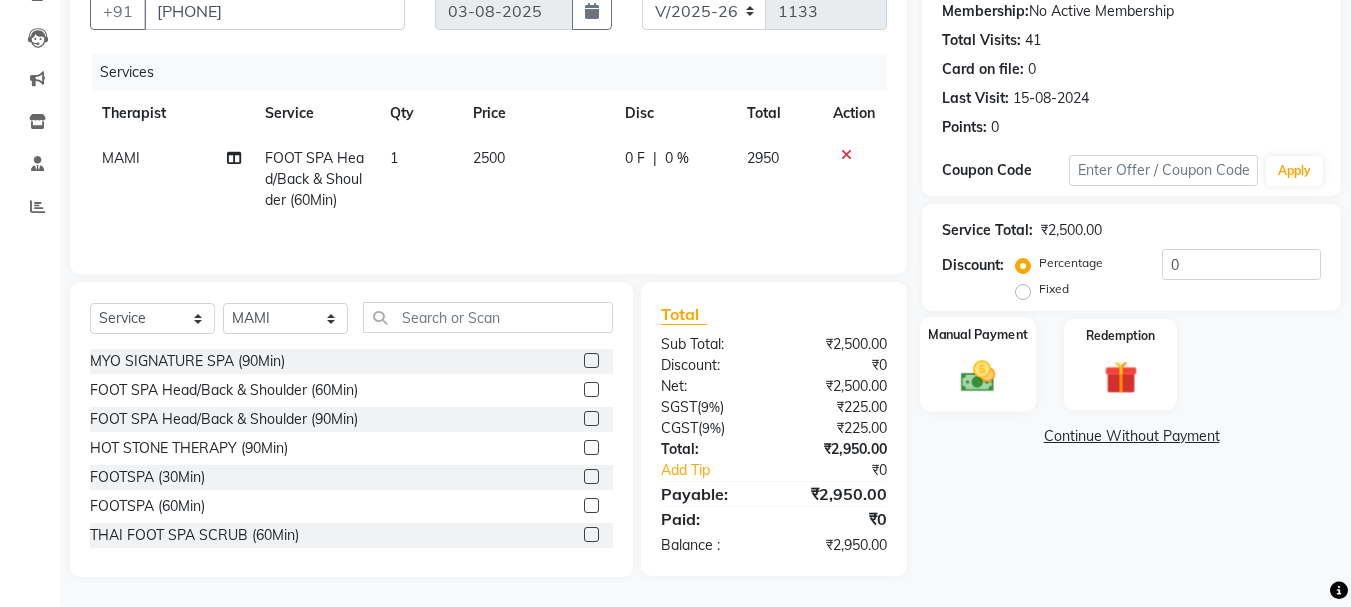 click 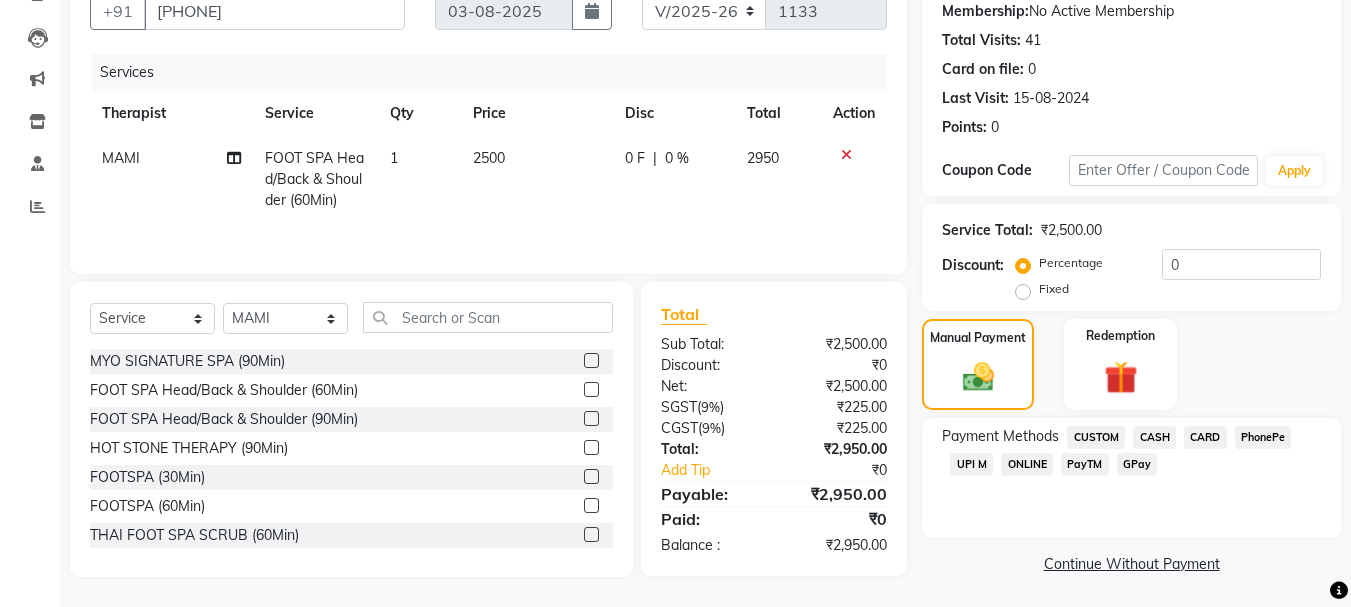 click on "CASH" 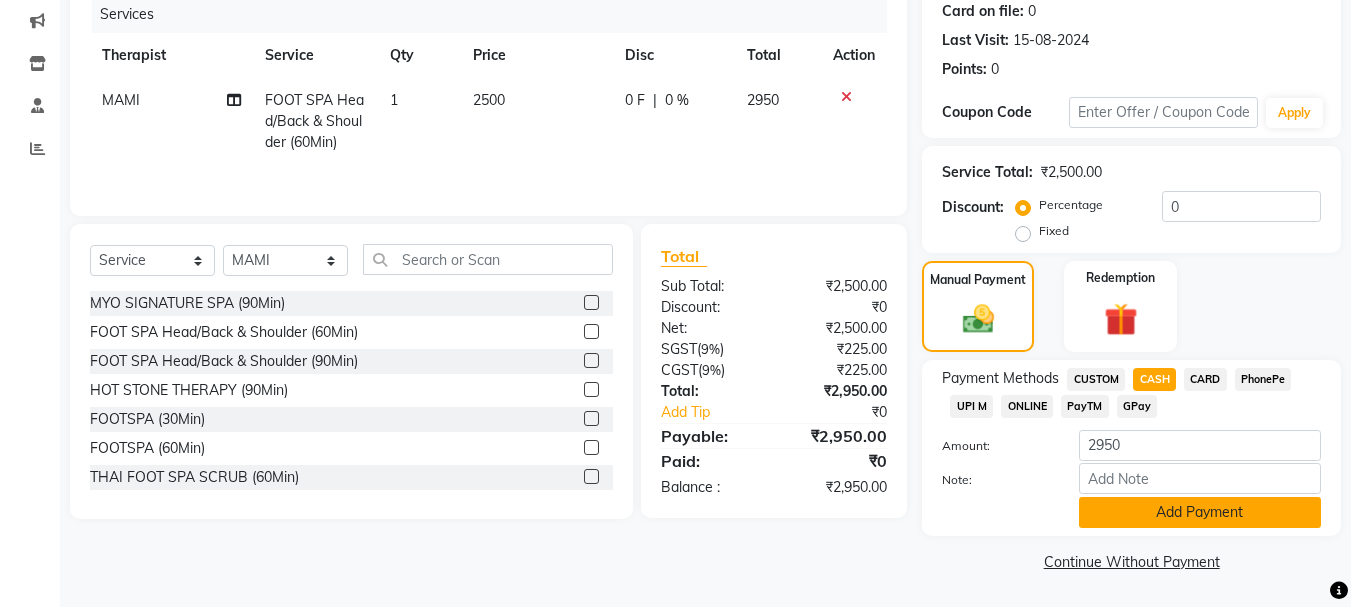 click on "Add Payment" 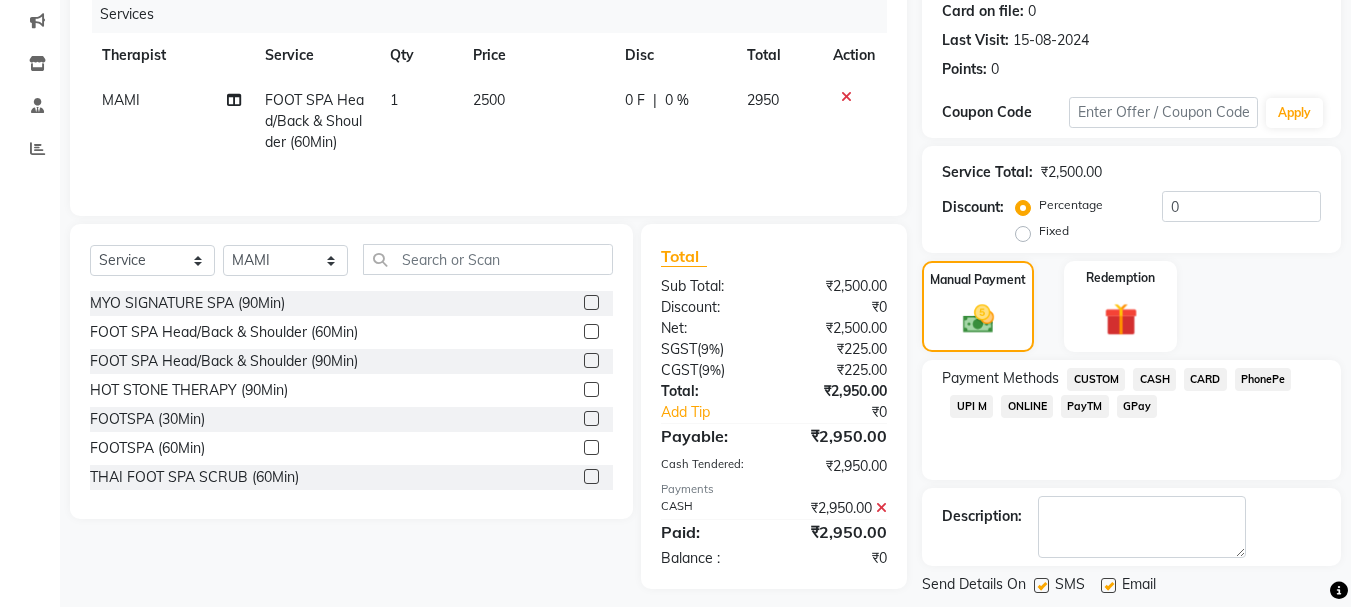 scroll, scrollTop: 348, scrollLeft: 0, axis: vertical 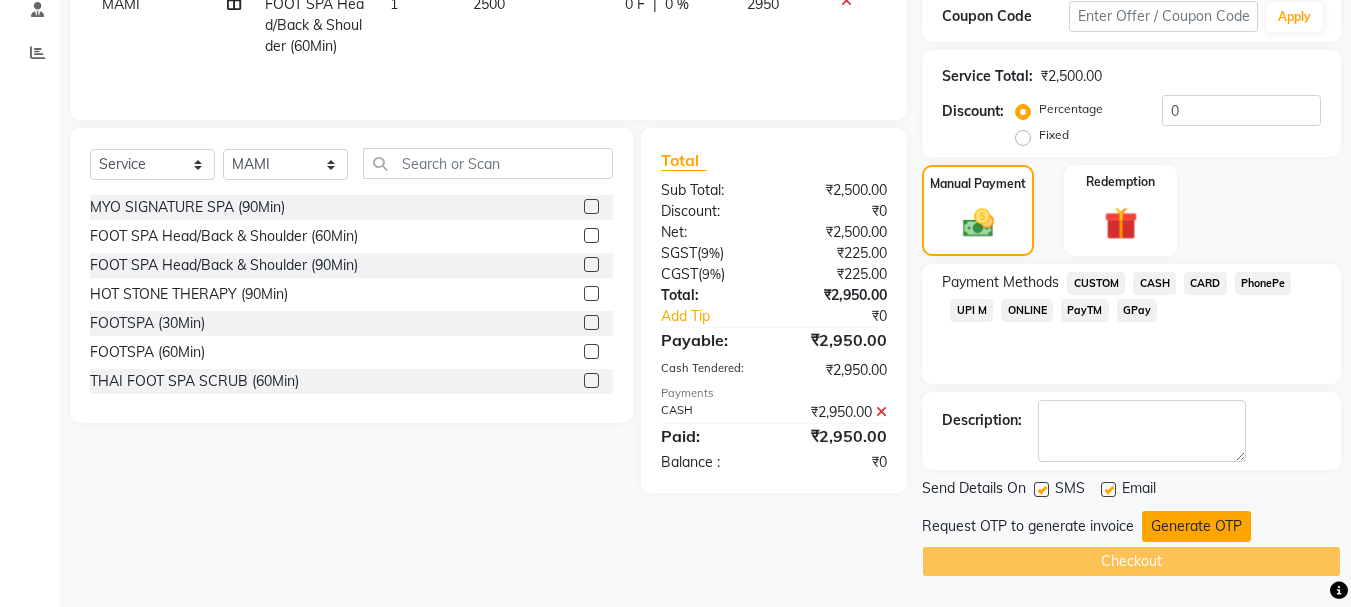 click on "Generate OTP" 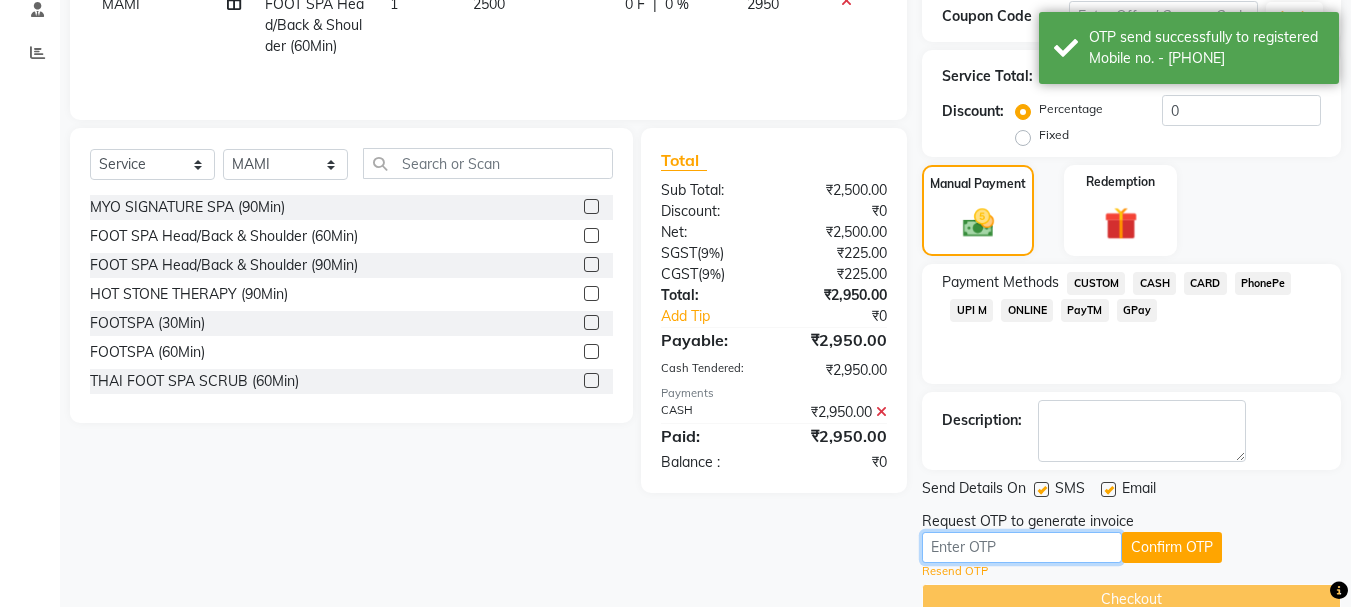 click at bounding box center (1022, 547) 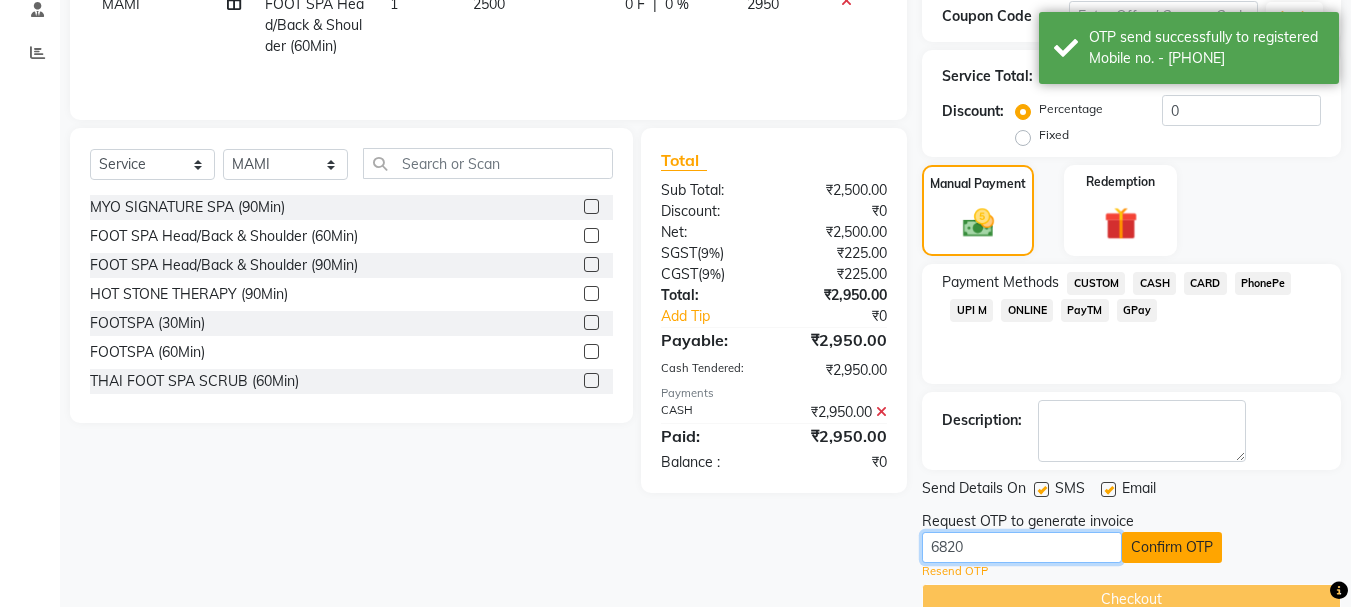type on "6820" 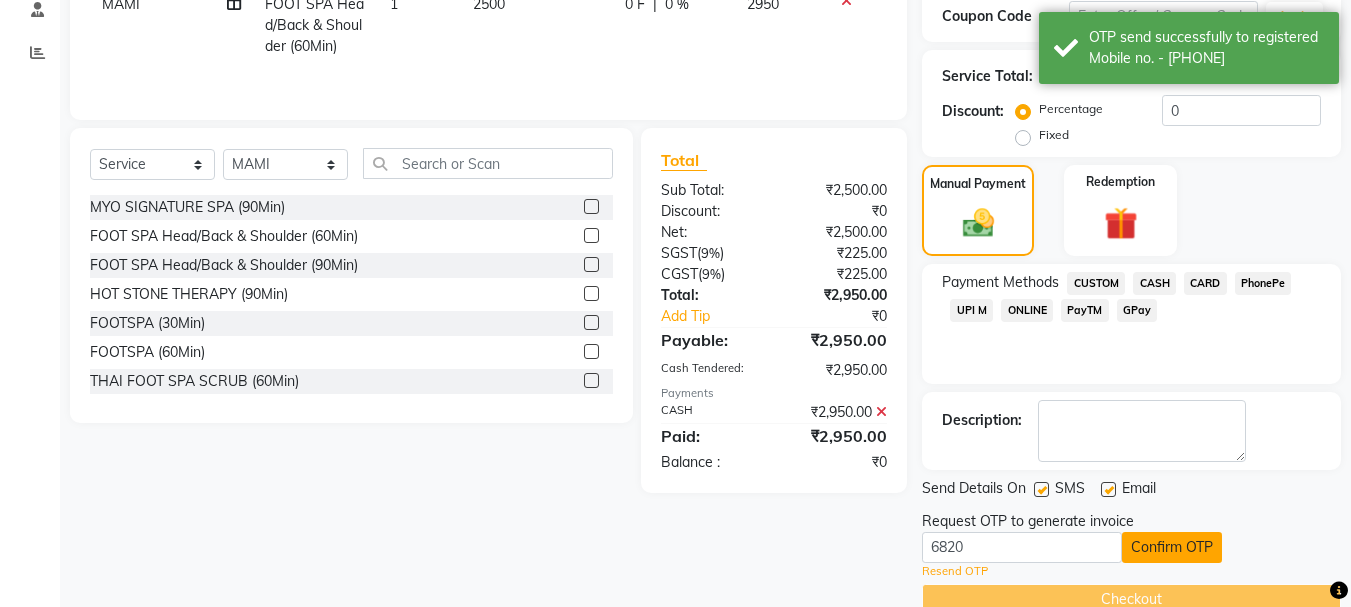 click on "Confirm OTP" 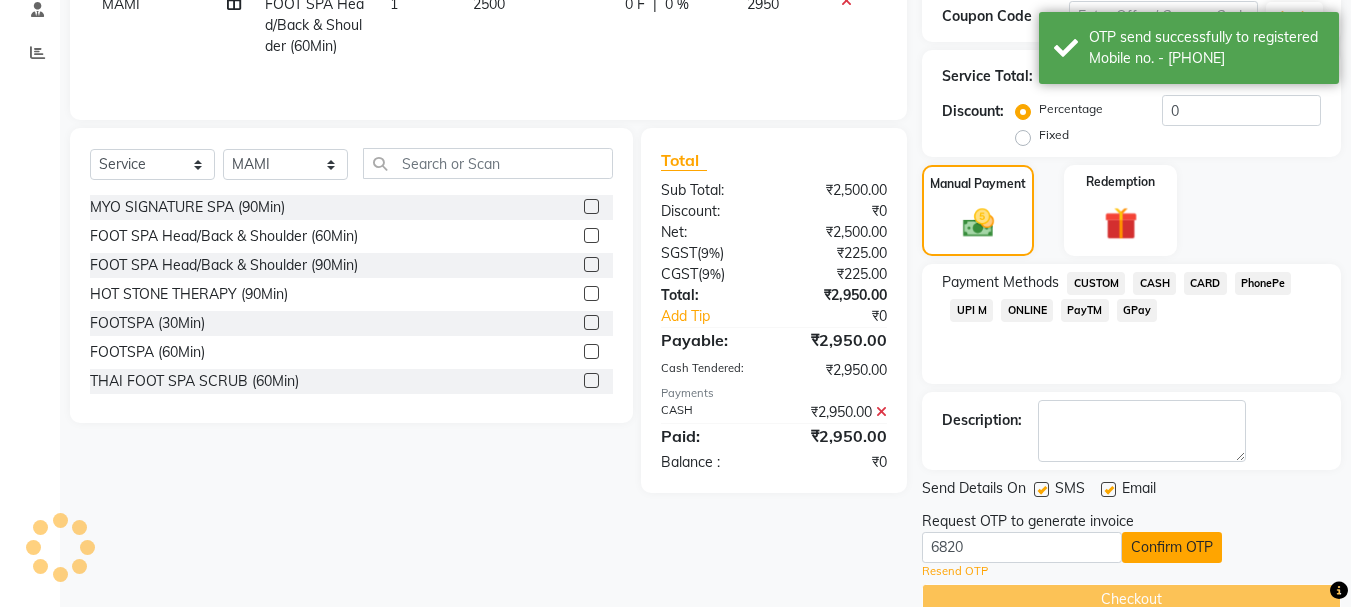scroll, scrollTop: 309, scrollLeft: 0, axis: vertical 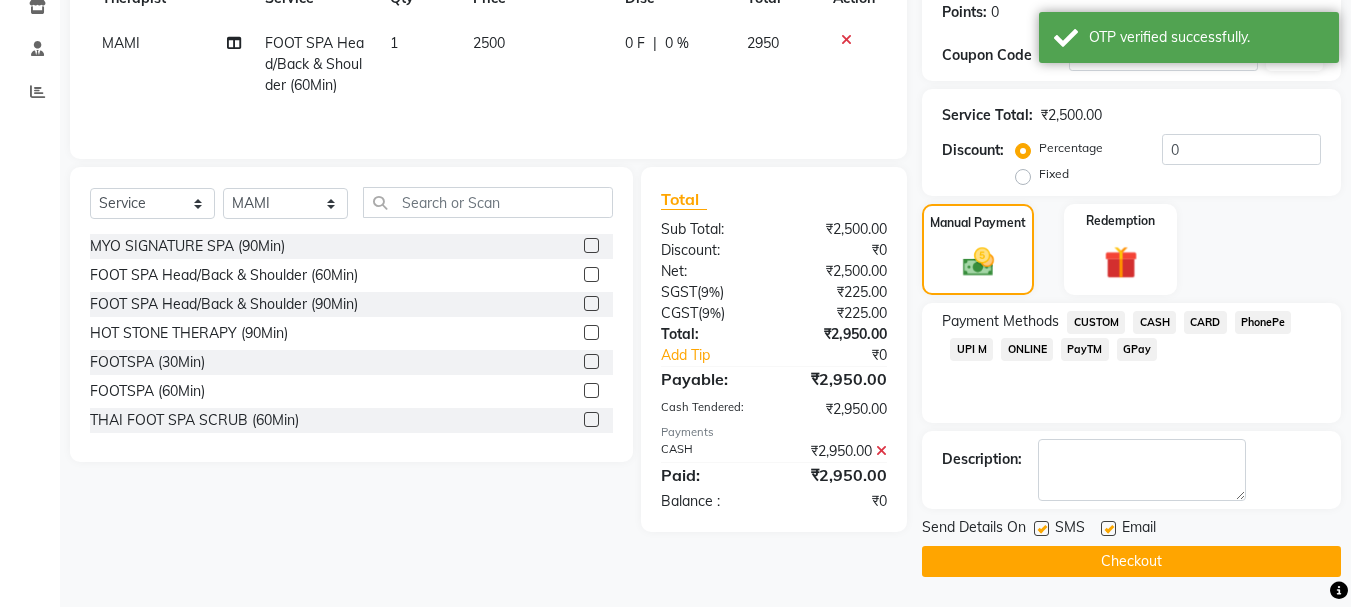 click on "Checkout" 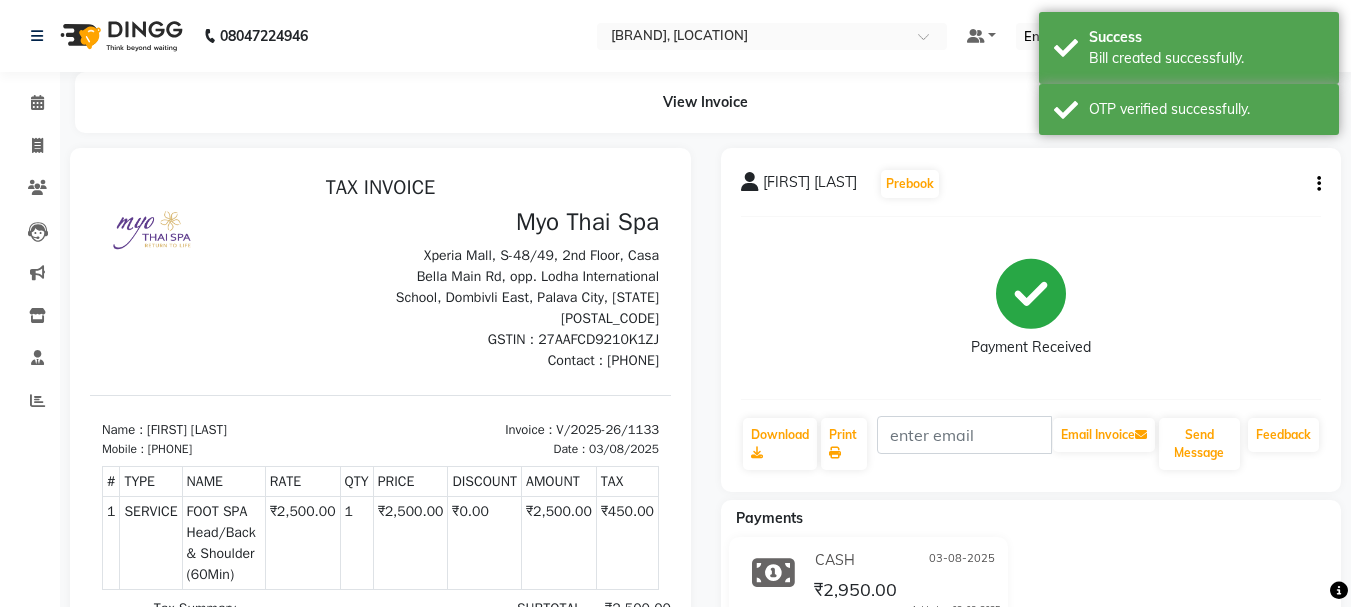 scroll, scrollTop: 0, scrollLeft: 0, axis: both 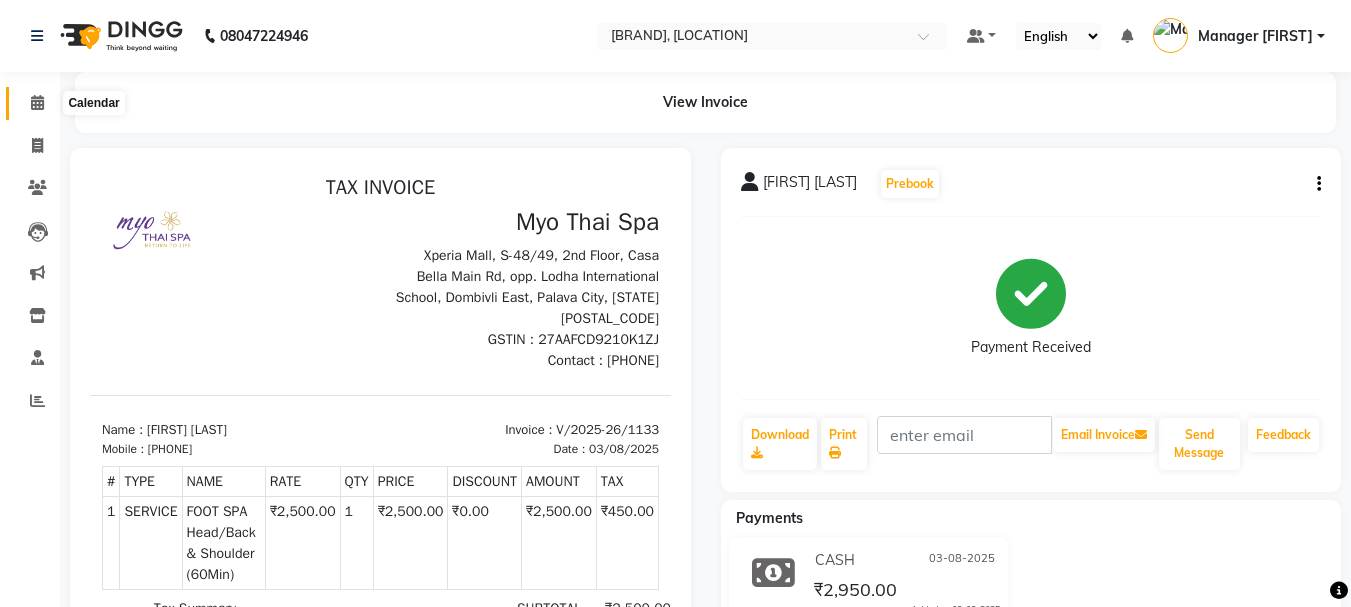 click 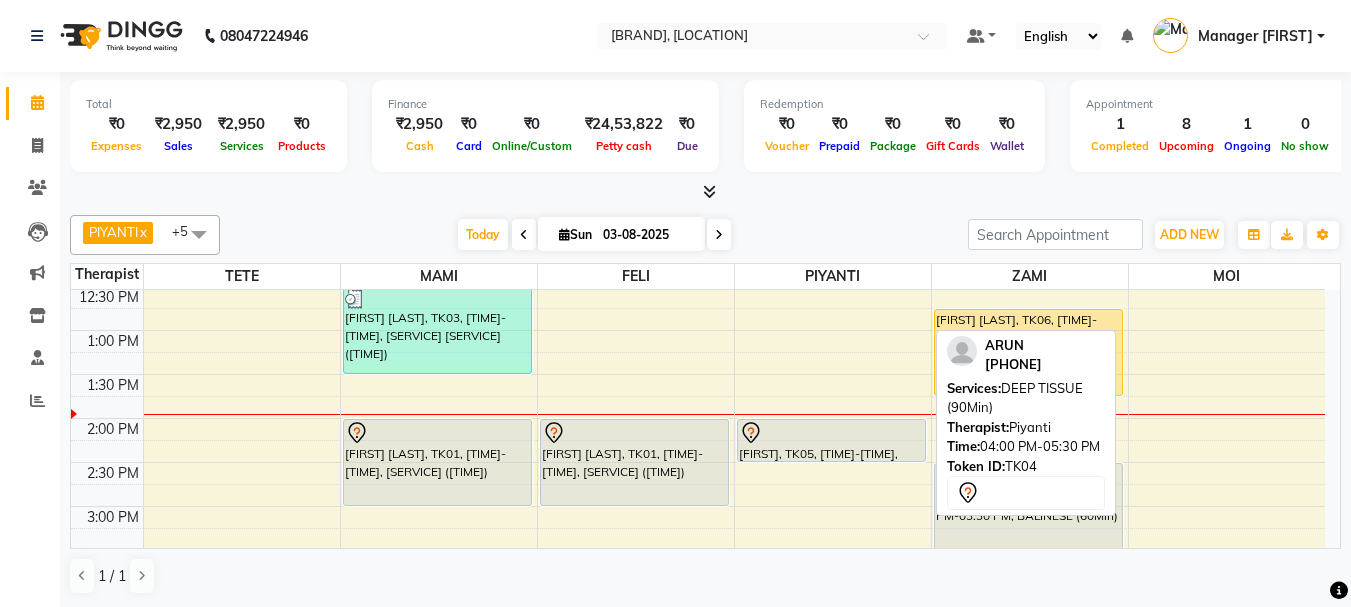 scroll, scrollTop: 300, scrollLeft: 0, axis: vertical 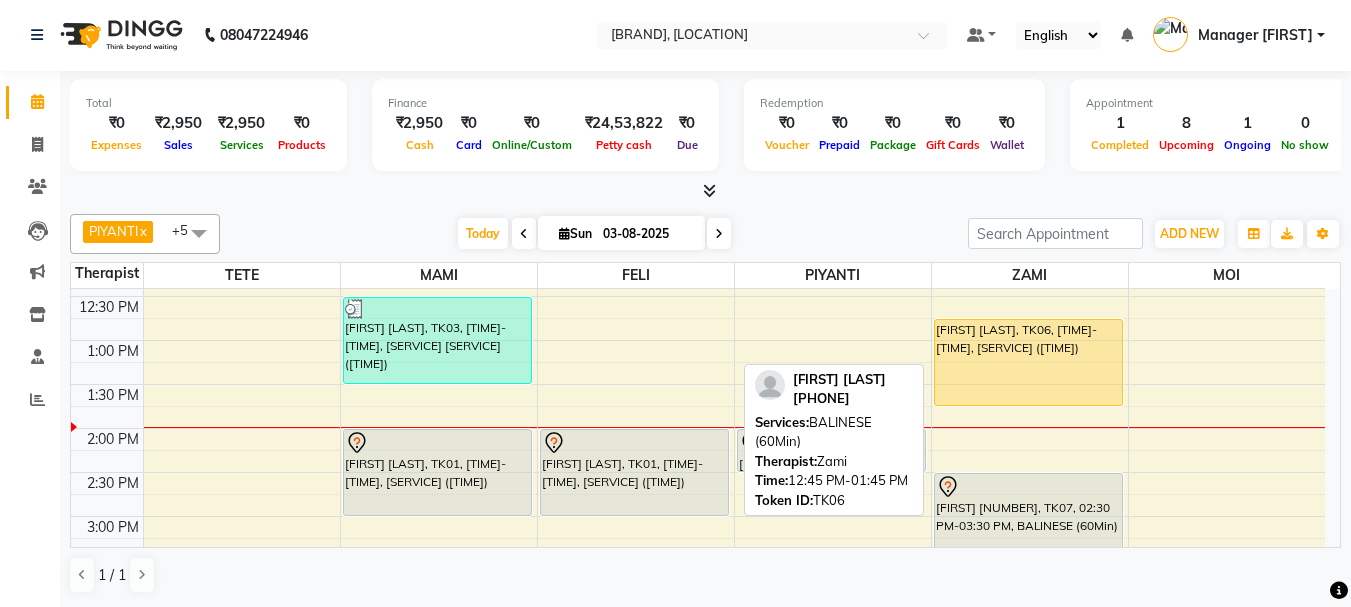 click on "[FIRST] [LAST], TK06, [TIME]-[TIME], [SERVICE] ([TIME])" at bounding box center [1028, 362] 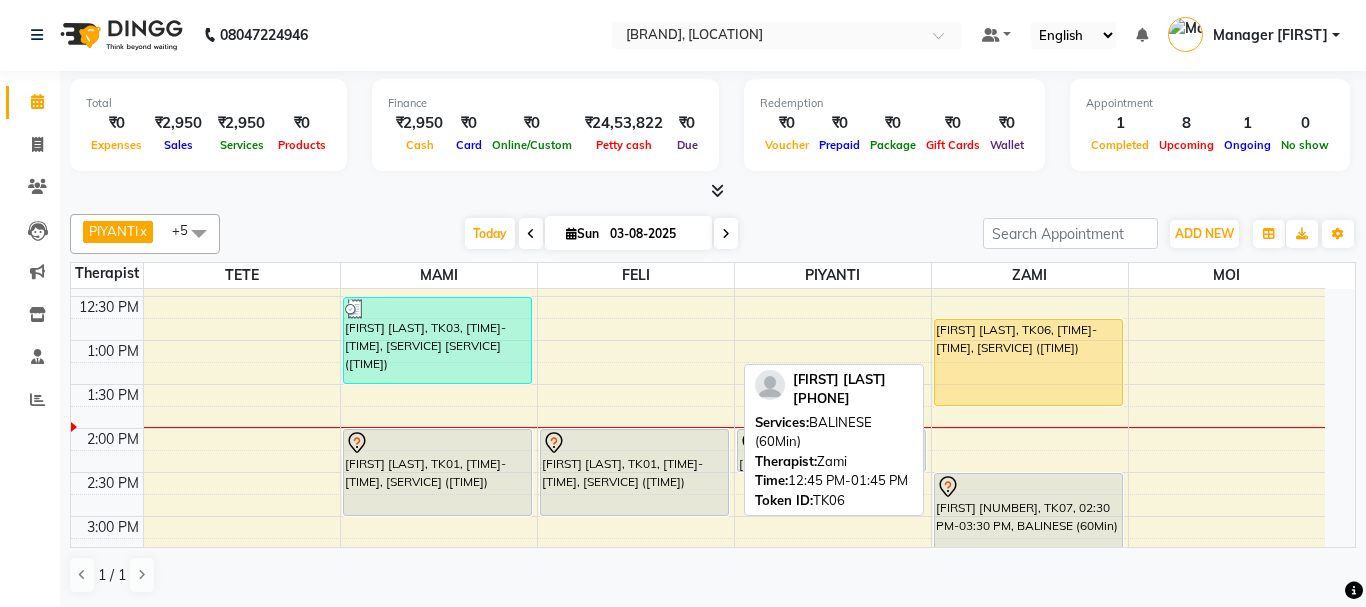 select on "1" 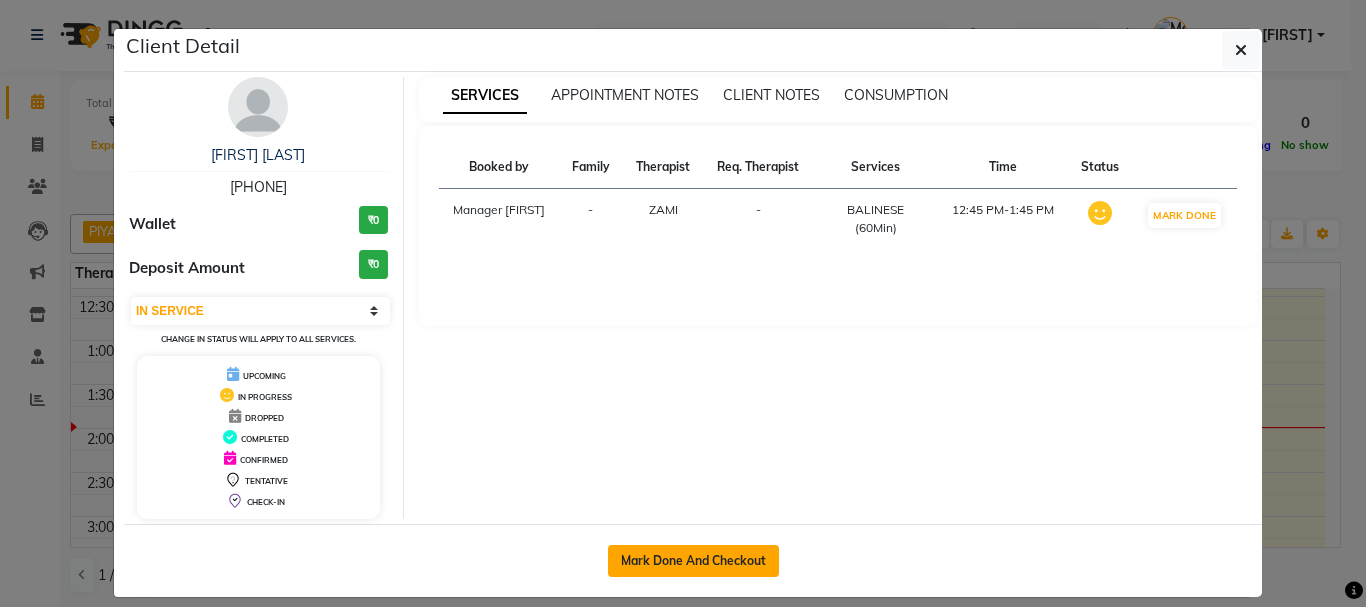 click on "Mark Done And Checkout" 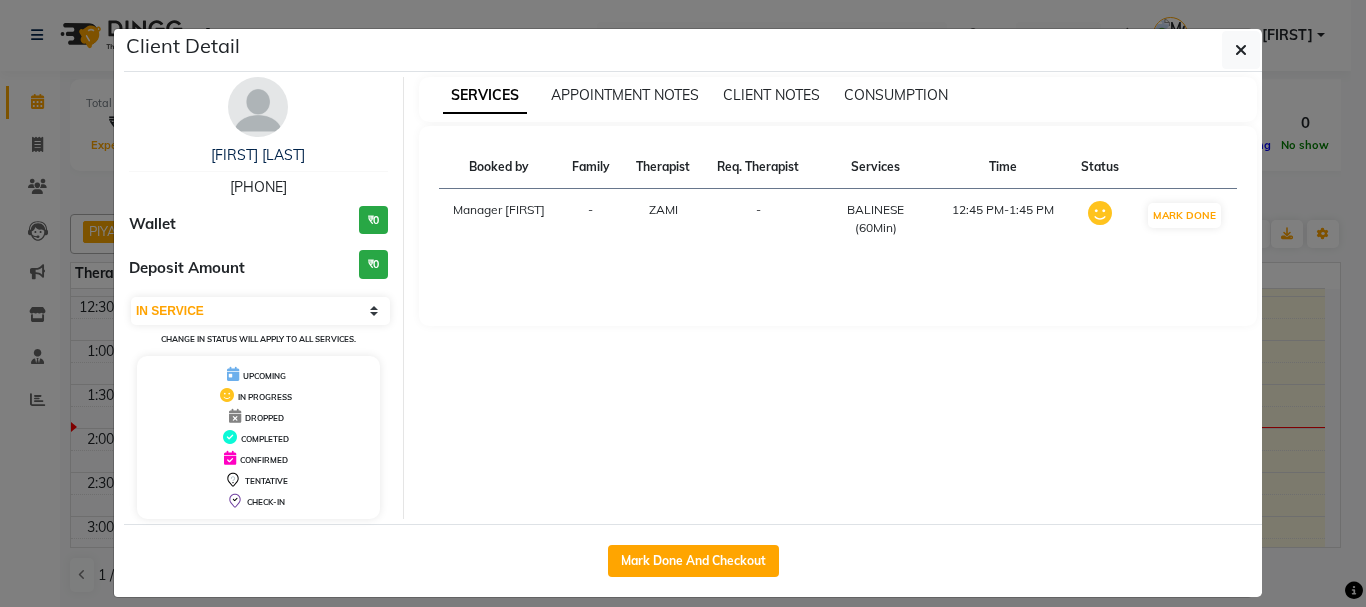 select on "5086" 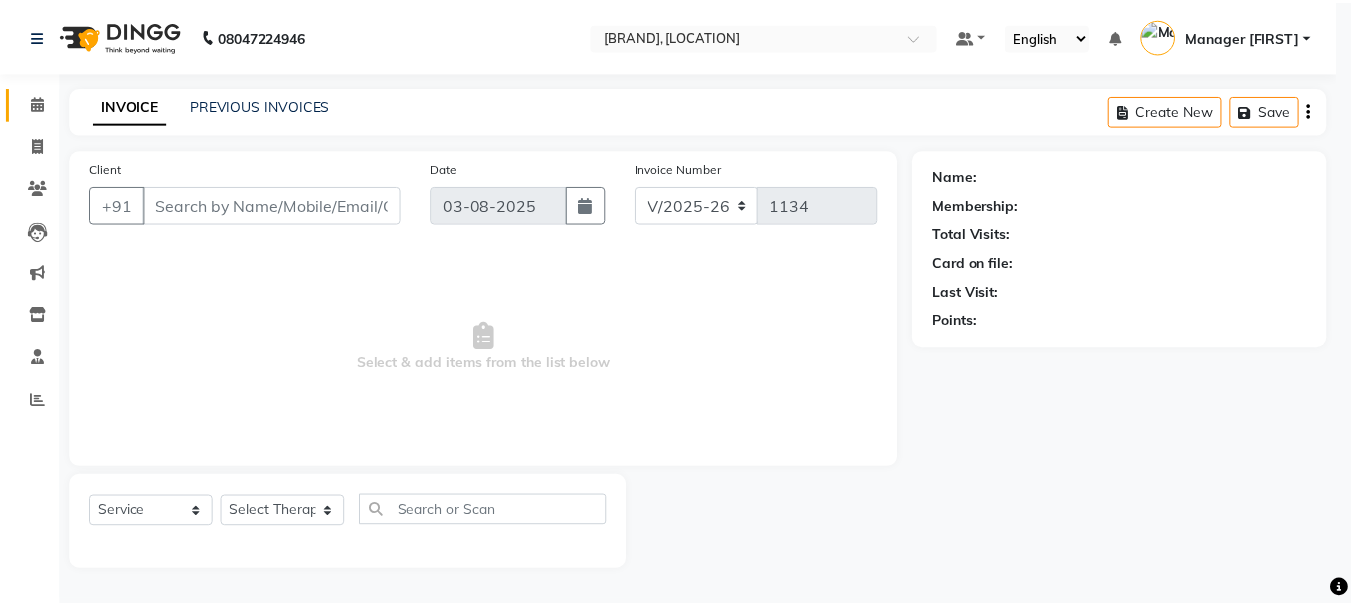 scroll, scrollTop: 0, scrollLeft: 0, axis: both 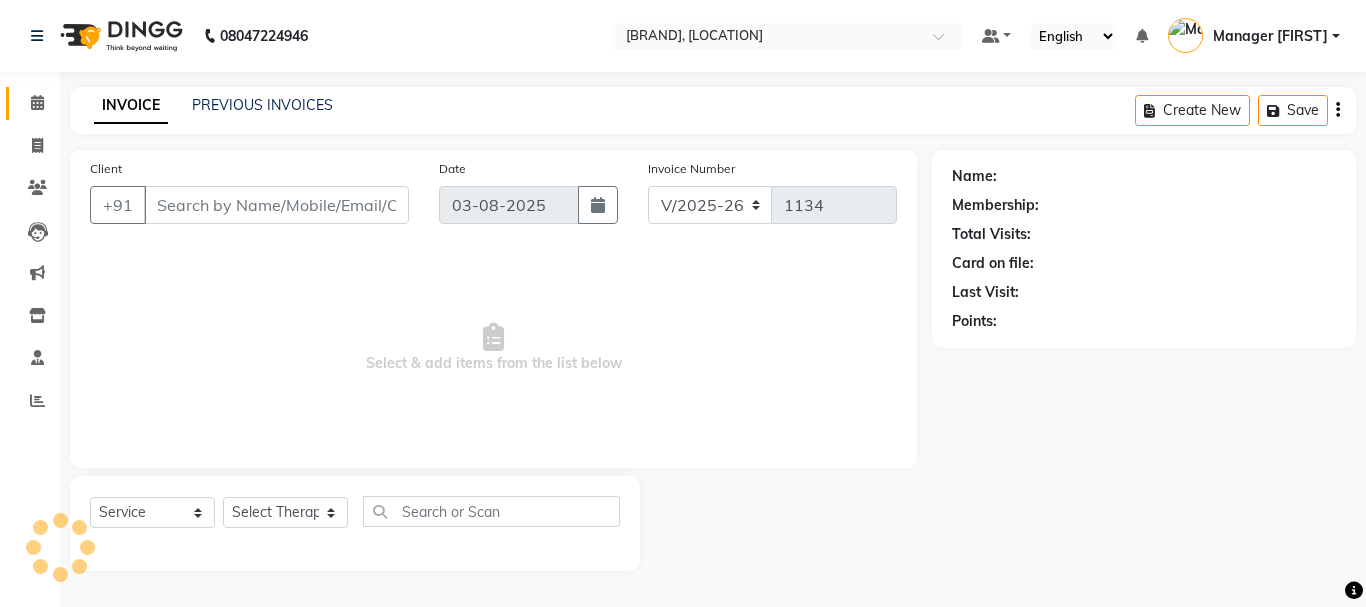 type on "[PHONE]" 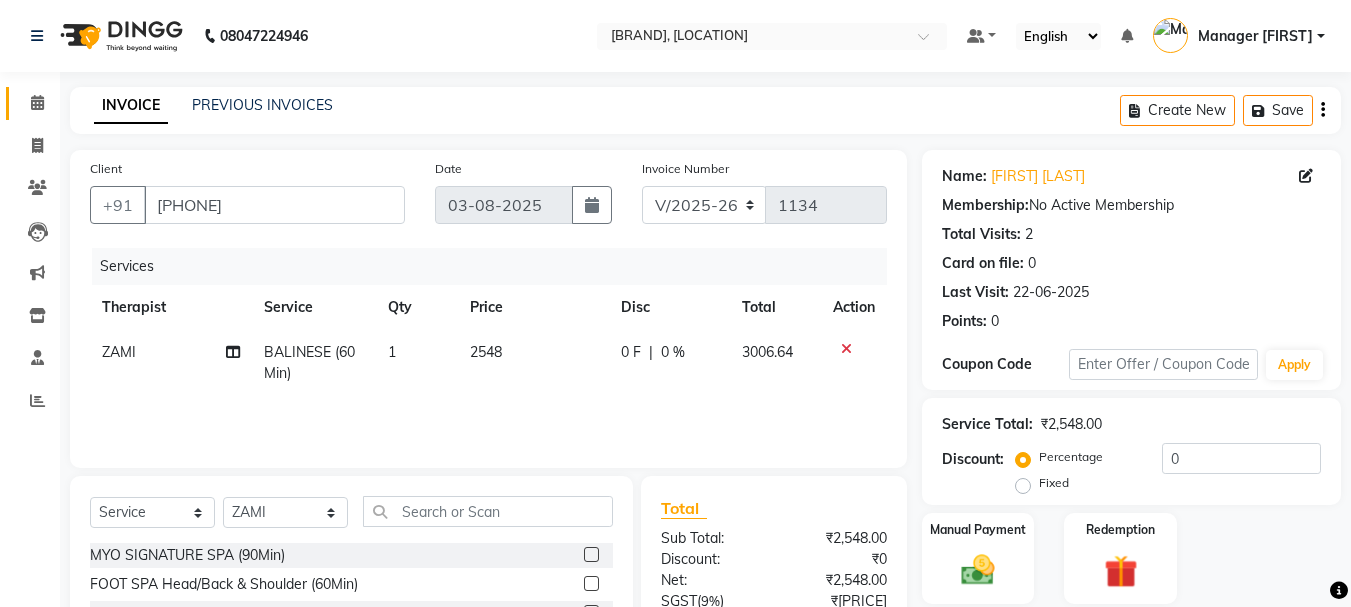 scroll, scrollTop: 214, scrollLeft: 0, axis: vertical 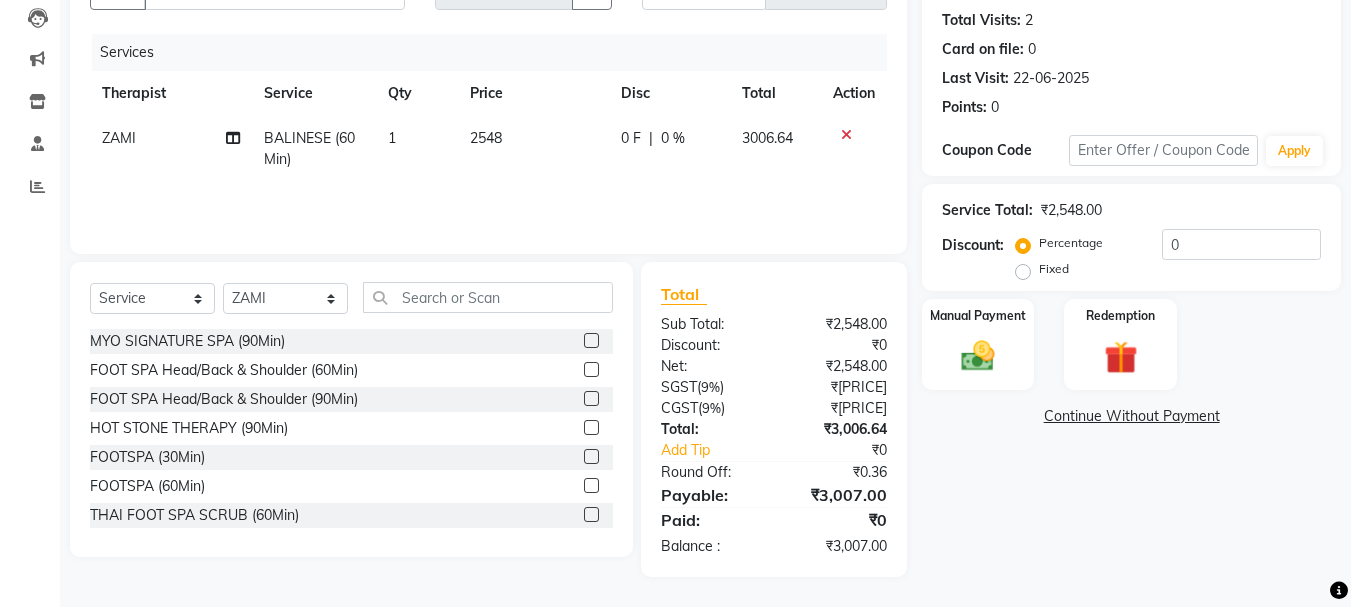 click on "Fixed" 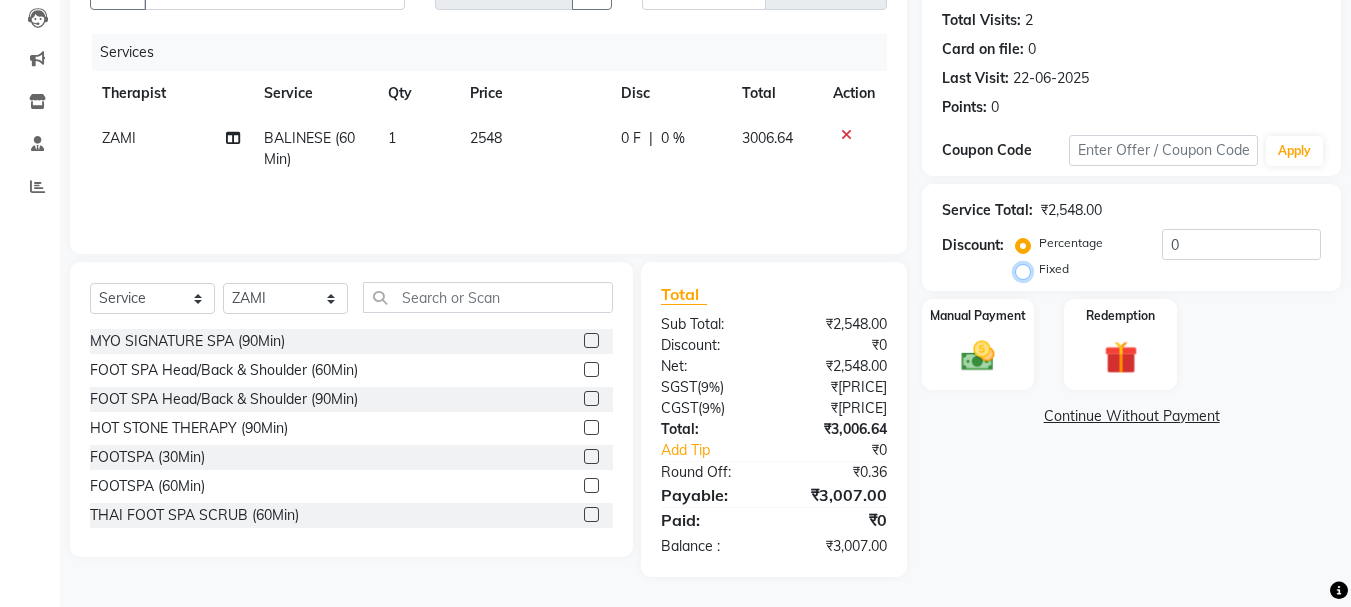 click on "Fixed" at bounding box center [1027, 269] 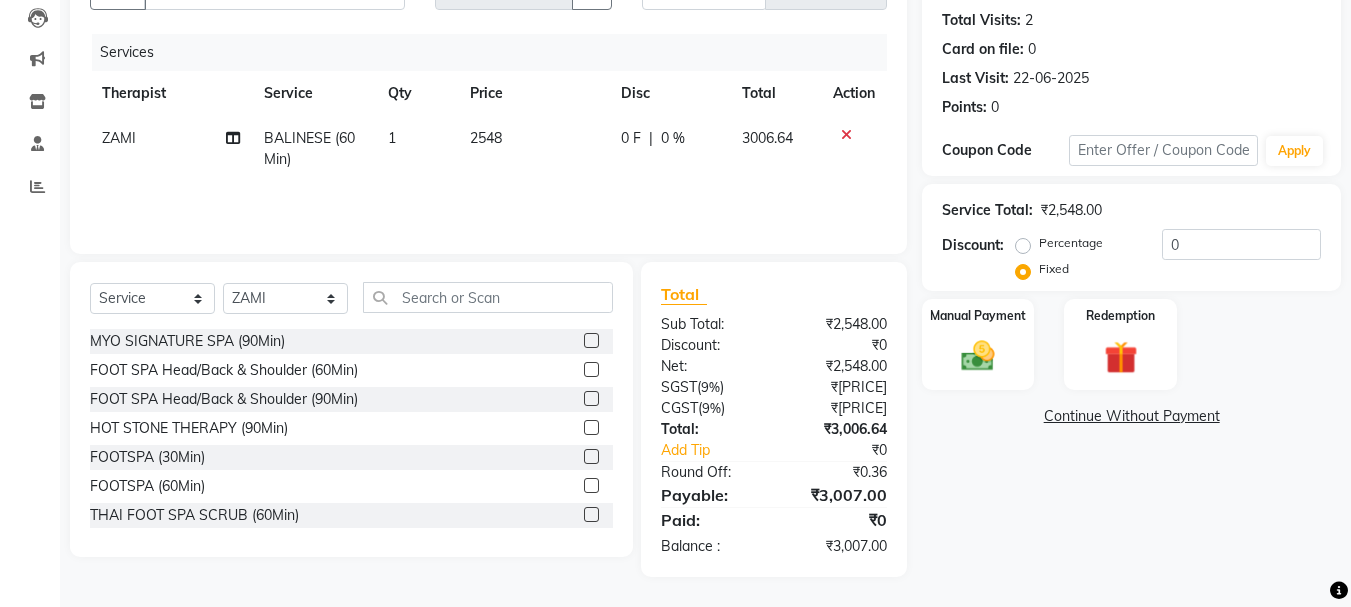 click on "Percentage   Fixed  0" 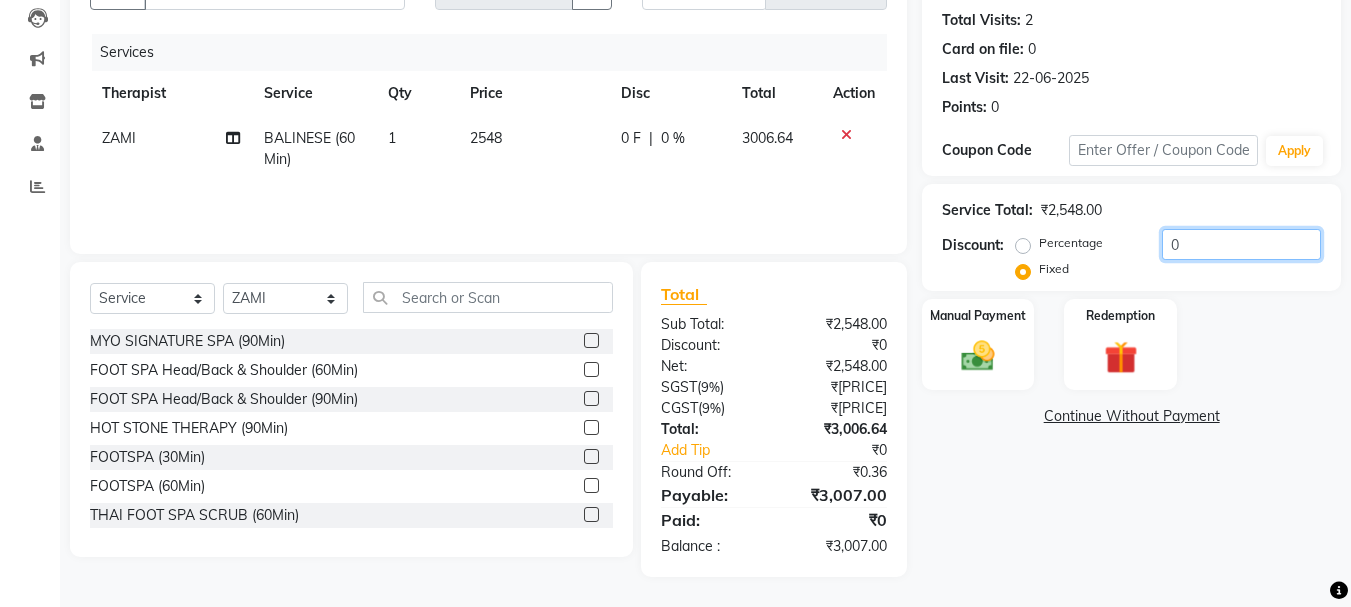 click on "0" 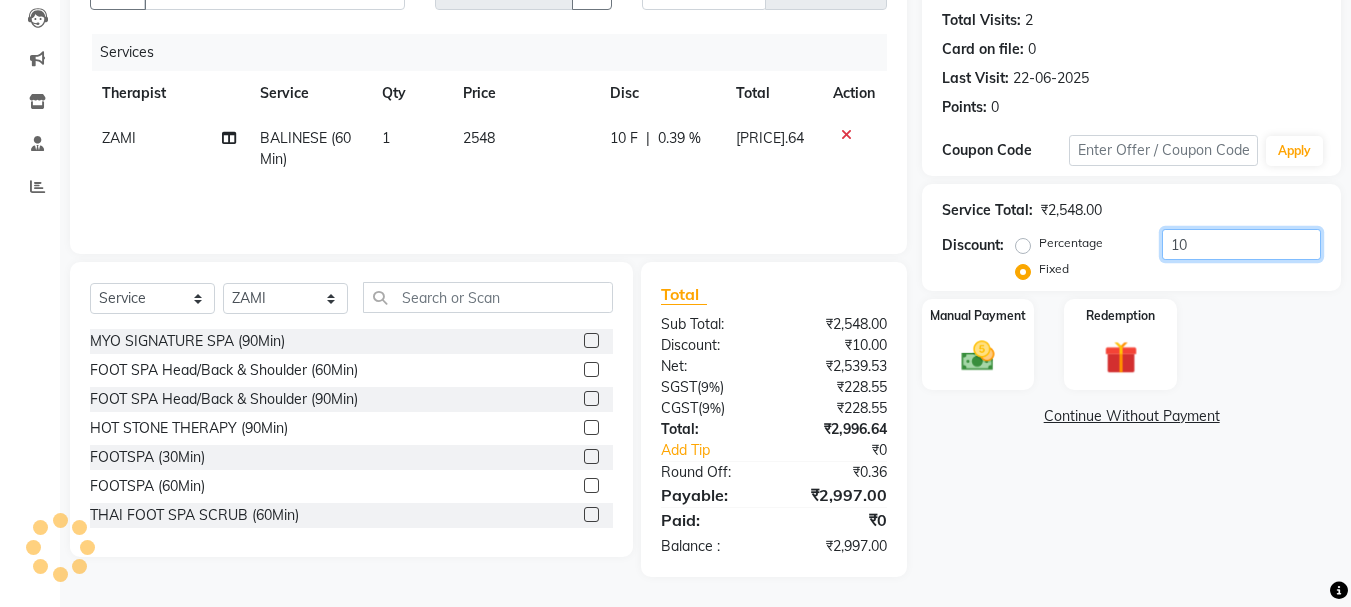 type on "10" 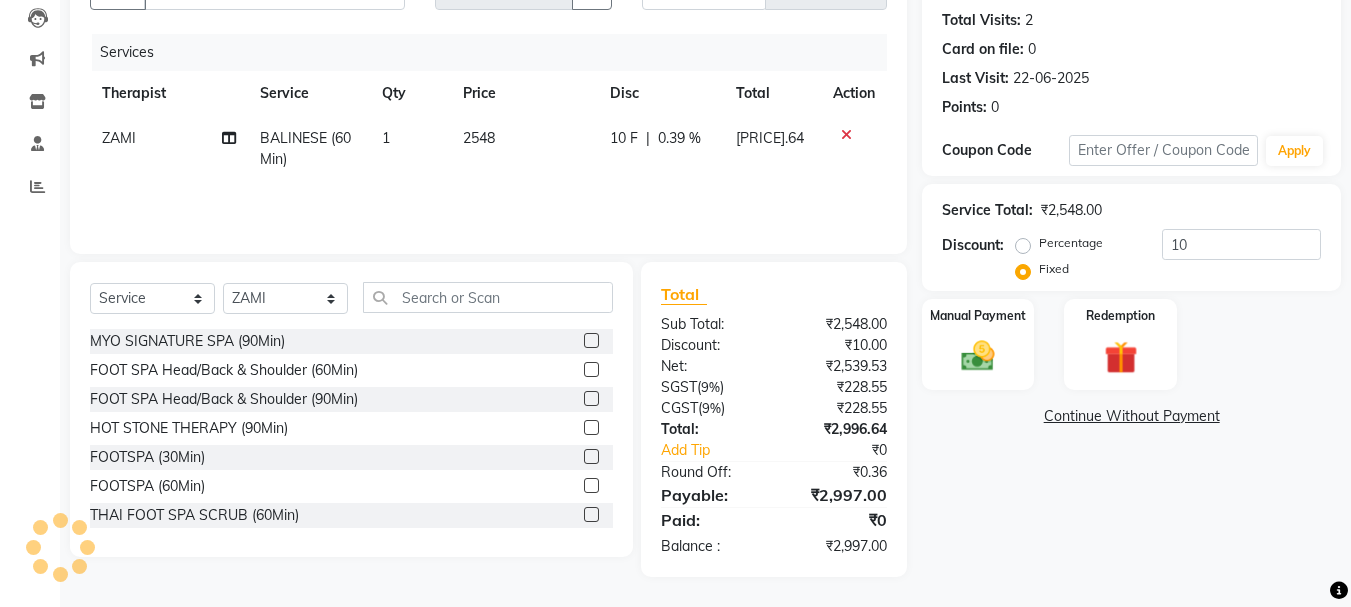 click on "Name: [FIRST] [LAST] Membership:  No Active Membership  Total Visits:  [NUMBER] Card on file:  0 Last Visit:   [DATE] Points:   0  Coupon Code Apply Service Total:  ₹[PRICE].00  Discount:  Percentage   Fixed  10 Manual Payment Redemption  Continue Without Payment" 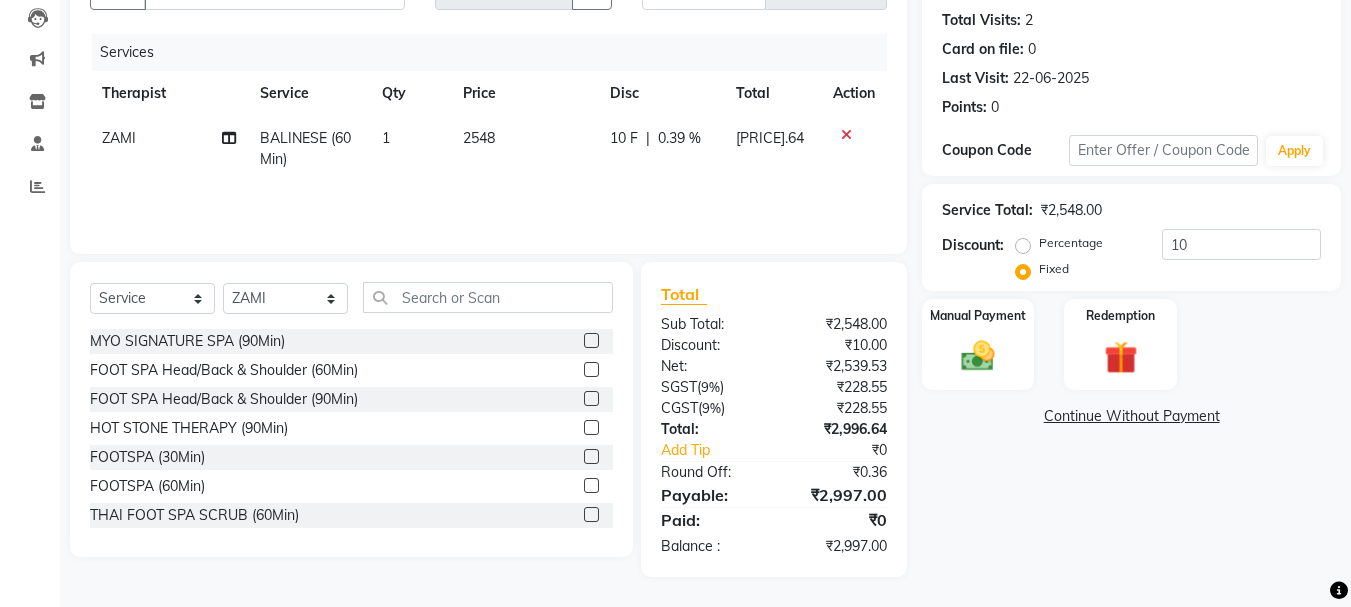 click on "Percentage" 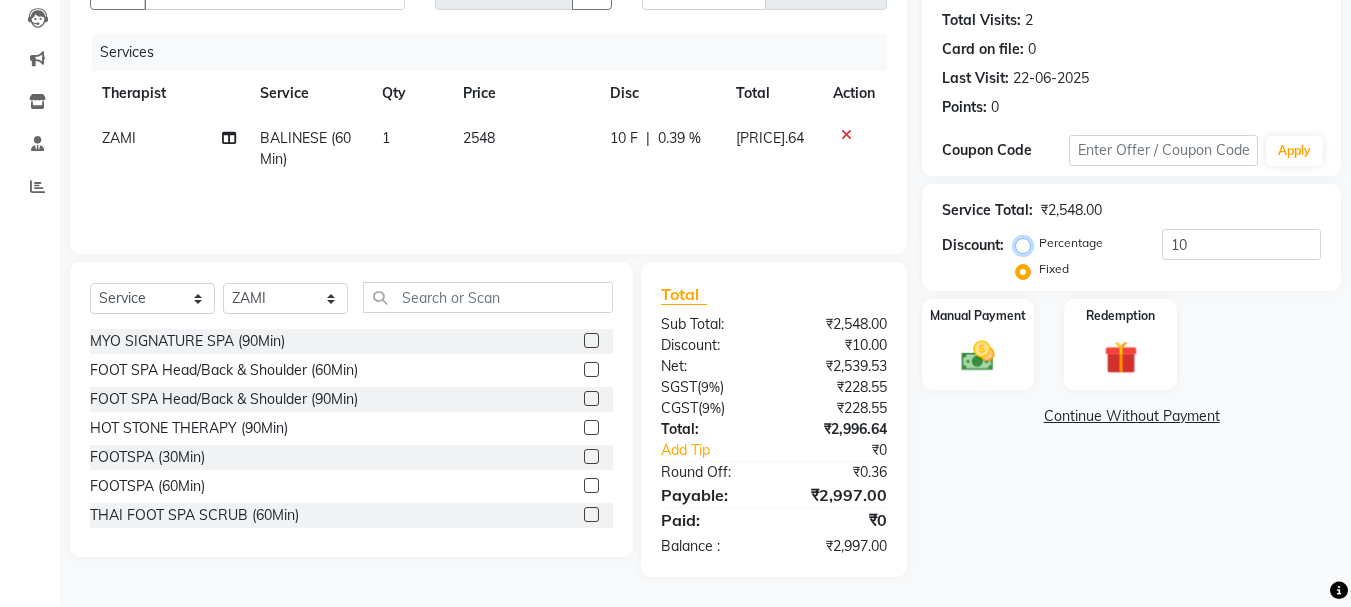click on "Percentage" at bounding box center [1027, 243] 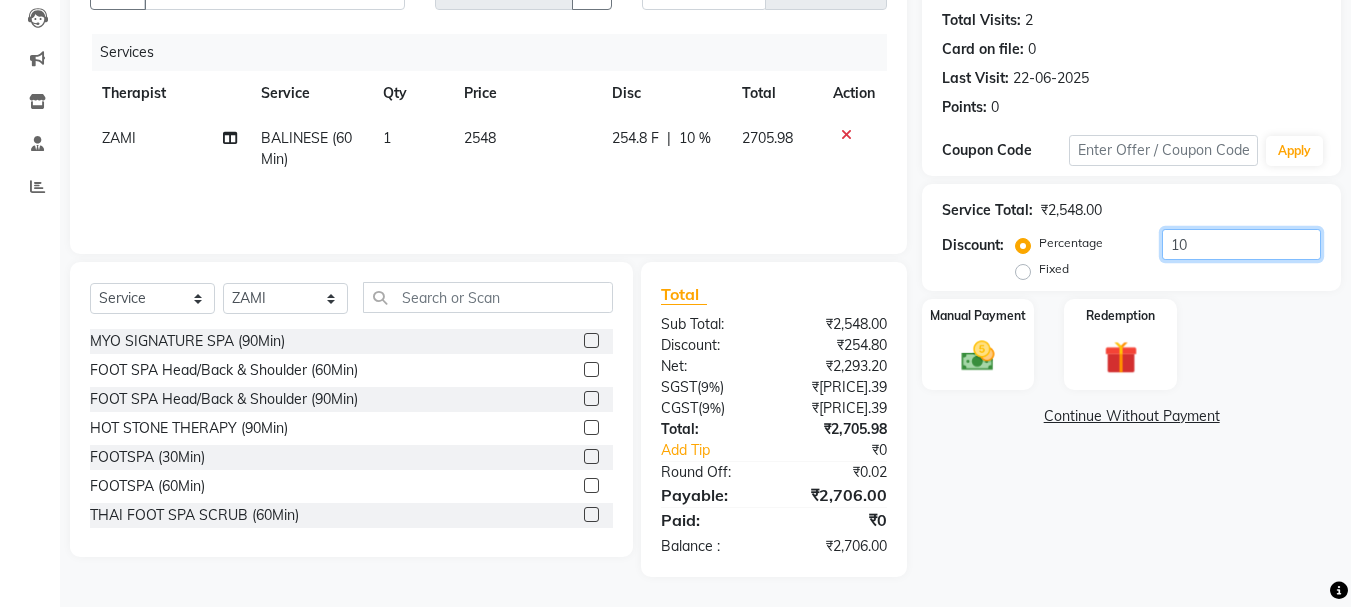 click on "10" 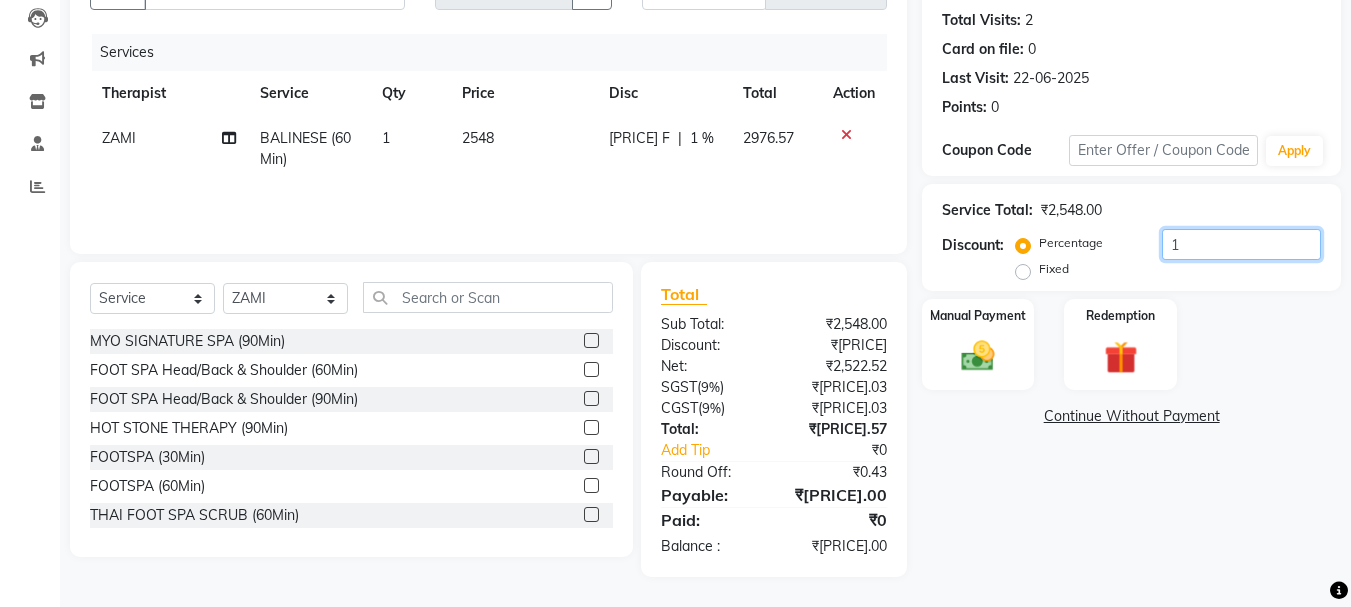 type on "10" 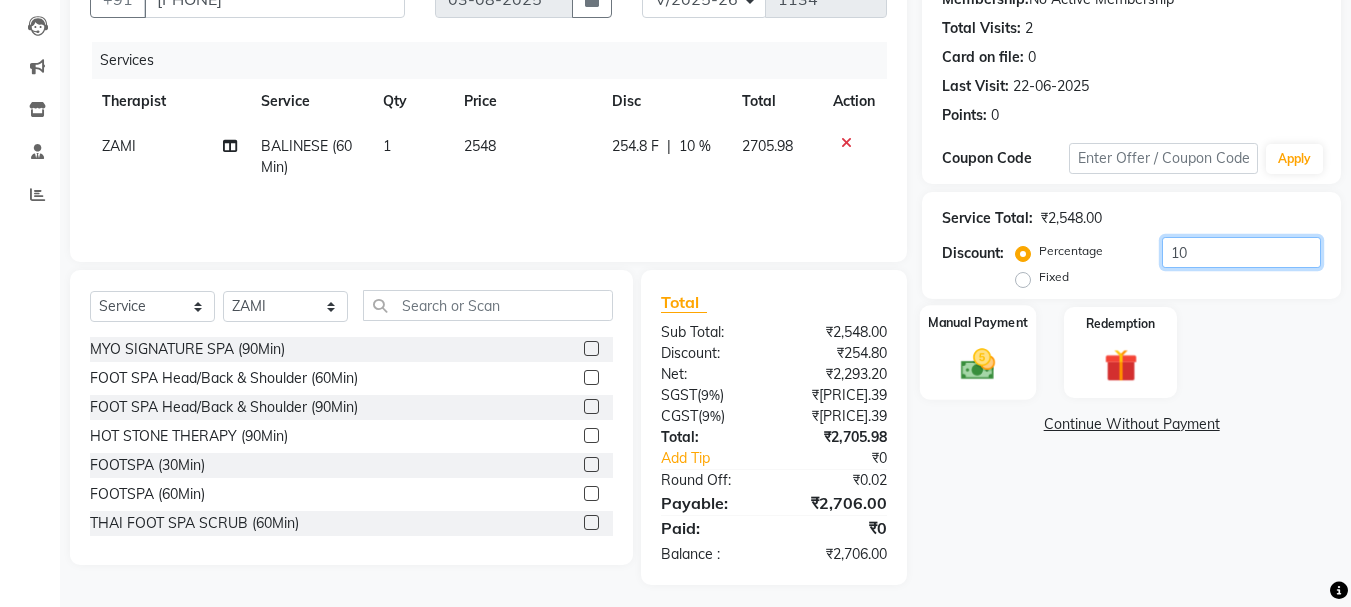 scroll, scrollTop: 214, scrollLeft: 0, axis: vertical 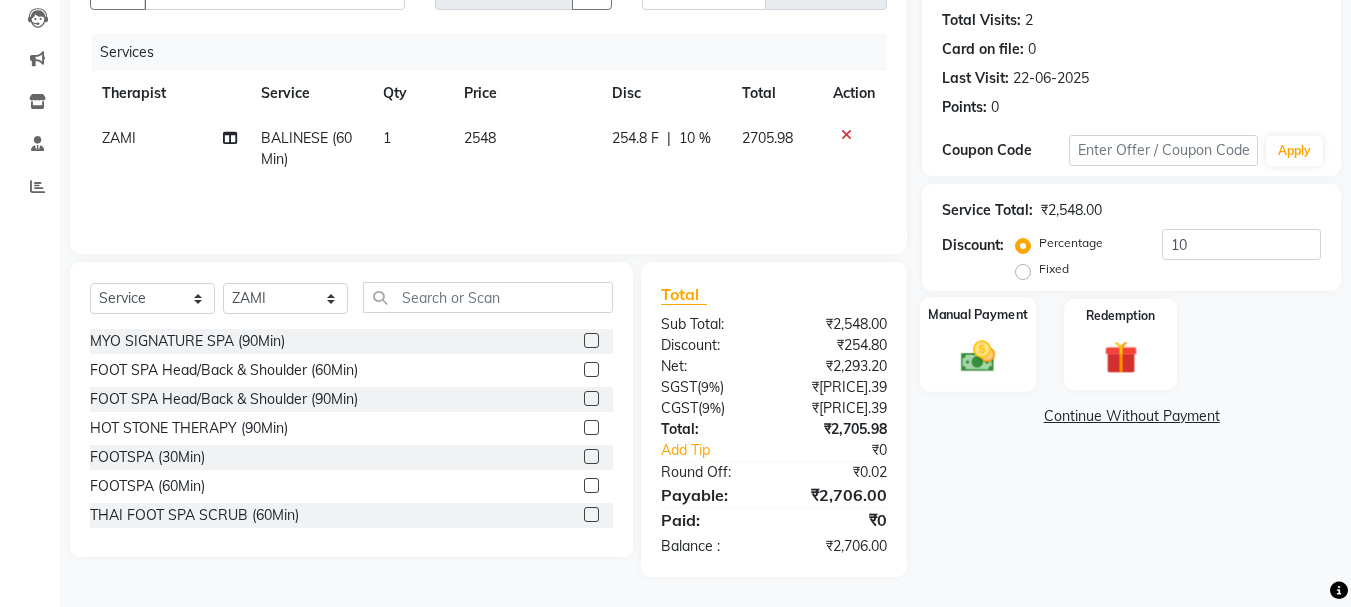 click 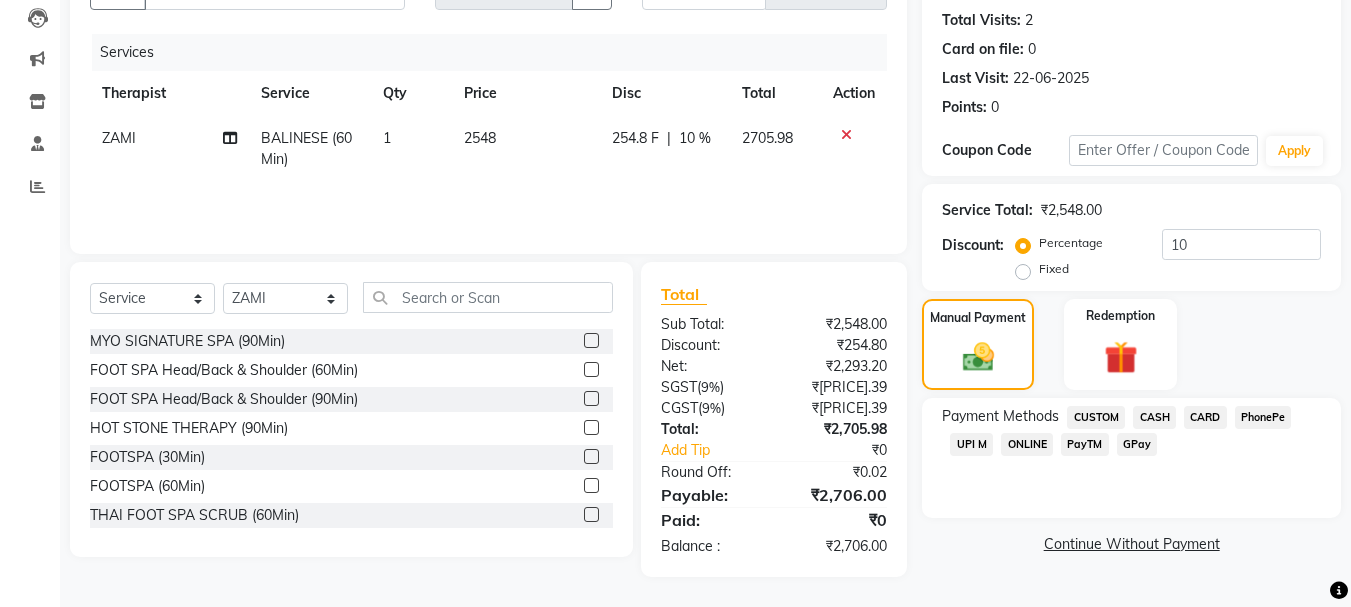 click on "UPI M" 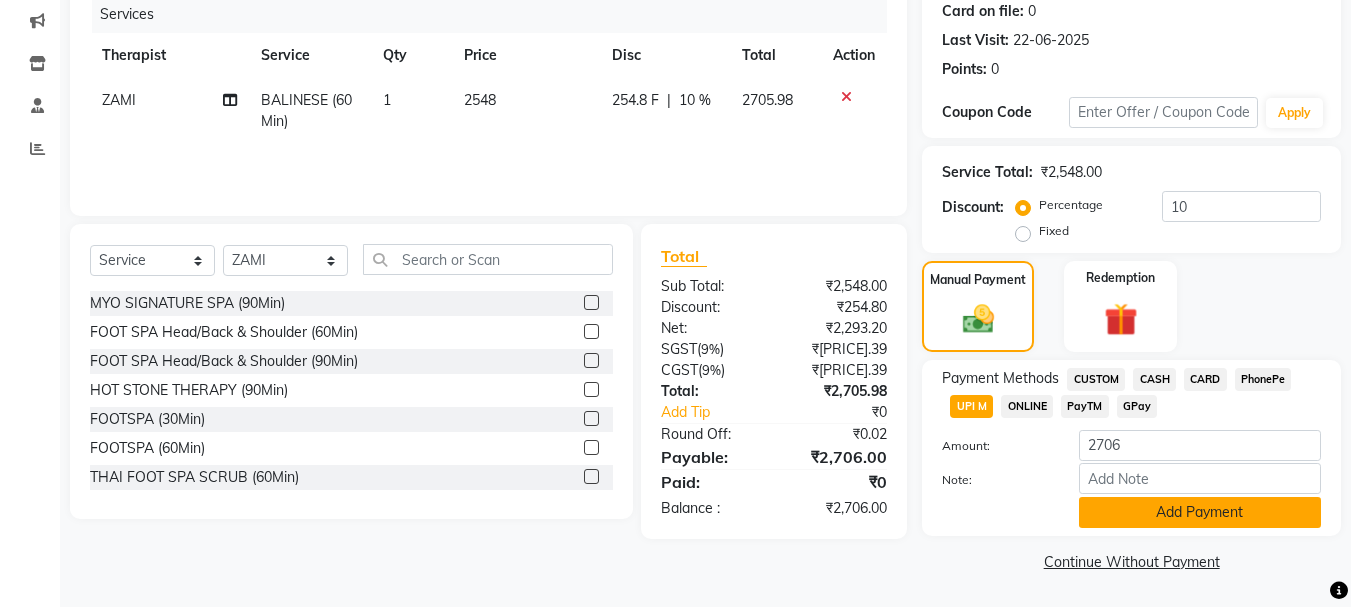 click on "Add Payment" 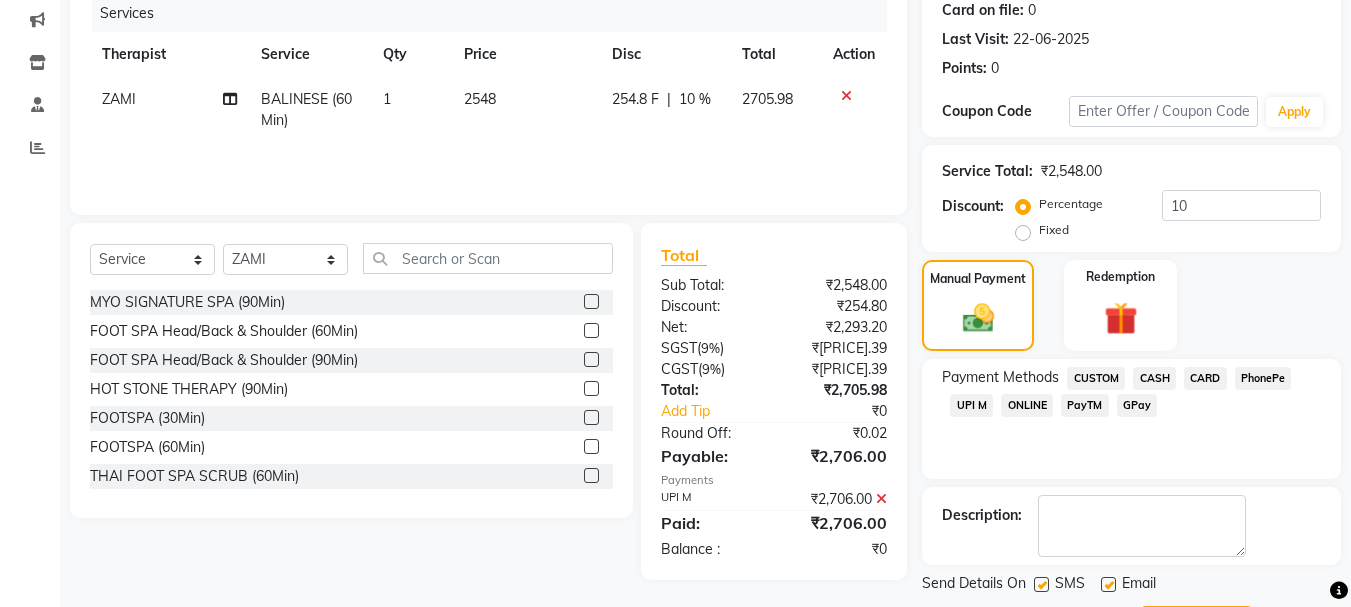 scroll, scrollTop: 348, scrollLeft: 0, axis: vertical 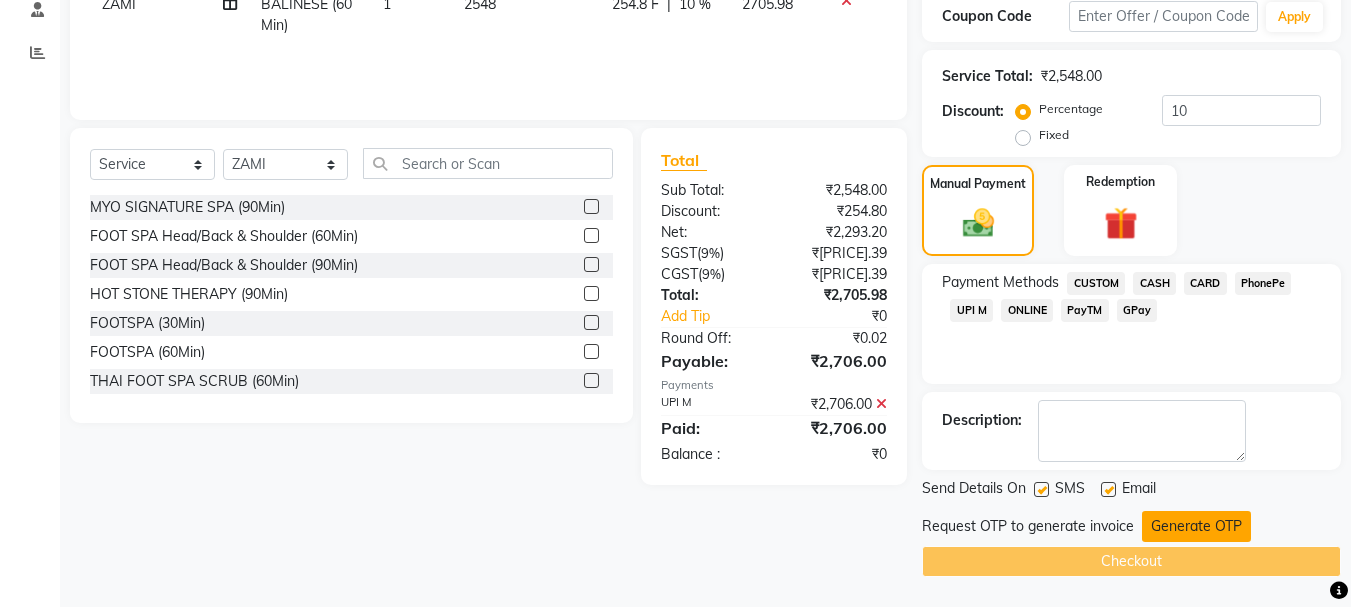 click on "Generate OTP" 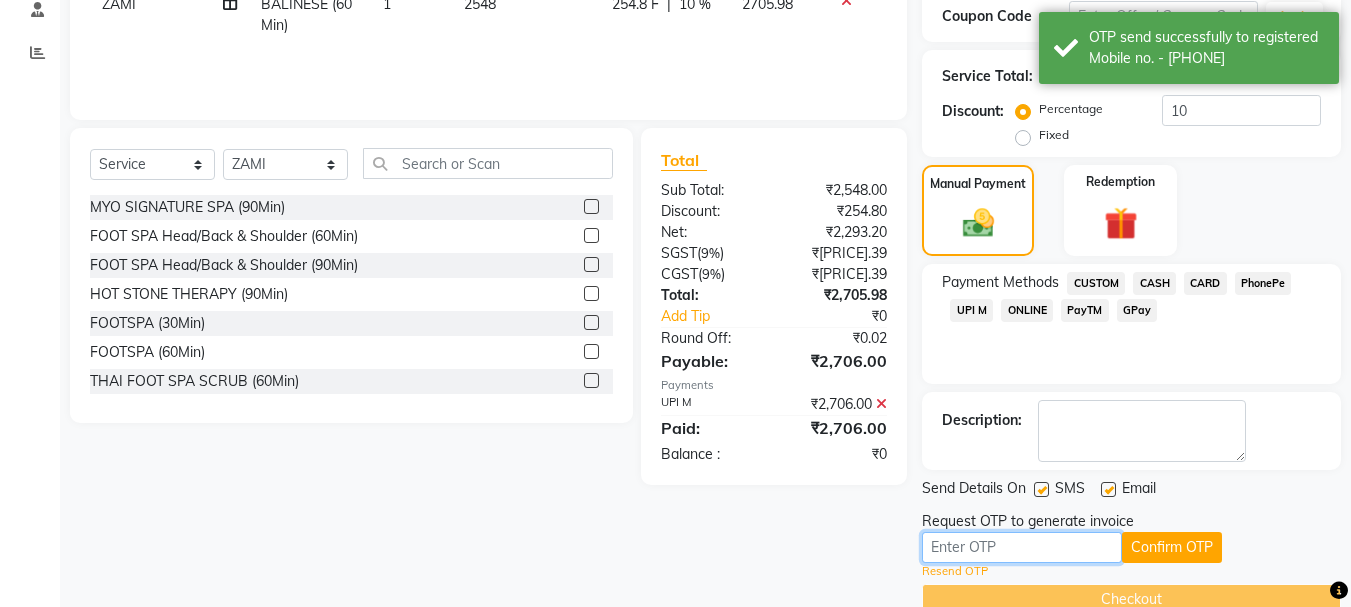 click at bounding box center (1022, 547) 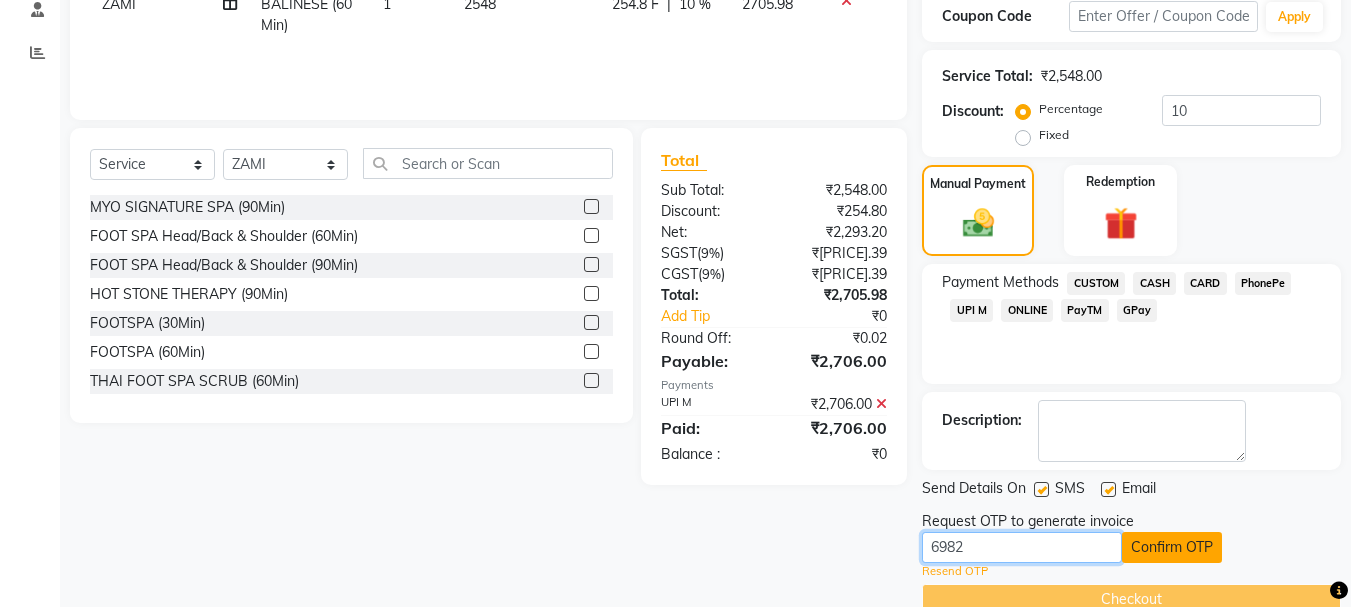 type on "6982" 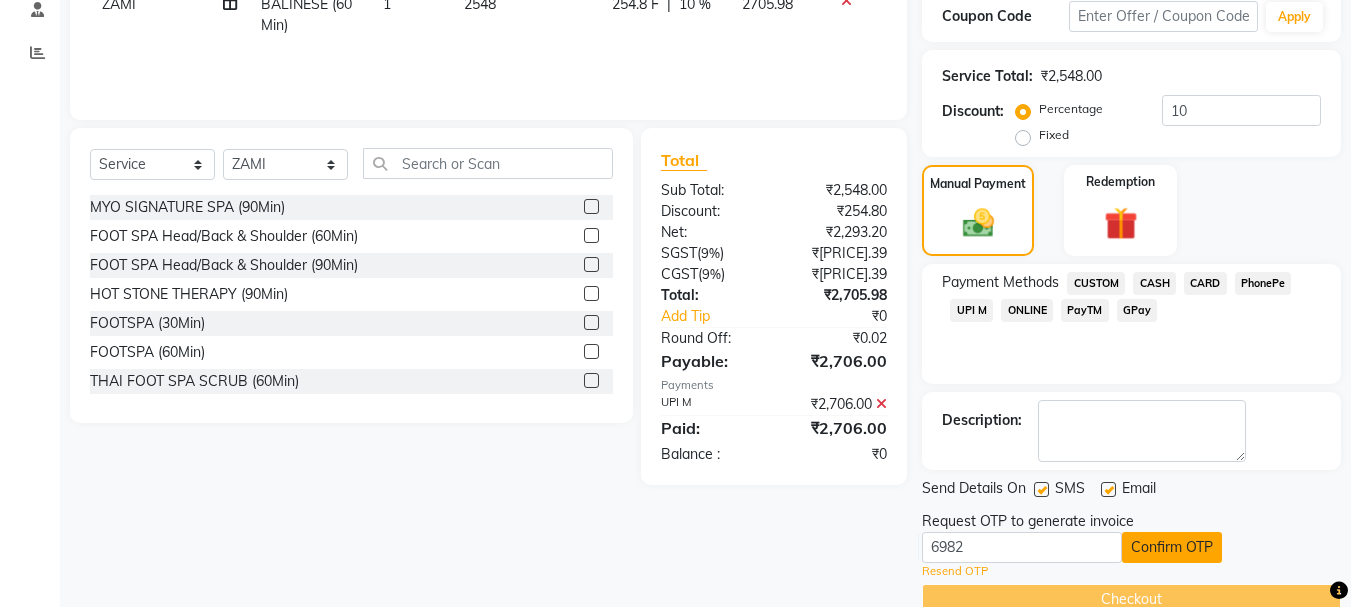 click on "Confirm OTP" 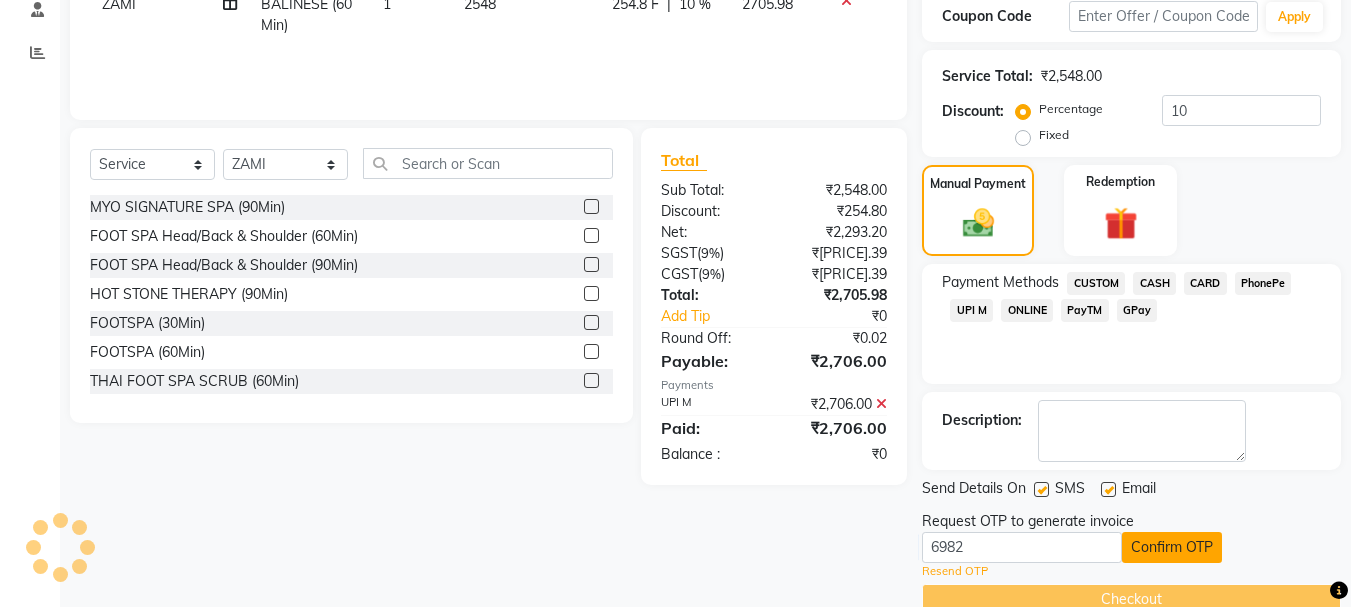 scroll, scrollTop: 309, scrollLeft: 0, axis: vertical 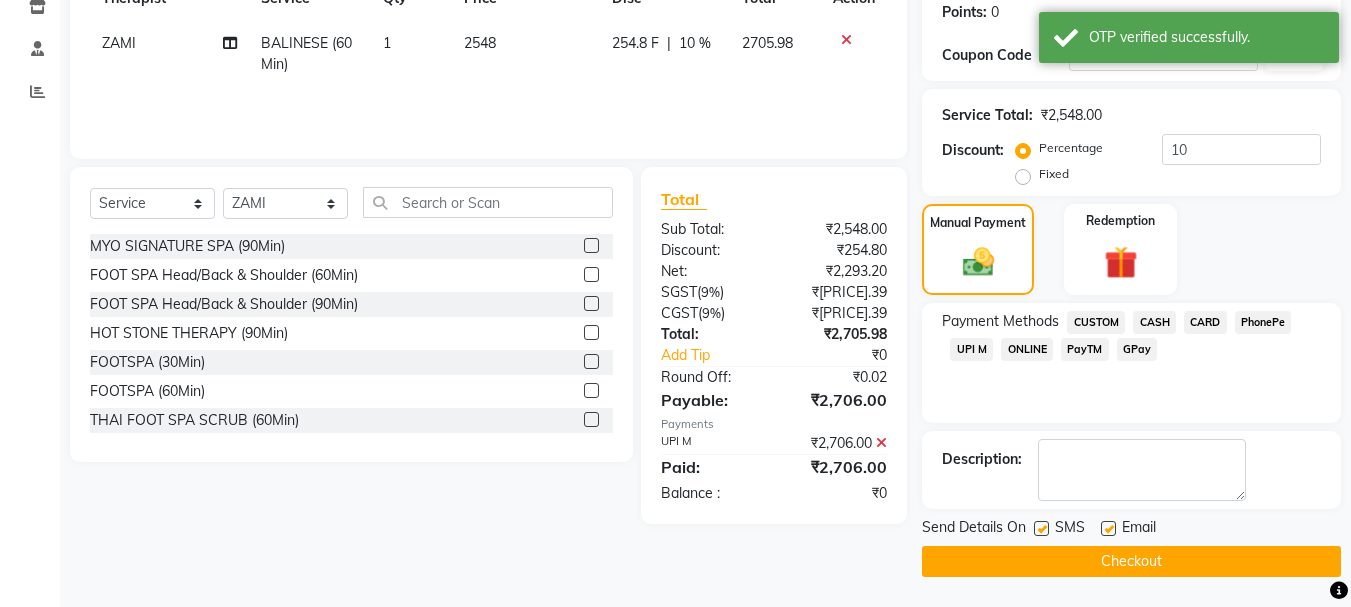 click on "Checkout" 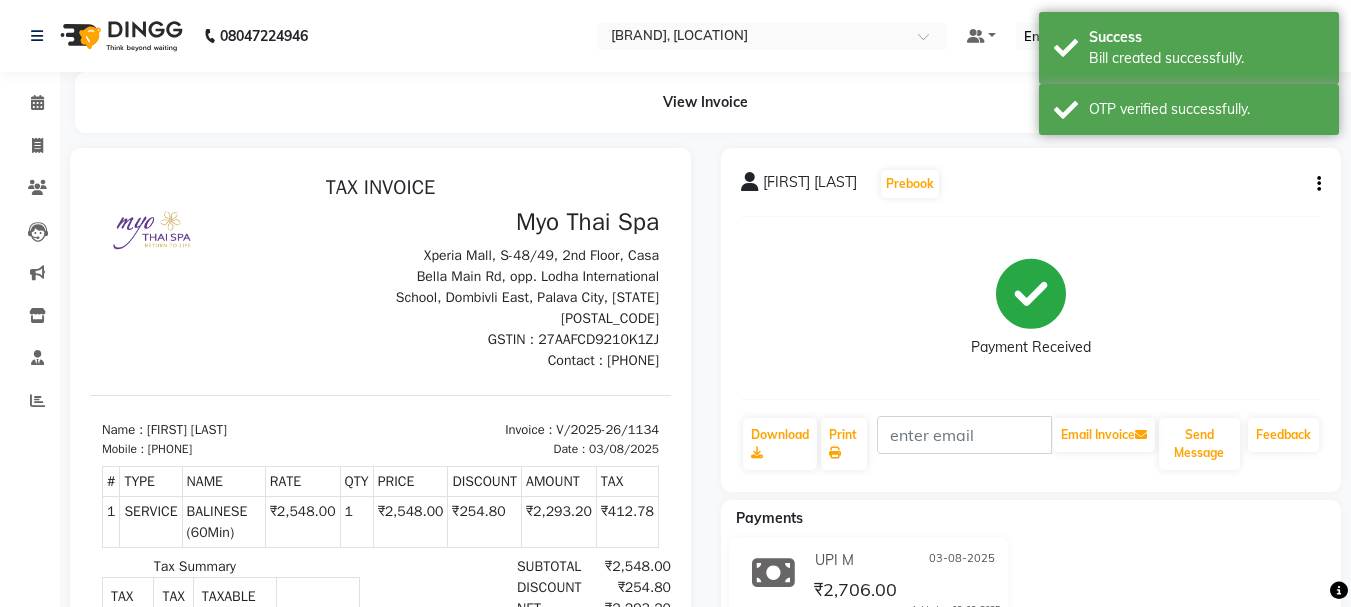 scroll, scrollTop: 0, scrollLeft: 0, axis: both 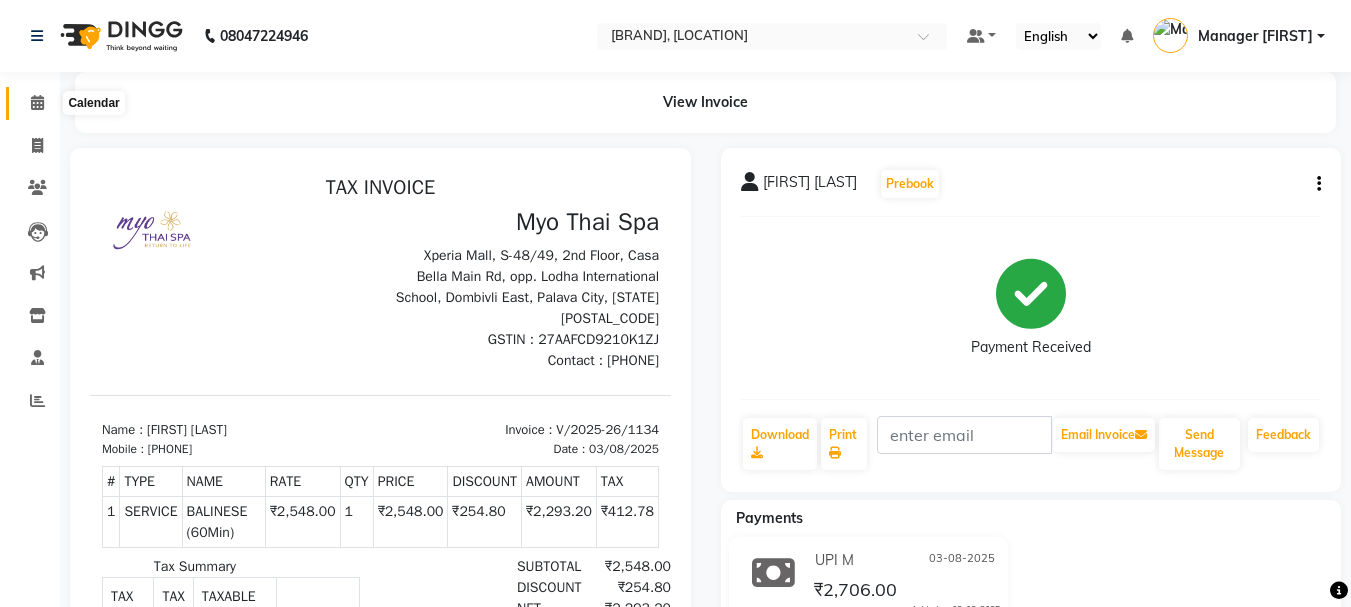click 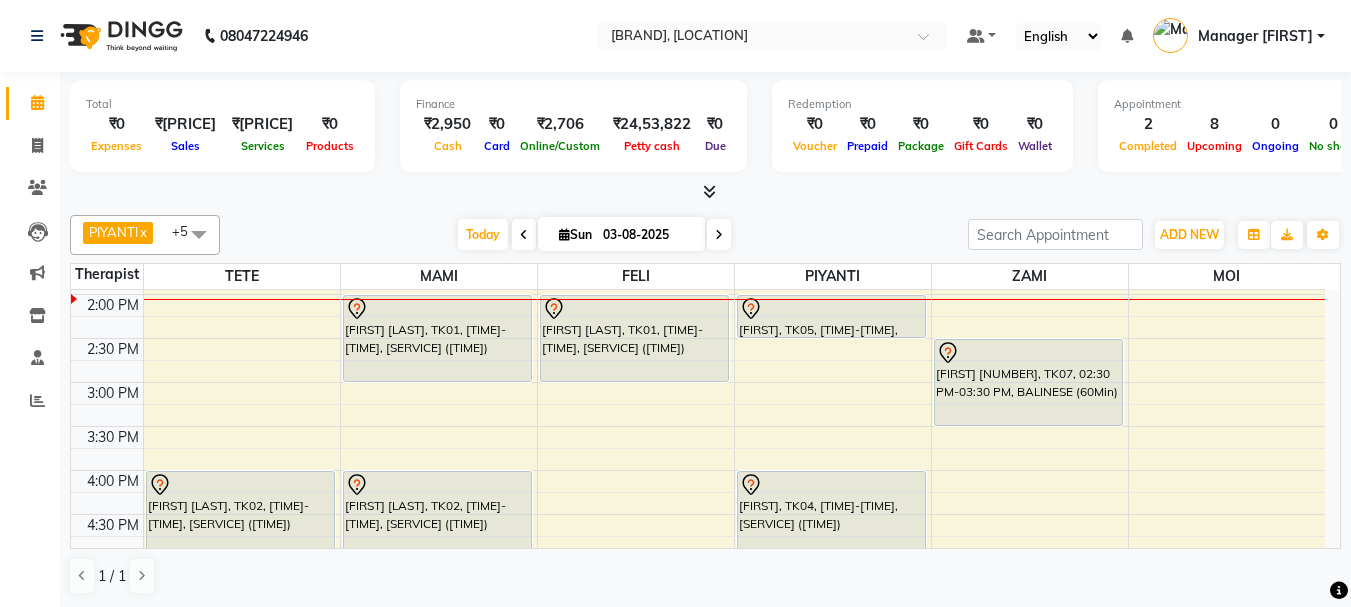 scroll, scrollTop: 400, scrollLeft: 0, axis: vertical 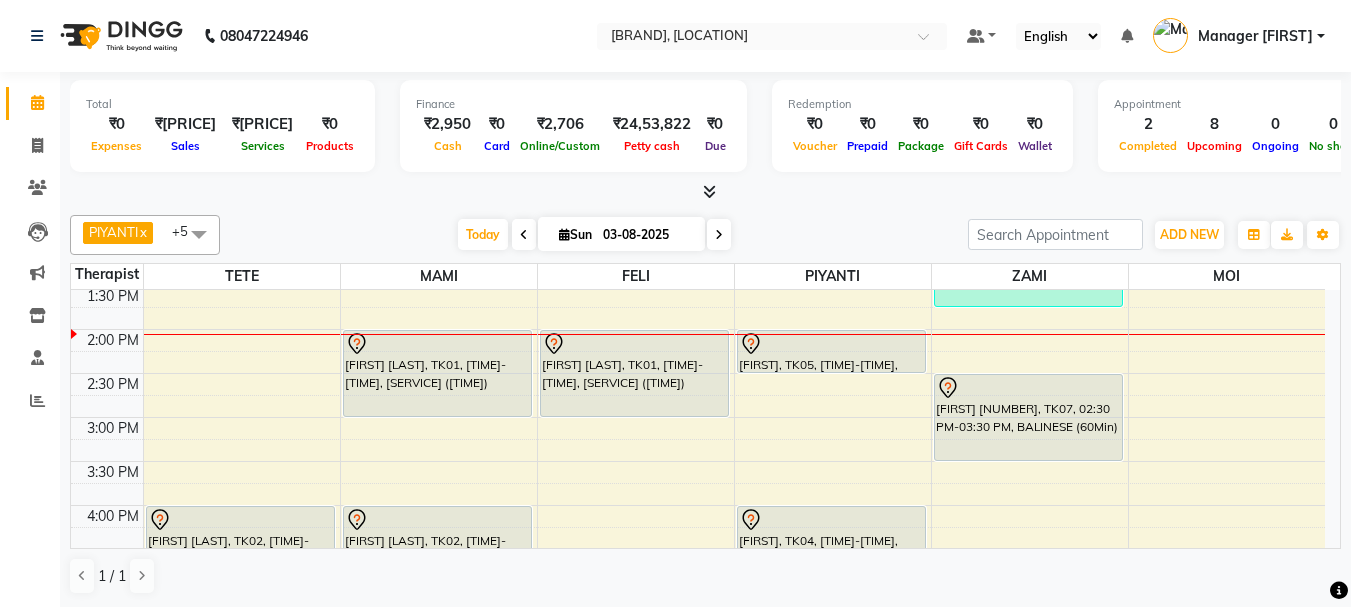 click on "9:00 AM 9:30 AM 10:00 AM 10:30 AM 11:00 AM 11:30 AM 12:00 PM 12:30 PM 1:00 PM 1:30 PM 2:00 PM 2:30 PM 3:00 PM 3:30 PM 4:00 PM 4:30 PM 5:00 PM 5:30 PM 6:00 PM 6:30 PM 7:00 PM 7:30 PM 8:00 PM 8:30 PM 9:00 PM 9:30 PM 10:00 PM 10:30 PM             [FIRST] [LAST], TK02, 04:00 PM-05:30 PM, SWEDISH (90Min)     [FIRST] [LAST], TK03, 12:30 PM-01:30 PM, FOOT SPA Head/Back & Shoulder (60Min)             [FIRST] [LAST], TK01, 02:00 PM-03:00 PM, SWEDISH (60Min)             [FIRST] [LAST], TK02, 04:00 PM-05:30 PM, SWEDISH (90Min)             [FIRST] [LAST], TK01, 02:00 PM-03:00 PM, SWEDISH (60Min)             [FIRST] [LAST], TK08, 06:00 PM-07:30 PM, DEEP TISSUE (90Min)             [FIRST], TK05, 02:00 PM-02:30 PM, HEAD CHAMPI (30Min)             [FIRST], TK04, 04:00 PM-05:30 PM, DEEP TISSUE (90Min)     [FIRST] [LAST], TK06, 12:45 PM-01:45 PM, BALINESE (60Min)             [FIRST] [NUMBER], TK07, 02:30 PM-03:30 PM, BALINESE (60Min)" at bounding box center [698, 505] 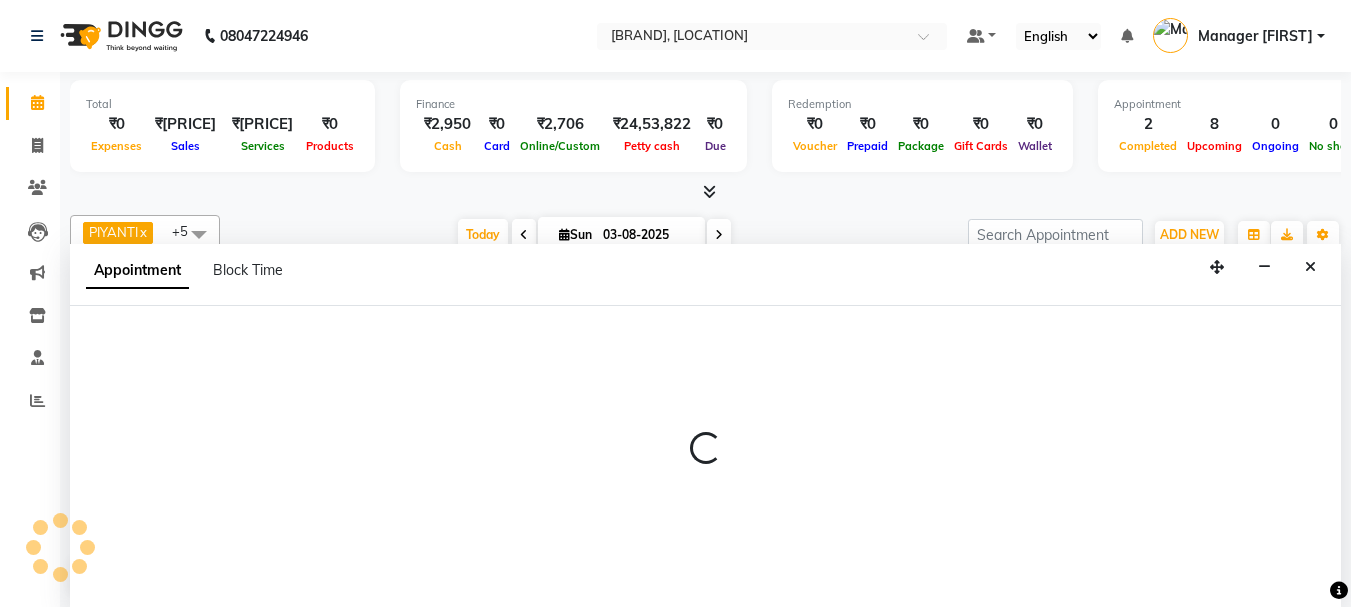 select on "31939" 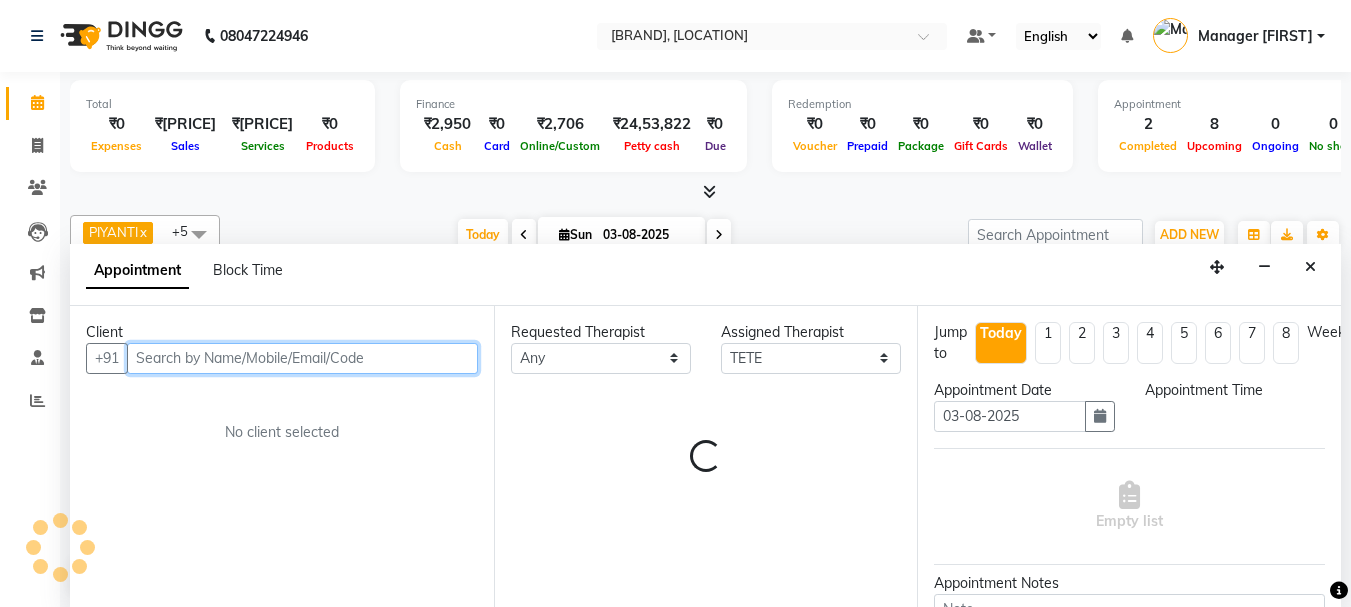 scroll, scrollTop: 1, scrollLeft: 0, axis: vertical 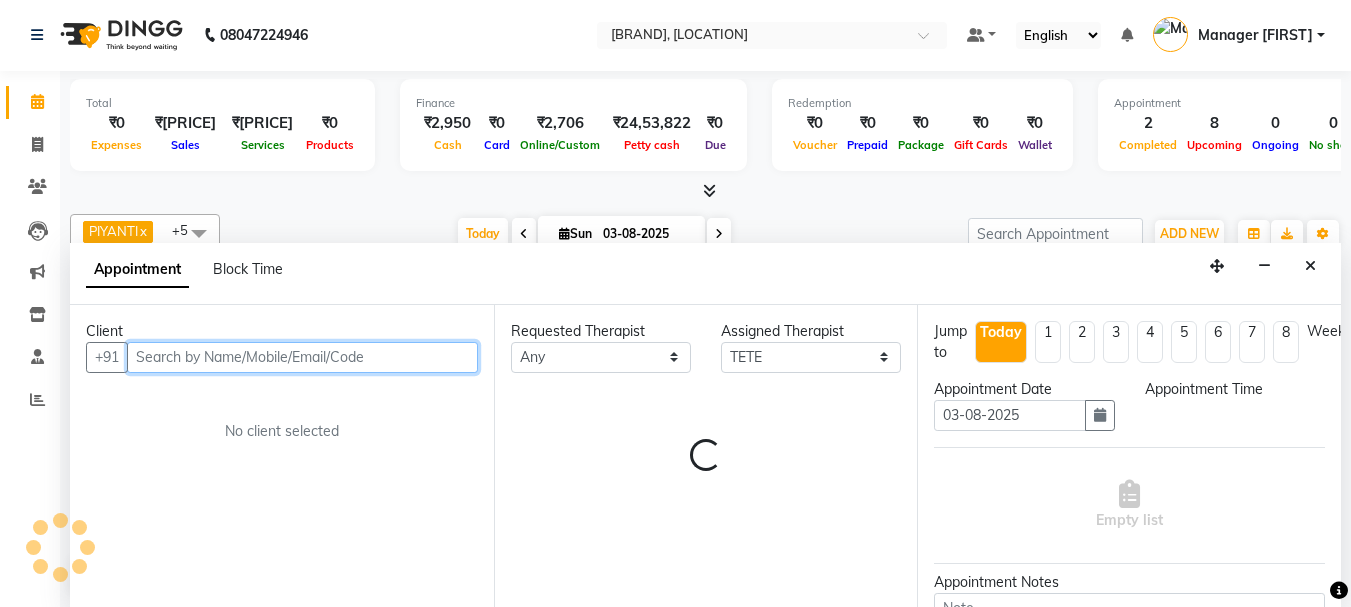select on "840" 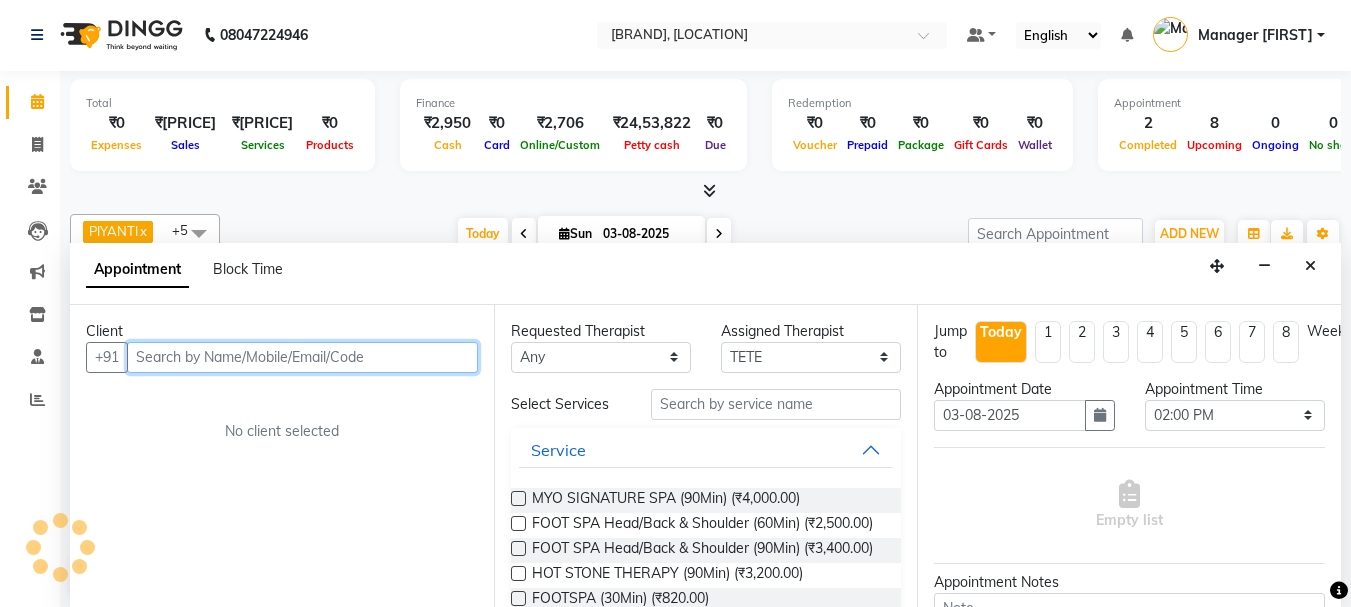 click at bounding box center (302, 357) 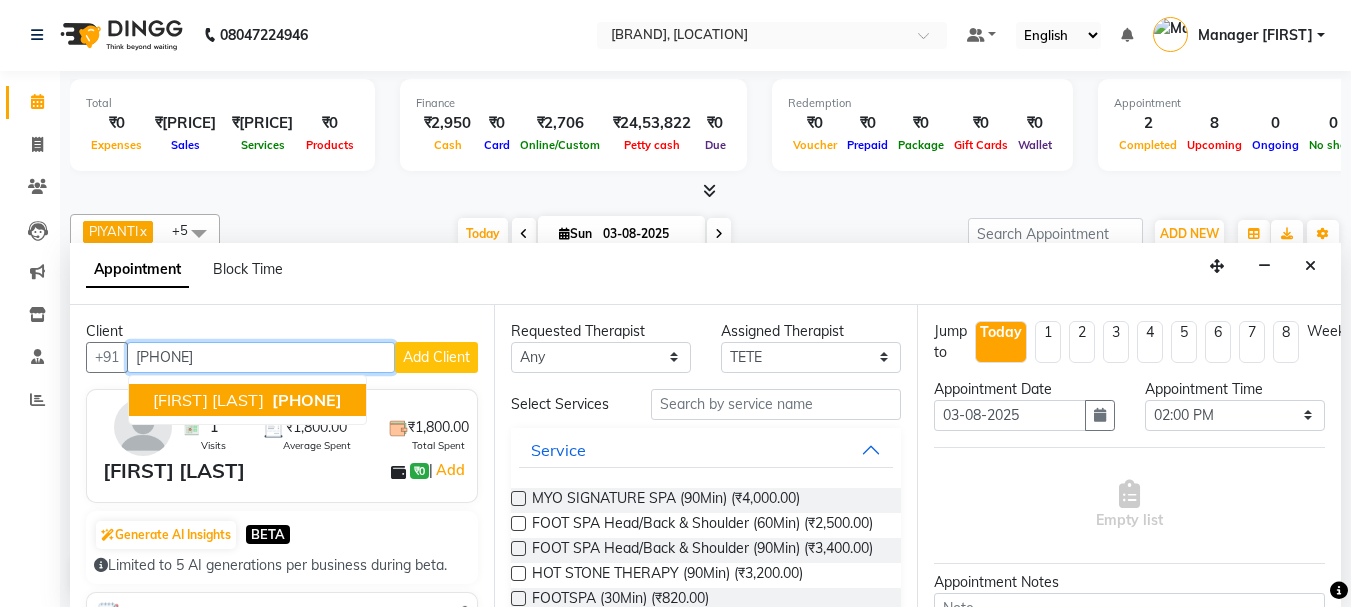 click on "[FIRST] [LAST]" at bounding box center [208, 400] 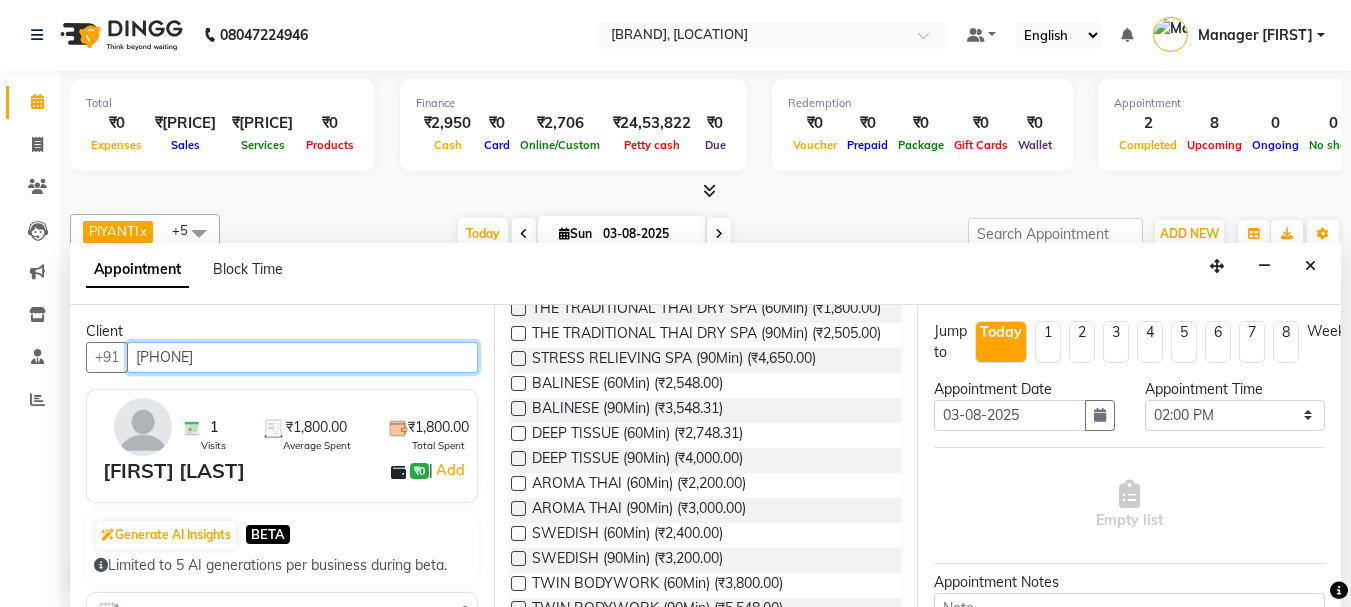 scroll, scrollTop: 500, scrollLeft: 0, axis: vertical 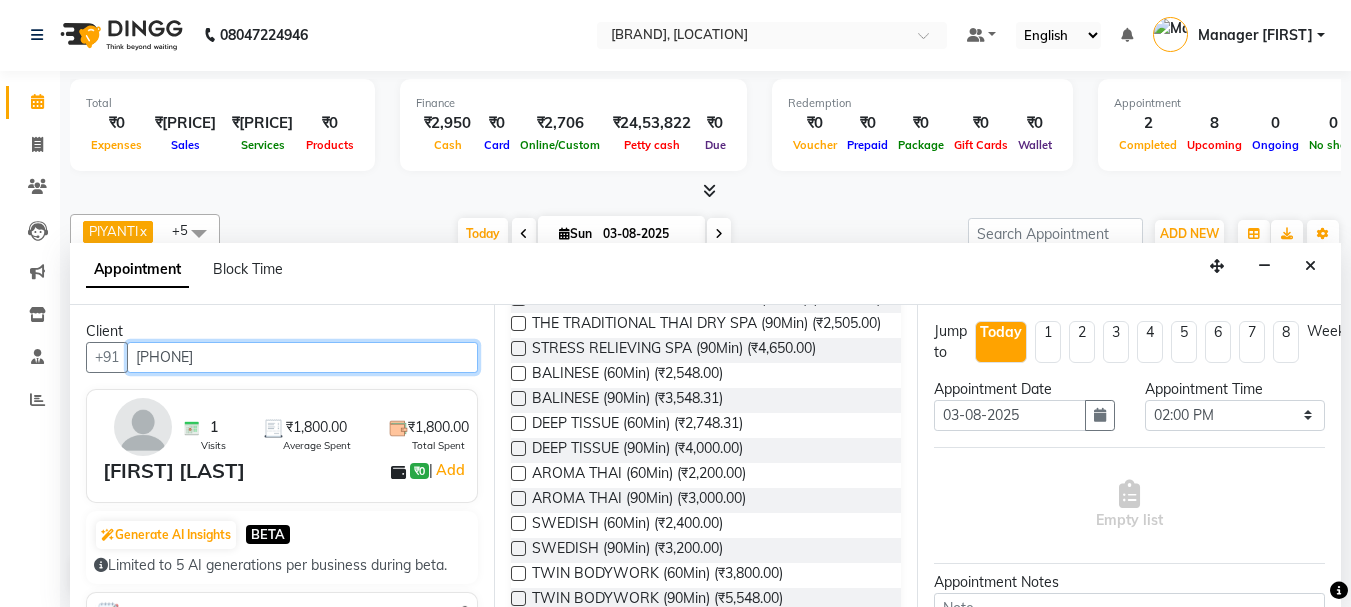 type on "[PHONE]" 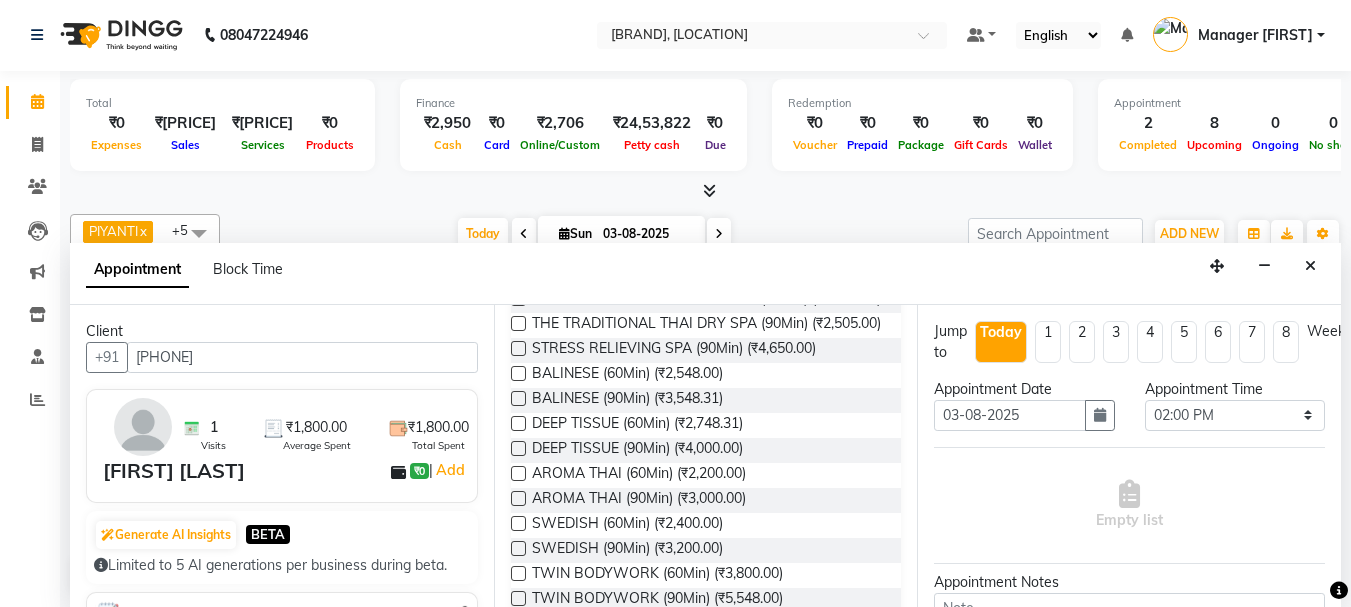 click at bounding box center [518, 423] 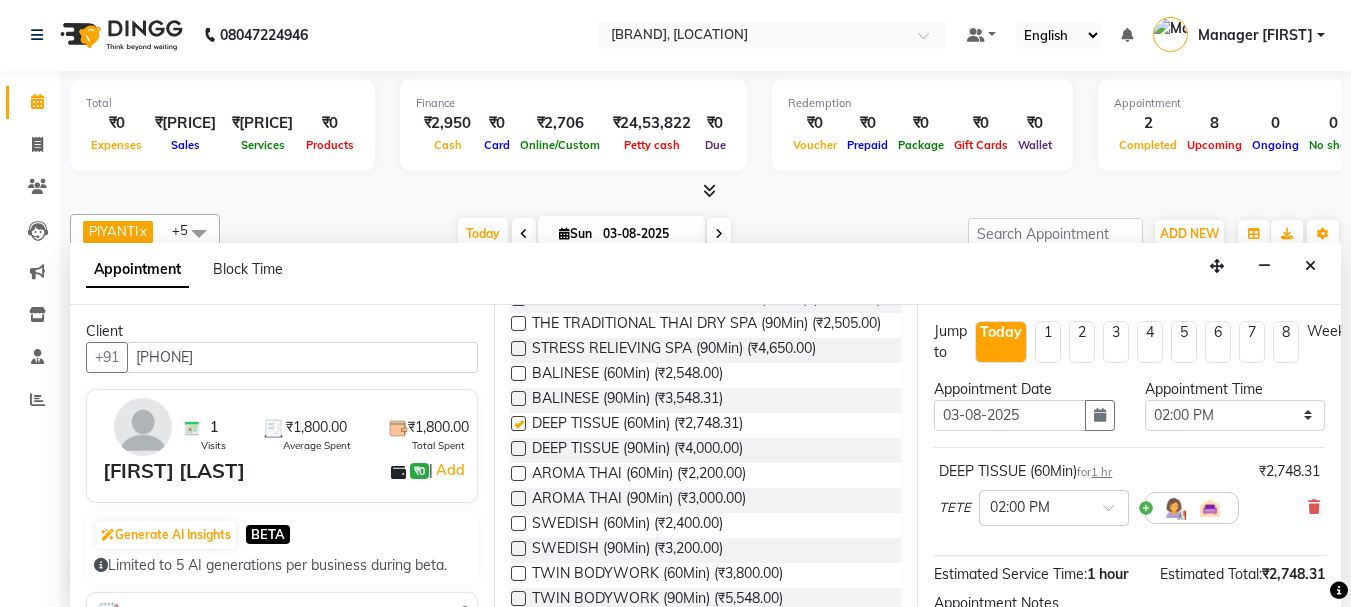 checkbox on "false" 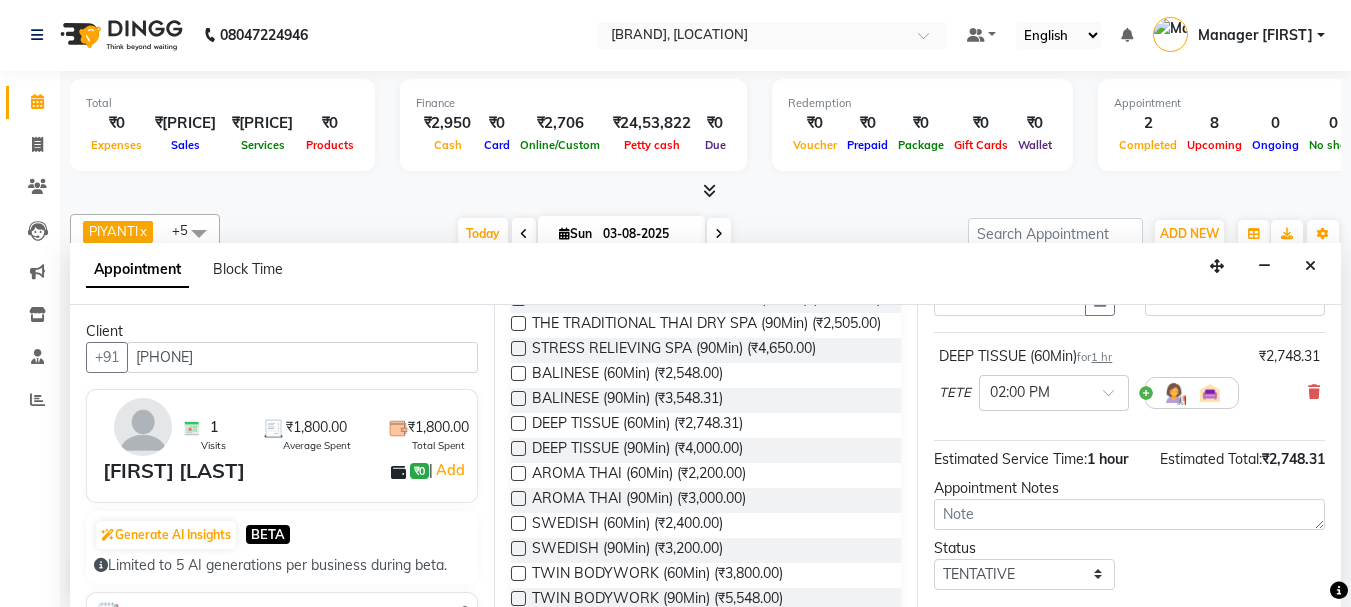 scroll, scrollTop: 239, scrollLeft: 0, axis: vertical 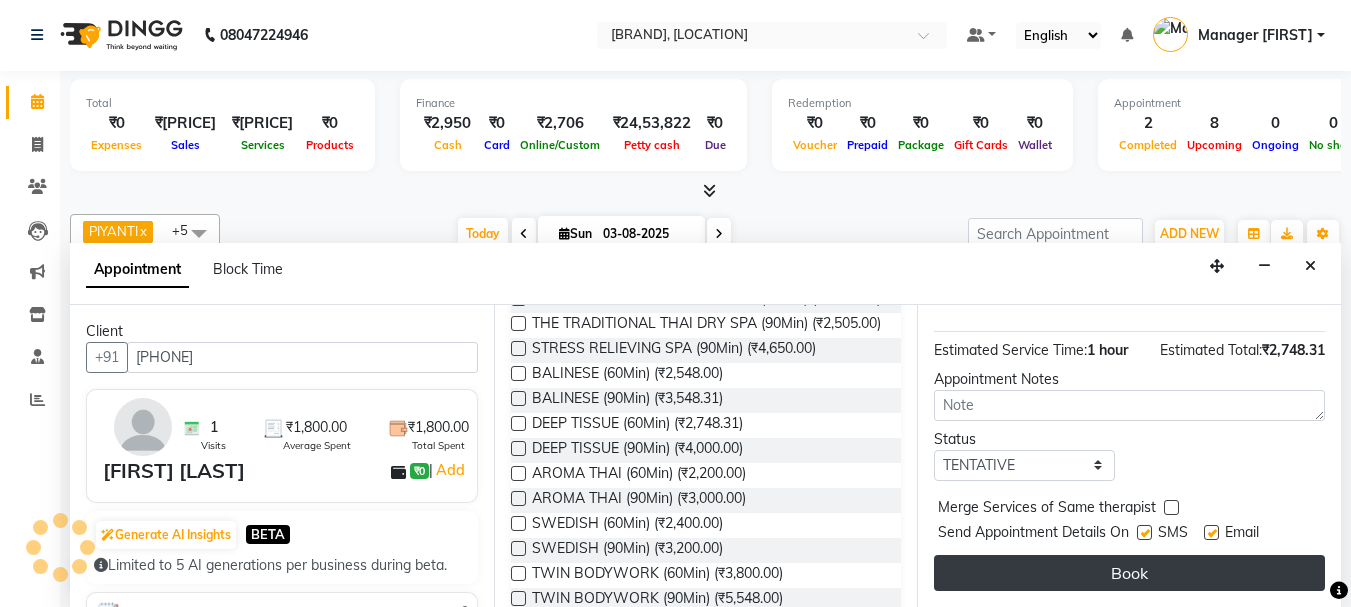 click on "Book" at bounding box center [1129, 573] 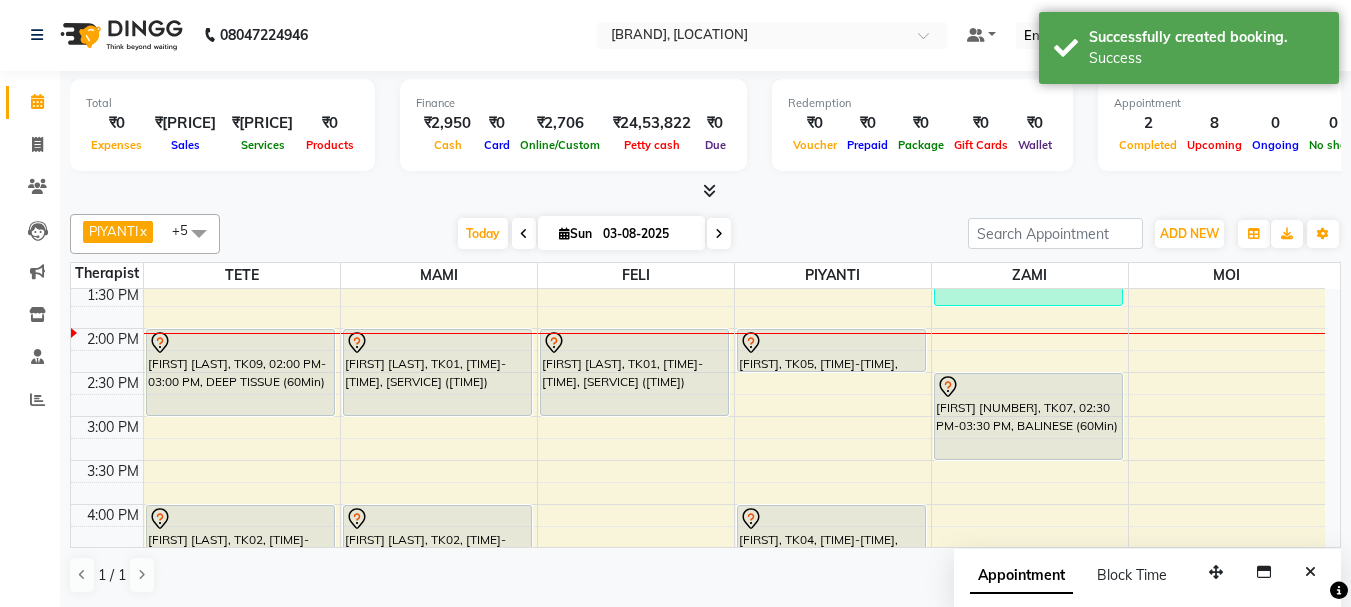 scroll, scrollTop: 0, scrollLeft: 0, axis: both 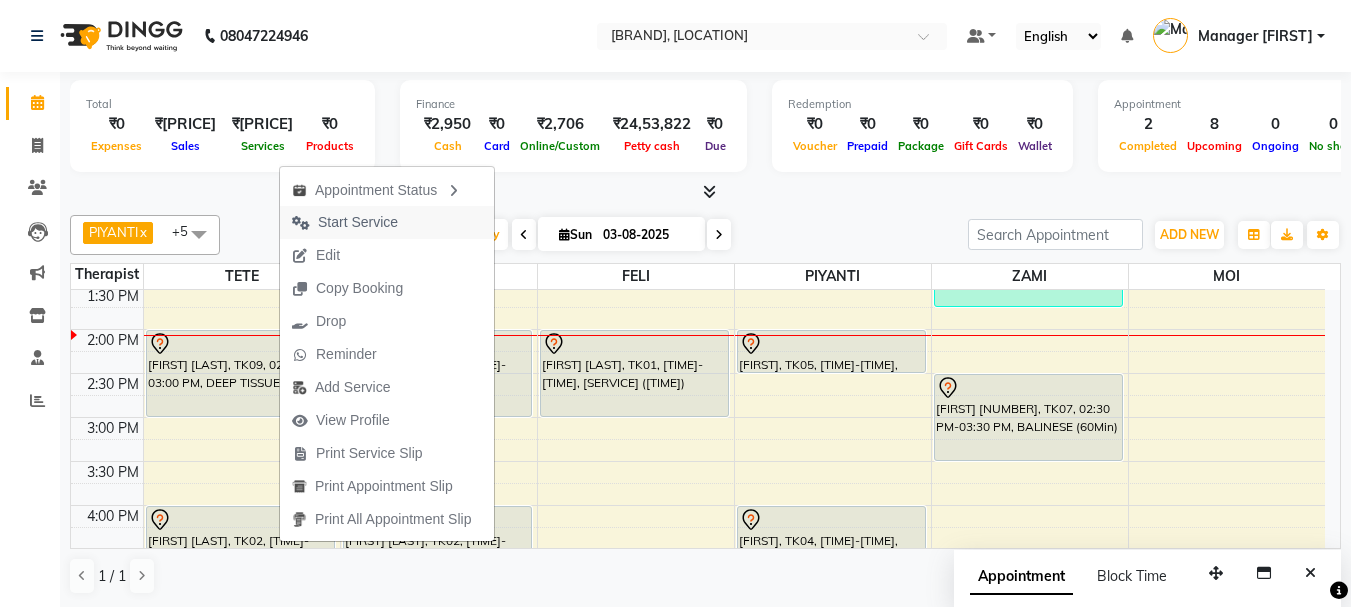 click on "Start Service" at bounding box center (358, 222) 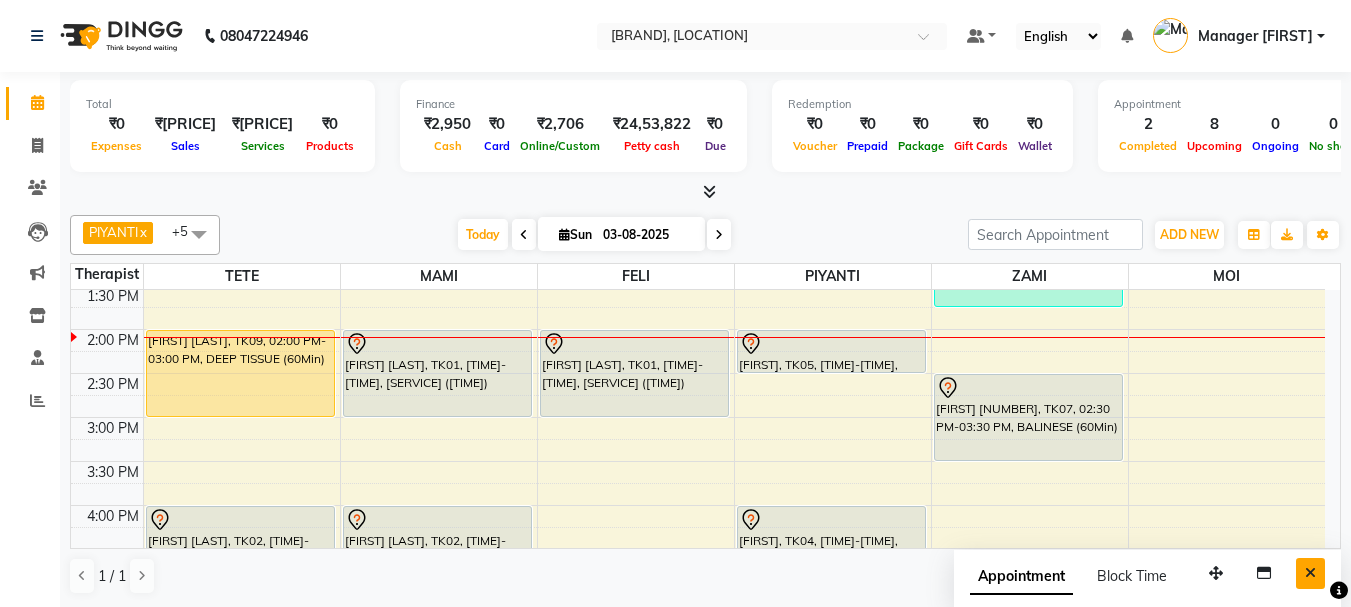 click at bounding box center [1310, 573] 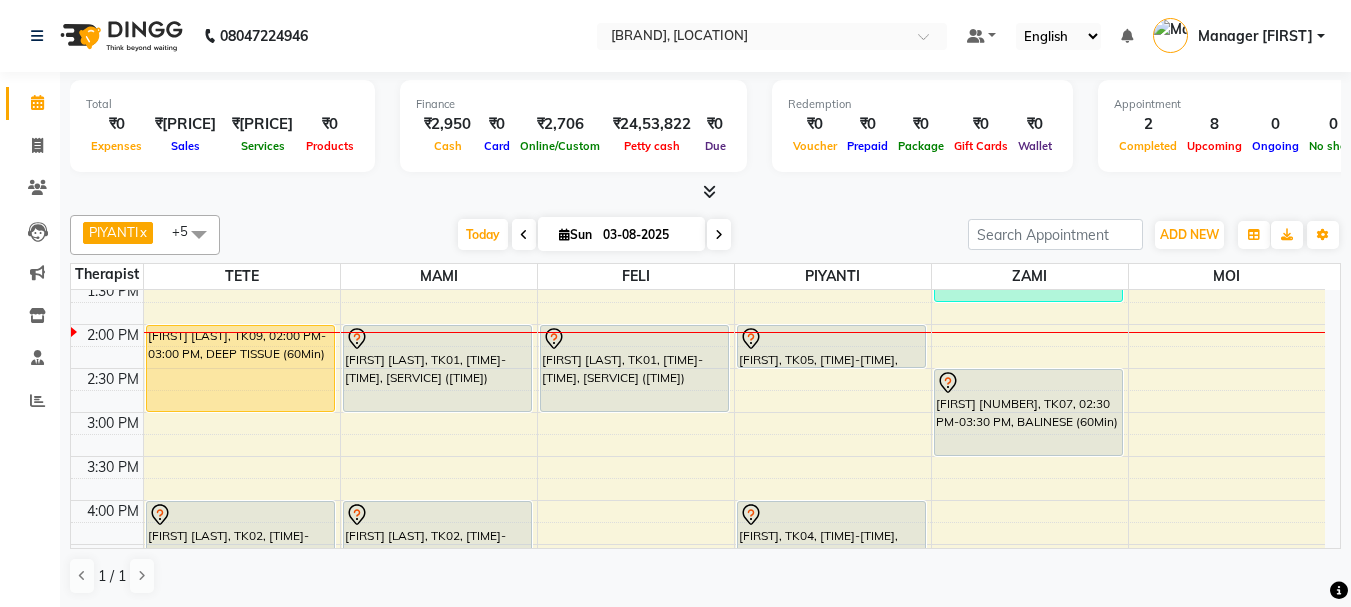 scroll, scrollTop: 400, scrollLeft: 0, axis: vertical 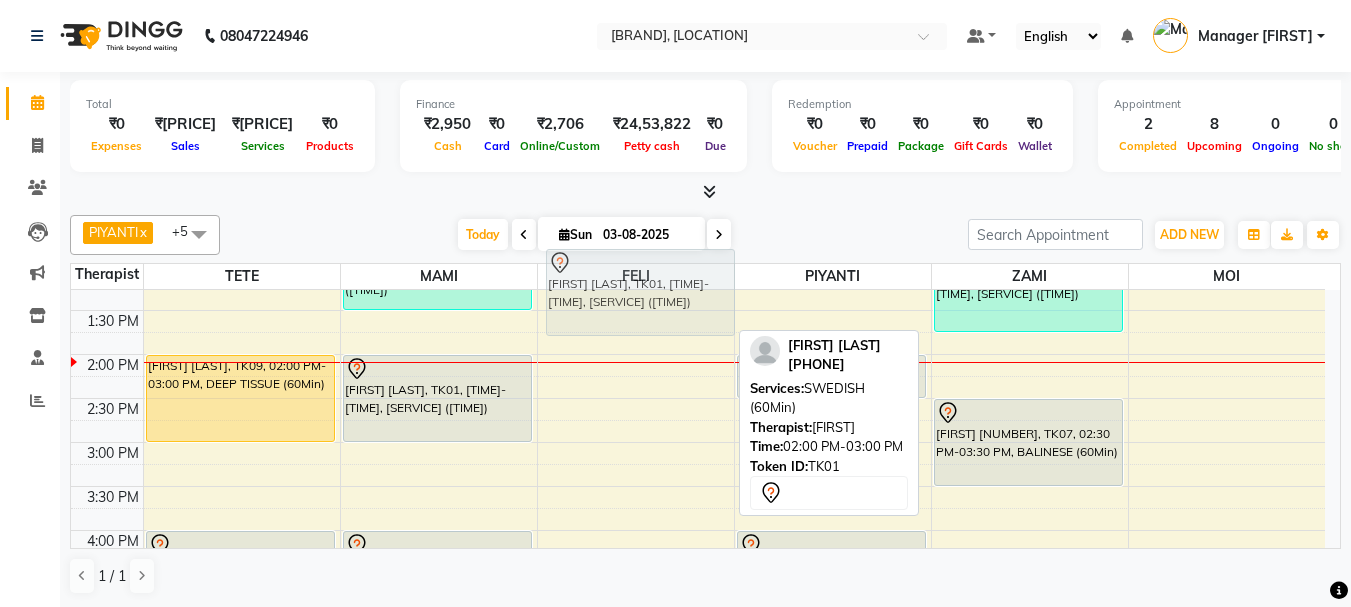 drag, startPoint x: 625, startPoint y: 361, endPoint x: 629, endPoint y: 285, distance: 76.105194 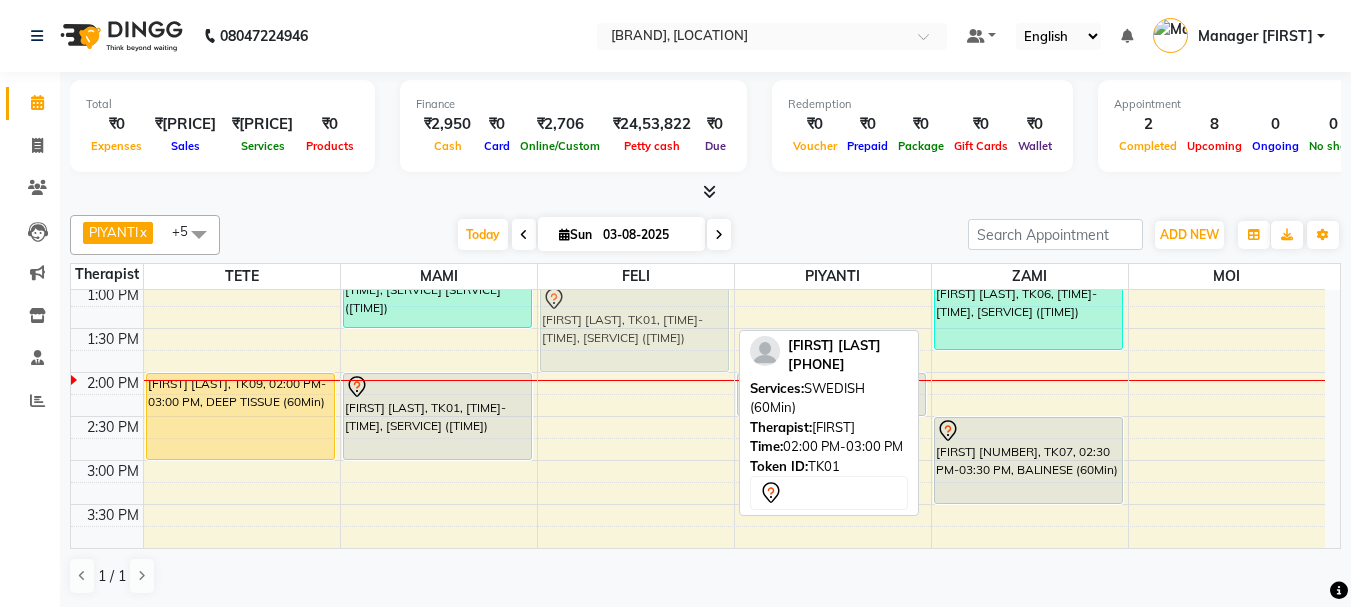 drag, startPoint x: 595, startPoint y: 390, endPoint x: 623, endPoint y: 318, distance: 77.25283 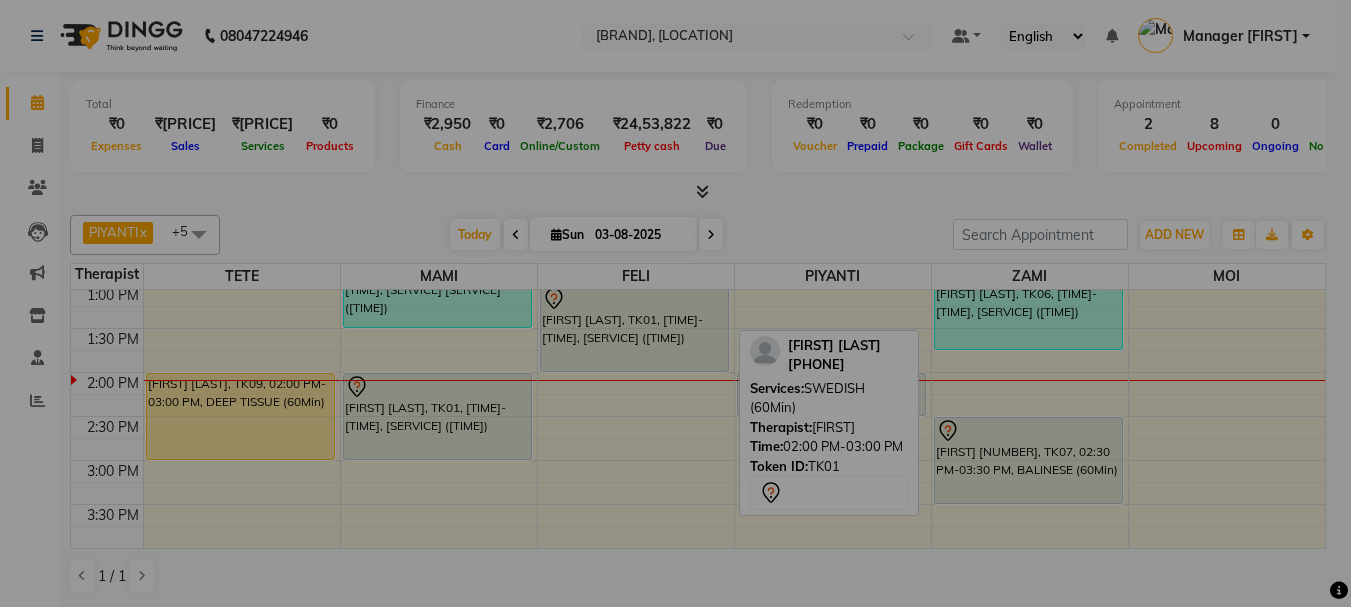scroll, scrollTop: 351, scrollLeft: 0, axis: vertical 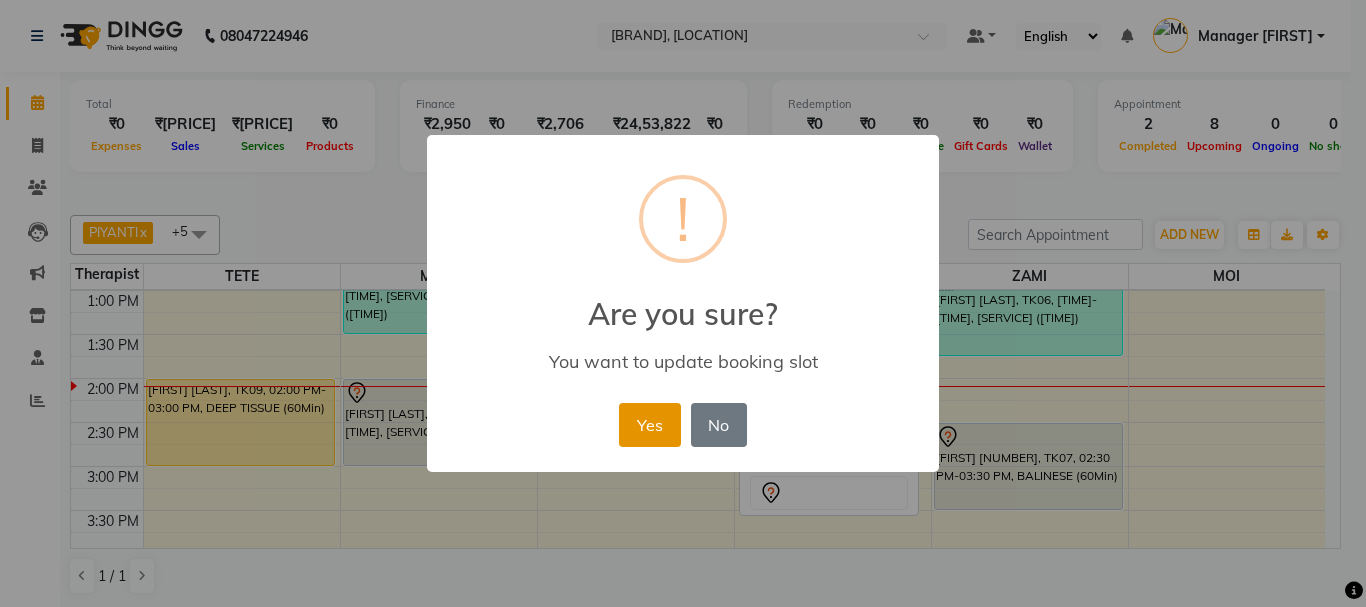 click on "Yes" at bounding box center [649, 425] 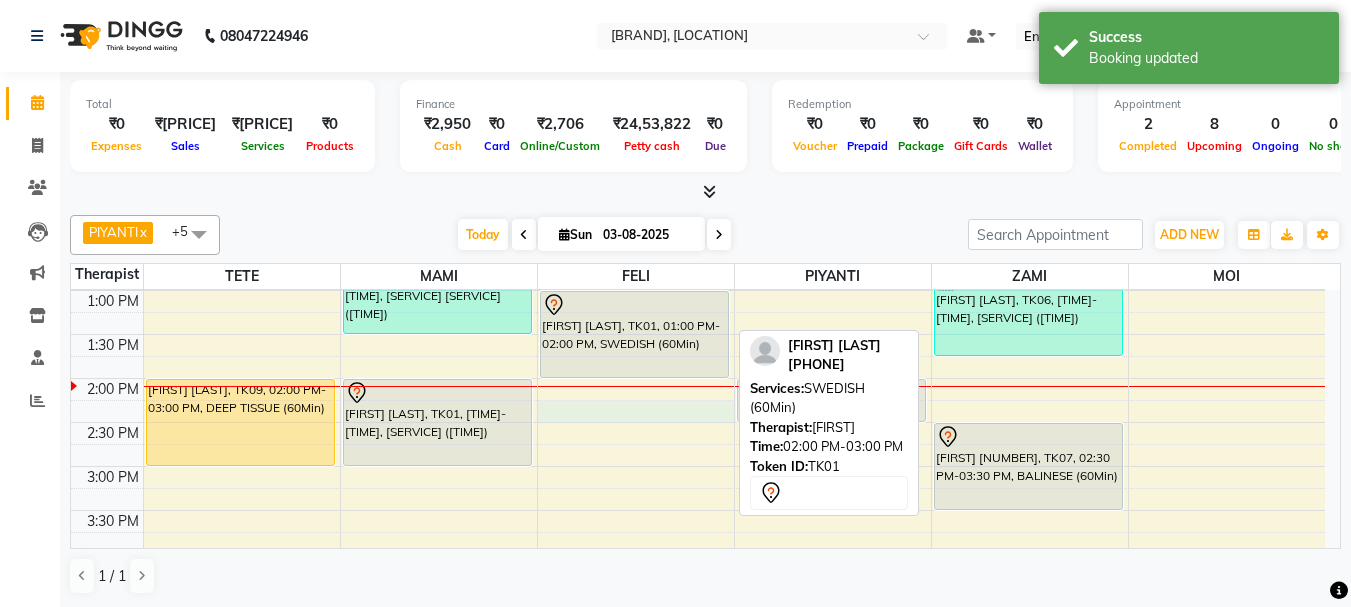 click on "[TIME] [TIME] [TIME] [TIME] [TIME] [TIME] [TIME] [TIME] [TIME] [TIME] [TIME] [TIME] [TIME] [TIME] [TIME] [TIME] [TIME] [TIME] [TIME] [TIME] [TIME] [TIME] [TIME] [TIME] [TIME] [TIME] [TIME] [TIME] [TIME] [TIME]    [FIRST] [LAST], TK09, [TIME]-[TIME], [SERVICE] ([TIME])             [FIRST] [LAST], TK02, [TIME]-[TIME], [SERVICE] ([TIME])     [FIRST] [LAST], TK03, [TIME]-[TIME], [SERVICE] [SERVICE] ([TIME])             [FIRST] [LAST], TK01, [TIME]-[TIME], [SERVICE] ([TIME])             [FIRST] [LAST], TK02, [TIME]-[TIME], [SERVICE] ([TIME])             [FIRST] [LAST], TK01, [TIME]-[TIME], [SERVICE] ([TIME])             [FIRST] [LAST], TK08, [TIME]-[TIME], [SERVICE] ([TIME])             [FIRST], TK05, [TIME]-[TIME], [SERVICE] ([TIME])             [FIRST], TK04, [TIME]-[TIME], [SERVICE] ([TIME])     [FIRST] [LAST], TK06, [TIME]-[TIME], [SERVICE] ([TIME])             [FIRST] [LAST] [NUMBER], TK07, [TIME]-[TIME], [SERVICE] ([TIME])" at bounding box center [698, 554] 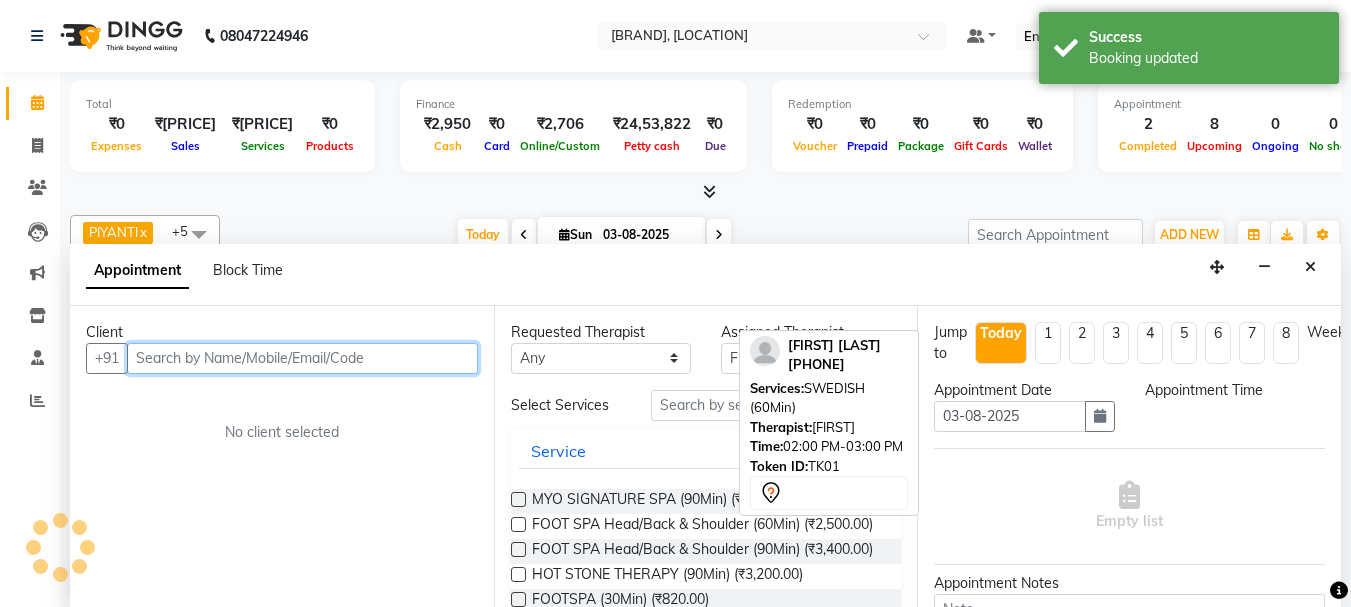 scroll, scrollTop: 1, scrollLeft: 0, axis: vertical 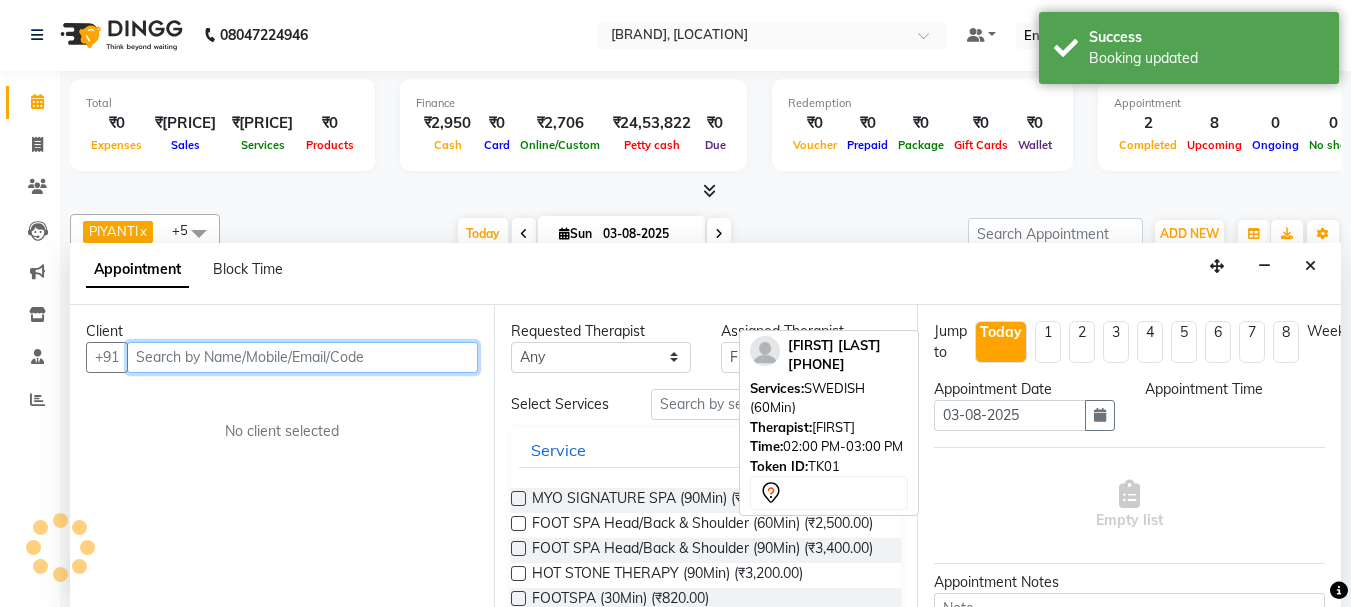 select on "855" 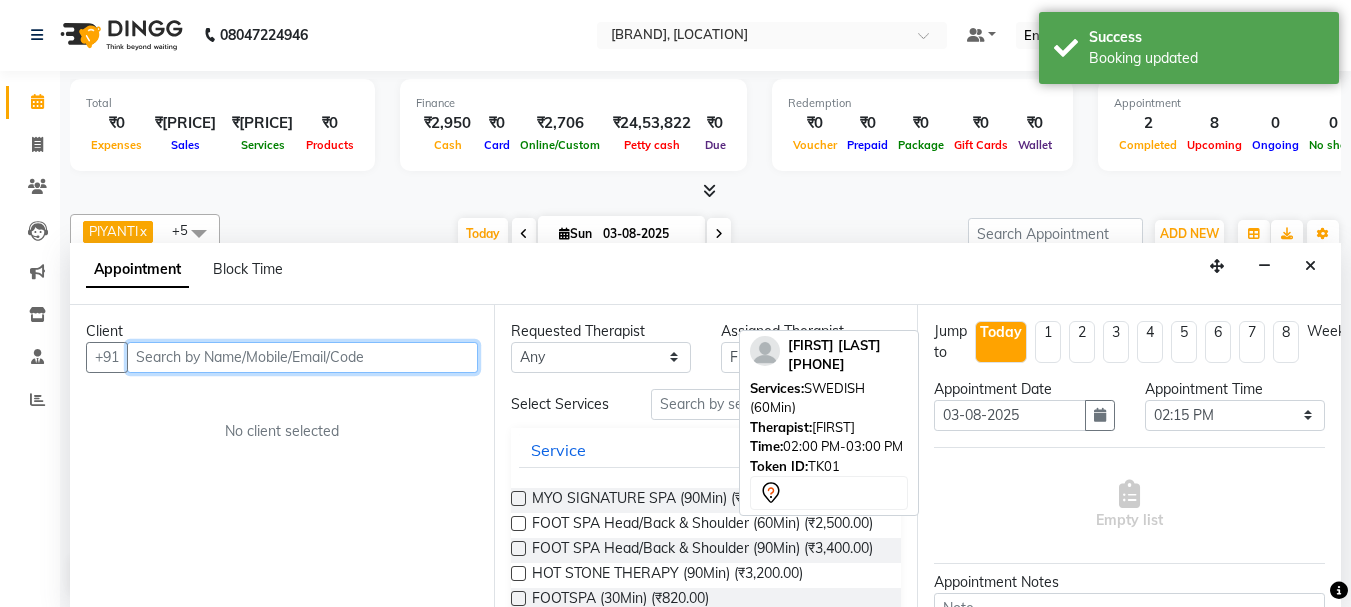 click at bounding box center [302, 357] 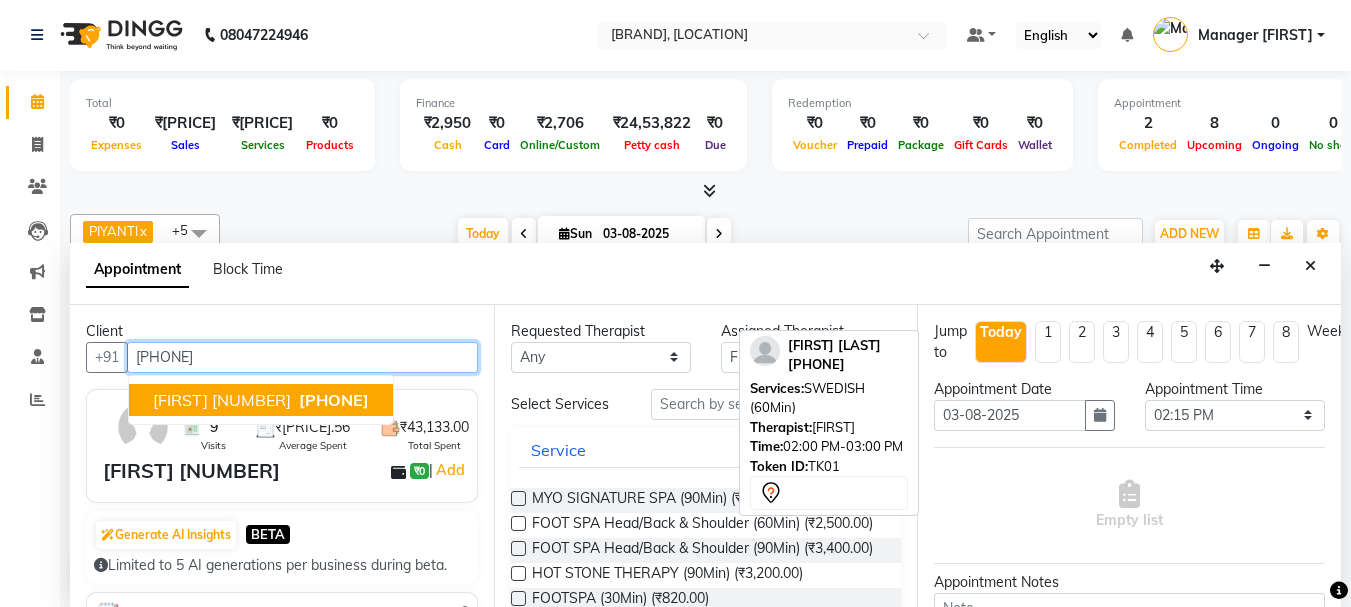 click on "[PHONE]" at bounding box center [334, 400] 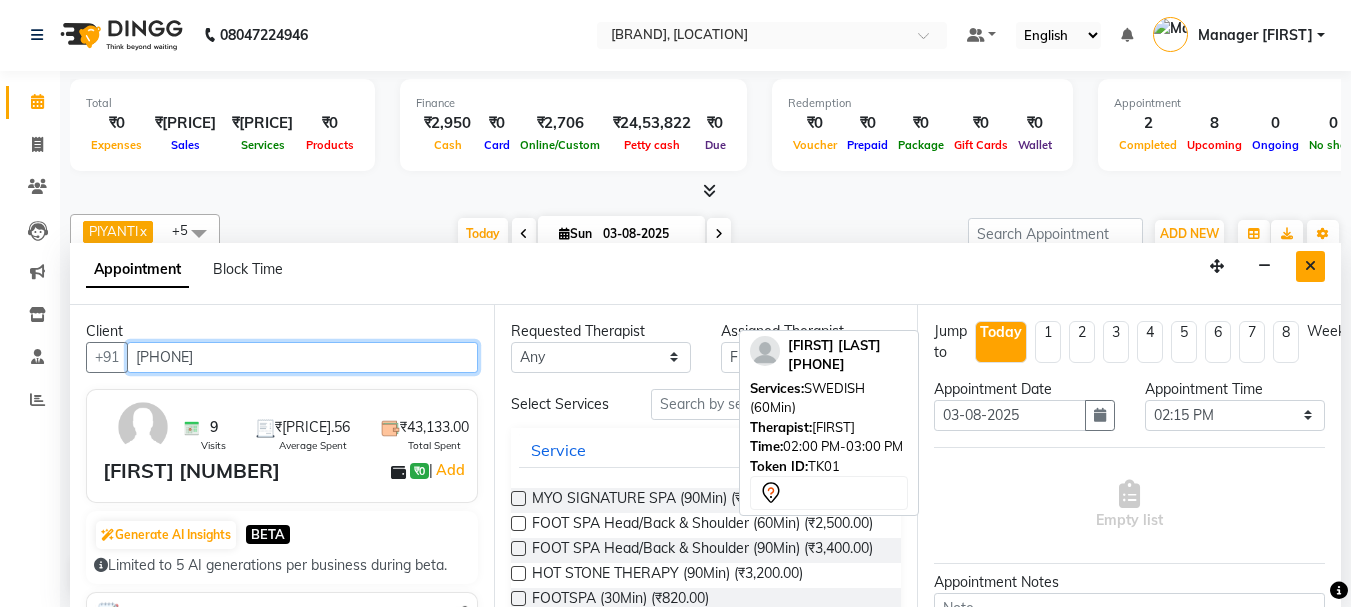 type on "[PHONE]" 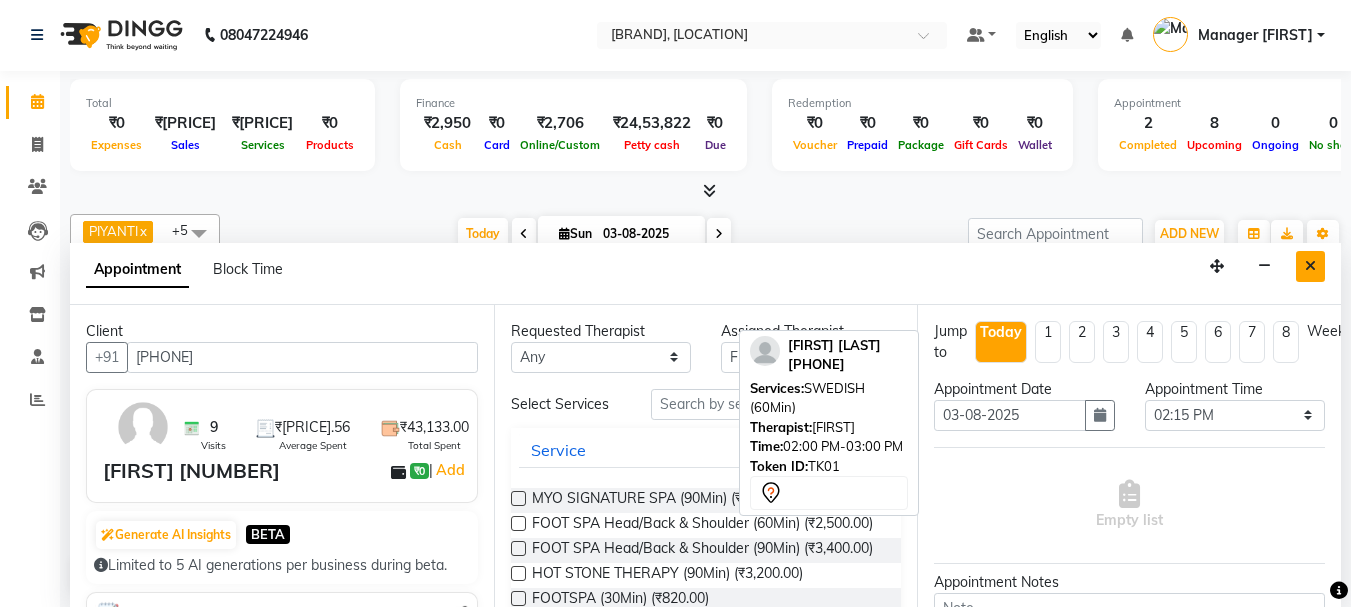 click at bounding box center [1310, 266] 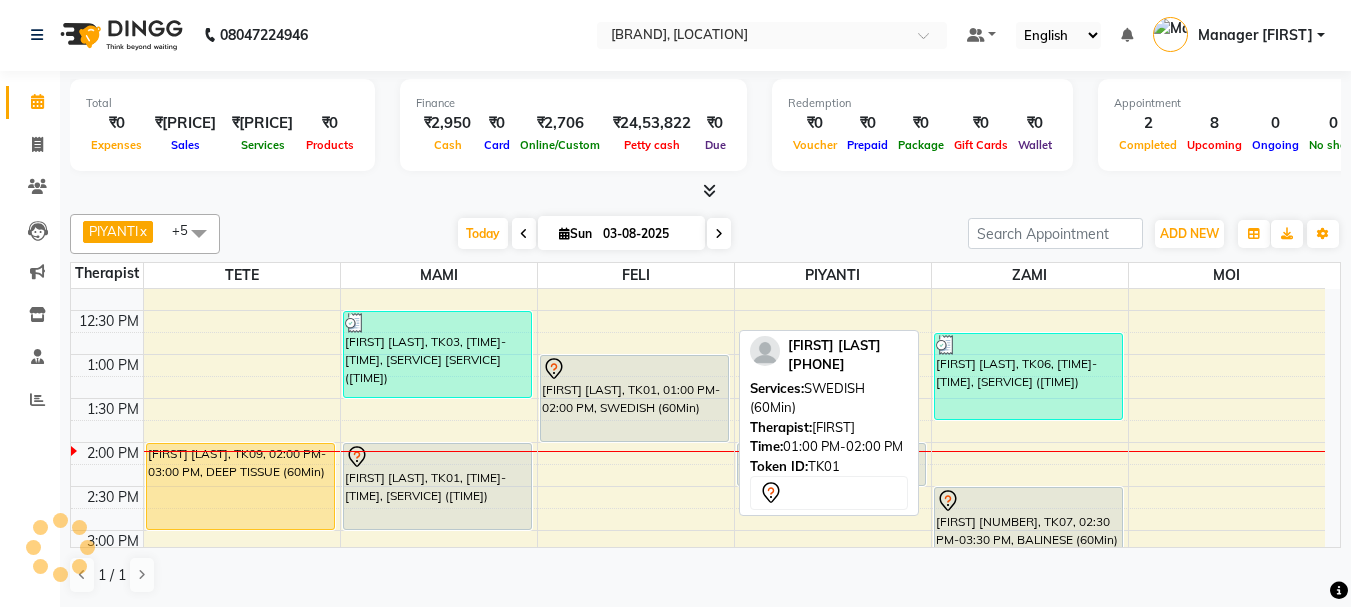 scroll, scrollTop: 251, scrollLeft: 0, axis: vertical 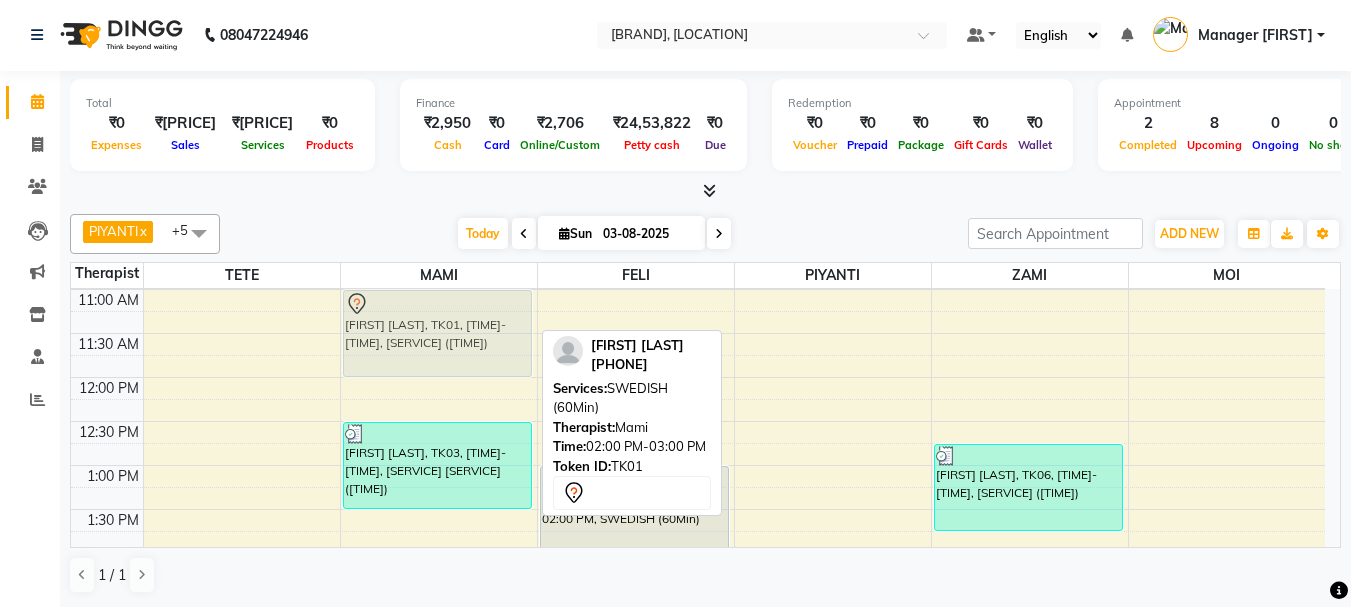 drag, startPoint x: 436, startPoint y: 531, endPoint x: 501, endPoint y: 303, distance: 237.08437 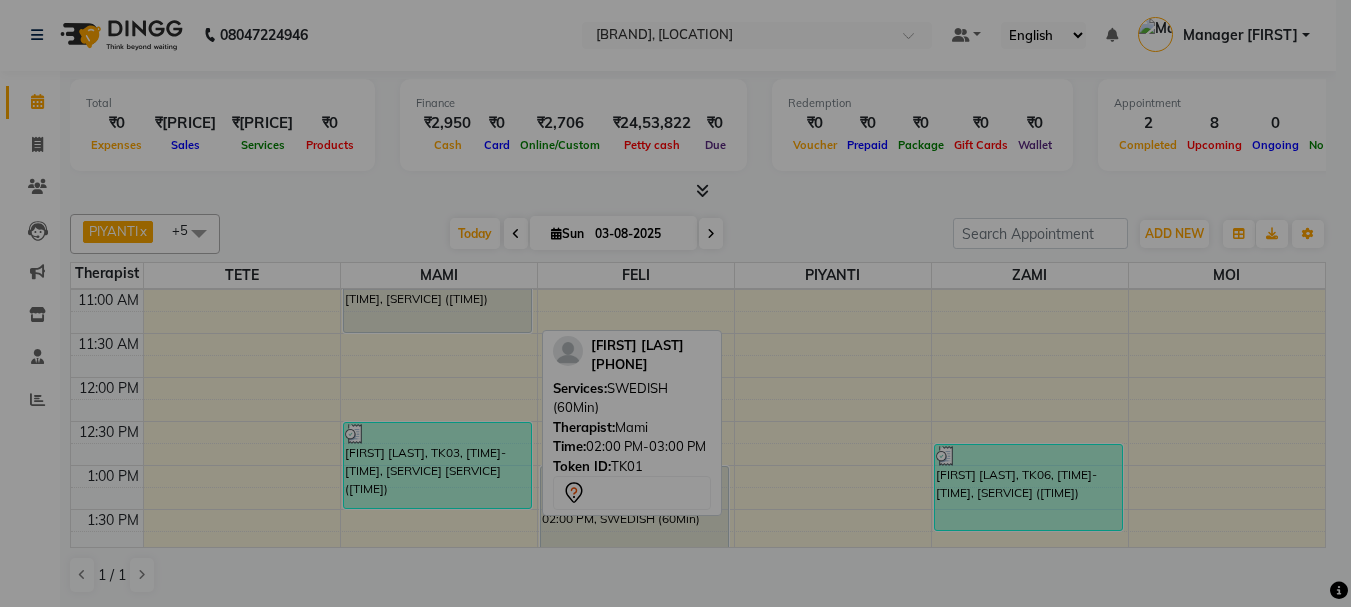 scroll, scrollTop: 167, scrollLeft: 0, axis: vertical 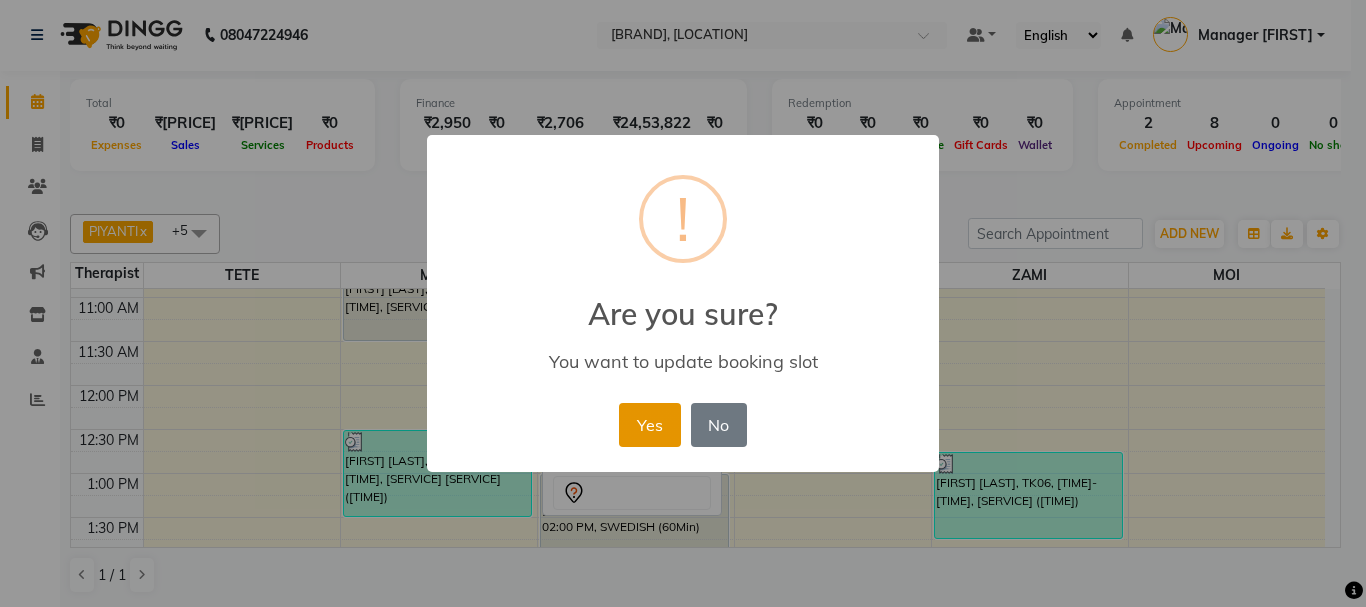 click on "Yes" at bounding box center (649, 425) 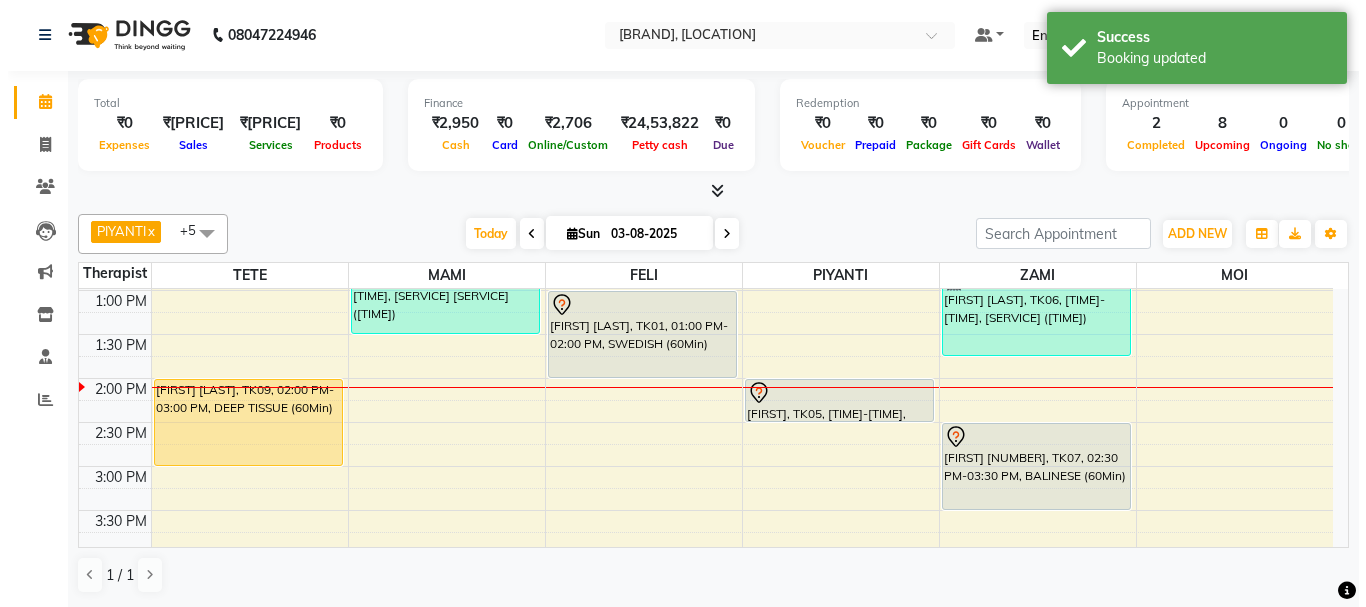 scroll, scrollTop: 367, scrollLeft: 0, axis: vertical 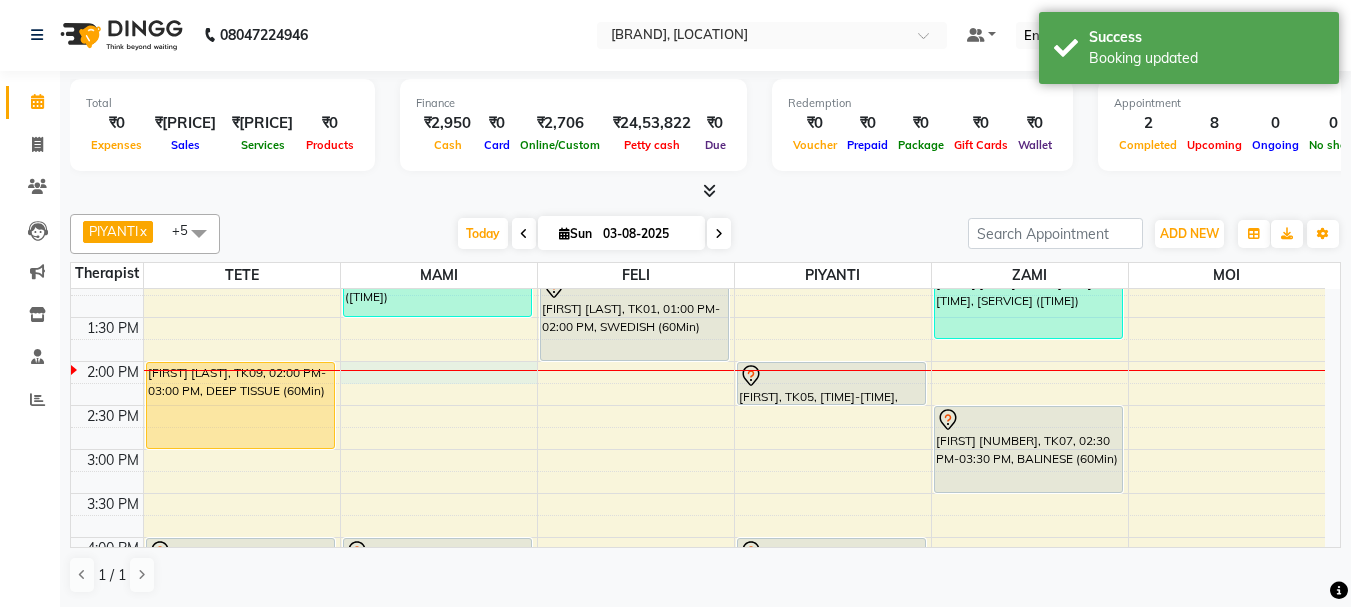 click on "[TIME] [TIME] [TIME] [TIME] [TIME] [TIME] [TIME] [TIME] [TIME] [TIME] [TIME] [TIME] [TIME] [TIME] [TIME] [TIME] [TIME] [TIME] [TIME] [TIME] [TIME] [TIME] [TIME] [TIME] [TIME] [TIME] [TIME] [TIME] [TIME] [TIME]    [FIRST] [LAST], TK09, [TIME]-[TIME], [SERVICE] ([TIME])             [FIRST] [LAST], TK02, [TIME]-[TIME], [SERVICE] ([TIME])             [FIRST] [LAST], TK01, [TIME]-[TIME], [SERVICE] ([TIME])     [FIRST] [LAST], TK03, [TIME]-[TIME], [SERVICE] [SERVICE] ([TIME])             [FIRST] [LAST], TK02, [TIME]-[TIME], [SERVICE] ([TIME])             [FIRST] [LAST], TK01, [TIME]-[TIME], [SERVICE] ([TIME])             [FIRST] [LAST], TK08, [TIME]-[TIME], [SERVICE] ([TIME])             [FIRST], TK05, [TIME]-[TIME], [SERVICE] ([TIME])             [FIRST], TK04, [TIME]-[TIME], [SERVICE] ([TIME])     [FIRST] [LAST], TK06, [TIME]-[TIME], [SERVICE] ([TIME])             [FIRST] [LAST] [NUMBER], TK07, [TIME]-[TIME], [SERVICE] ([TIME])" at bounding box center [698, 537] 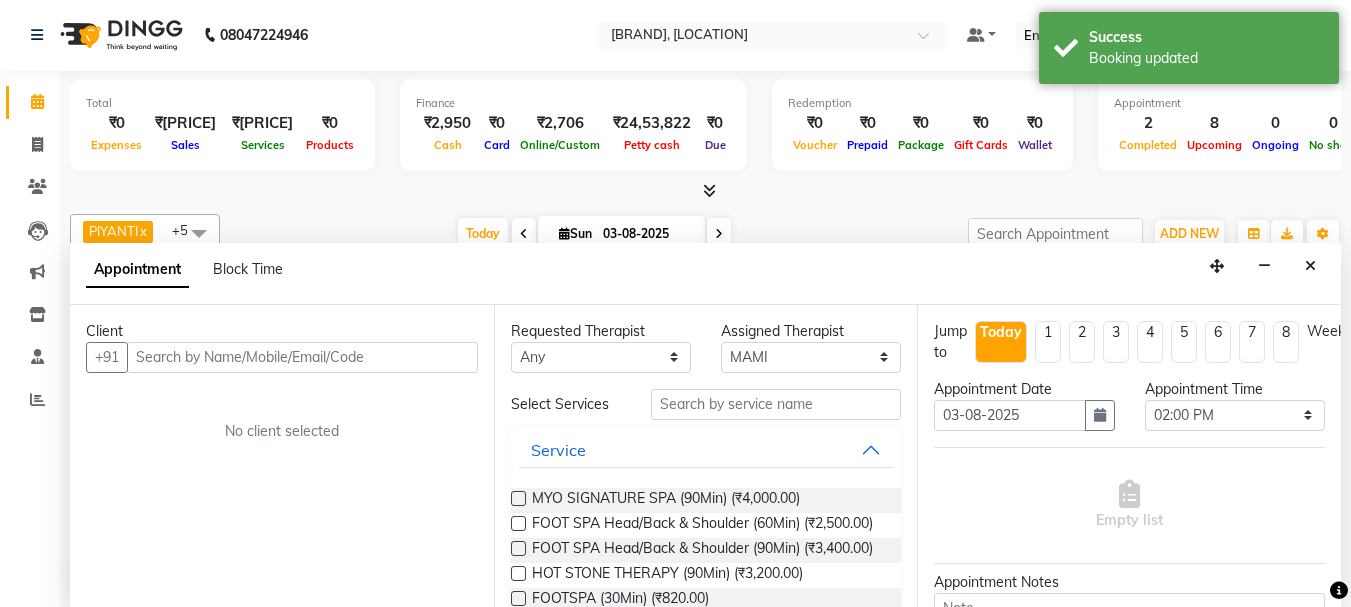 click at bounding box center [302, 357] 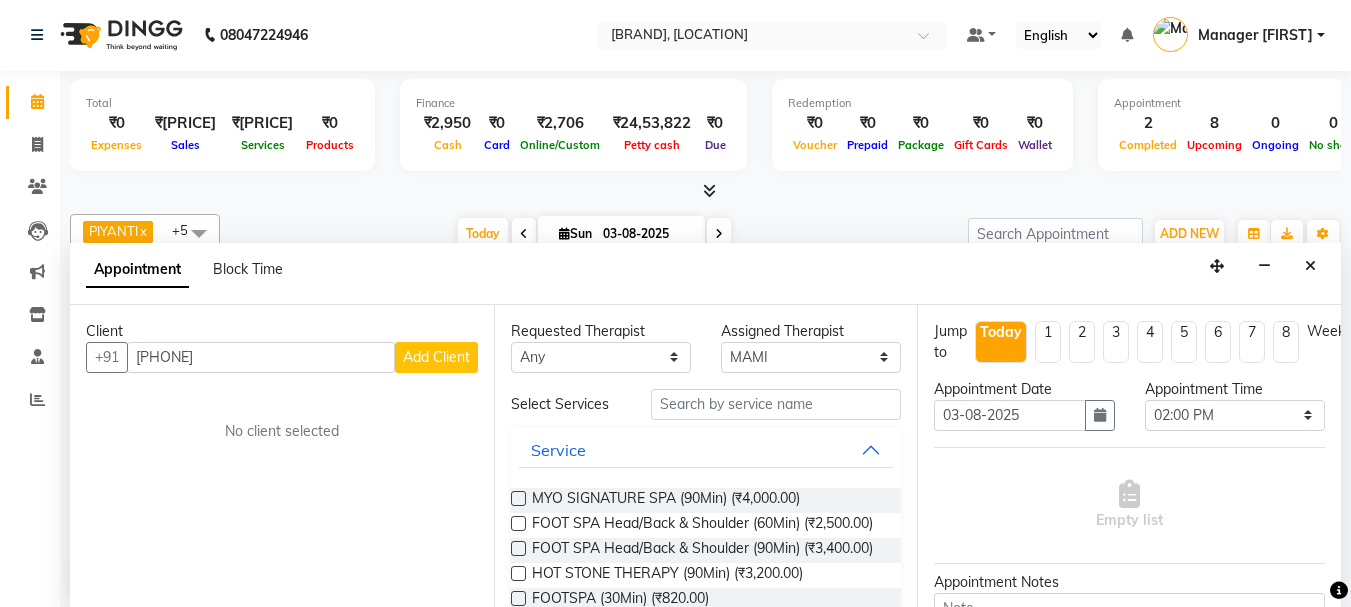 type on "[PHONE]" 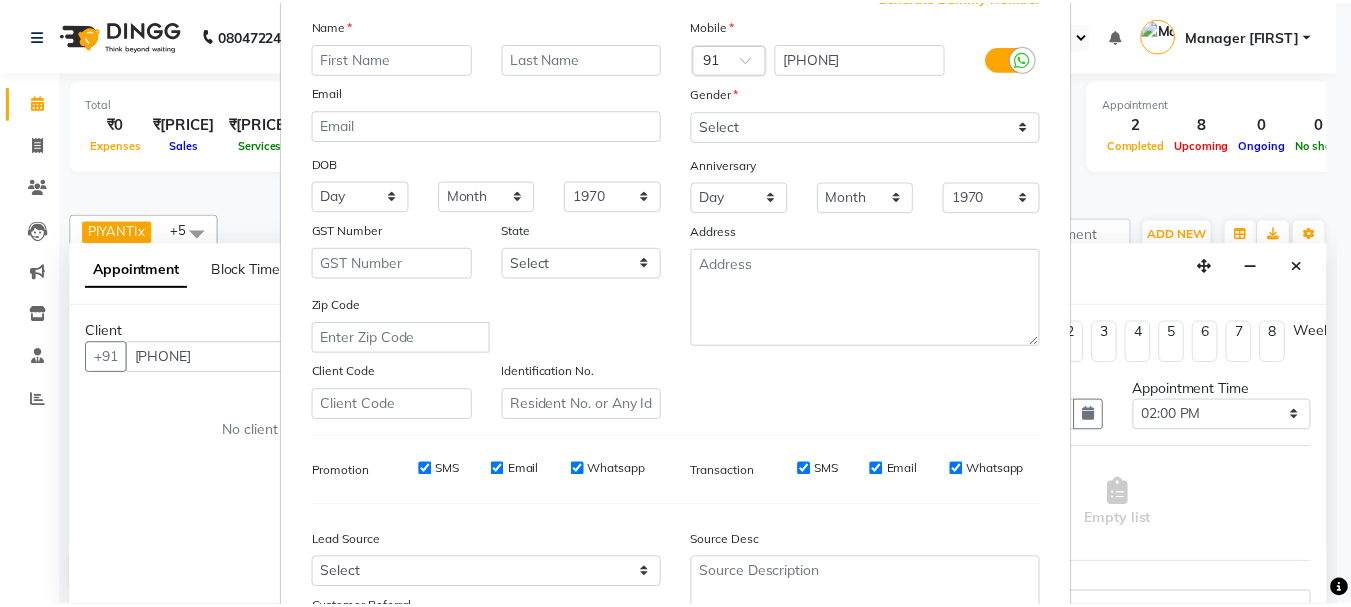 scroll, scrollTop: 316, scrollLeft: 0, axis: vertical 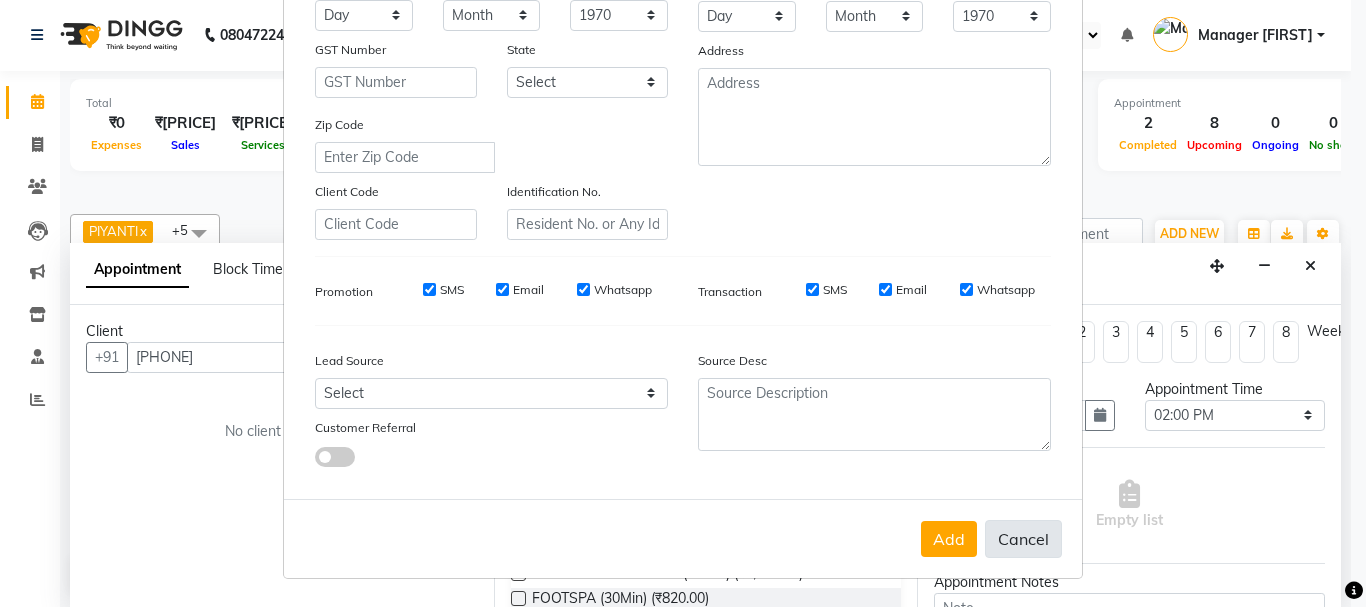 click on "Cancel" at bounding box center (1023, 539) 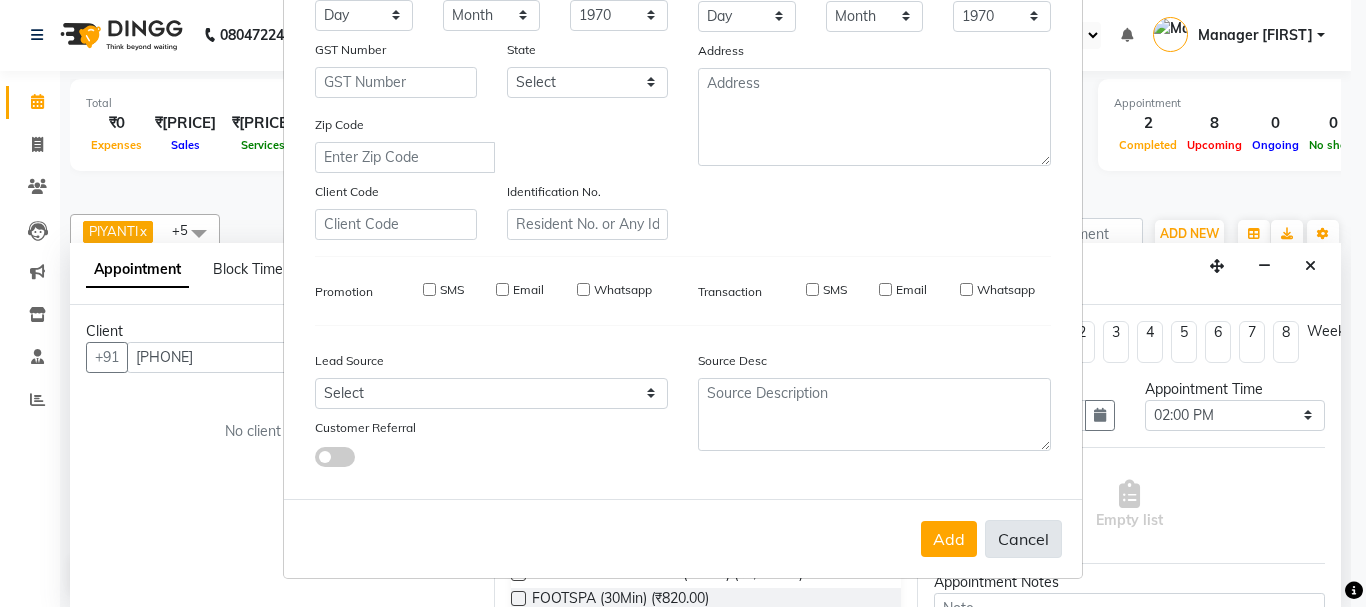 select 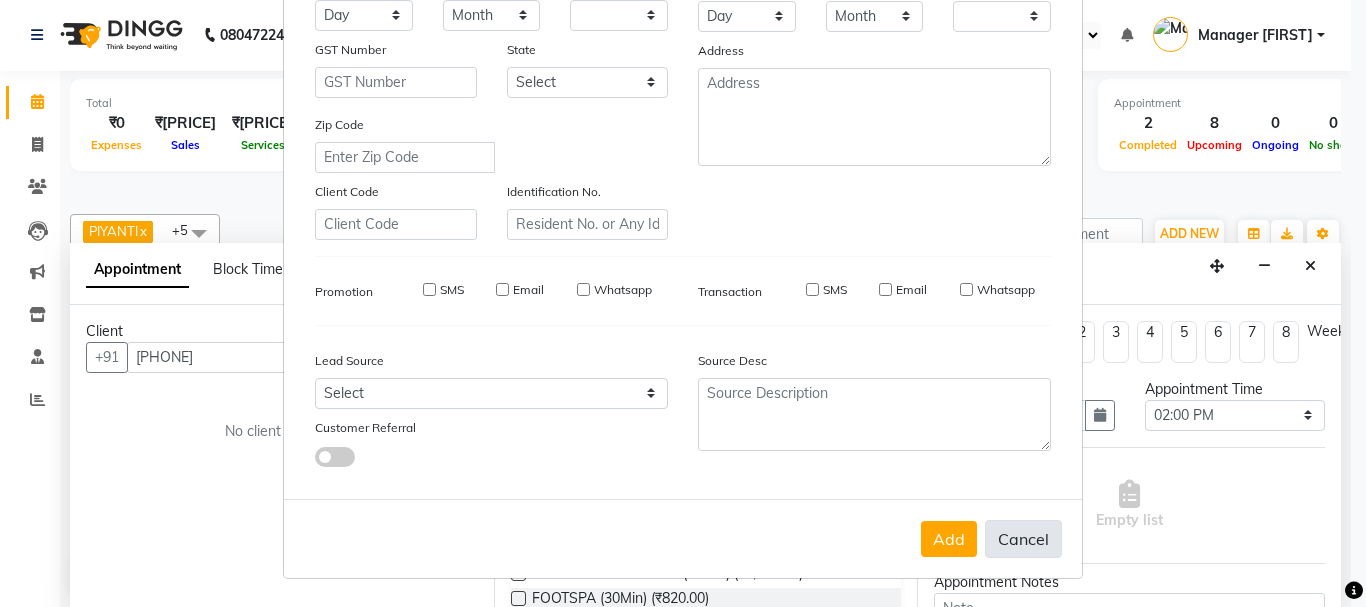 checkbox on "false" 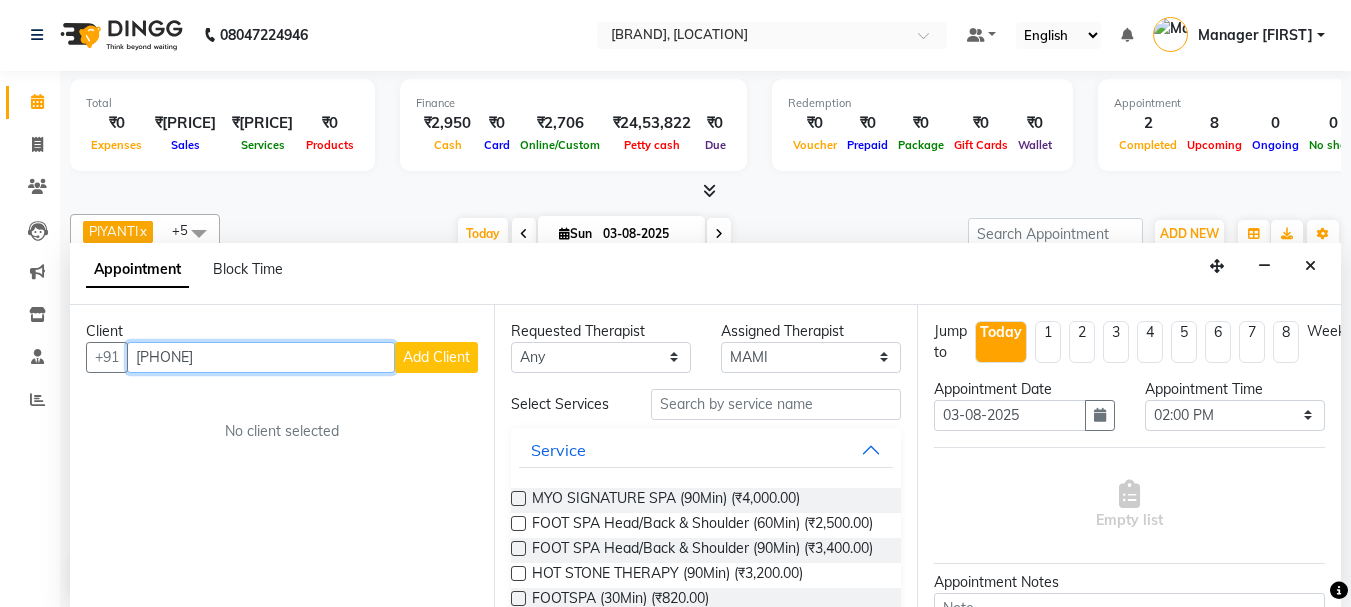 click on "[PHONE]" at bounding box center (261, 357) 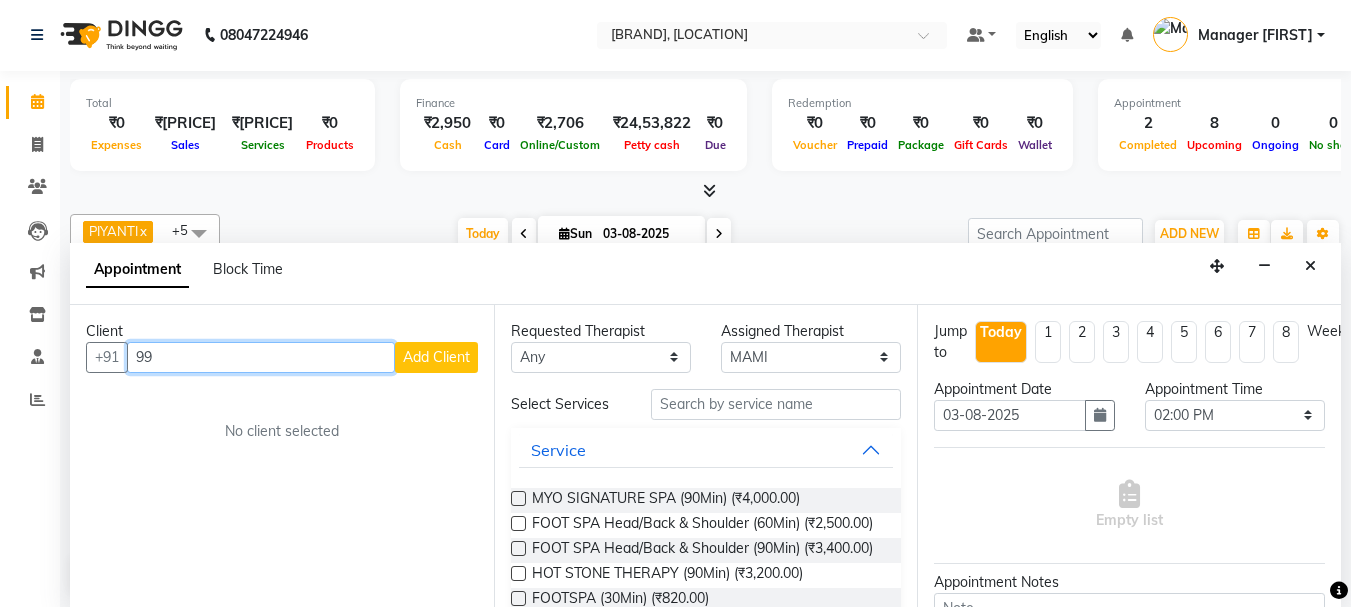 type on "9" 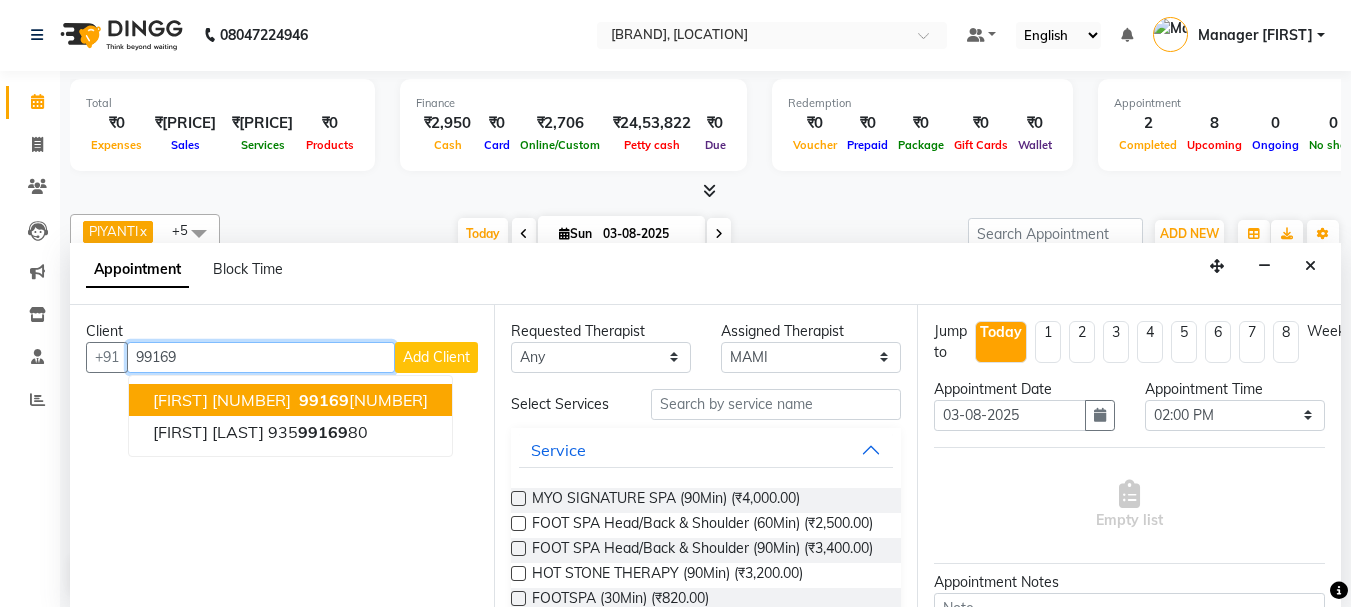 click on "99169" at bounding box center [324, 400] 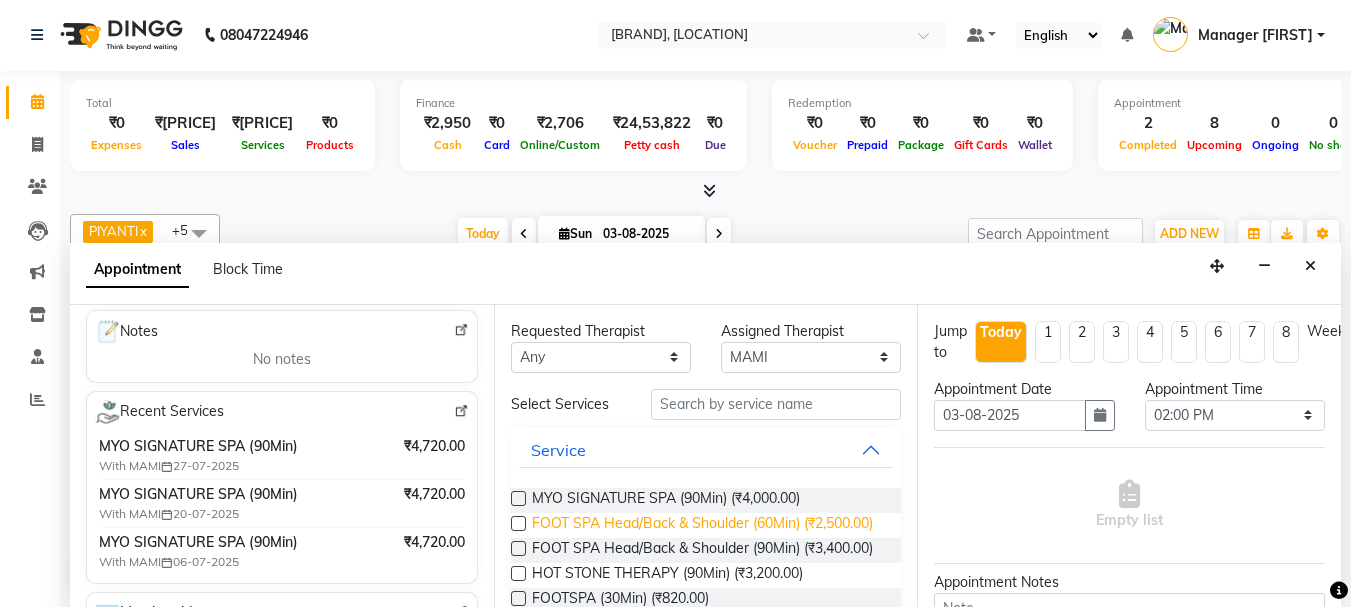 scroll, scrollTop: 300, scrollLeft: 0, axis: vertical 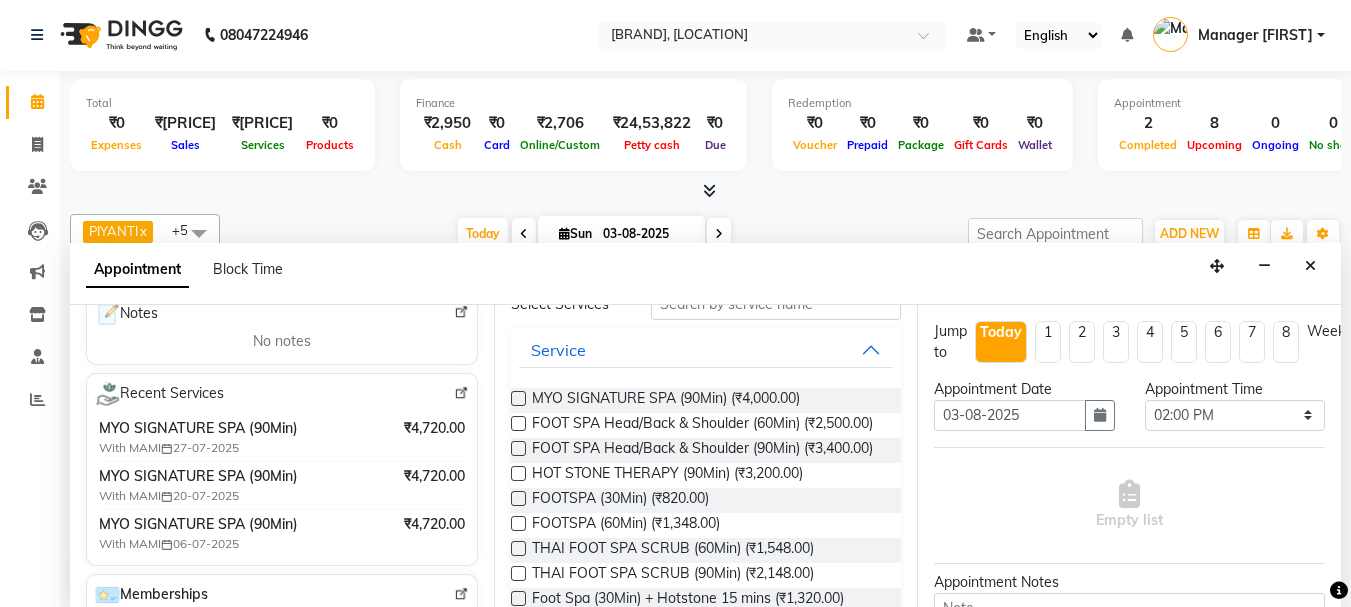 type on "[PHONE]" 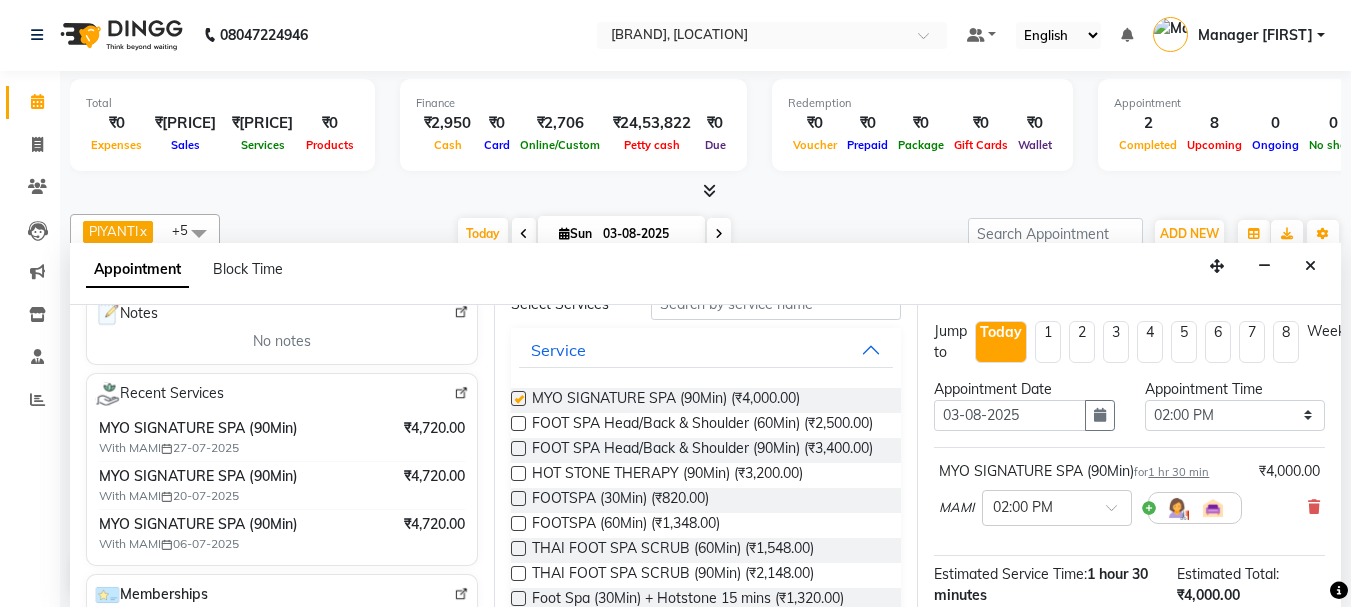 checkbox on "false" 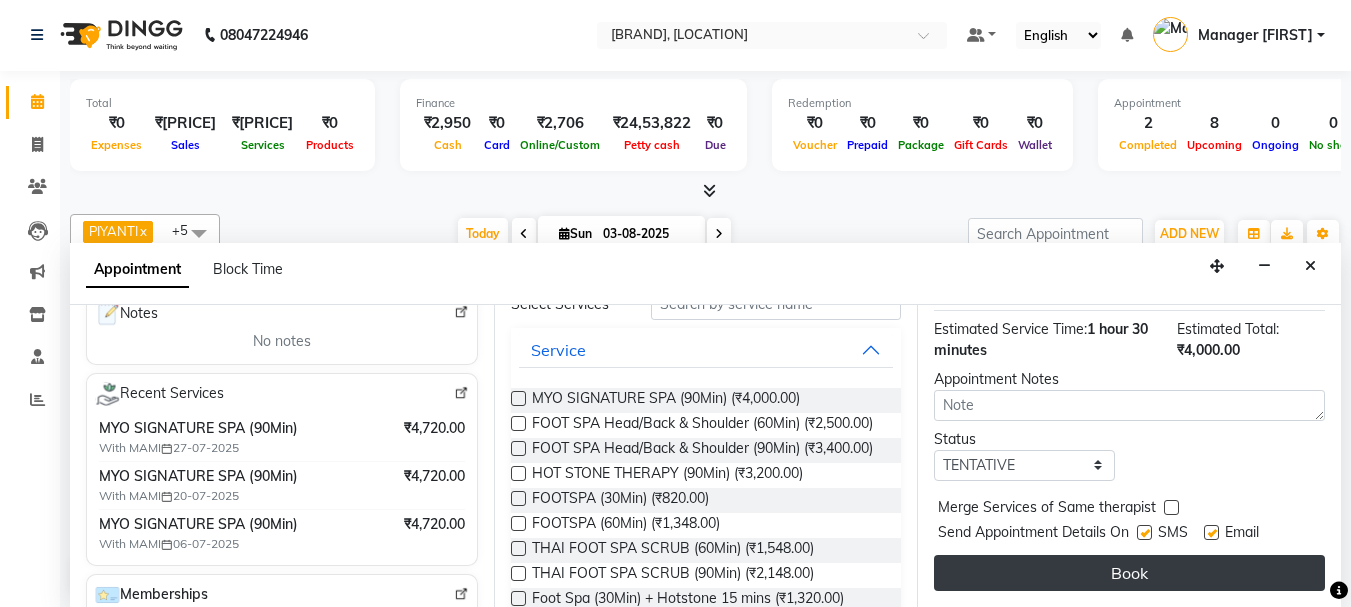 scroll, scrollTop: 260, scrollLeft: 0, axis: vertical 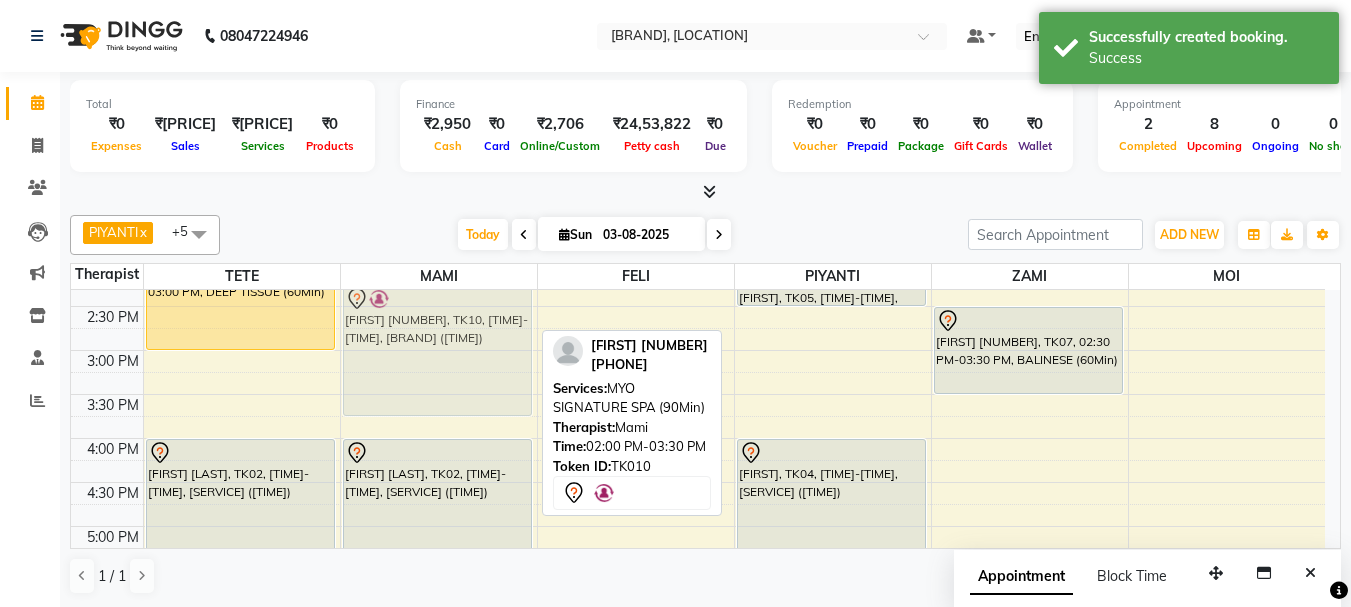 click on "[FIRST] [LAST], TK01, 10:30 AM-11:30 AM, SWEDISH (60Min)     [FIRST] [LAST], TK03, 12:30 PM-01:30 PM, FOOT SPA Head/Back & Shoulder (60Min)             [FIRST] [NUMBER], TK10, 02:00 PM-03:30 PM, MYO SIGNATURE SPA (90Min)             [FIRST] [LAST], TK02, 04:00 PM-05:30 PM, SWEDISH (90Min)             [FIRST] [NUMBER], TK10, 02:00 PM-03:30 PM, MYO SIGNATURE SPA (90Min)" at bounding box center [439, 438] 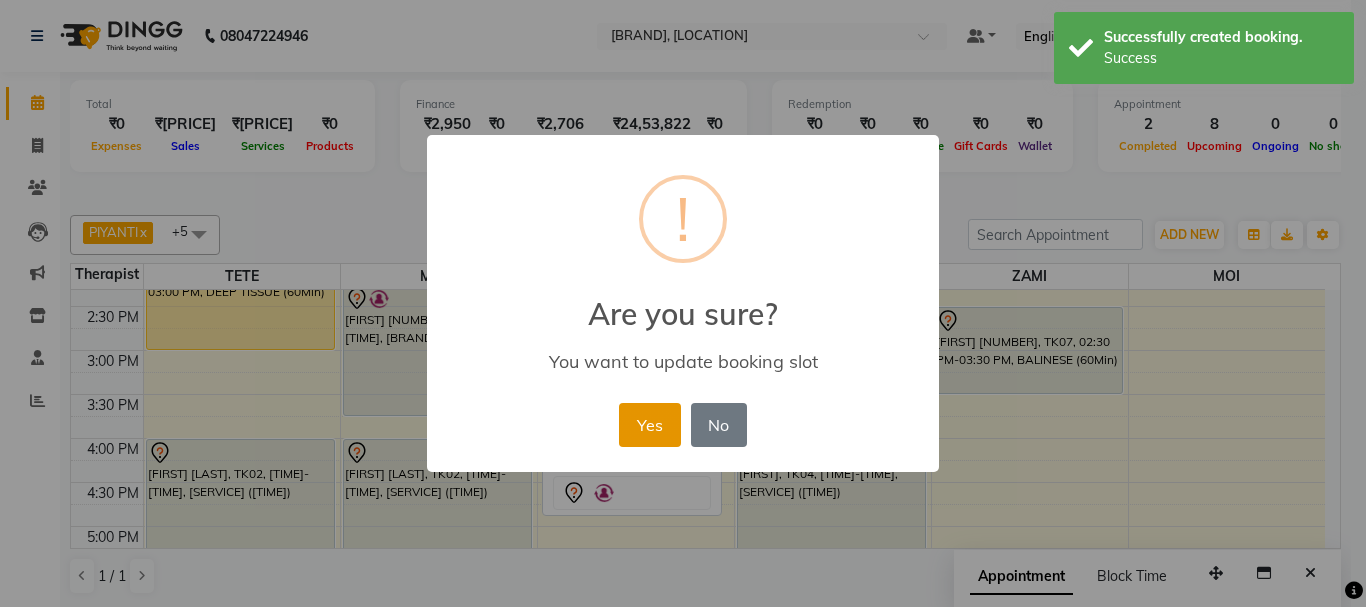 click on "Yes" at bounding box center [649, 425] 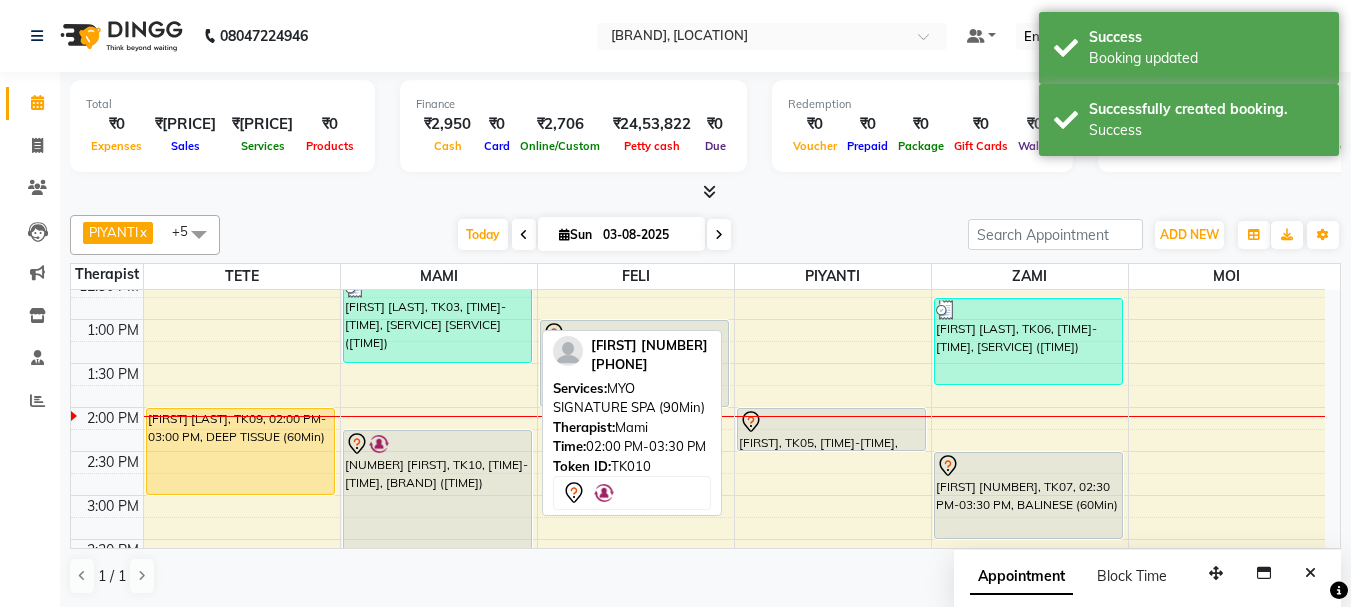 scroll, scrollTop: 367, scrollLeft: 0, axis: vertical 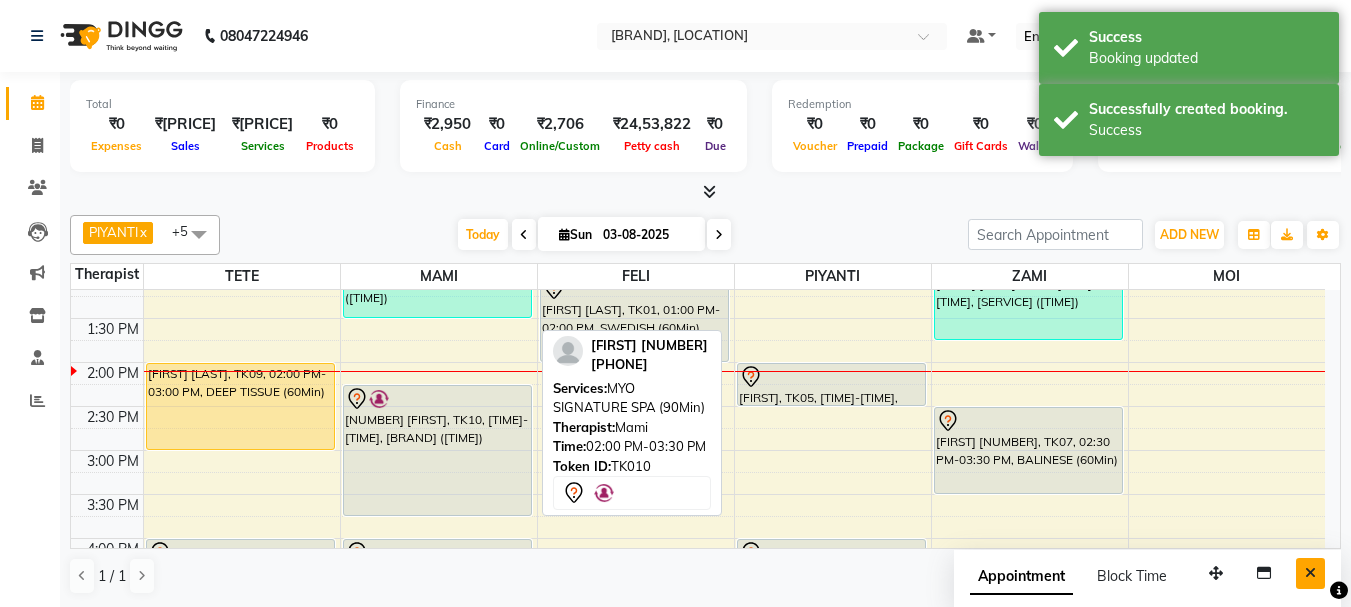 click at bounding box center (1310, 573) 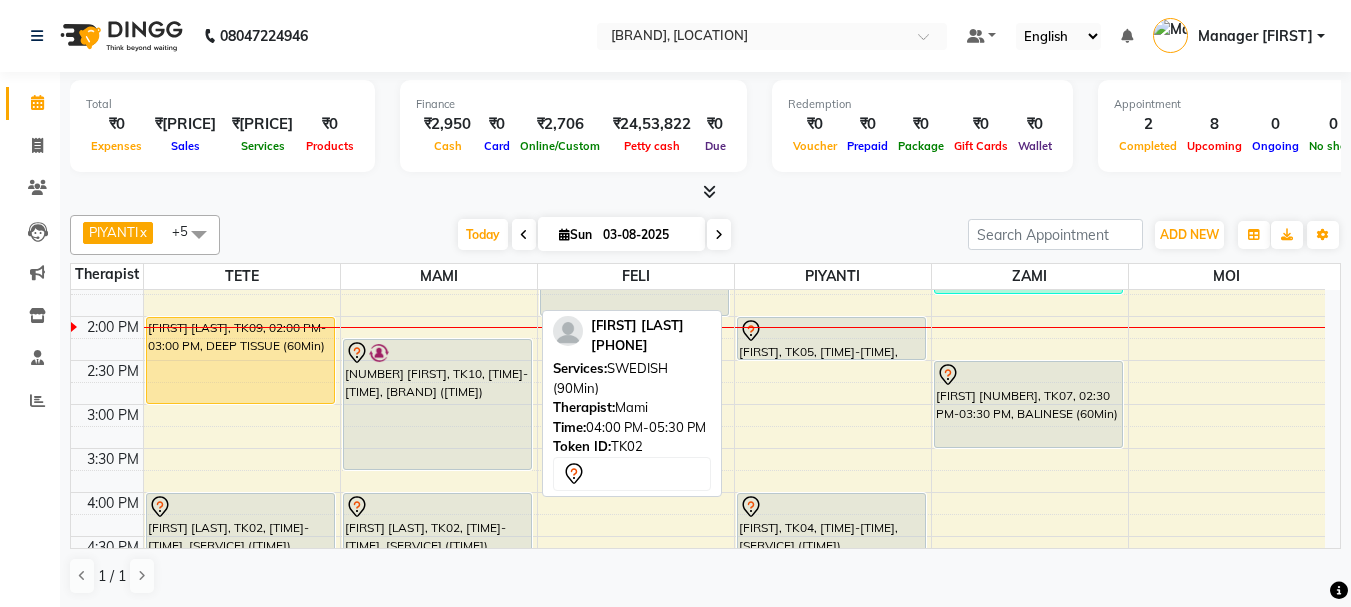 scroll, scrollTop: 367, scrollLeft: 0, axis: vertical 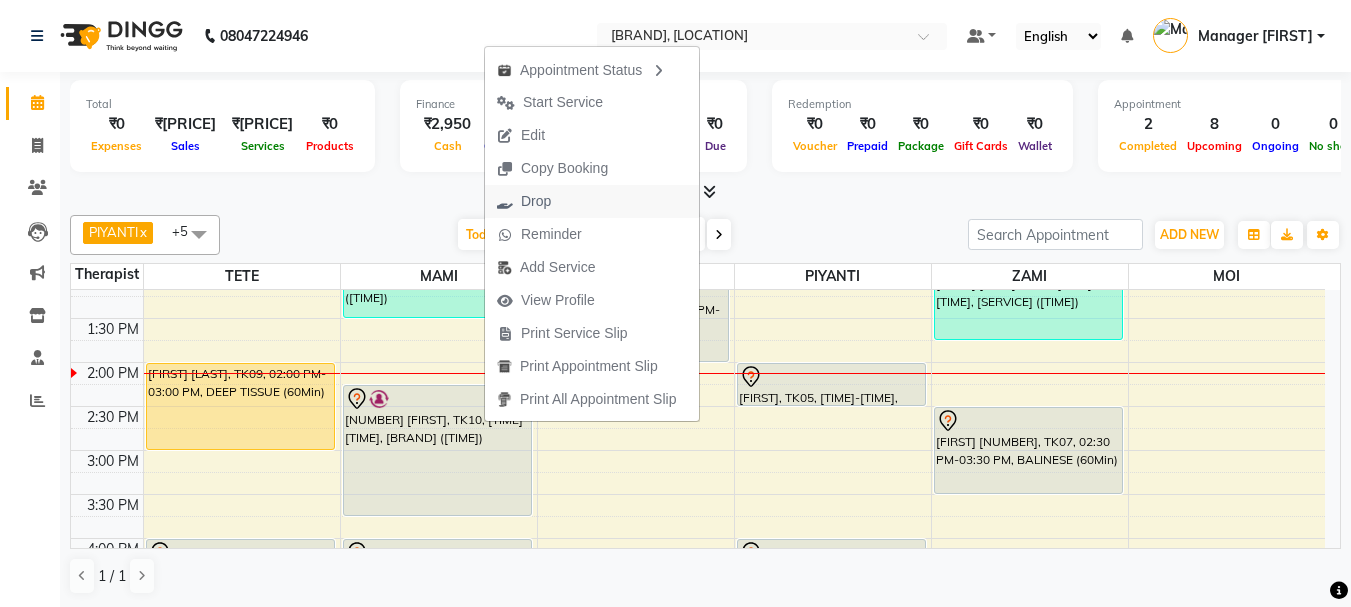 click on "Drop" at bounding box center (536, 201) 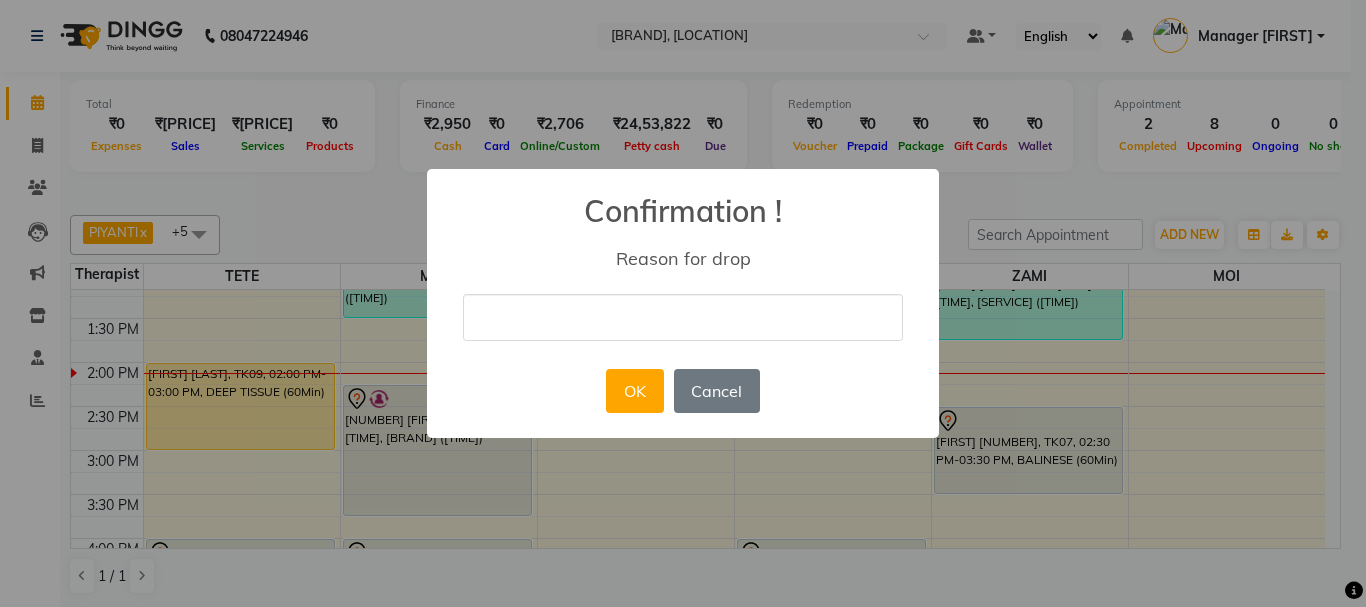 click at bounding box center (683, 317) 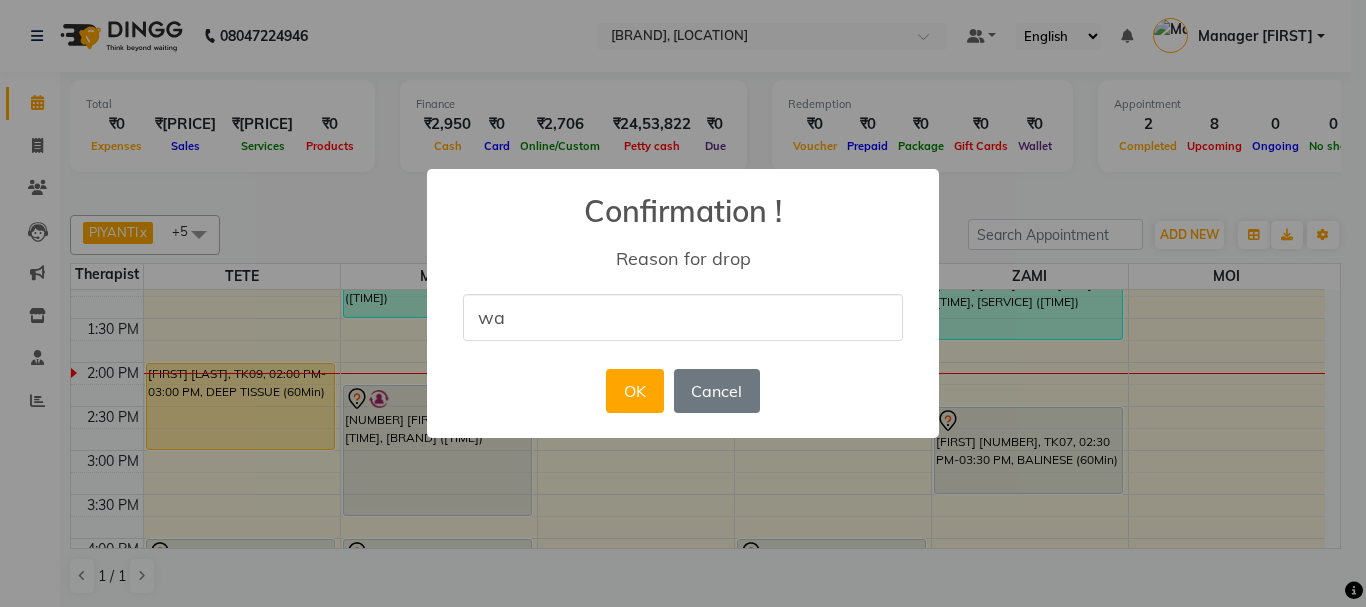 type on "w" 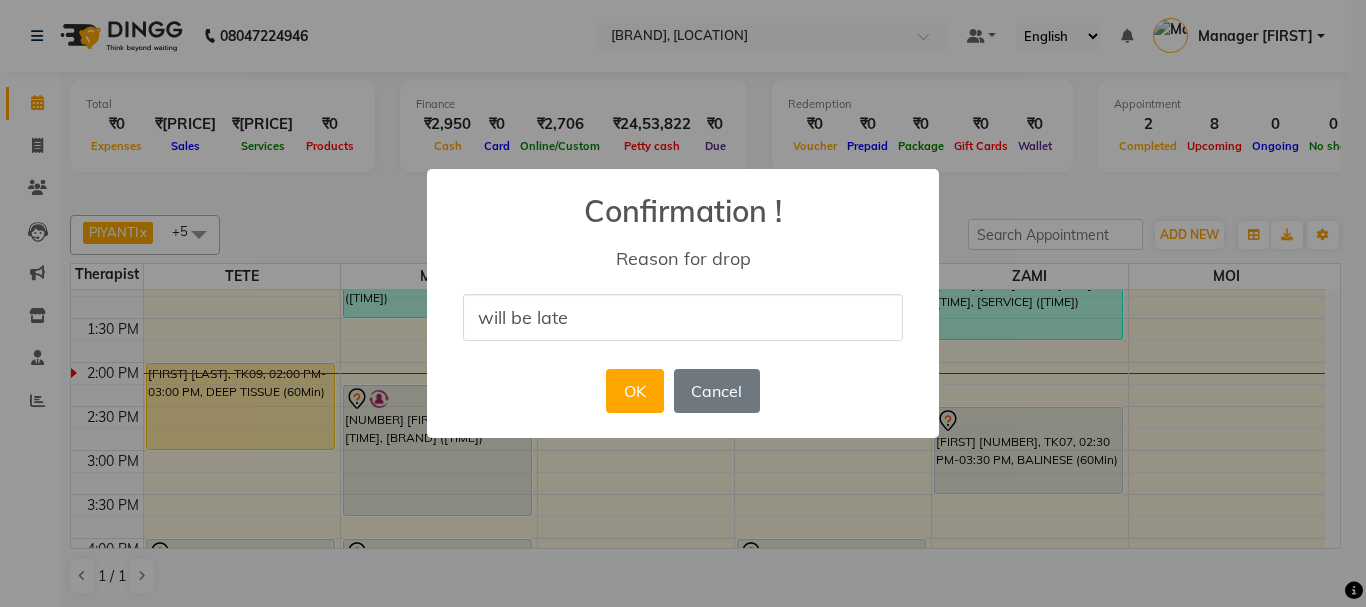 type on "will be late" 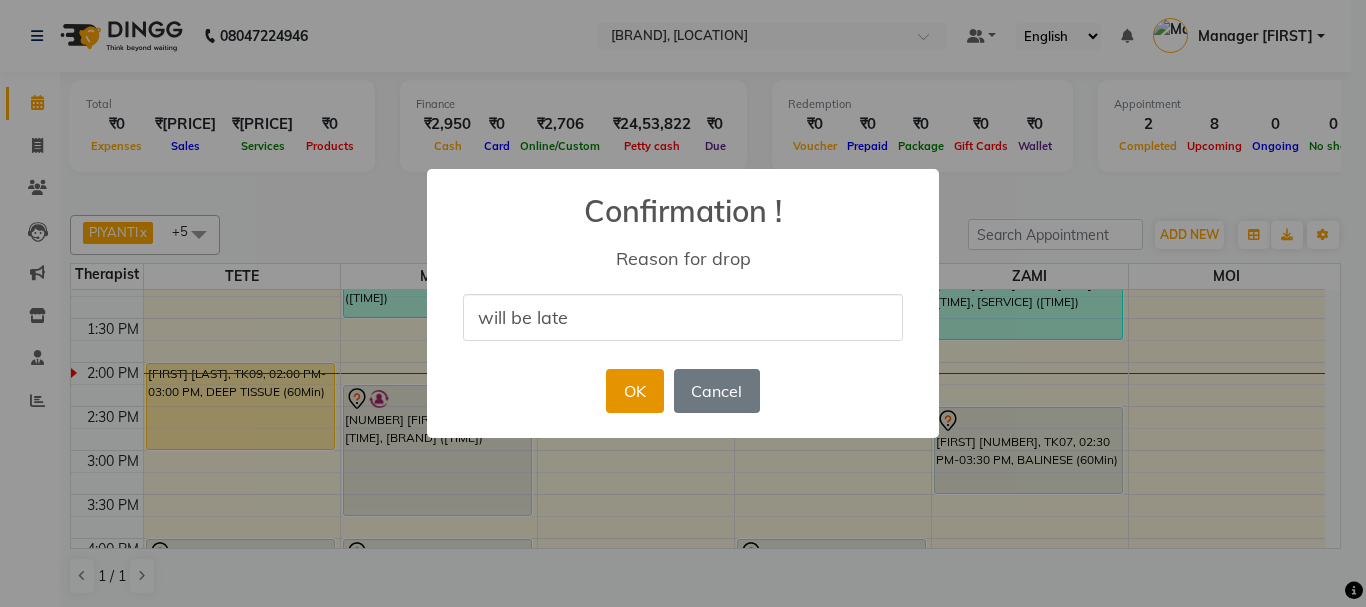 click on "OK" at bounding box center (634, 391) 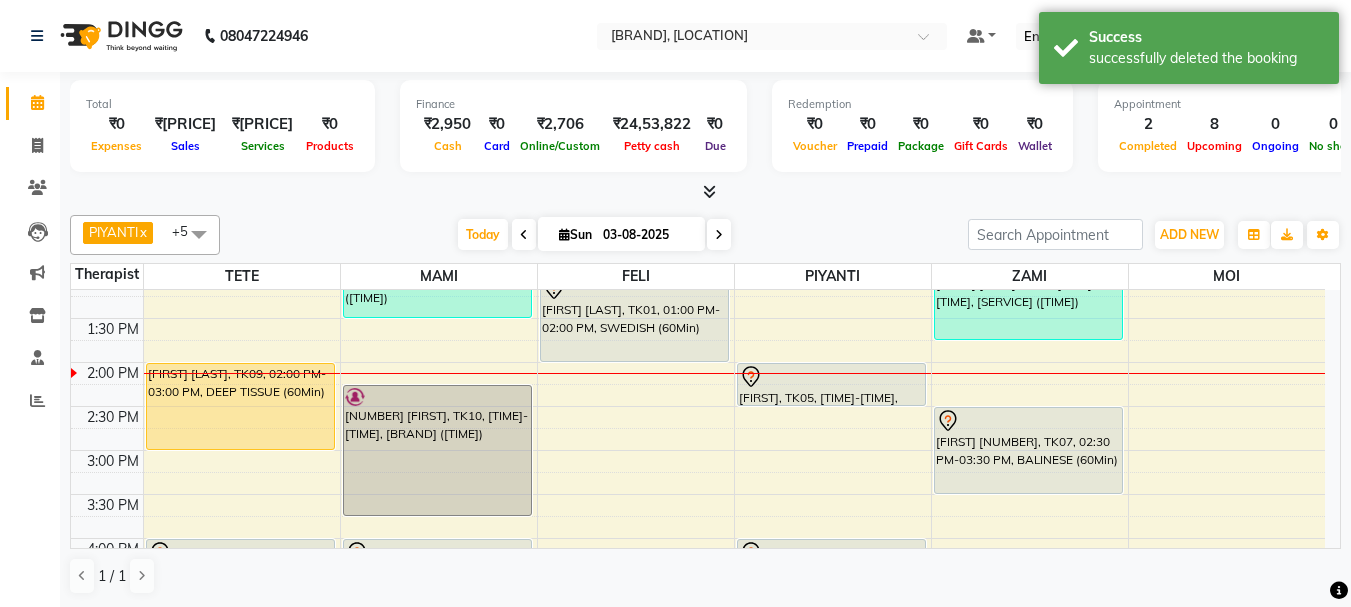 drag, startPoint x: 413, startPoint y: 448, endPoint x: 449, endPoint y: 357, distance: 97.862144 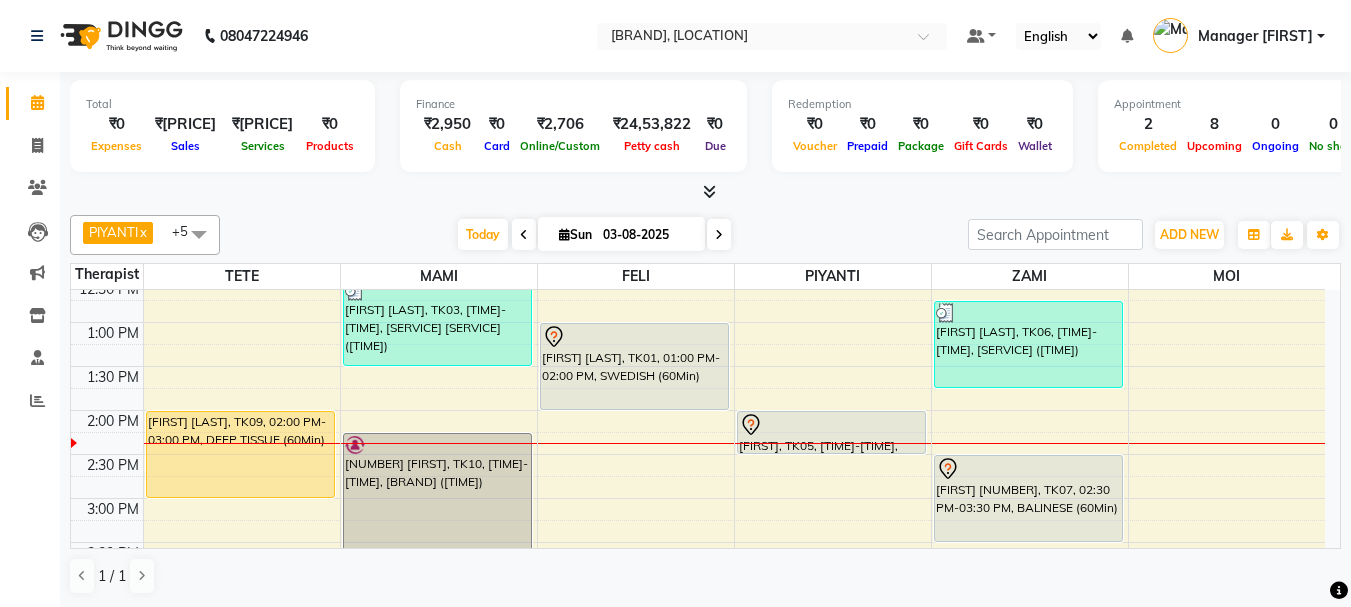 scroll, scrollTop: 367, scrollLeft: 0, axis: vertical 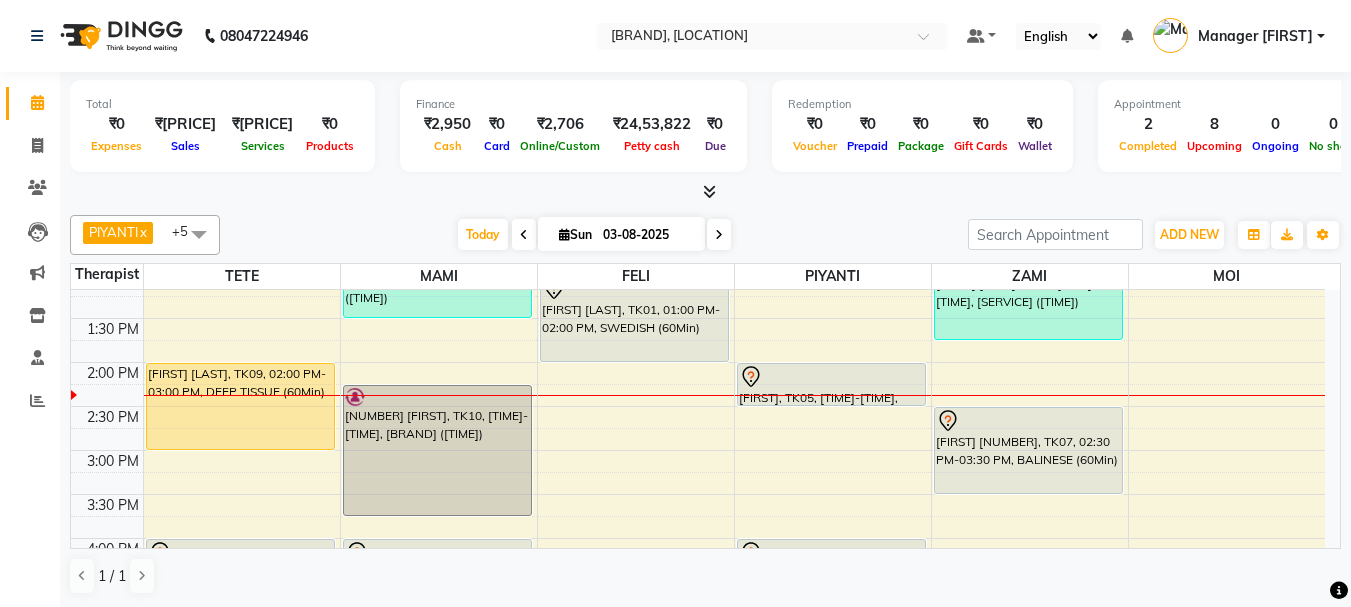 click on "9:00 AM 9:30 AM 10:00 AM 10:30 AM 11:00 AM 11:30 AM 12:00 PM 12:30 PM 1:00 PM 1:30 PM 2:00 PM 2:30 PM 3:00 PM 3:30 PM 4:00 PM 4:30 PM 5:00 PM 5:30 PM 6:00 PM 6:30 PM 7:00 PM 7:30 PM 8:00 PM 8:30 PM 9:00 PM 9:30 PM 10:00 PM 10:30 PM    [FIRST] [LAST], TK09, 02:00 PM-03:00 PM, DEEP TISSUE (60Min)             [FIRST] [LAST], TK02, 04:00 PM-05:30 PM, SWEDISH (90Min)             [FIRST] [LAST], TK01, 10:30 AM-11:30 AM, SWEDISH (60Min)     [FIRST] [LAST], TK03, 12:30 PM-01:30 PM, FOOT SPA Head/Back & Shoulder (60Min)     [FIRST] [NUMBER], TK10, 02:15 PM-03:45 PM, MYO SIGNATURE SPA (90Min)             [FIRST] [LAST], TK02, 04:00 PM-05:30 PM, SWEDISH (90Min)             [FIRST] [LAST], TK01, 01:00 PM-02:00 PM, SWEDISH (60Min)             [FIRST] [LAST], TK08, 06:00 PM-07:30 PM, DEEP TISSUE (90Min)             [FIRST], TK05, 02:00 PM-02:30 PM, HEAD CHAMPI (30Min)             [FIRST], TK04, 04:00 PM-05:30 PM, DEEP TISSUE (90Min)     [FIRST] [LAST], TK06, 12:45 PM-01:45 PM, BALINESE (60Min)" at bounding box center (698, 538) 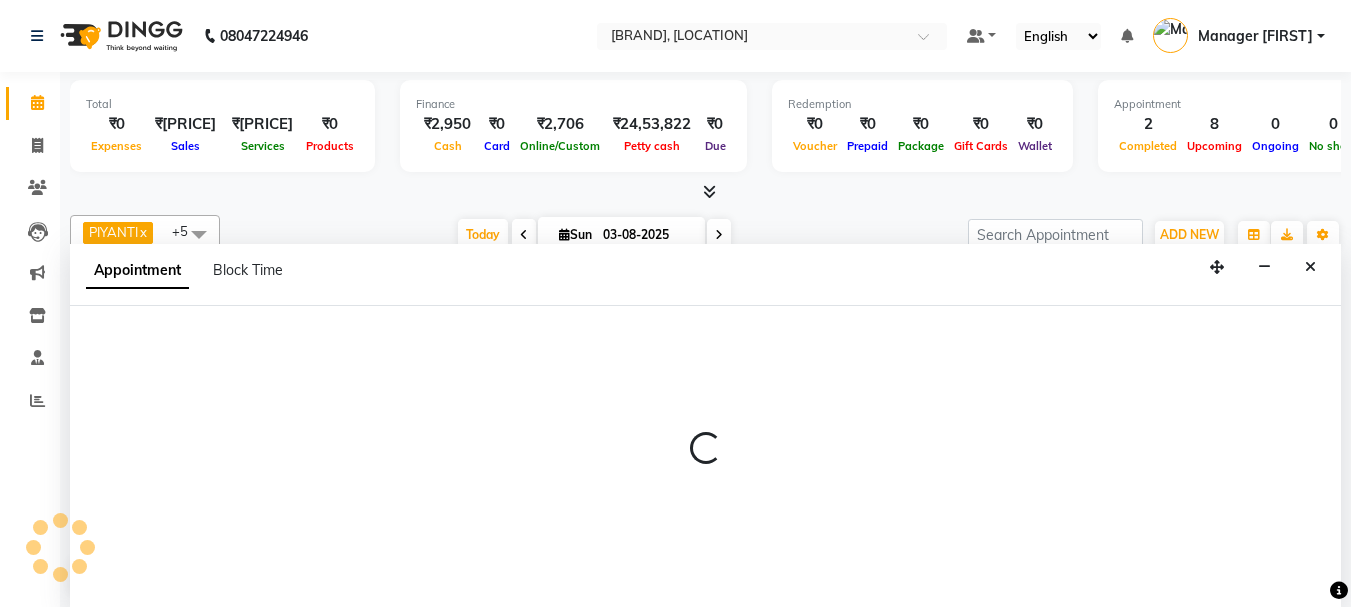 select on "42923" 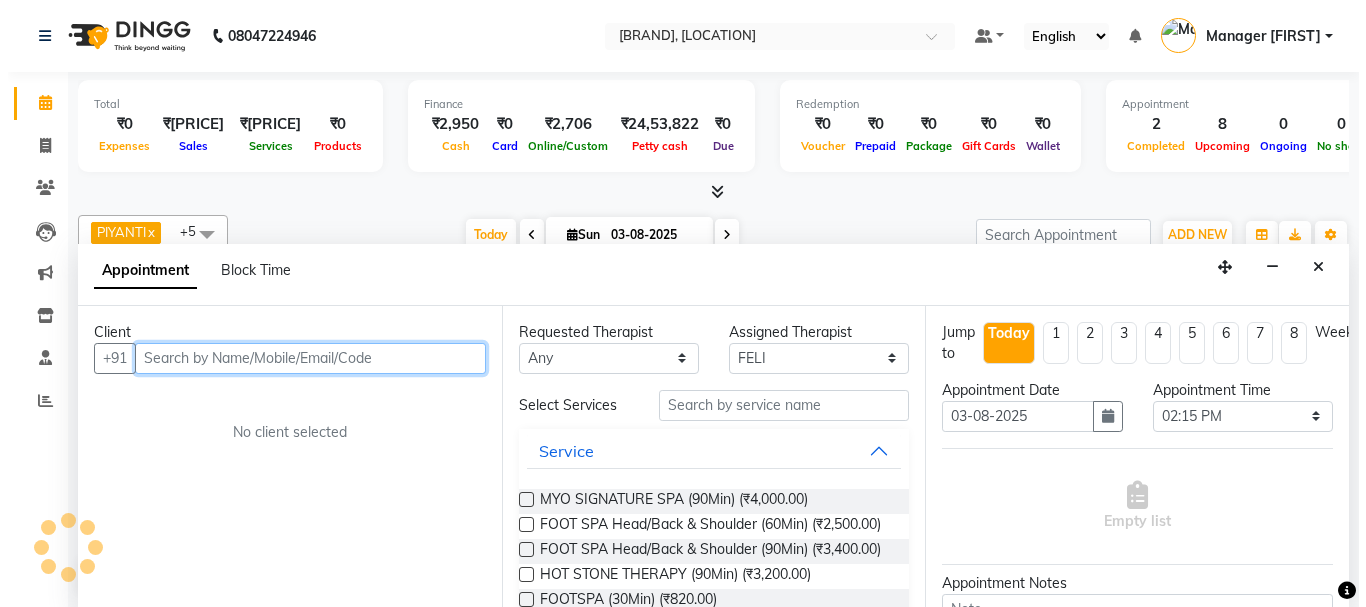 scroll, scrollTop: 1, scrollLeft: 0, axis: vertical 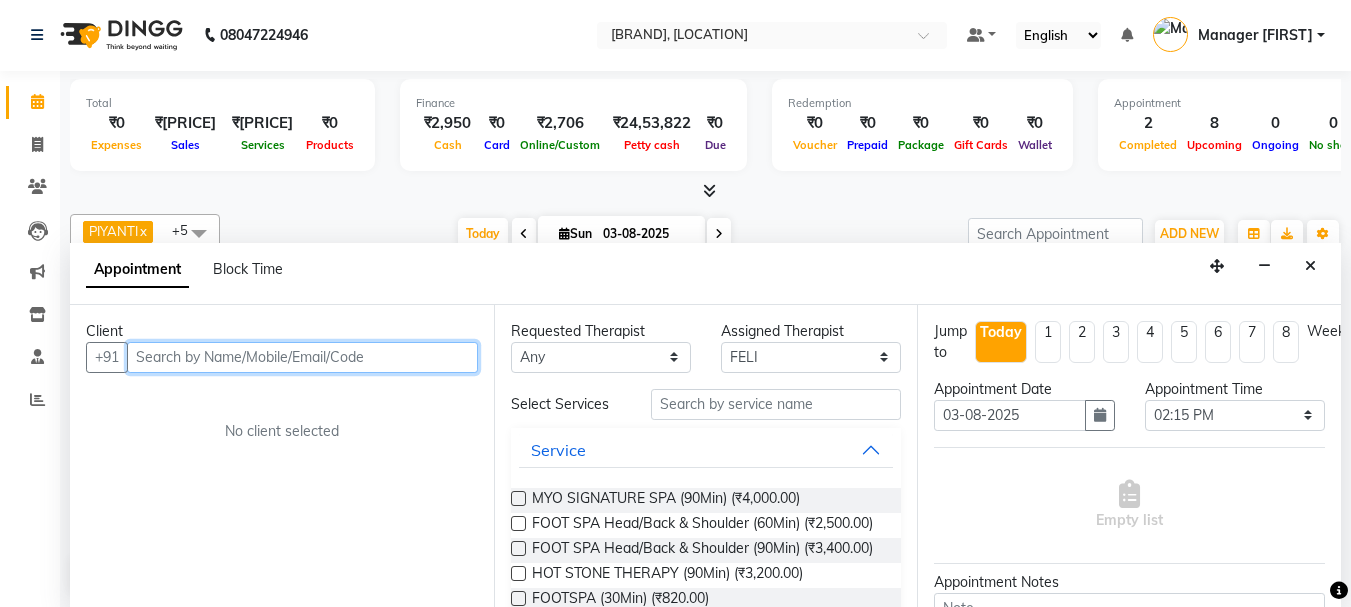 click at bounding box center [302, 357] 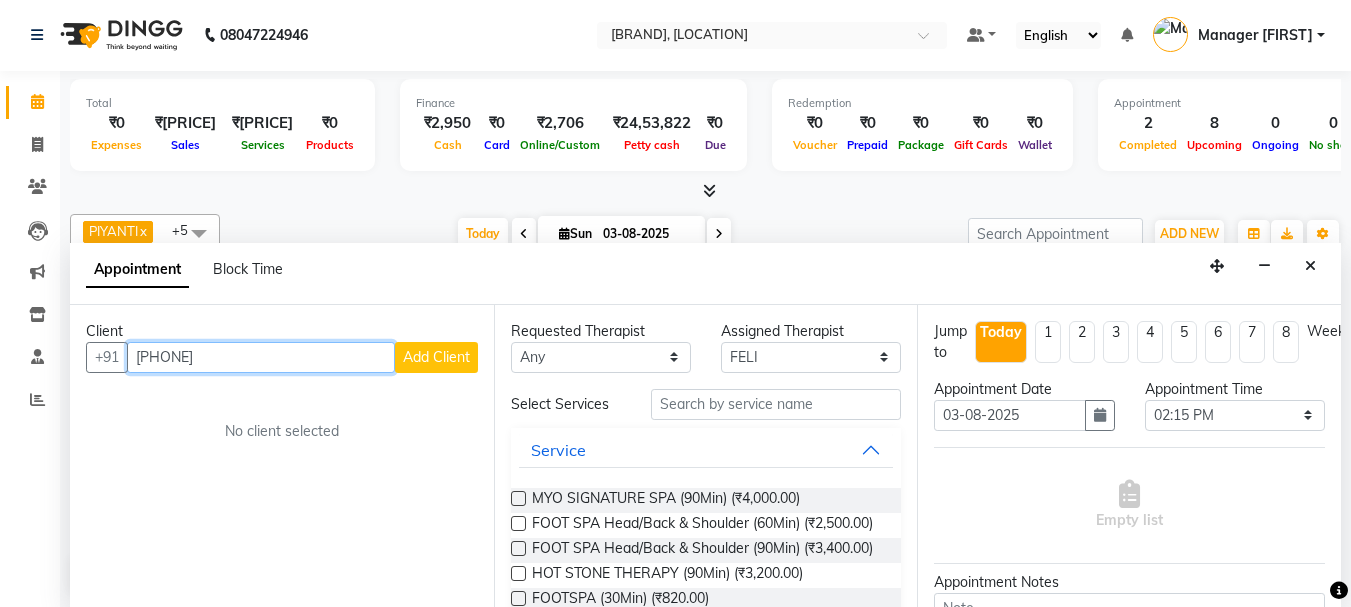 type on "[PHONE]" 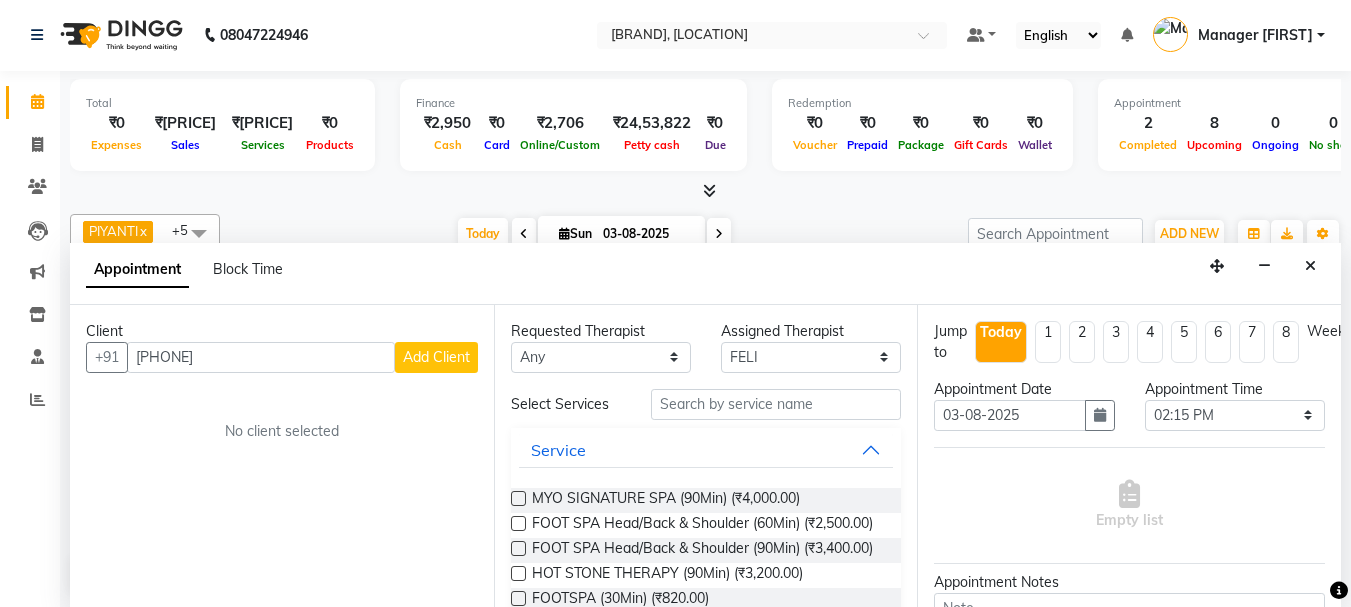 click on "Add Client" at bounding box center [436, 357] 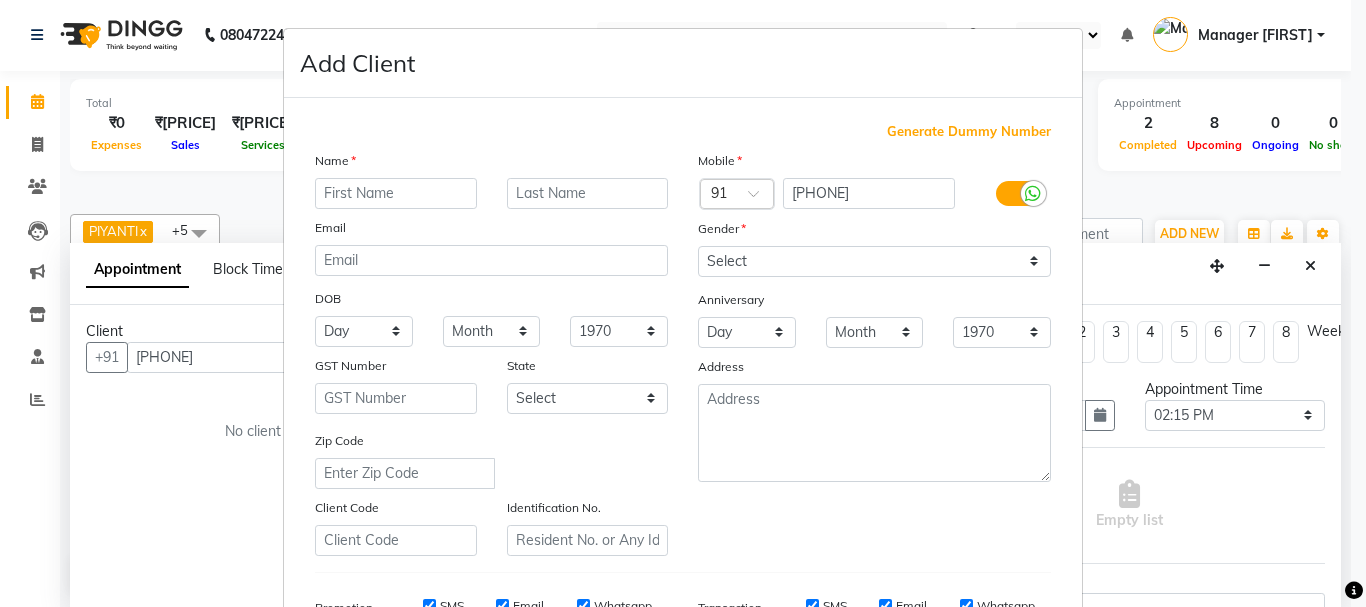 click at bounding box center (396, 193) 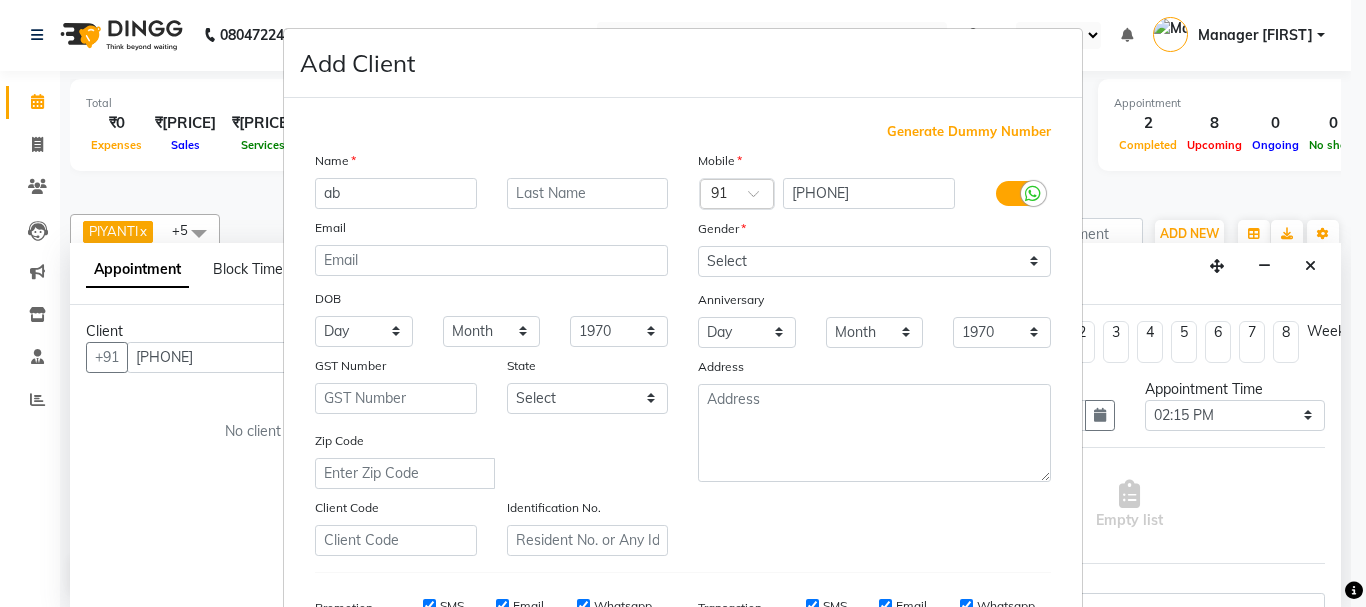 type on "a" 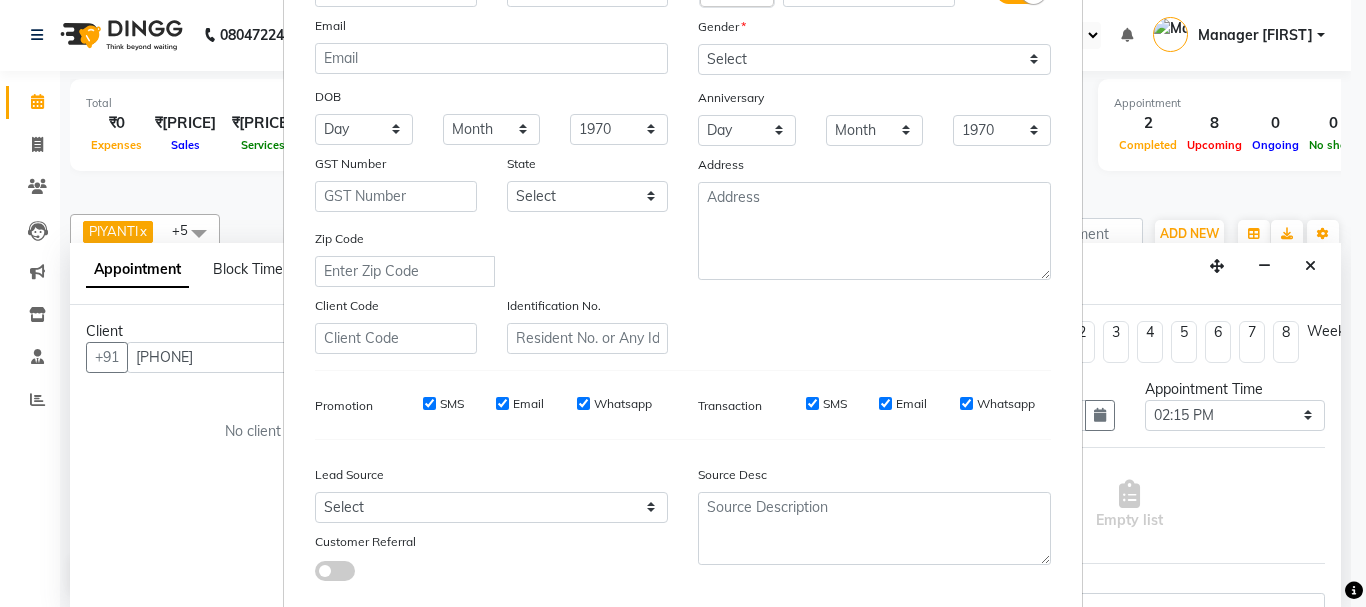 scroll, scrollTop: 300, scrollLeft: 0, axis: vertical 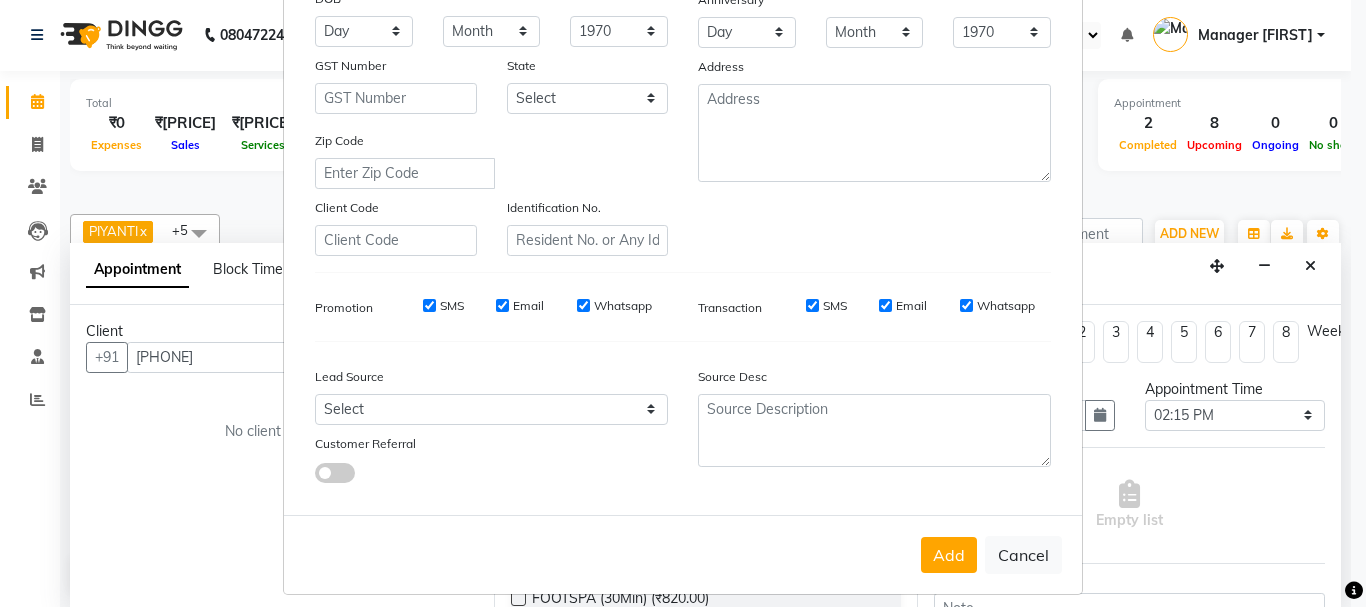 type on "[FIRST]" 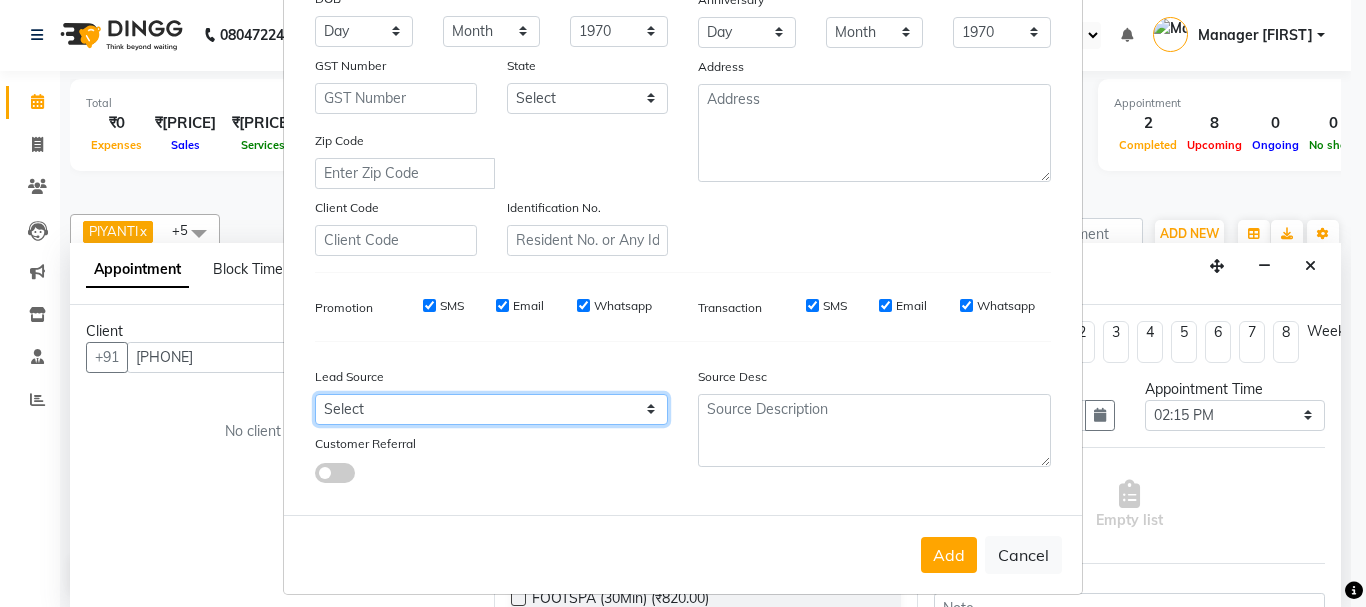 click on "Select Walk-in Referral Internet Friend Word of Mouth Advertisement Facebook JustDial Google Other Instagram  YouTube  WhatsApp" at bounding box center [491, 409] 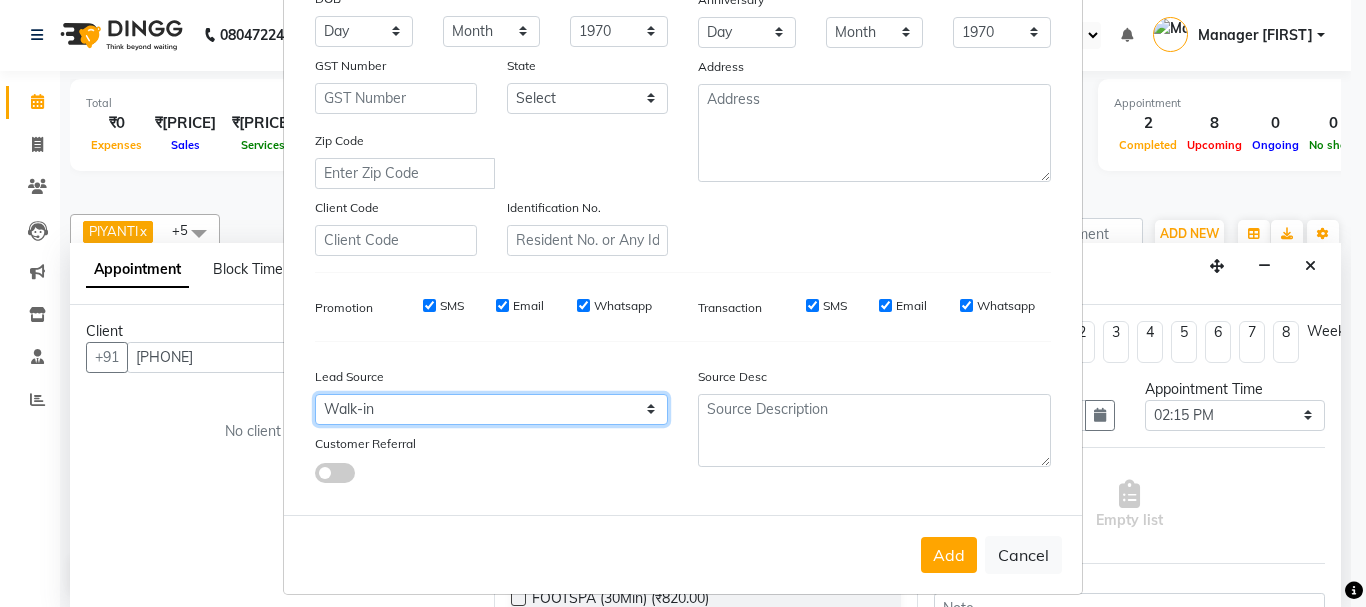 click on "Select Walk-in Referral Internet Friend Word of Mouth Advertisement Facebook JustDial Google Other Instagram  YouTube  WhatsApp" at bounding box center [491, 409] 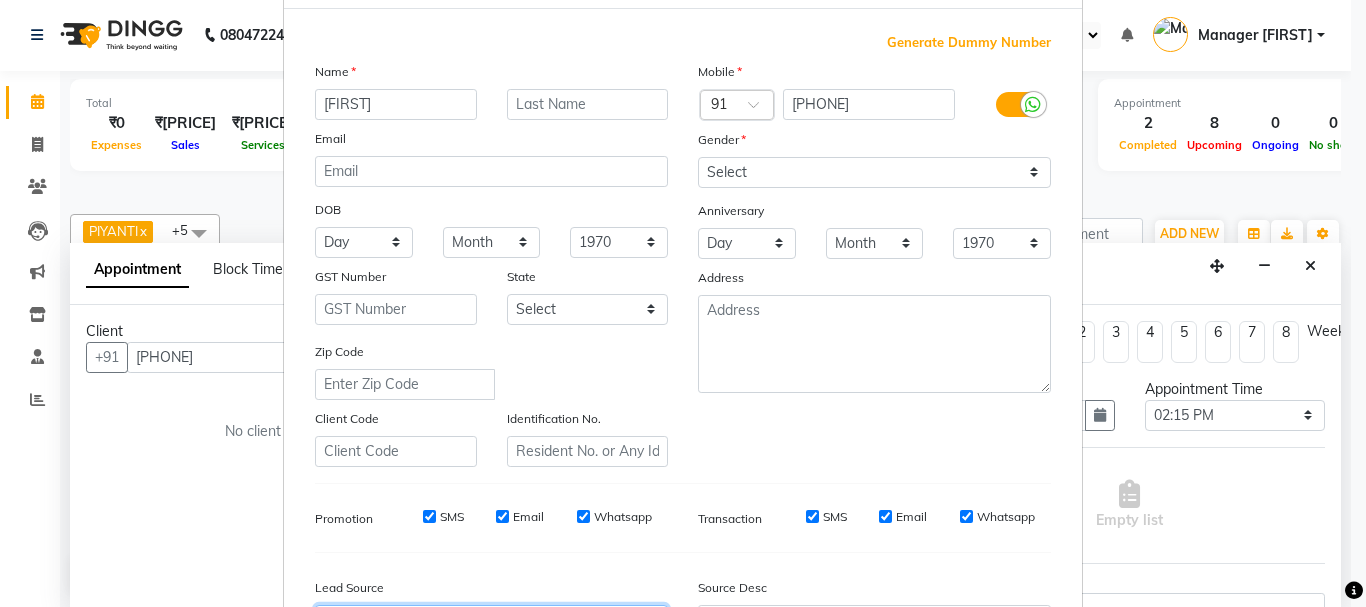 scroll, scrollTop: 0, scrollLeft: 0, axis: both 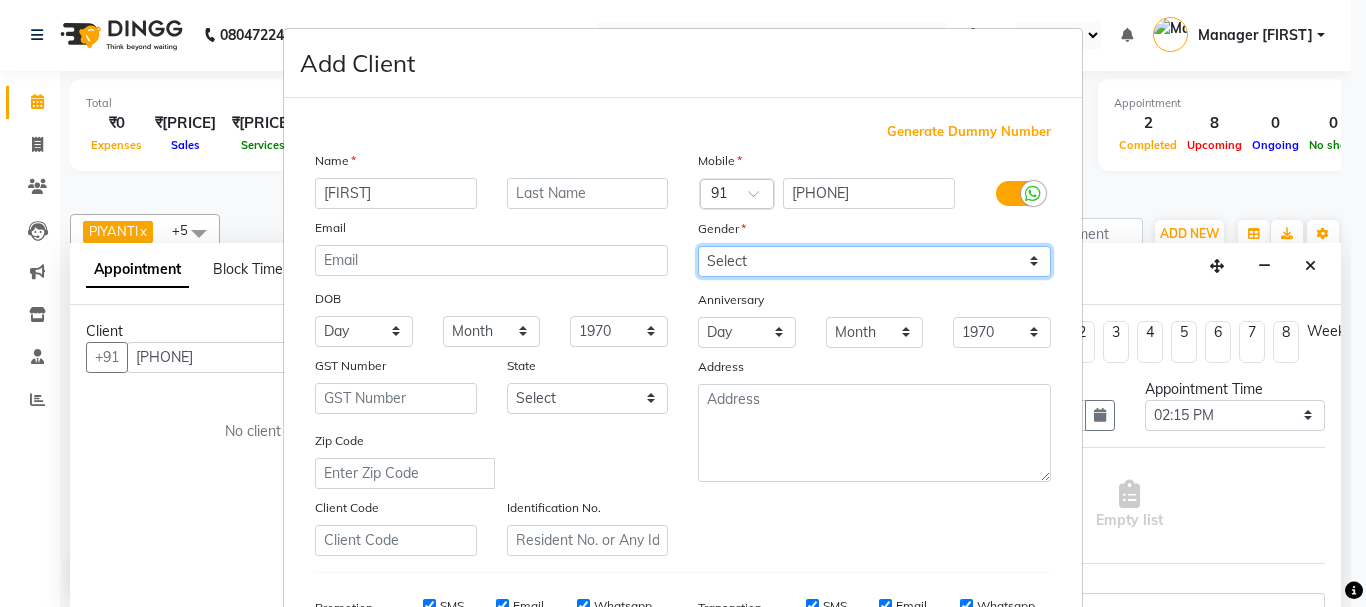 click on "Select Male Female Other Prefer Not To Say" at bounding box center [874, 261] 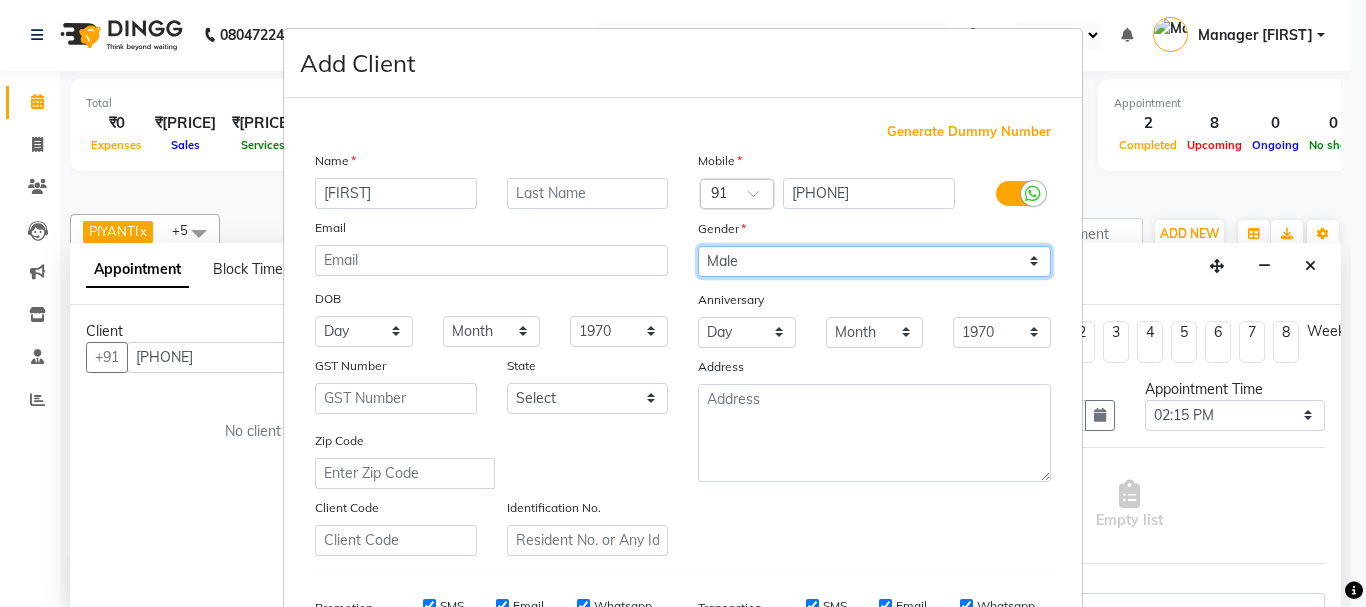 click on "Select Male Female Other Prefer Not To Say" at bounding box center (874, 261) 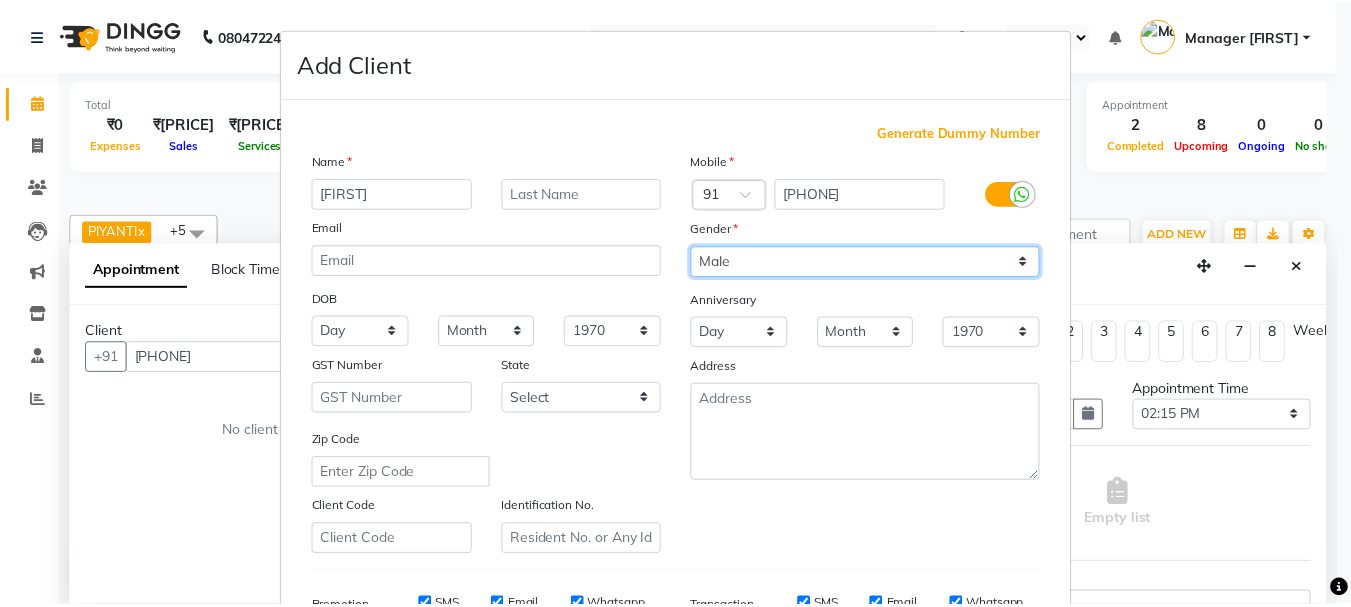 scroll, scrollTop: 300, scrollLeft: 0, axis: vertical 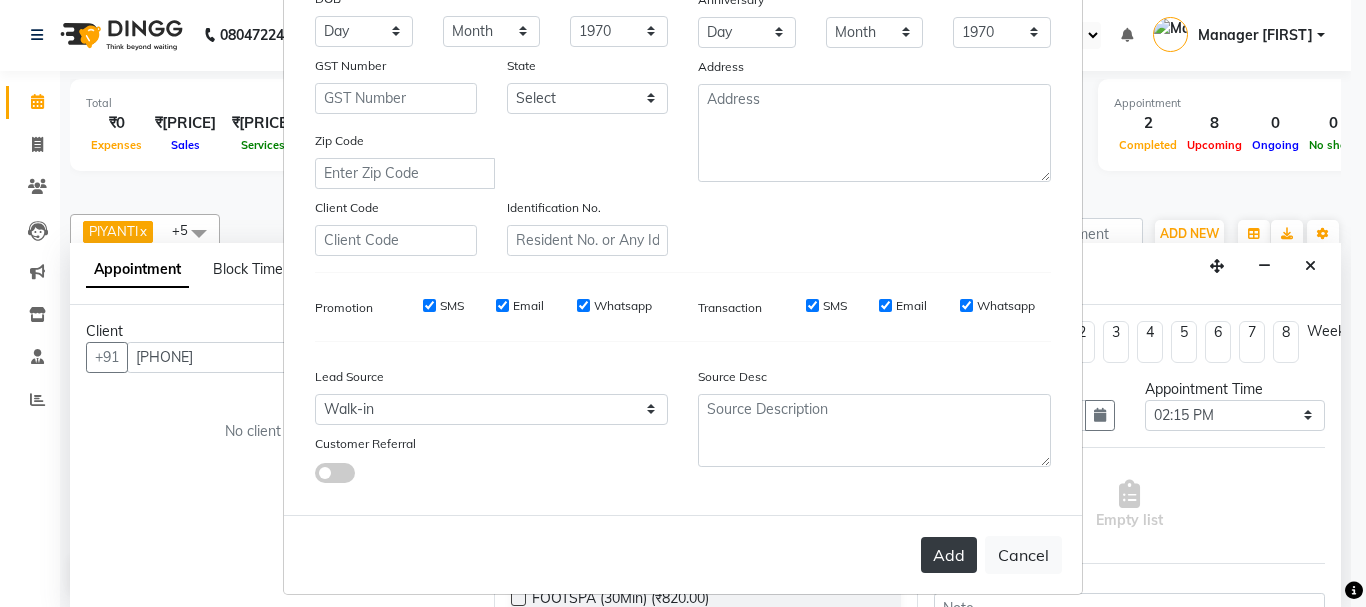 click on "Add" at bounding box center (949, 555) 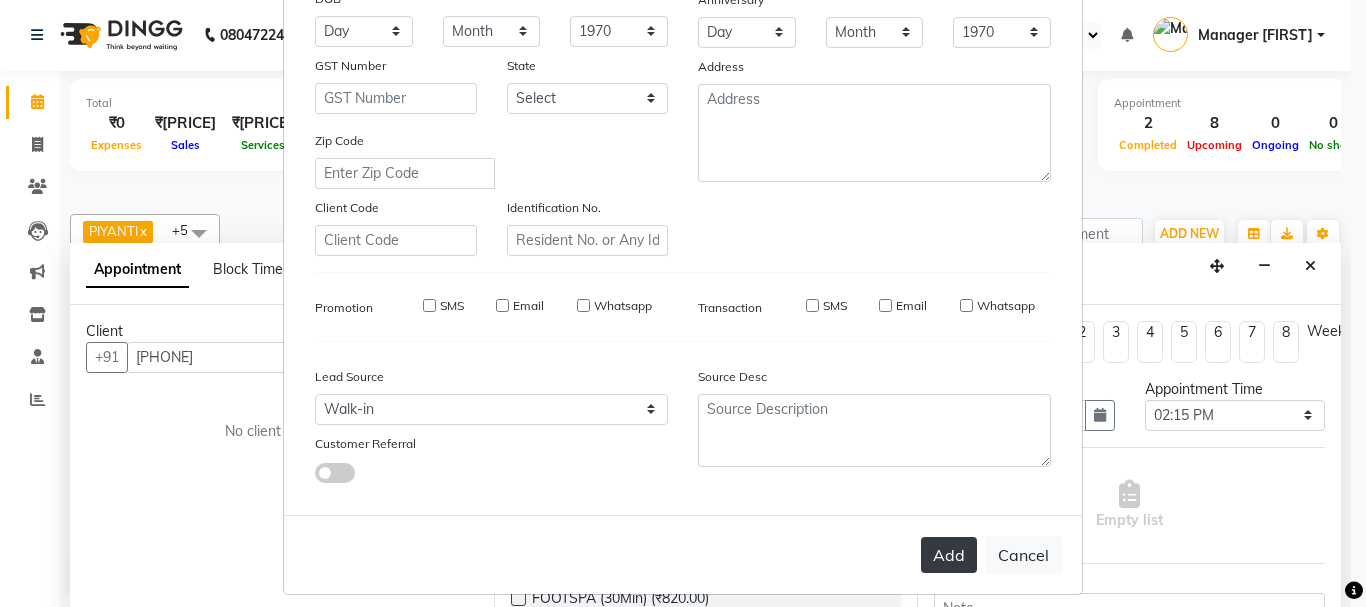 type 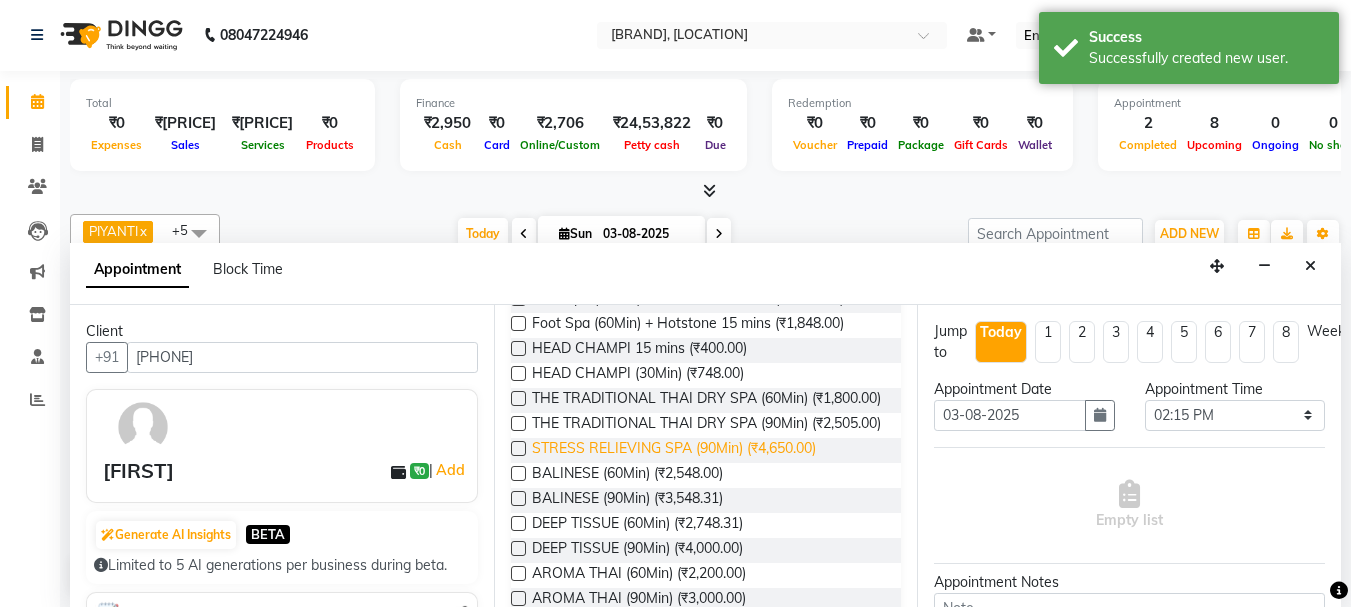scroll, scrollTop: 500, scrollLeft: 0, axis: vertical 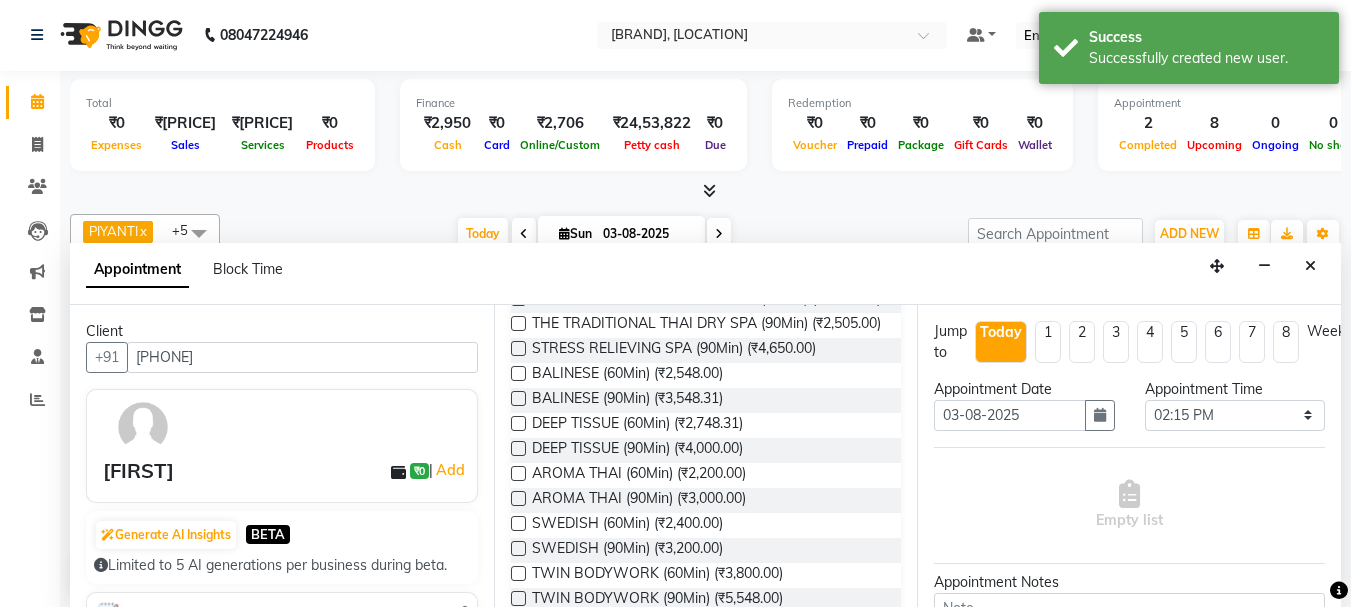 click on "Requested Therapist Any FELI LUMI MAMI Manager Amung Manager Yesha MOI PIYANTI TETE ZAMI Assigned Therapist Select FELI LUMI MAMI Manager Amung Manager Yesha MOI PIYANTI TETE ZAMI Select Services Service MYO SIGNATURE SPA (90Min) (₹4,000.00) FOOT SPA Head/Back & Shoulder (60Min) (₹2,500.00) FOOT SPA Head/Back & Shoulder (90Min) (₹3,400.00) HOT STONE THERAPY (90Min) (₹3,200.00) FOOTSPA (30Min) (₹820.00) FOOTSPA (60Min) (₹1,348.00) THAI FOOT SPA SCRUB (60Min) (₹1,548.00) THAI FOOT SPA SCRUB (90Min) (₹2,148.00) Foot Spa (30Min) + Hotstone 15 mins (₹1,320.00) Foot Spa (60Min) + Hotstone 15 mins (₹1,848.00) HEAD CHAMPI 15 mins (₹400.00) HEAD CHAMPI (30Min) (₹748.00) THE TRADITIONAL THAI DRY SPA (60Min) (₹1,800.00) THE TRADITIONAL THAI DRY SPA (90Min) (₹2,505.00) STRESS RELIEVING SPA (90Min) (₹4,650.00) BALINESE (60Min) (₹2,548.00) BALINESE (90Min) (₹3,548.31) DEEP TISSUE (60Min) (₹2,748.31) DEEP TISSUE (90Min) (₹4,000.00) AROMA THAI (60Min) (₹2,200.00) Old" at bounding box center (706, 456) 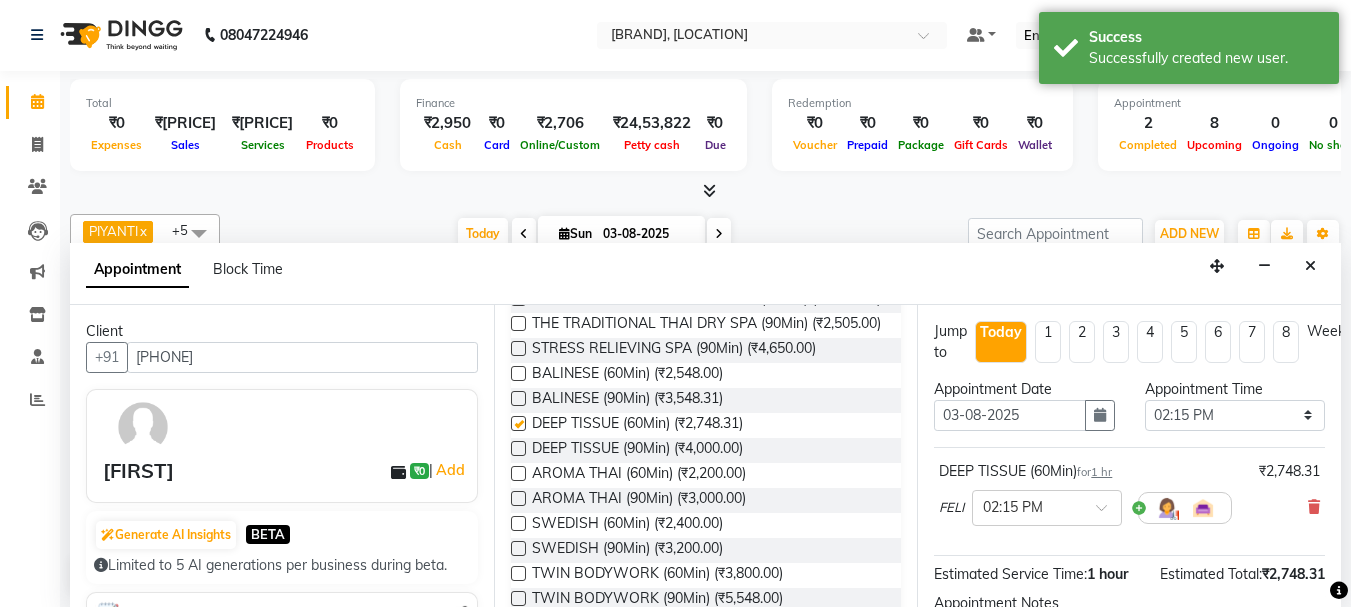 scroll, scrollTop: 239, scrollLeft: 0, axis: vertical 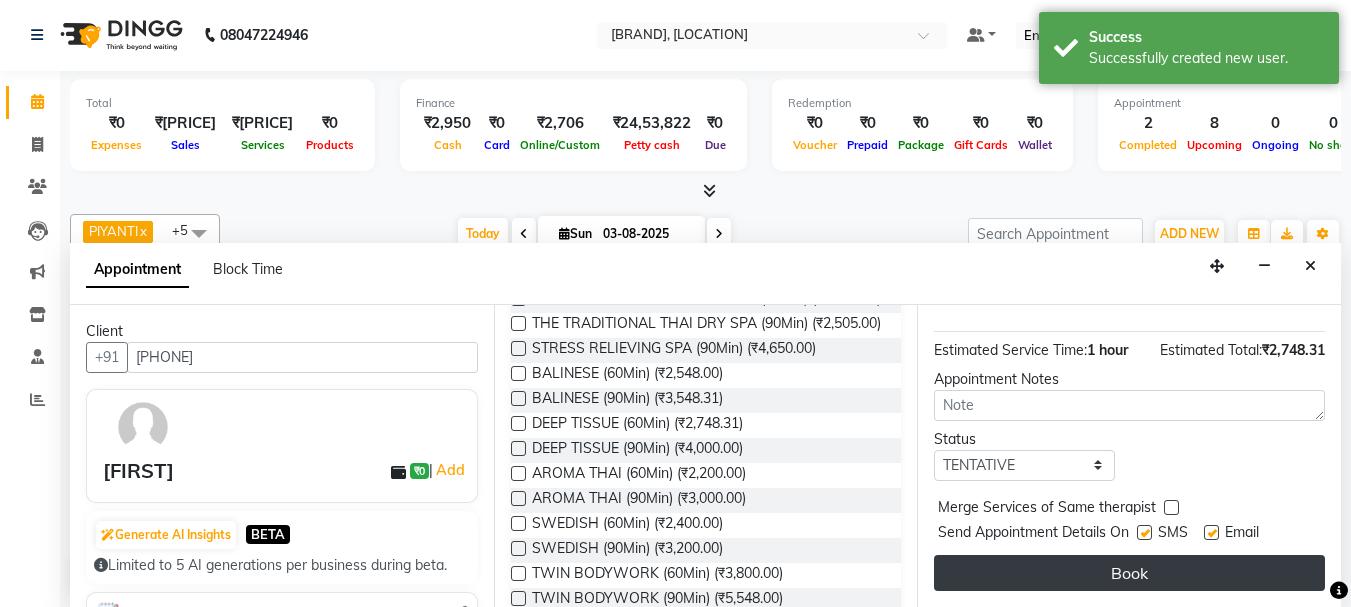 checkbox on "false" 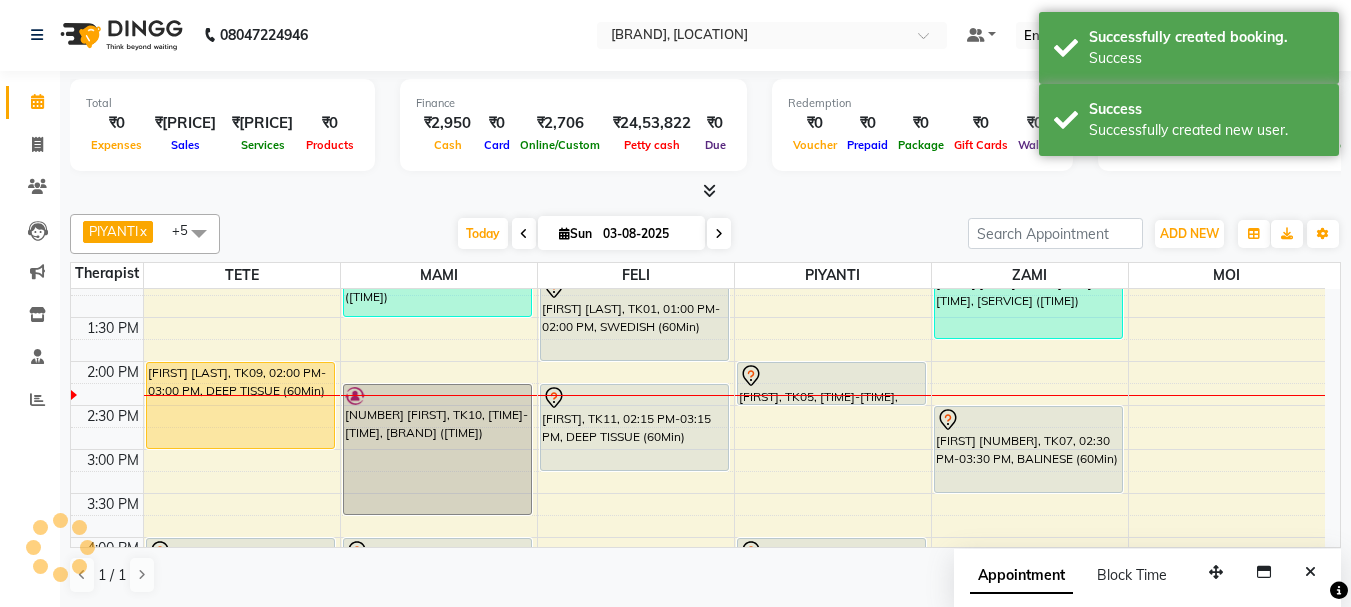 scroll, scrollTop: 0, scrollLeft: 0, axis: both 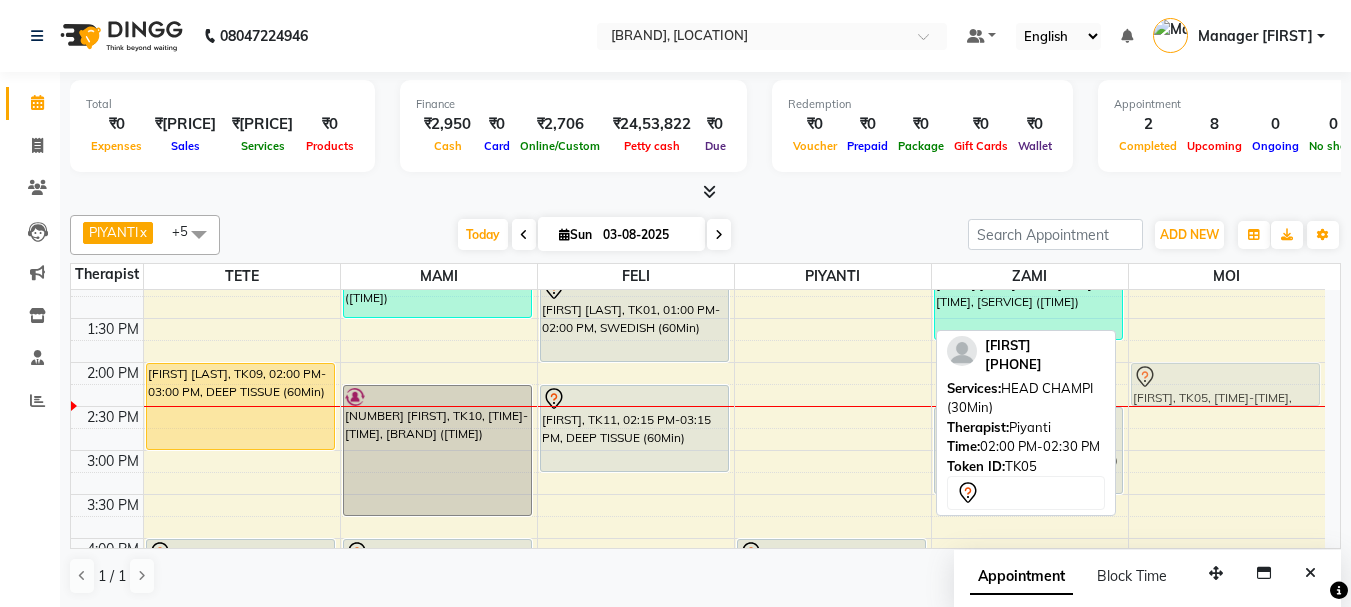 drag, startPoint x: 790, startPoint y: 374, endPoint x: 1148, endPoint y: 374, distance: 358 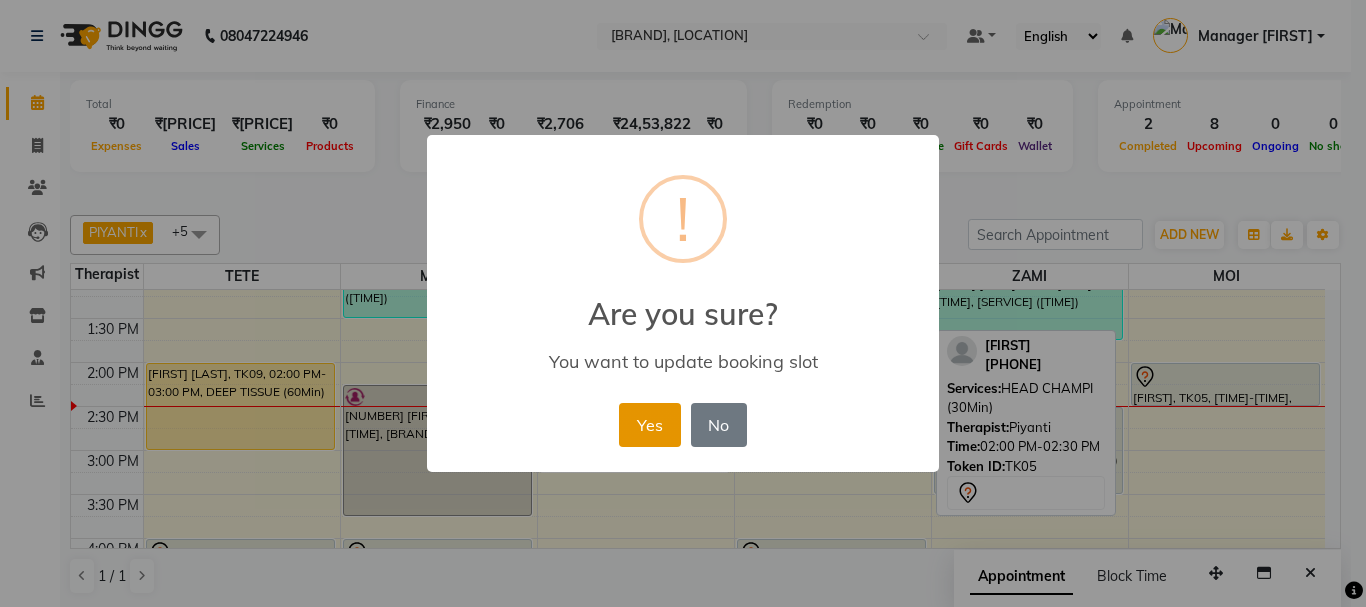 drag, startPoint x: 644, startPoint y: 434, endPoint x: 666, endPoint y: 434, distance: 22 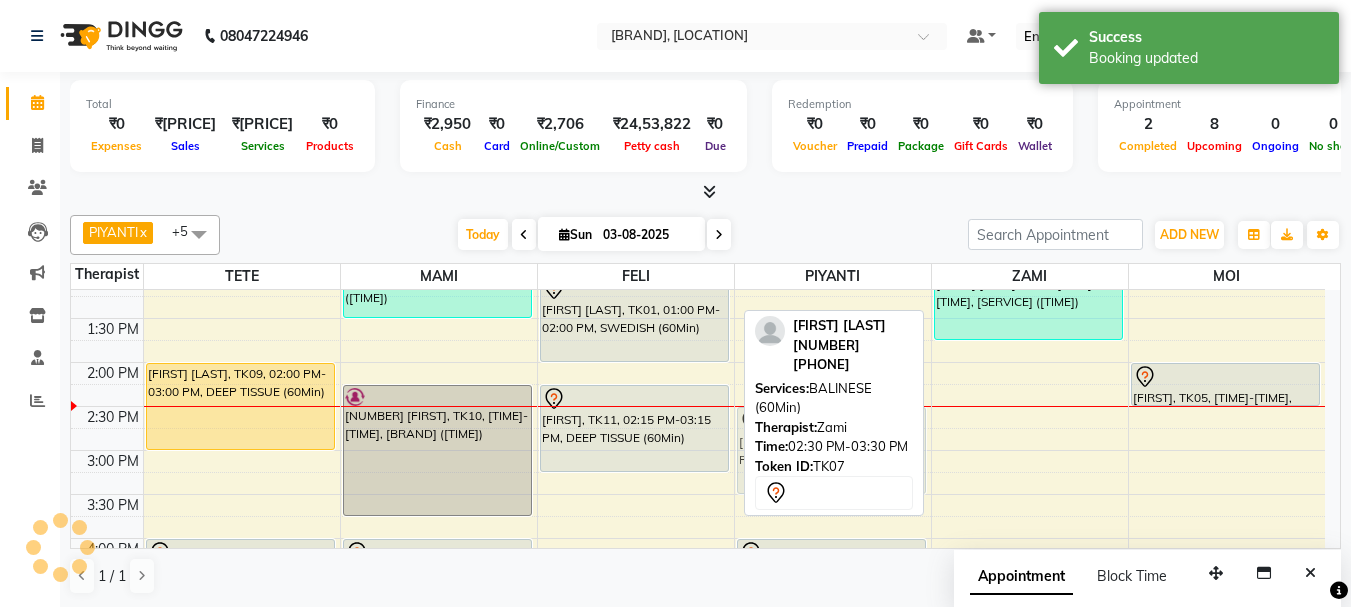 drag, startPoint x: 1045, startPoint y: 457, endPoint x: 896, endPoint y: 459, distance: 149.01343 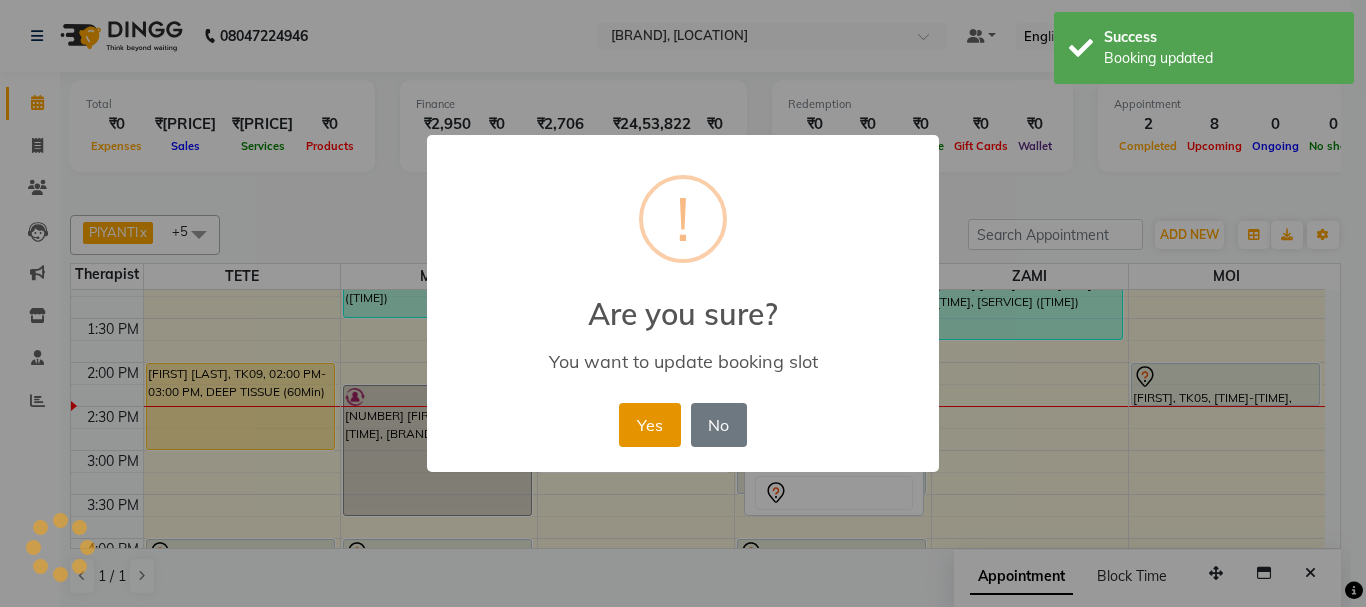click on "Yes" at bounding box center (649, 425) 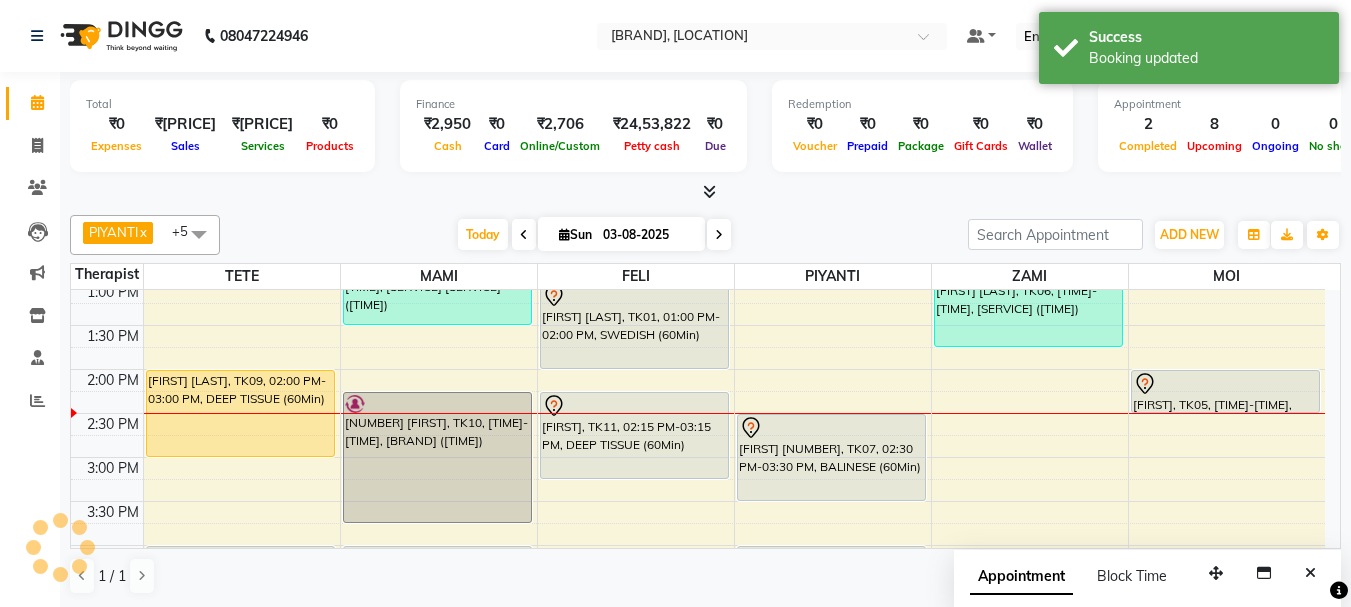 scroll, scrollTop: 367, scrollLeft: 0, axis: vertical 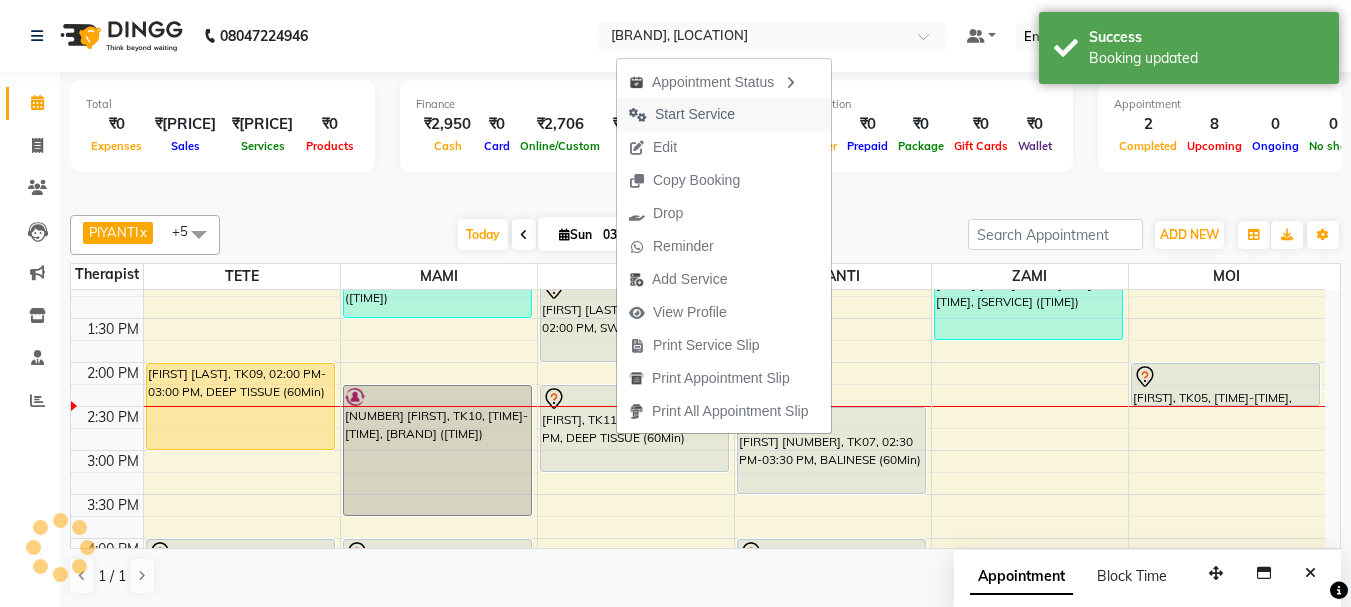 click on "Start Service" at bounding box center [695, 114] 